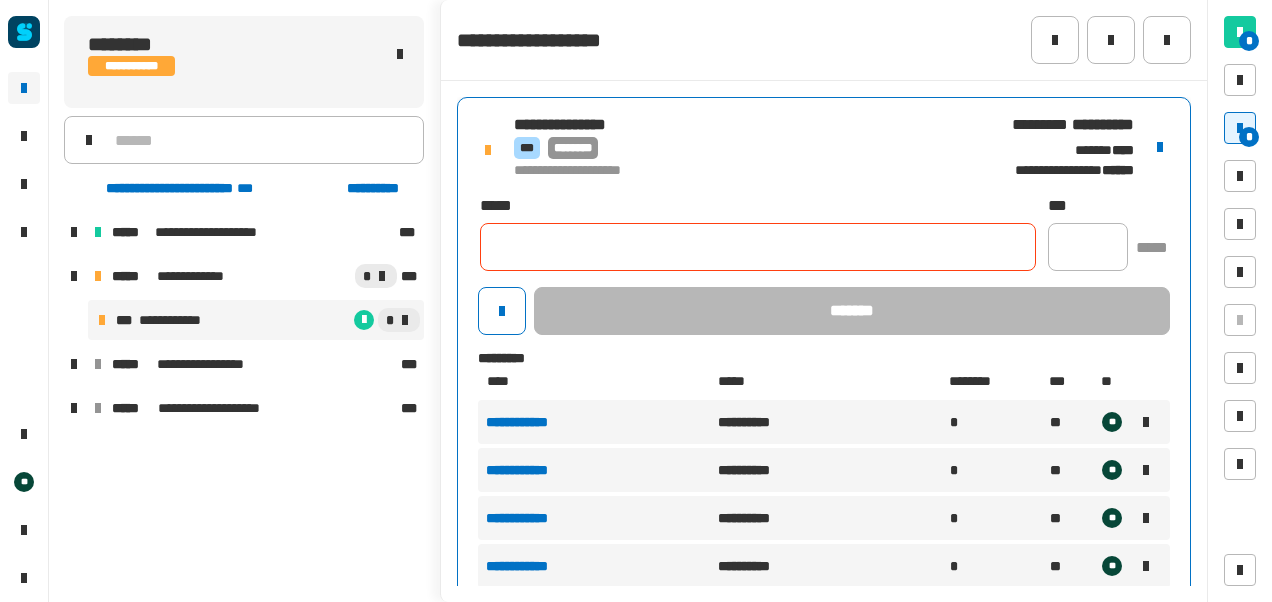 scroll, scrollTop: 0, scrollLeft: 0, axis: both 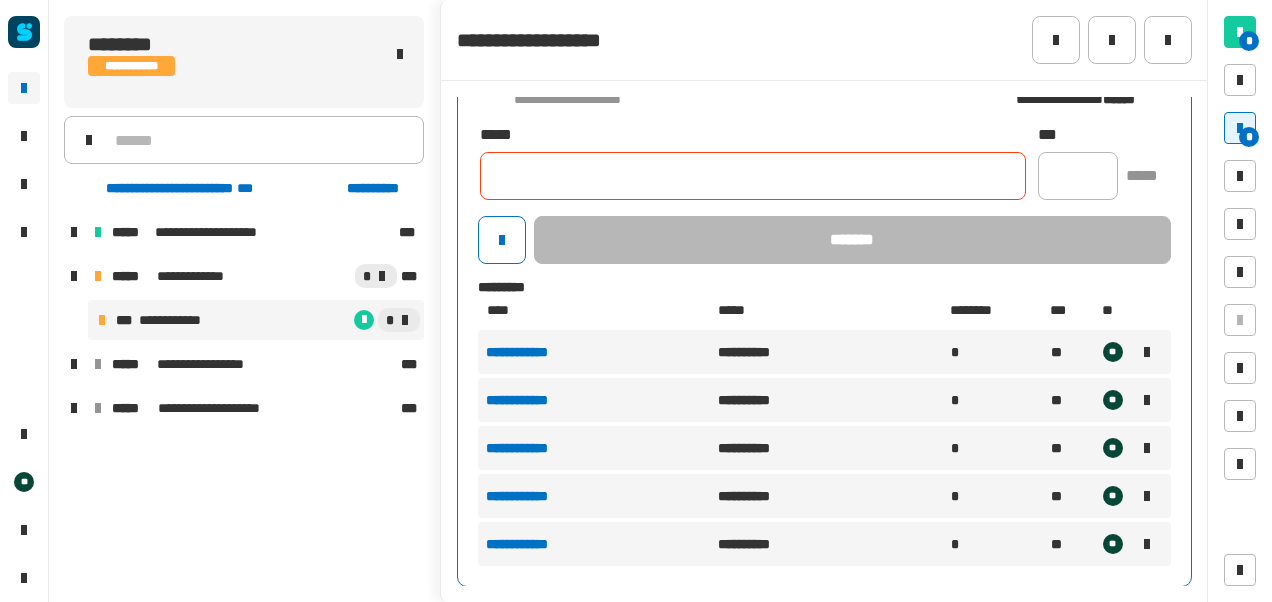 click on "**********" 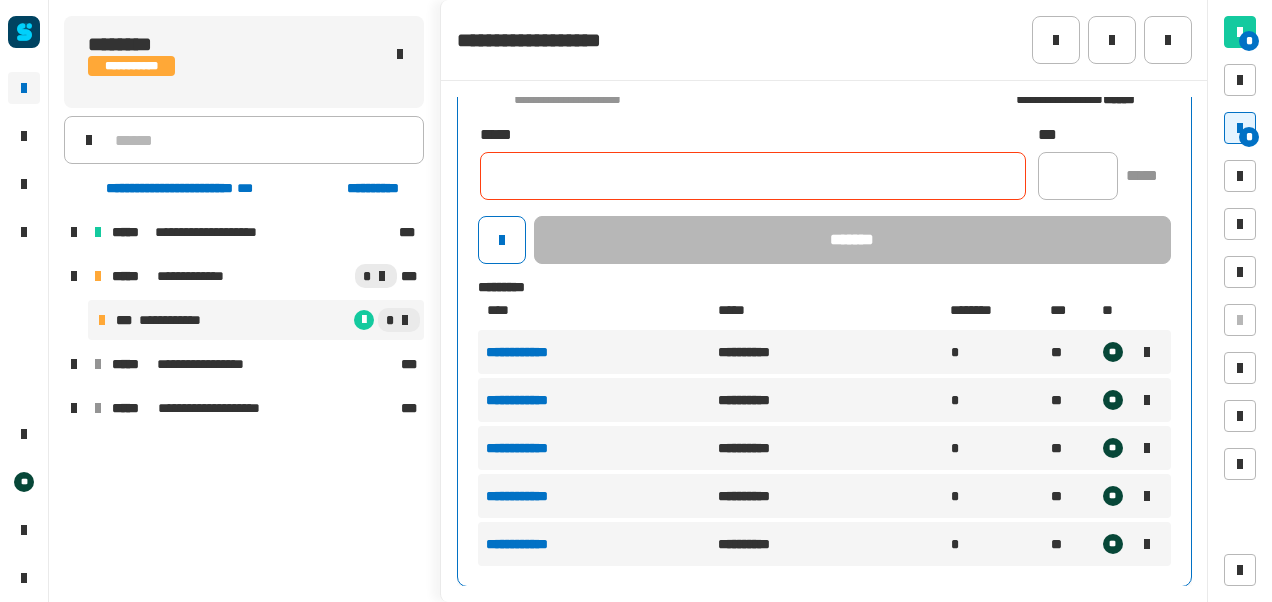 click 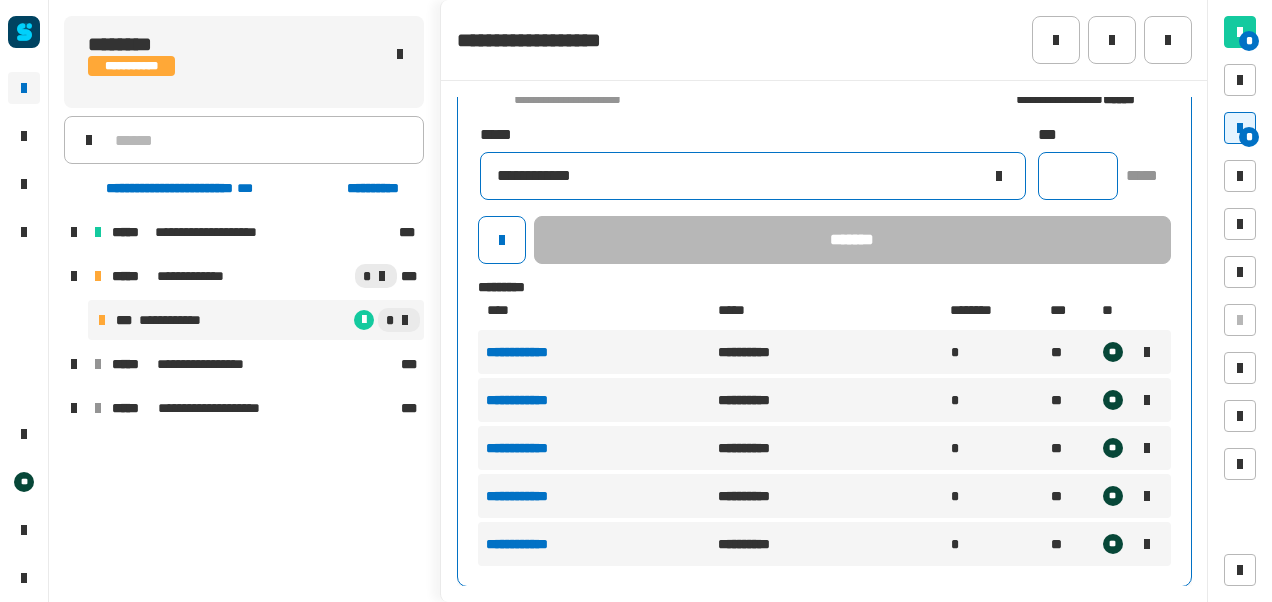 type on "**********" 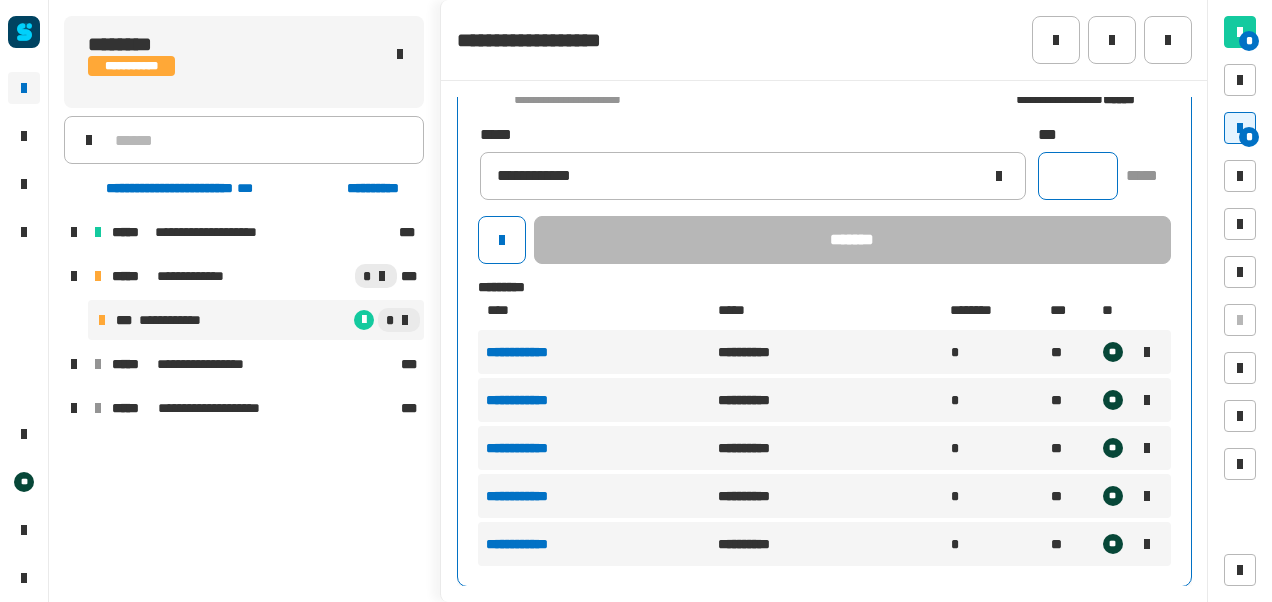click 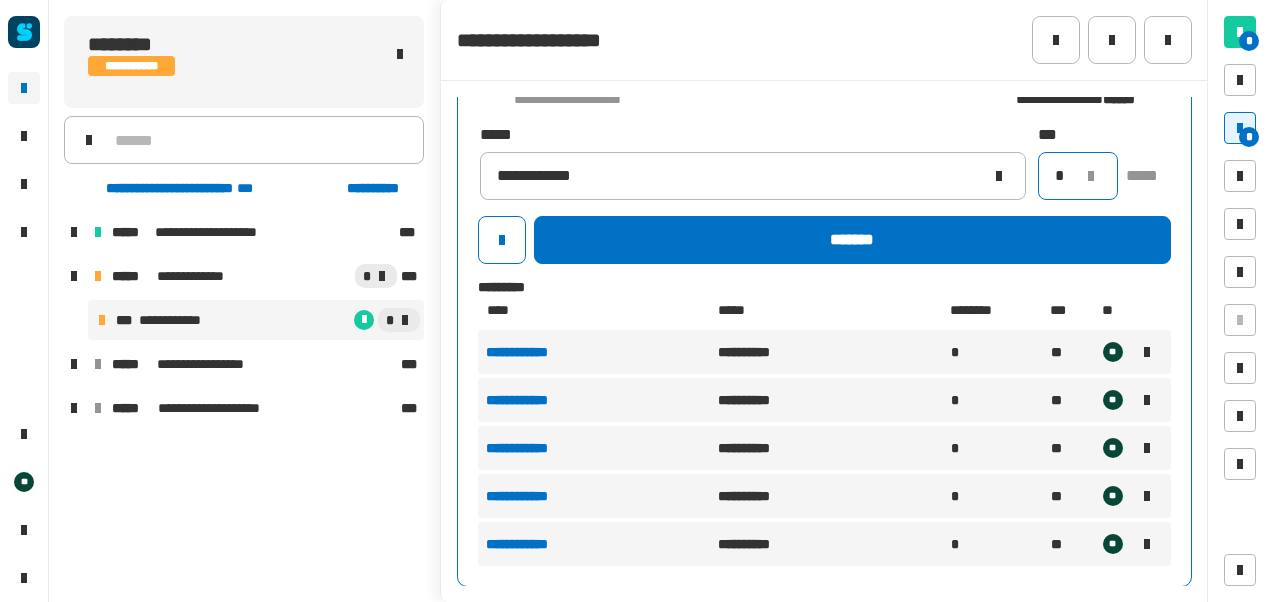 type on "*" 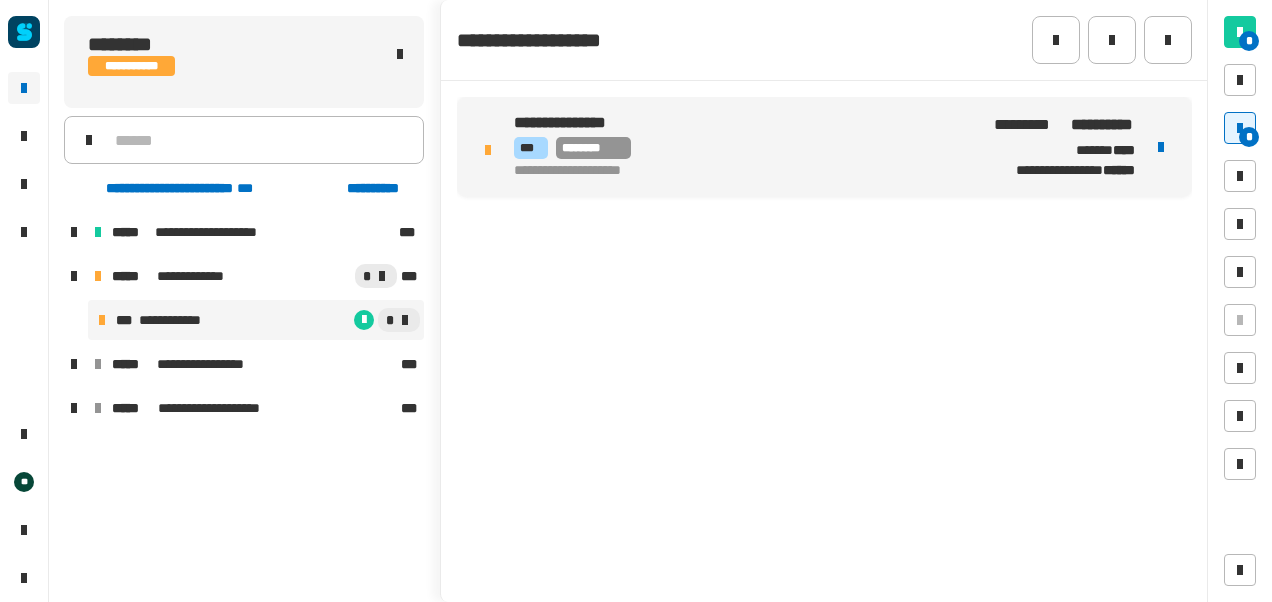 scroll, scrollTop: 0, scrollLeft: 0, axis: both 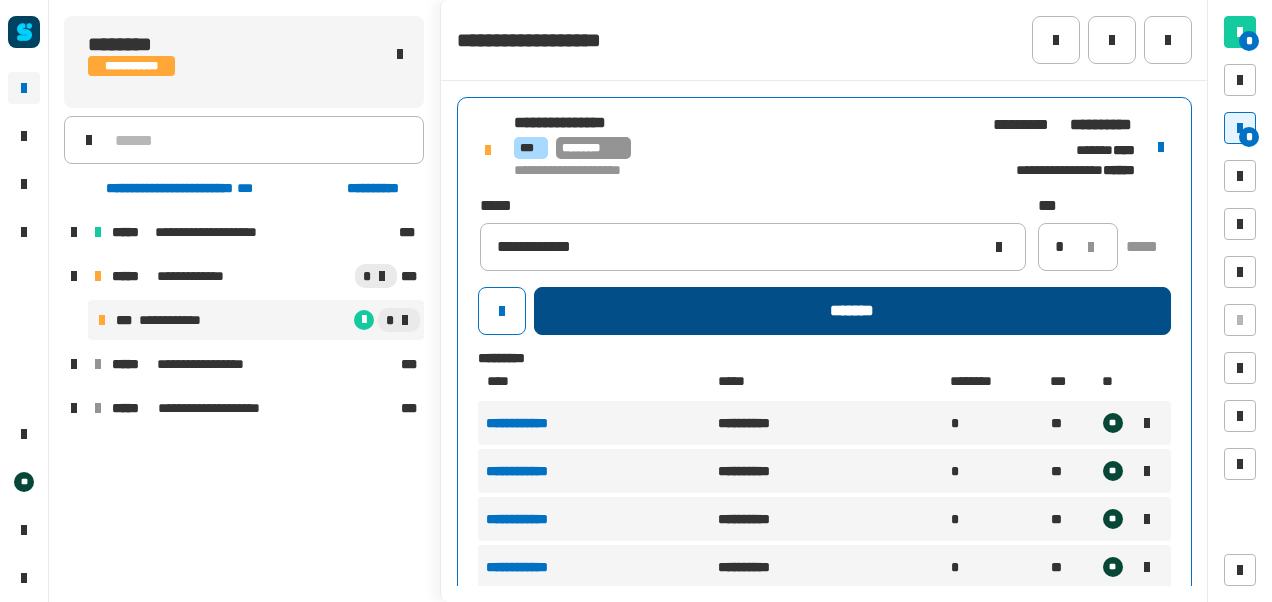 click on "*******" 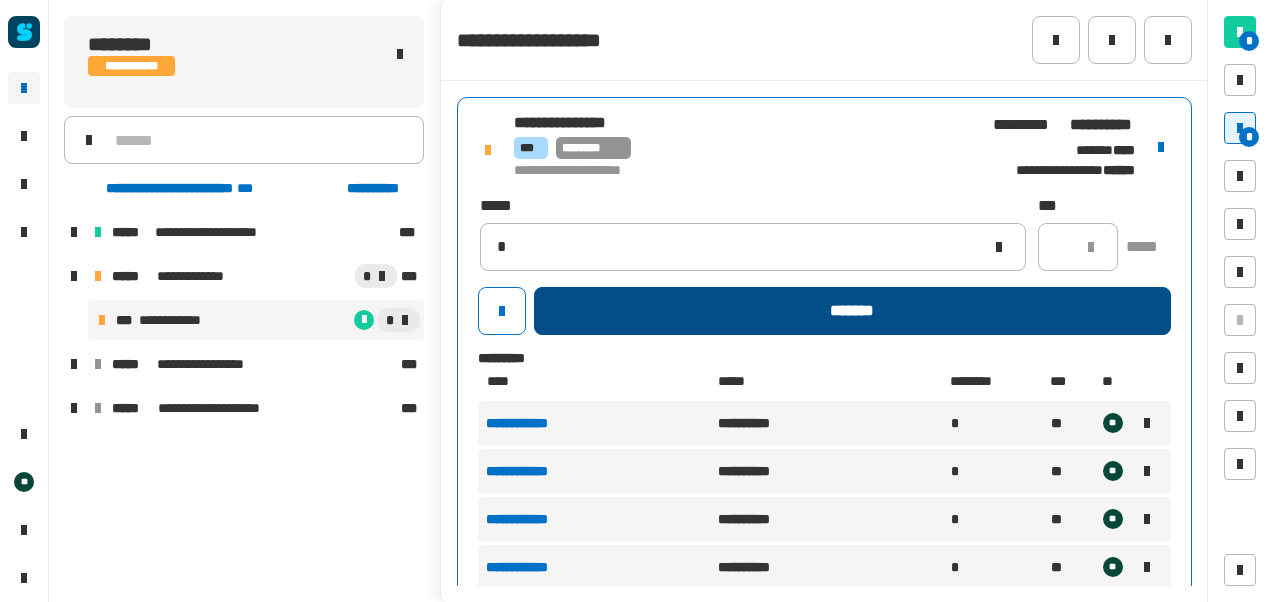 type 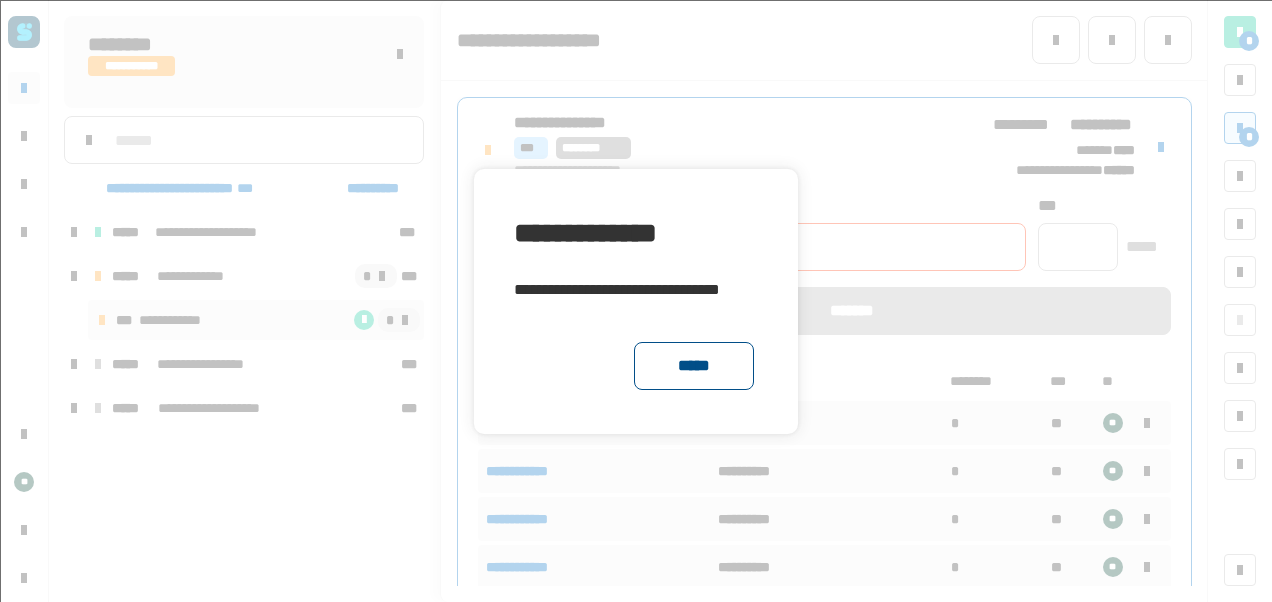 click on "*****" 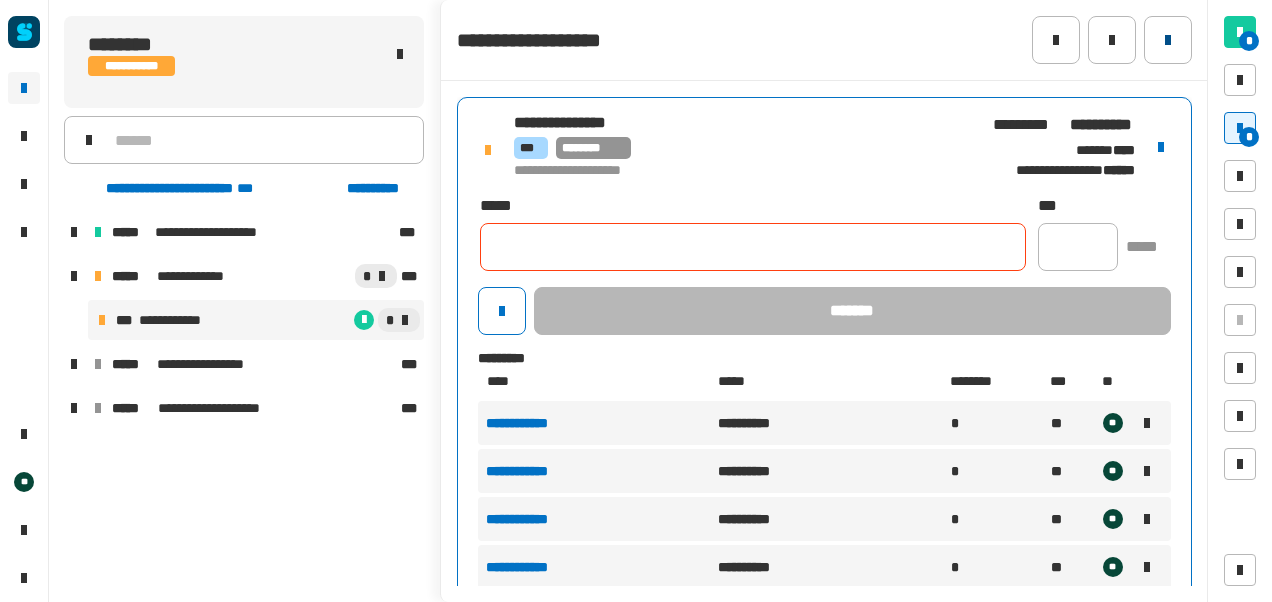 click 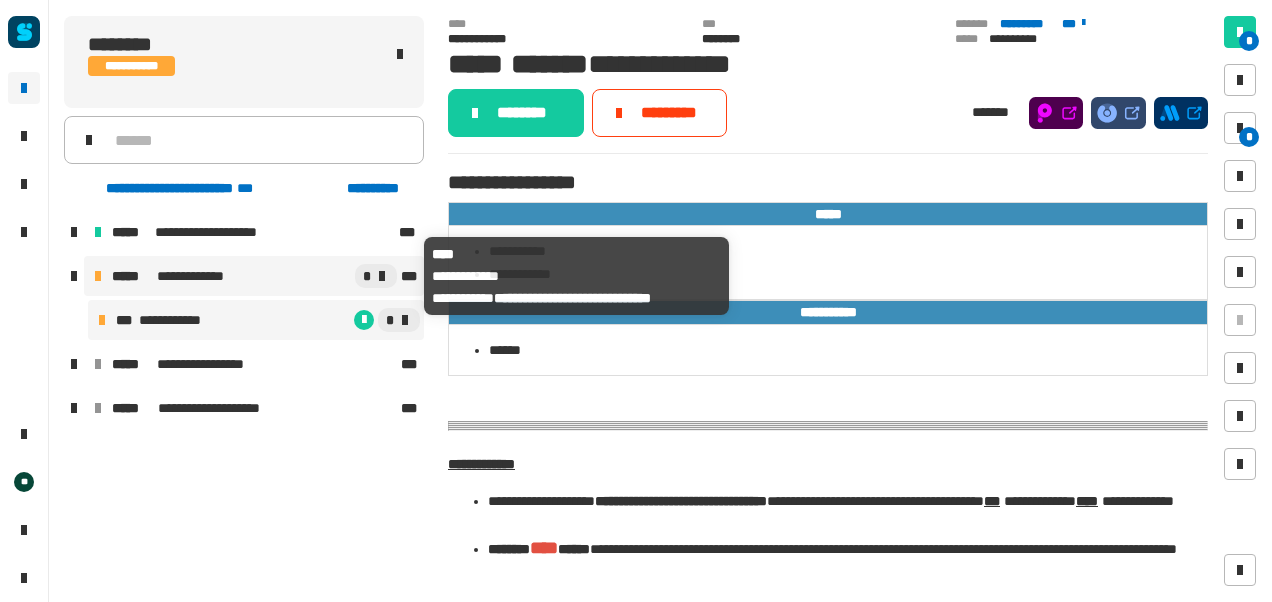 click on "**********" at bounding box center (195, 276) 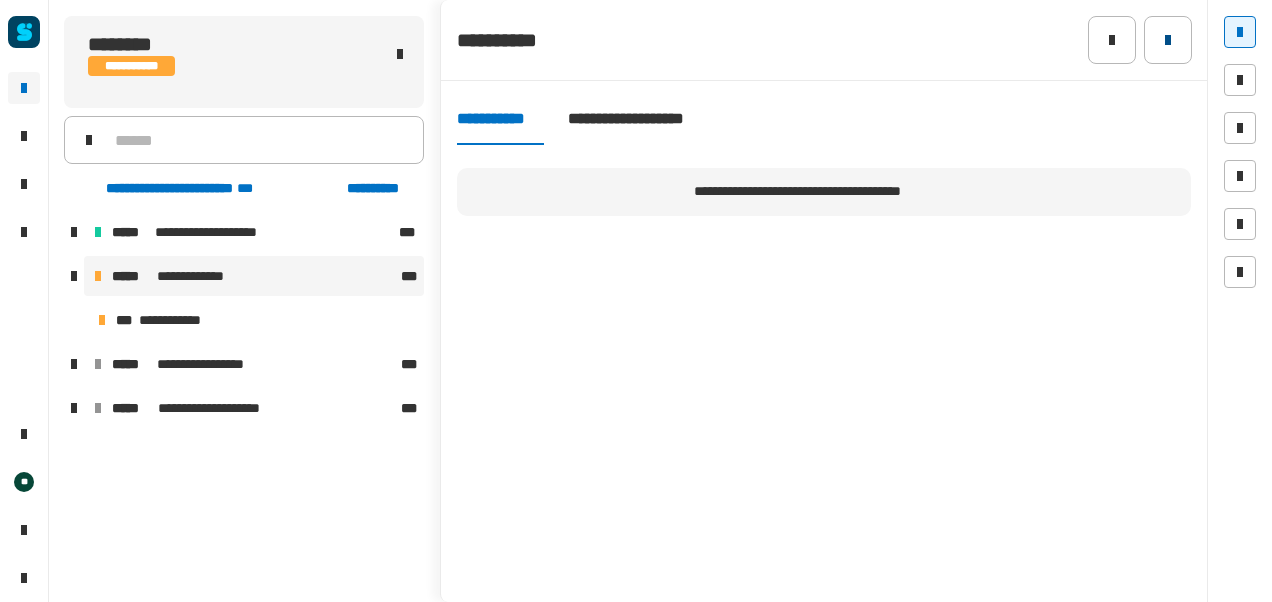 click 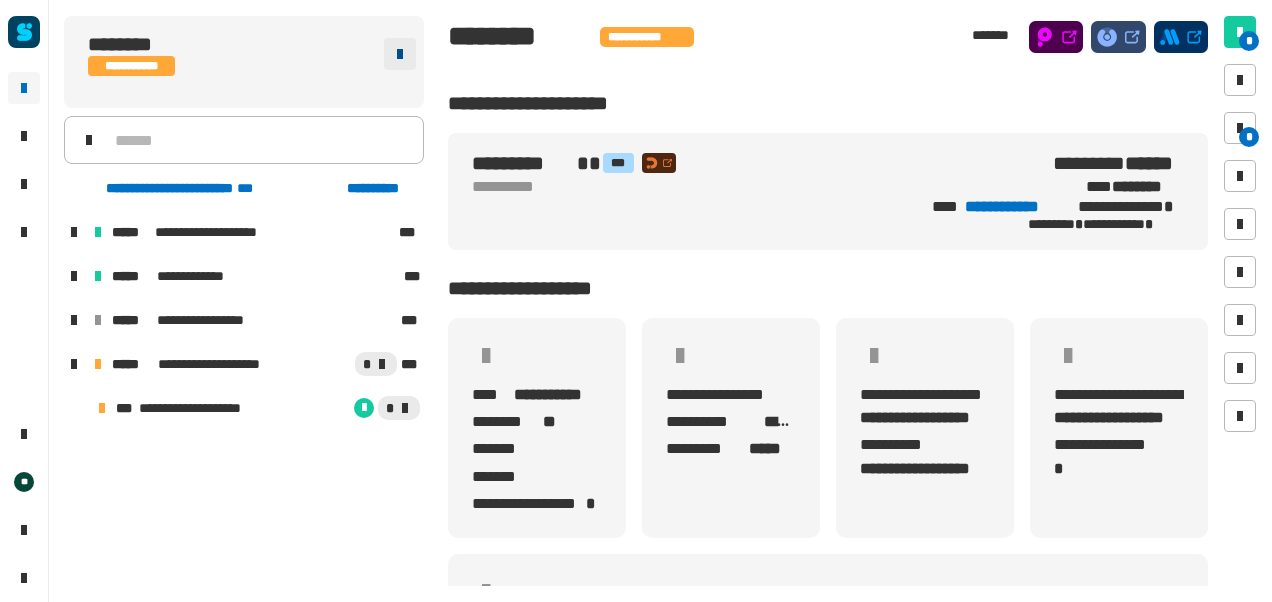 scroll, scrollTop: 0, scrollLeft: 0, axis: both 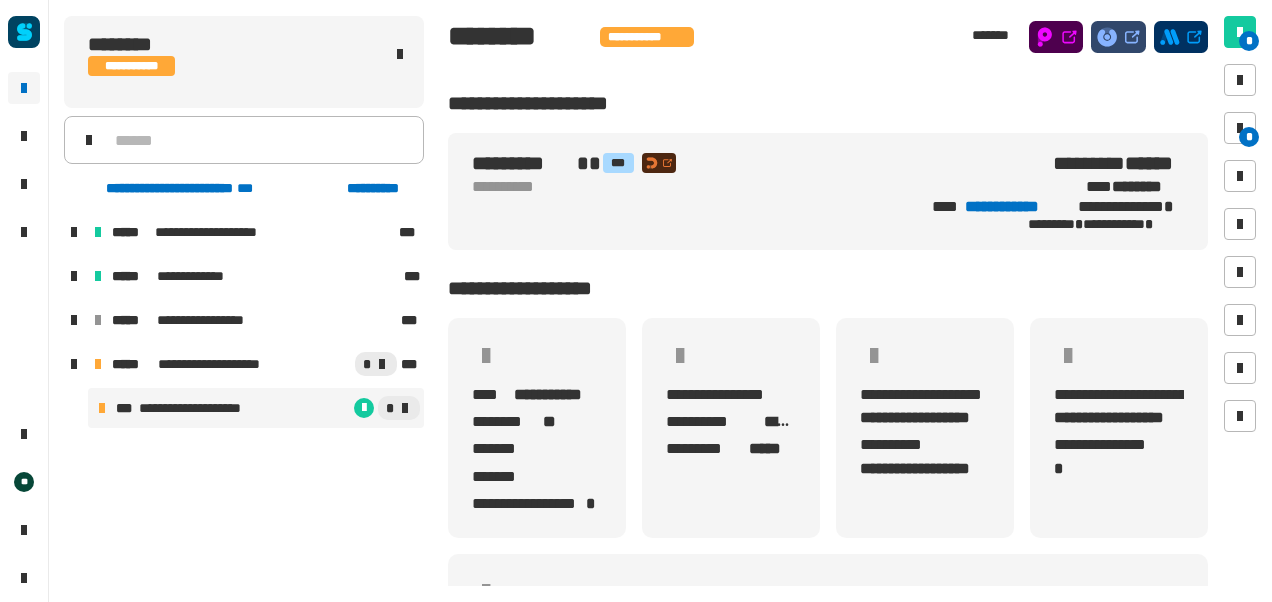 click on "**********" at bounding box center (256, 408) 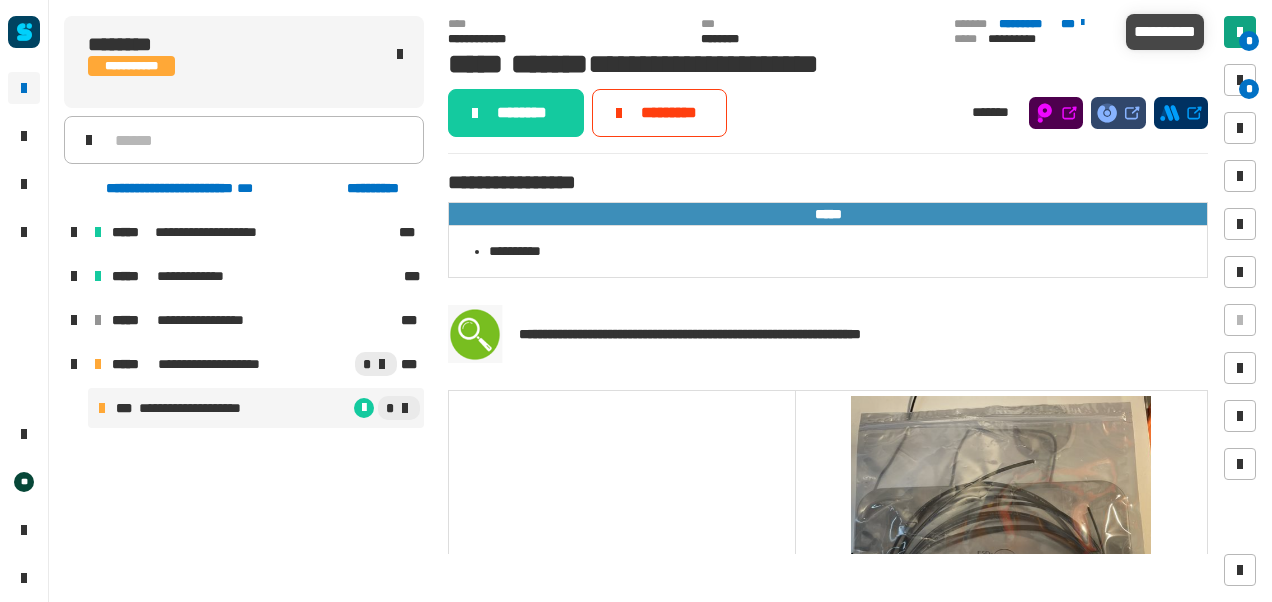 click at bounding box center (1240, 32) 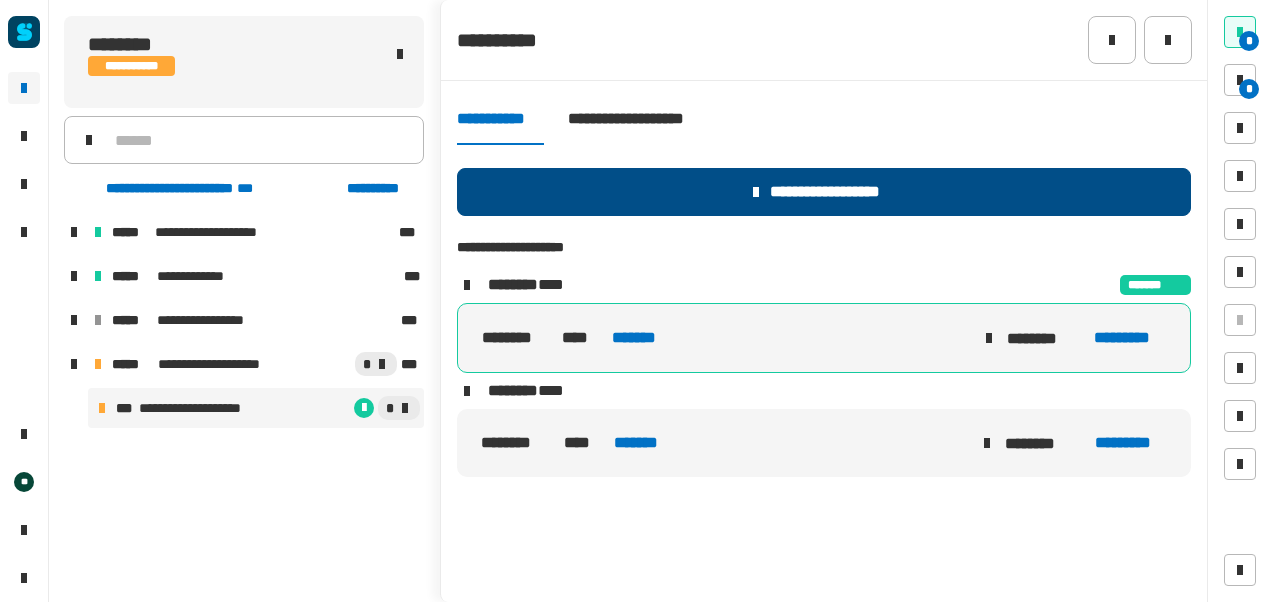 click on "**********" 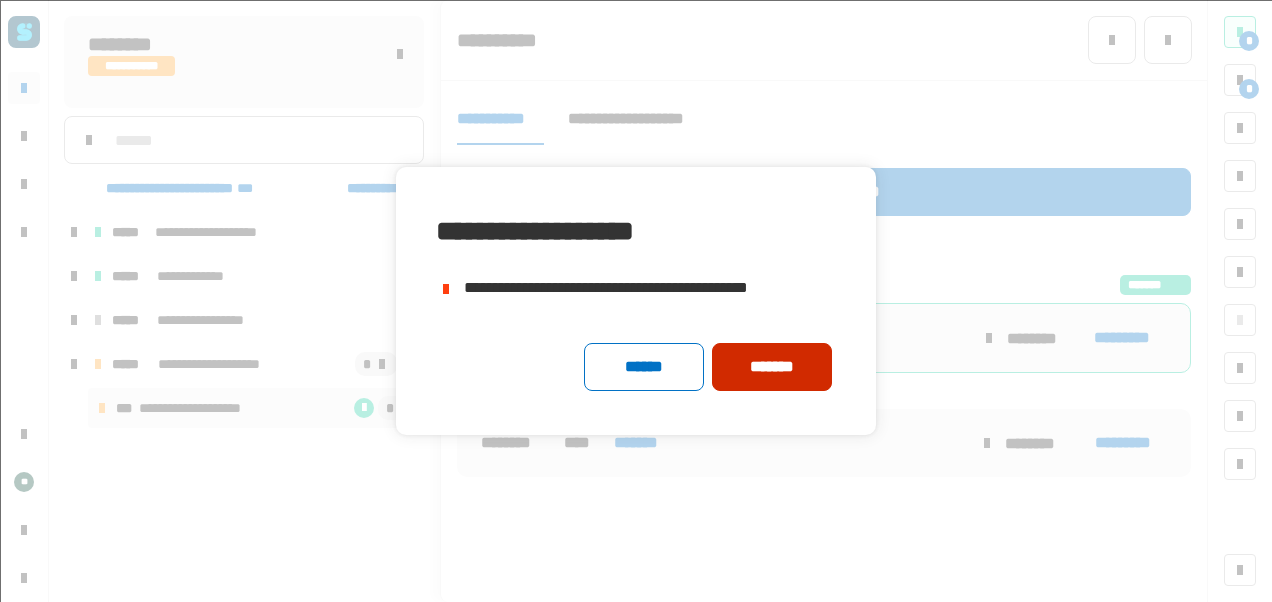 click on "*******" 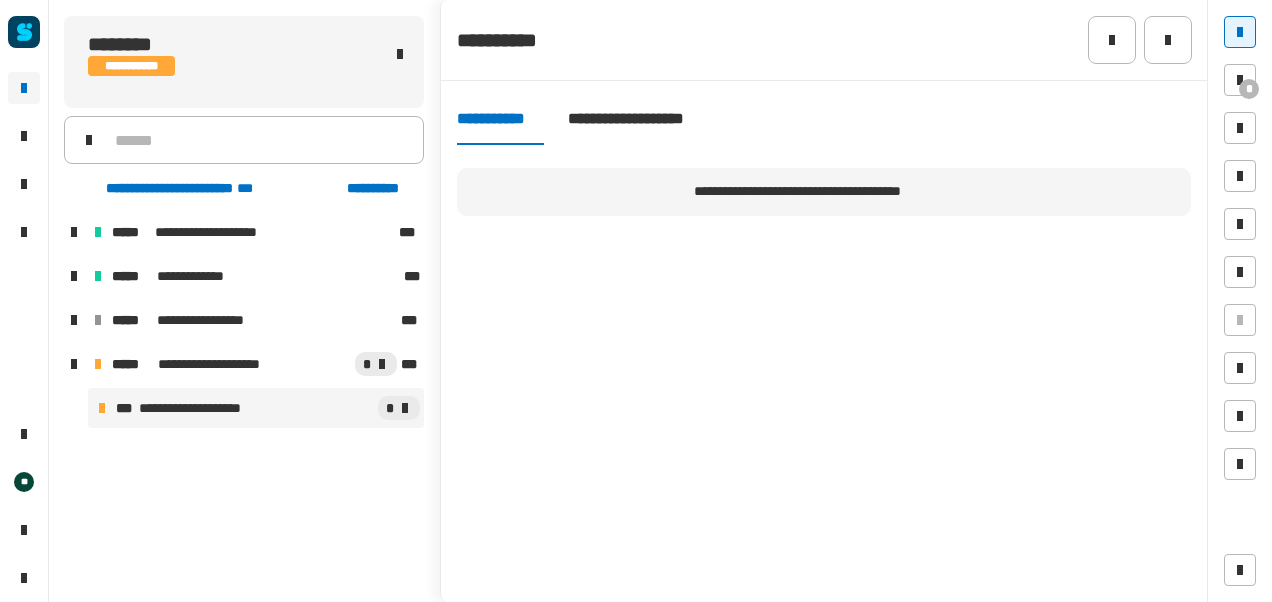 click on "**********" 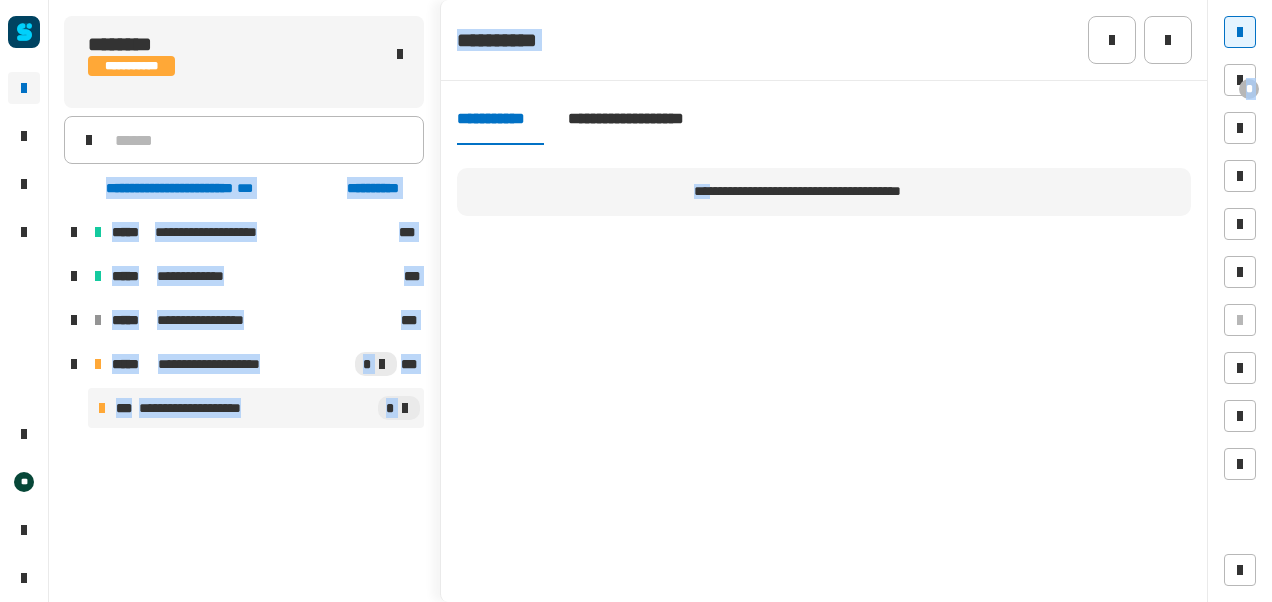 drag, startPoint x: 290, startPoint y: 168, endPoint x: 533, endPoint y: 368, distance: 314.72052 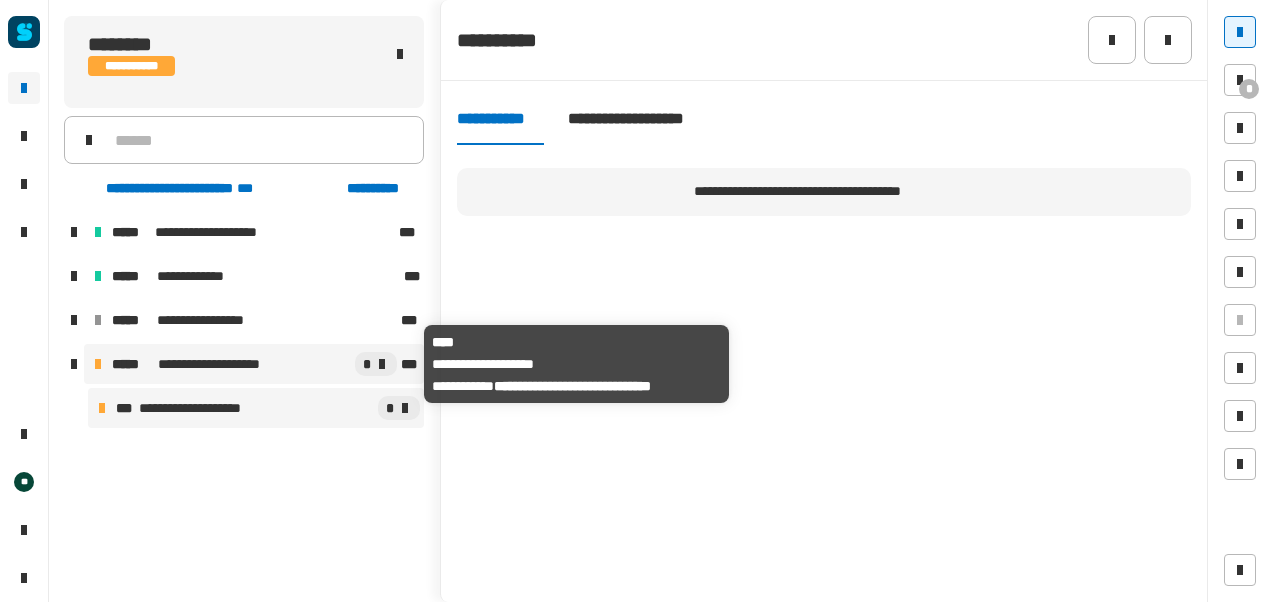 click on "**********" at bounding box center (215, 364) 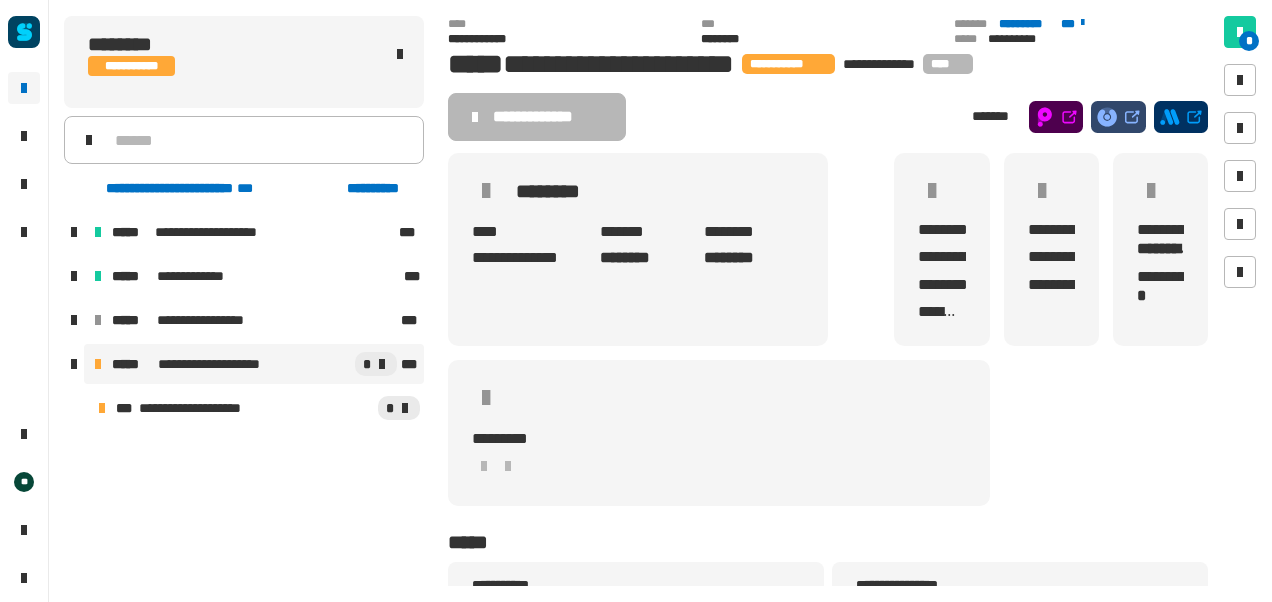 click on "**********" 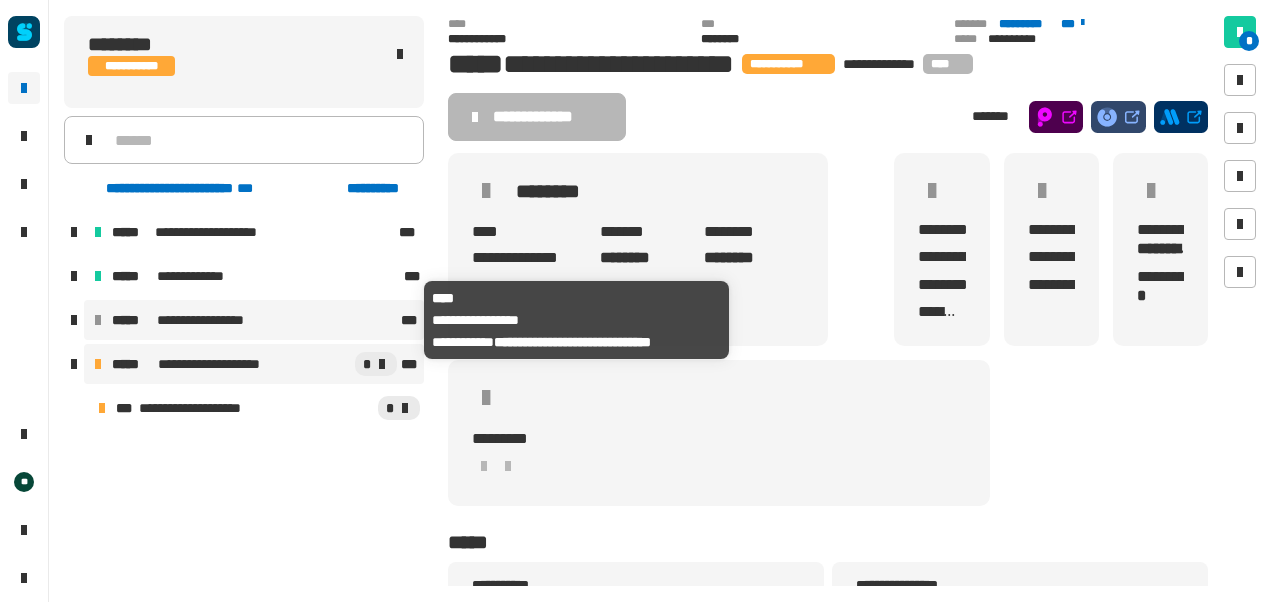 click on "**********" at bounding box center (254, 320) 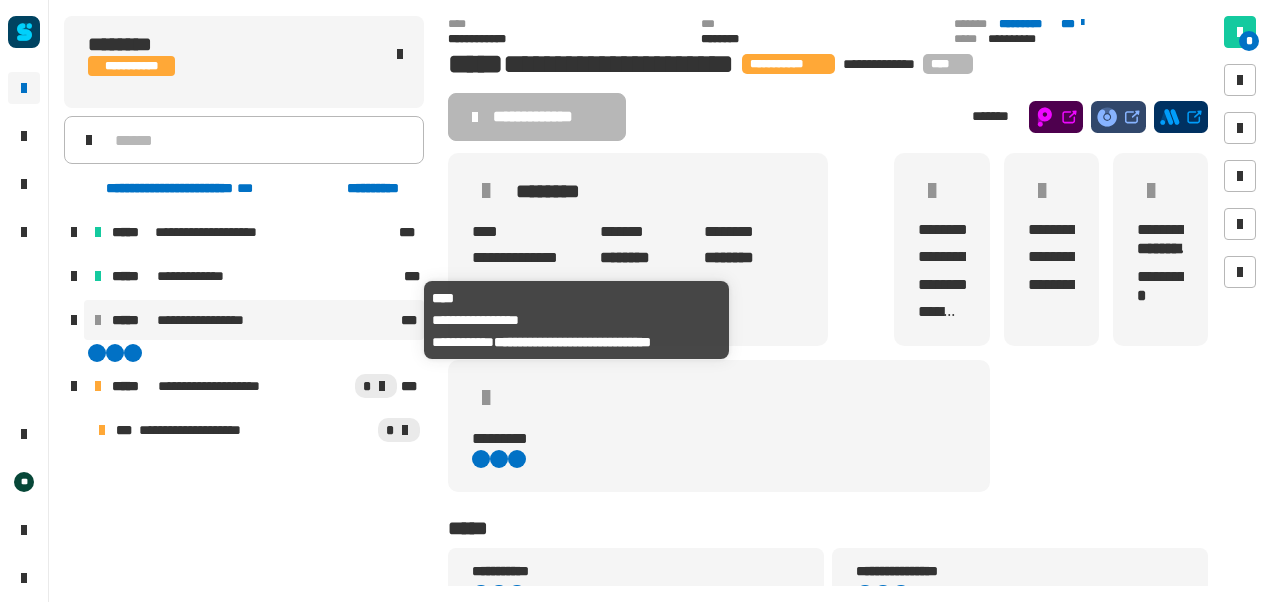 click on "**********" at bounding box center (254, 320) 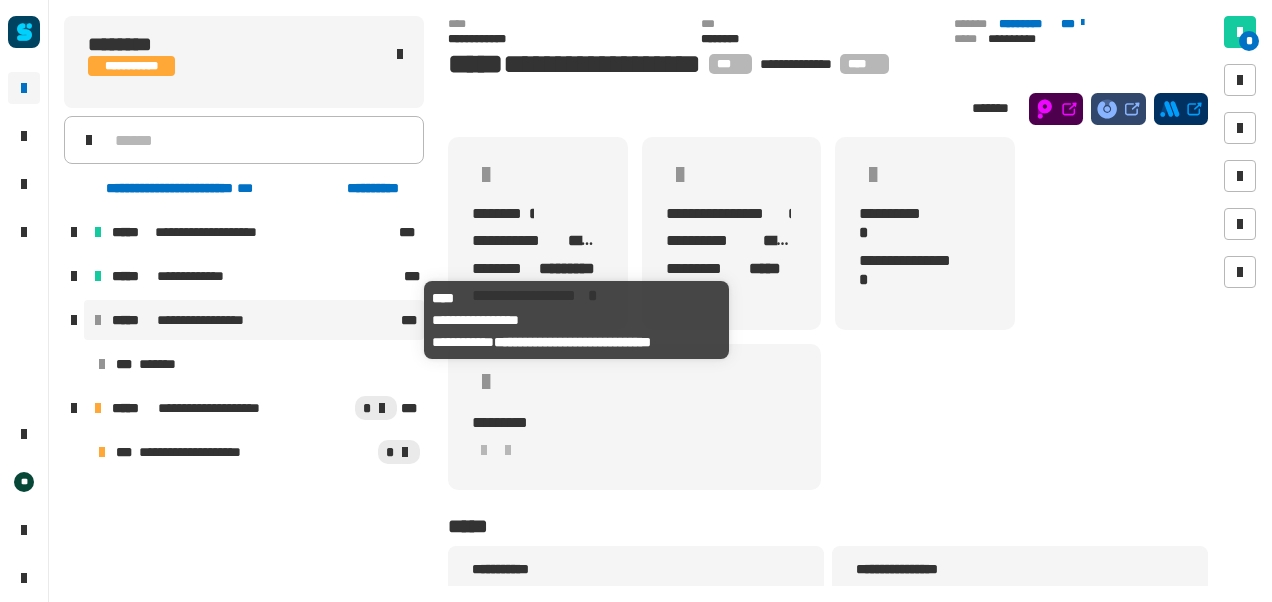click on "**********" at bounding box center (254, 320) 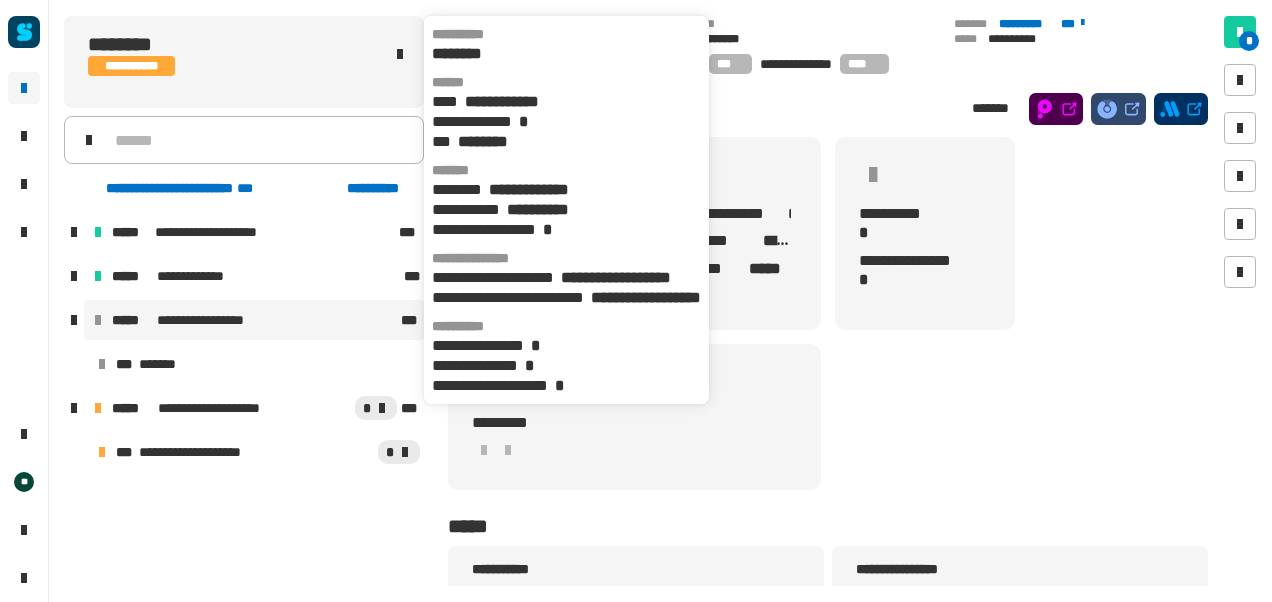 click on "********" 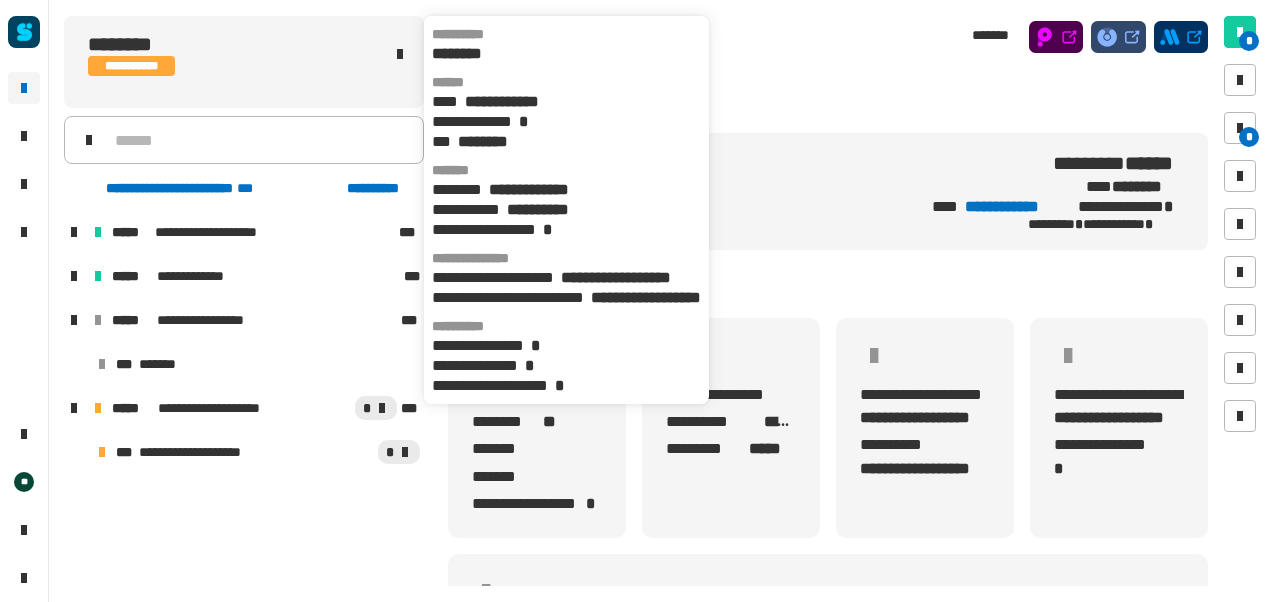 scroll, scrollTop: 0, scrollLeft: 12, axis: horizontal 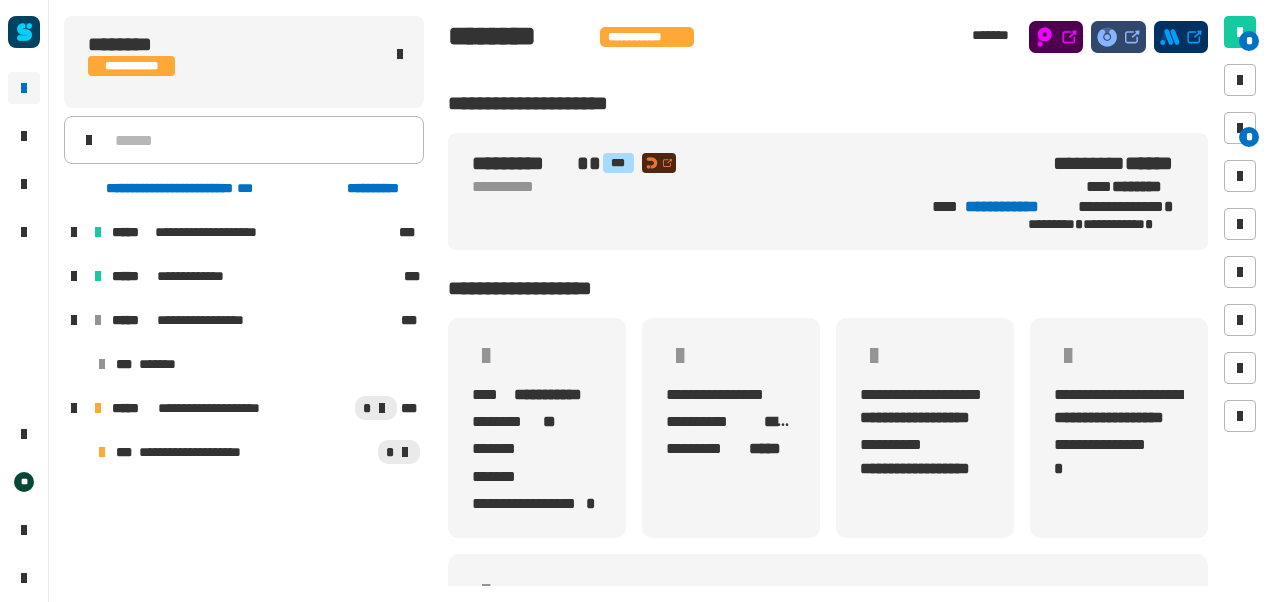 click 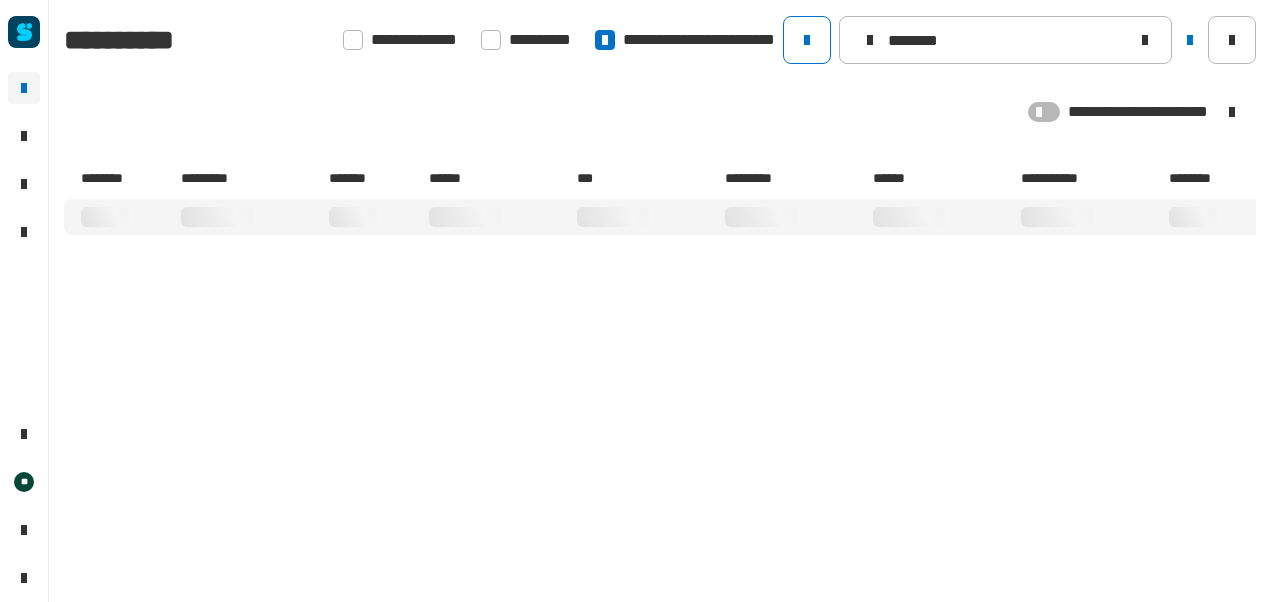 type on "********" 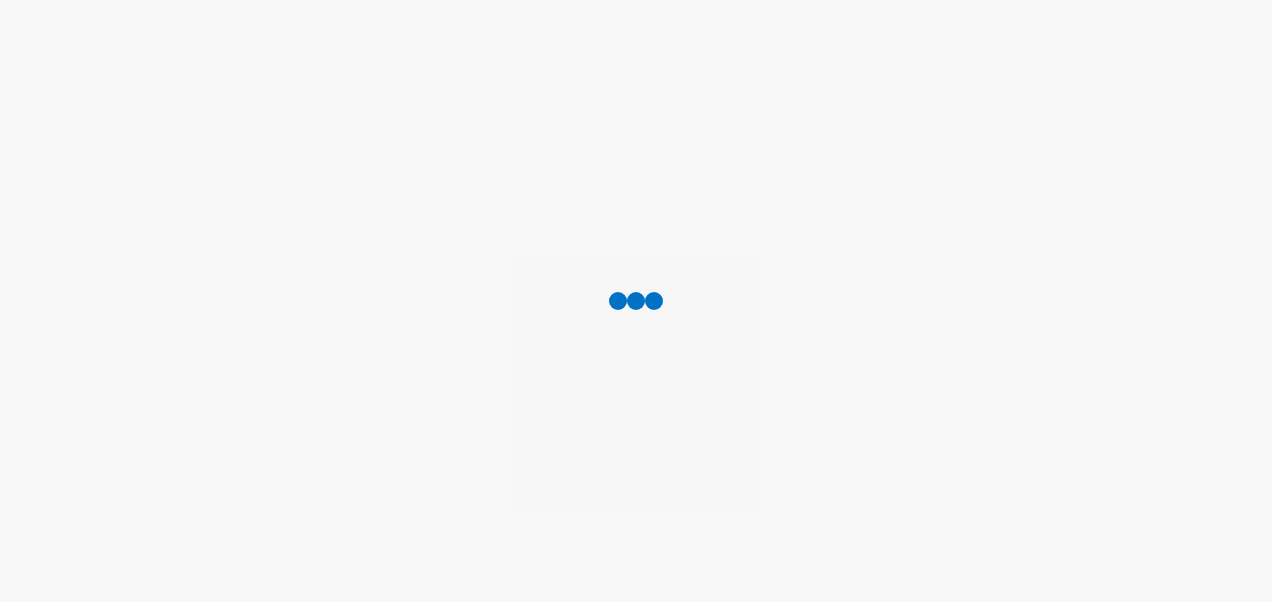 scroll, scrollTop: 0, scrollLeft: 0, axis: both 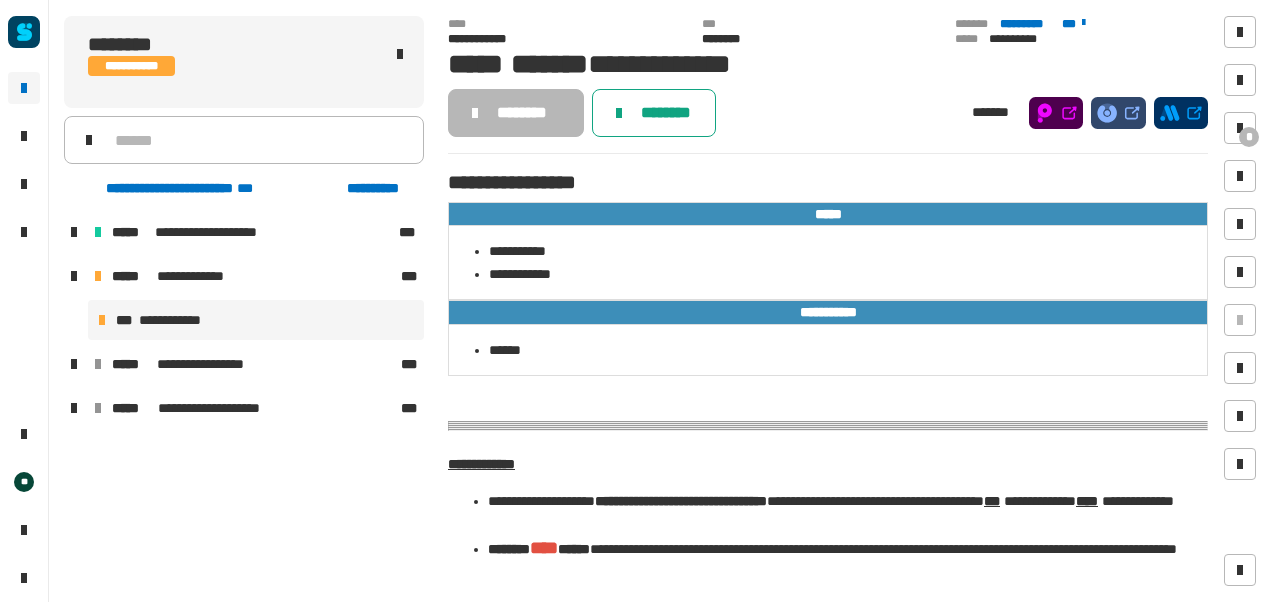 click on "********" 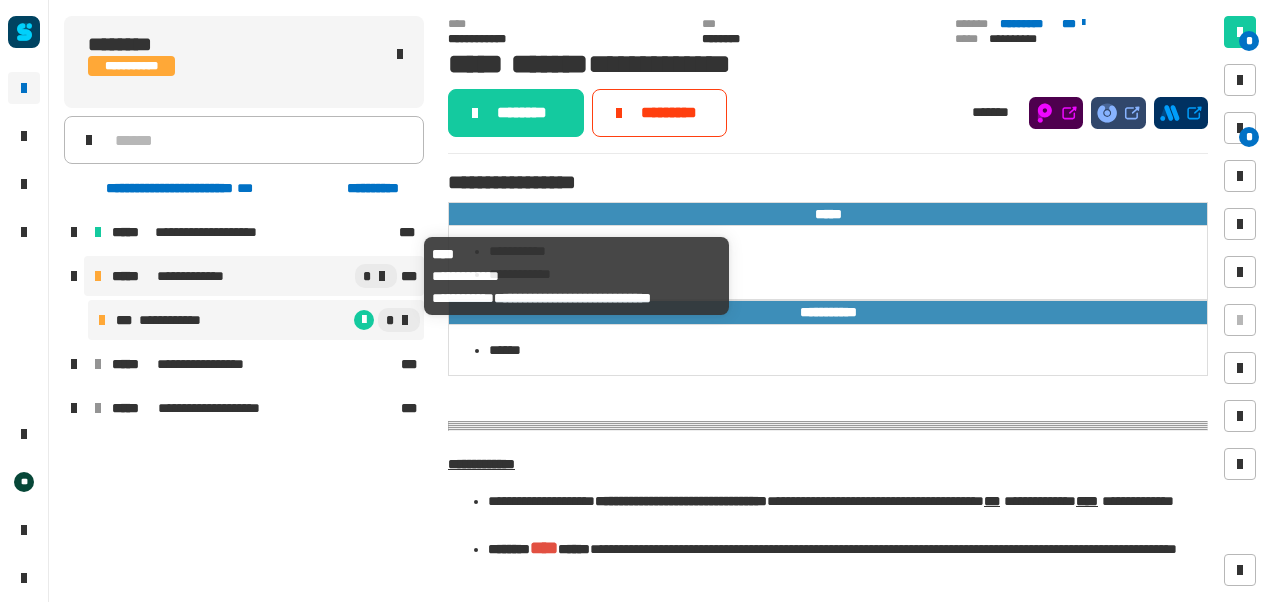 click on "**********" at bounding box center [195, 276] 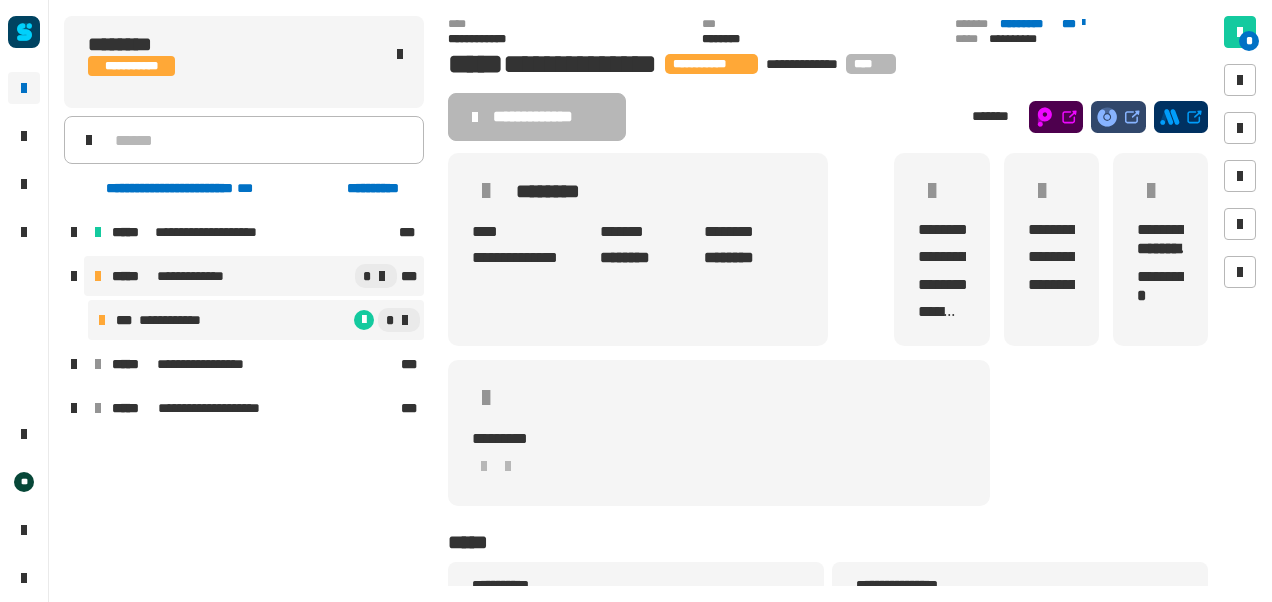 click on "*" at bounding box center (317, 320) 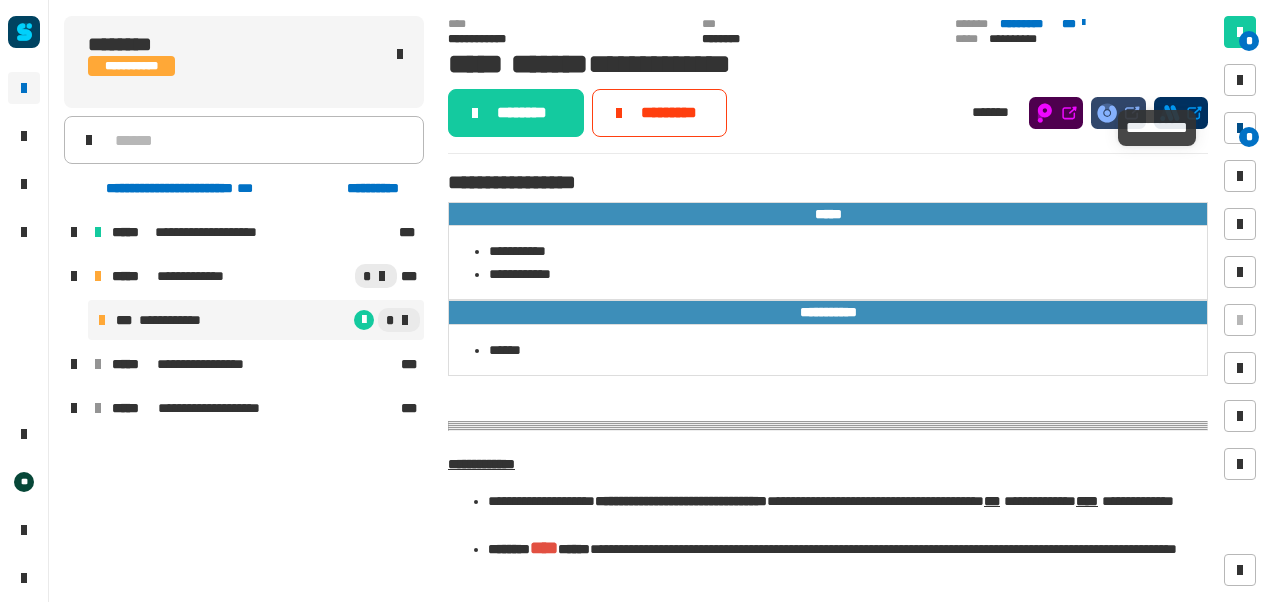 click at bounding box center [1240, 128] 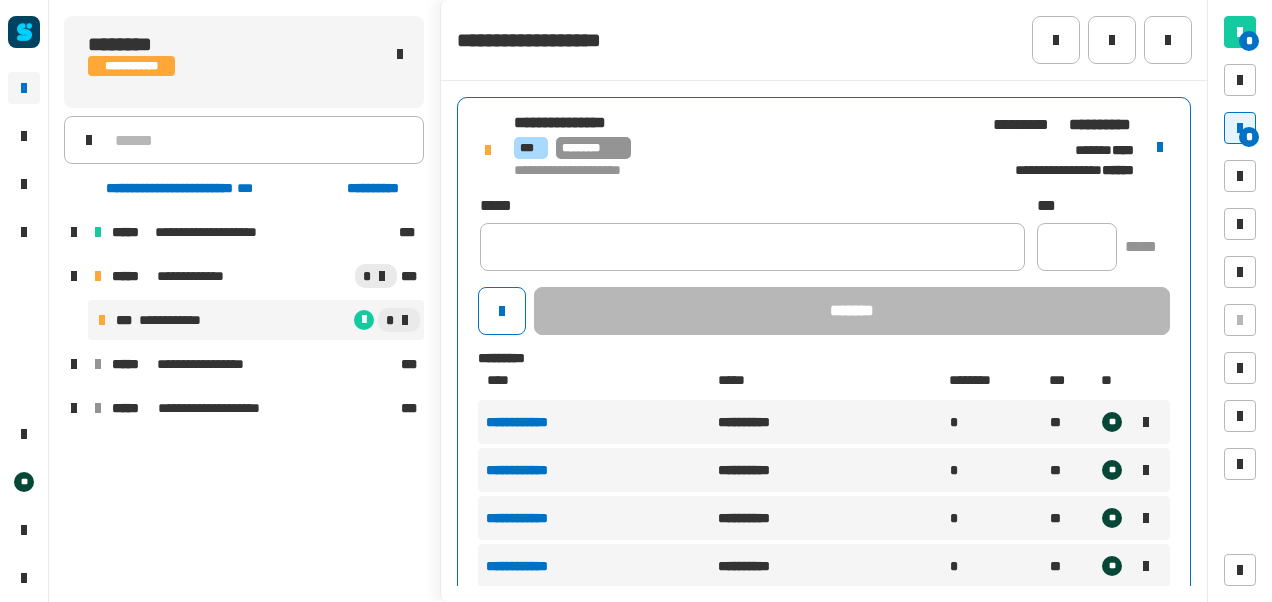 click on "**********" at bounding box center [742, 147] 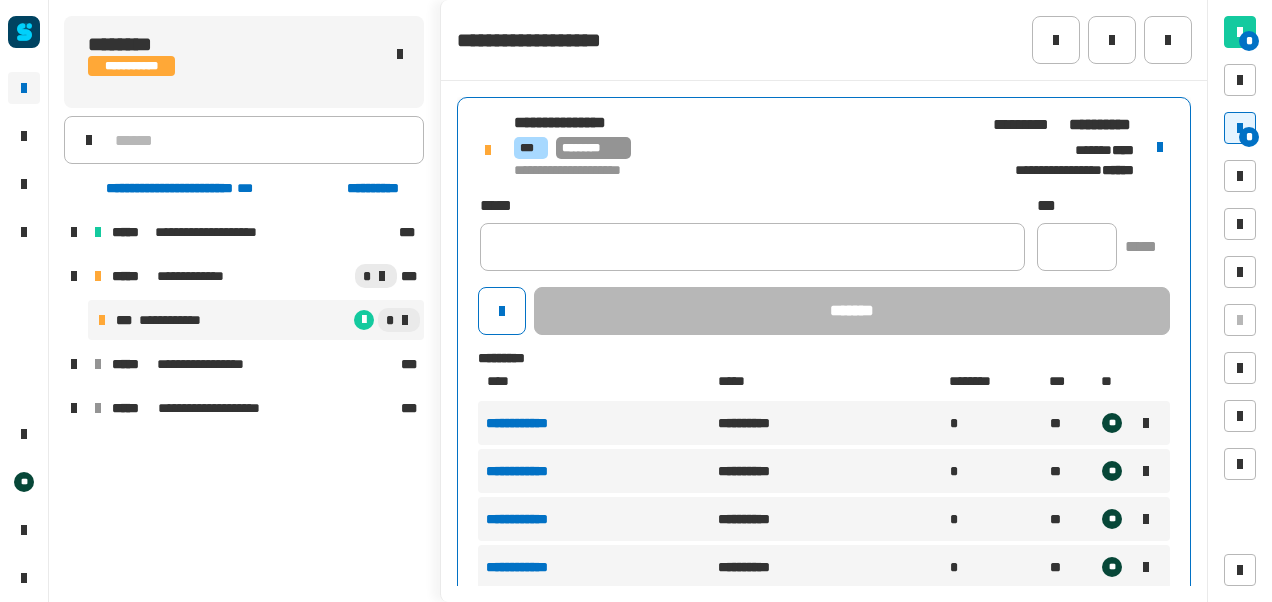 scroll, scrollTop: 71, scrollLeft: 0, axis: vertical 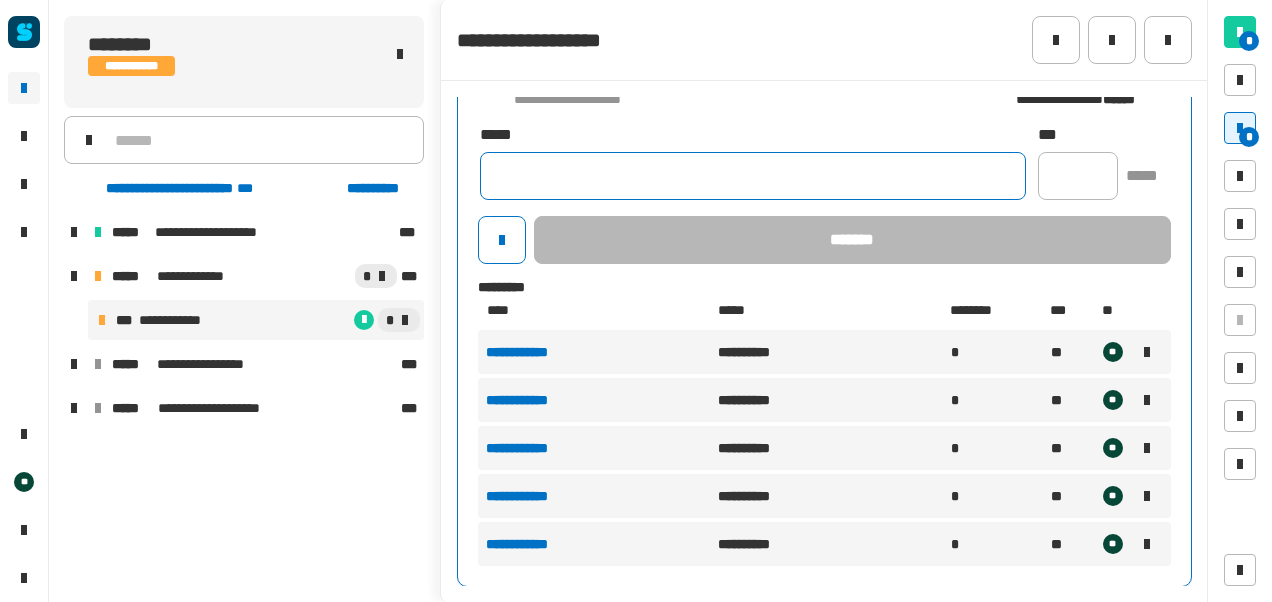 click 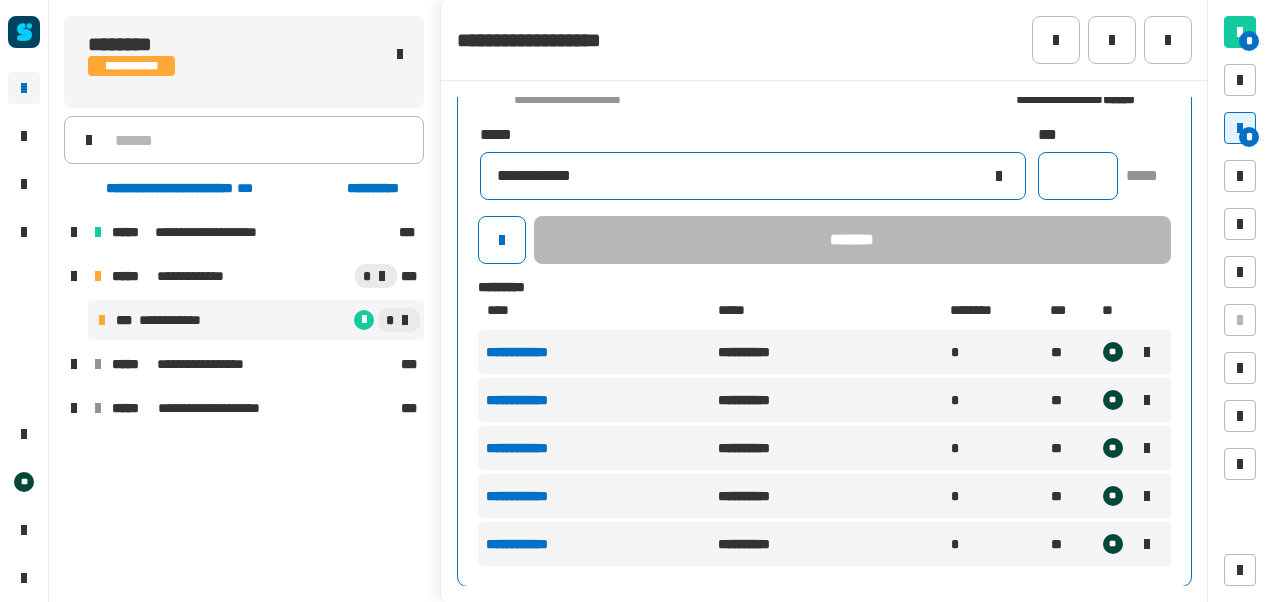 type on "**********" 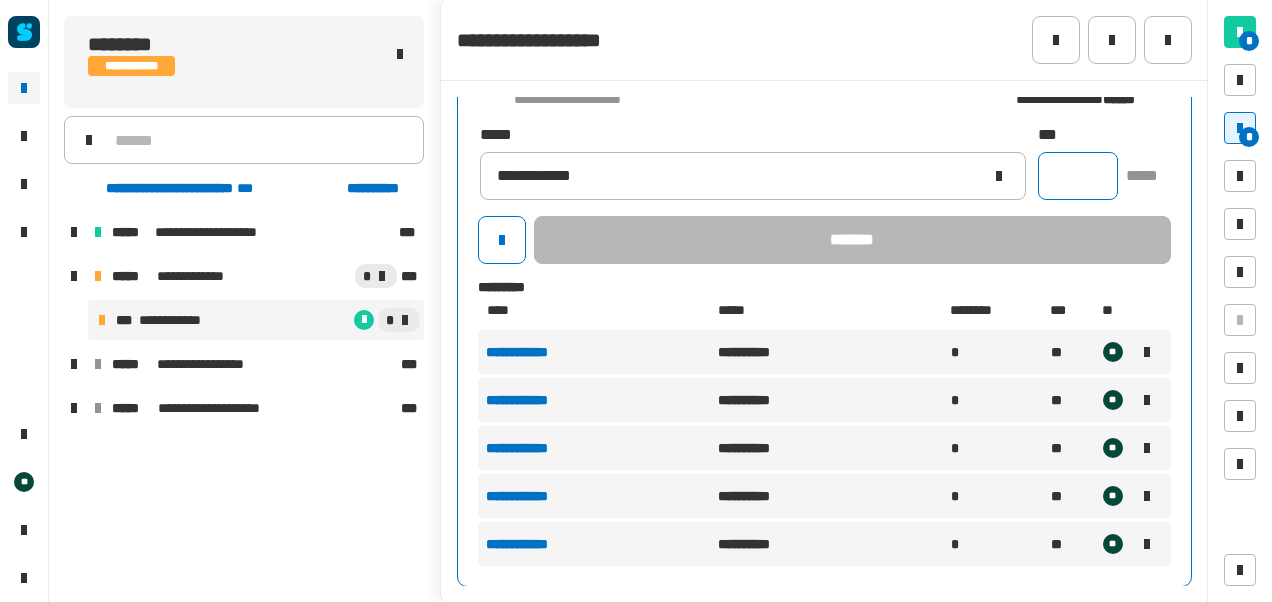 click 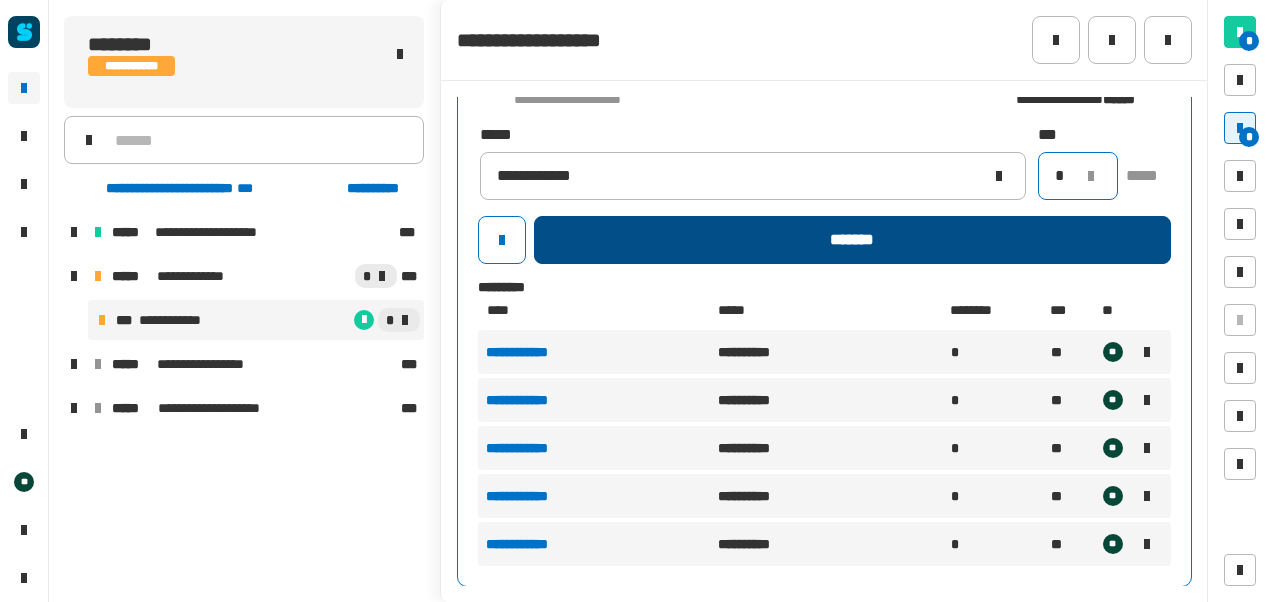 type on "*" 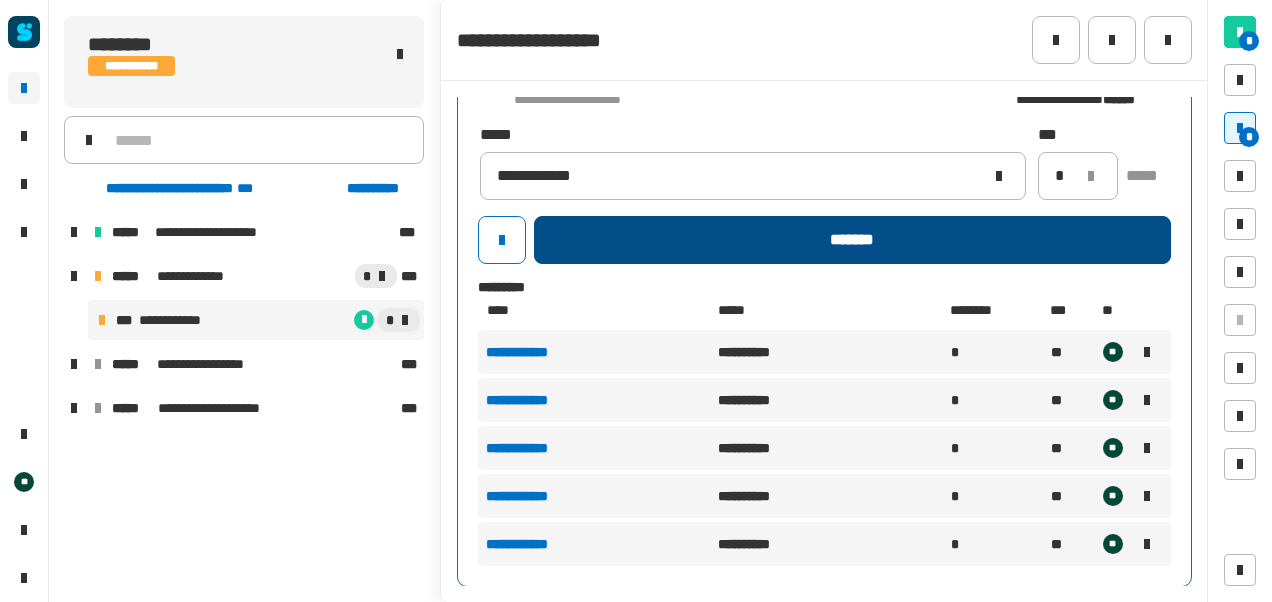 click on "*******" 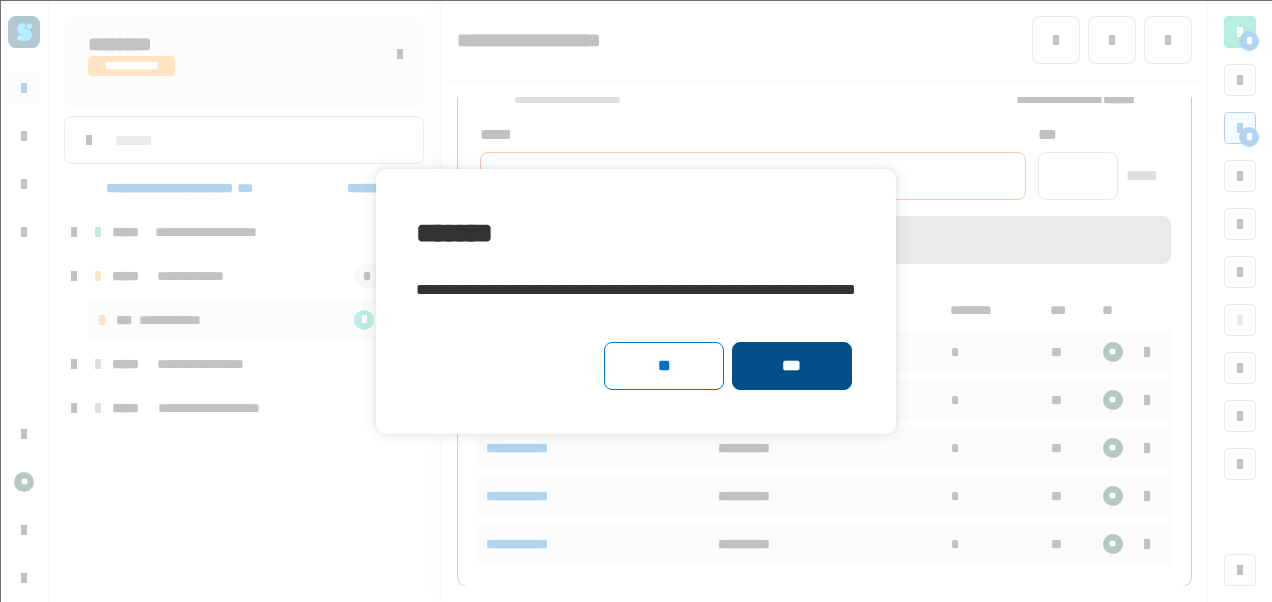 click on "***" 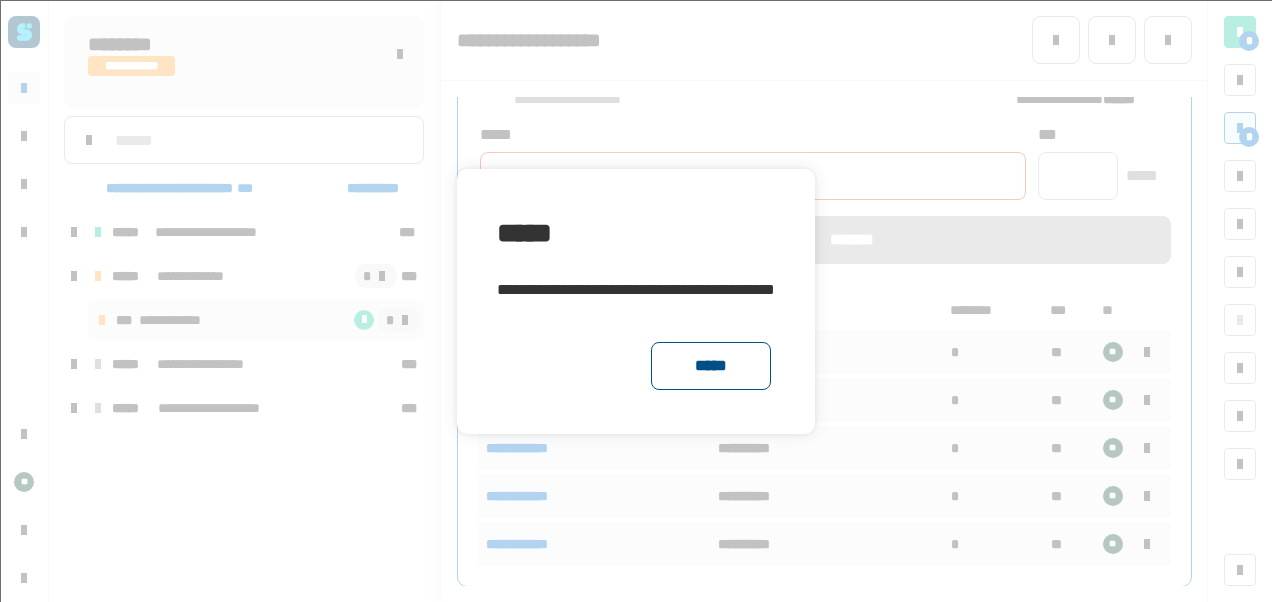 click on "*****" 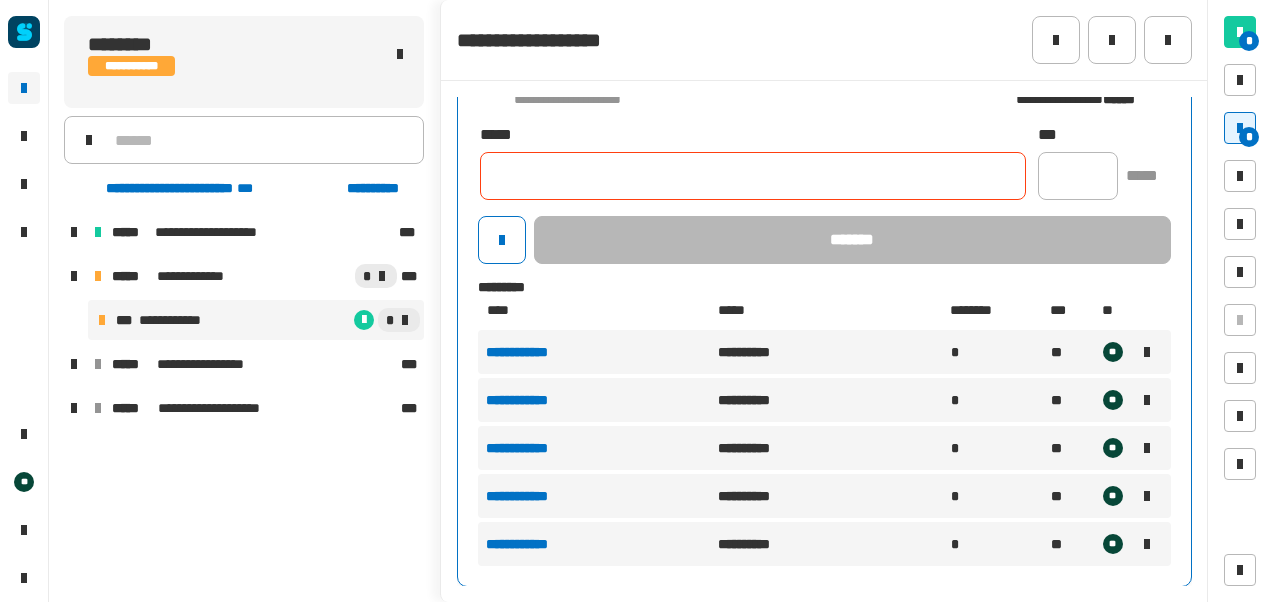 click 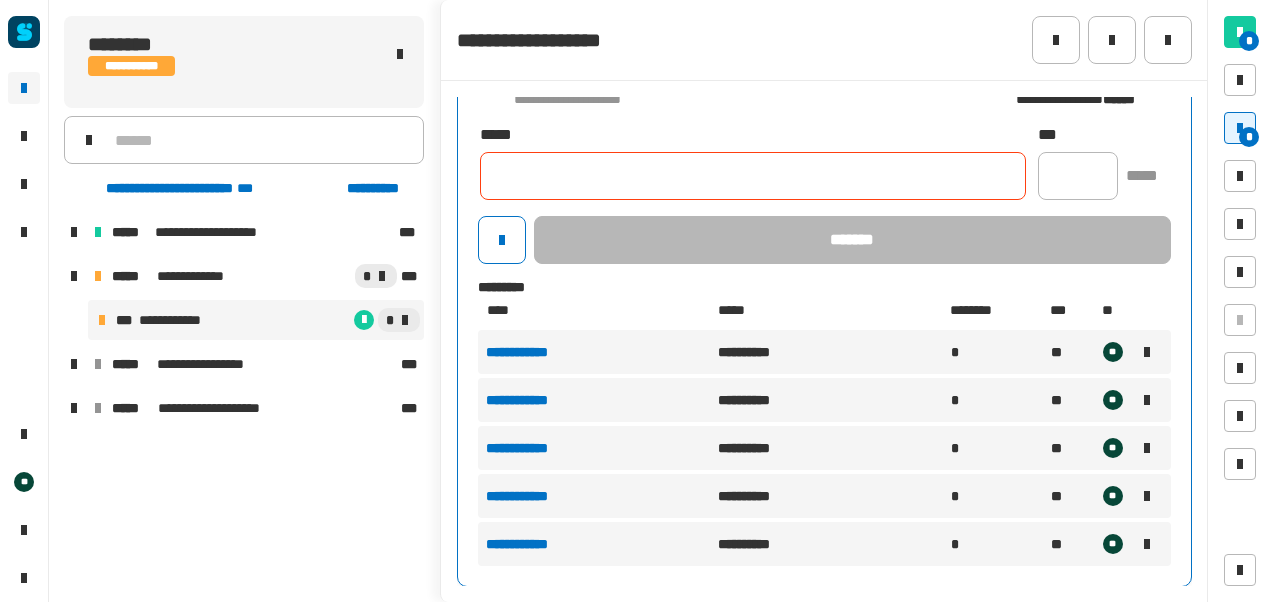 paste on "**********" 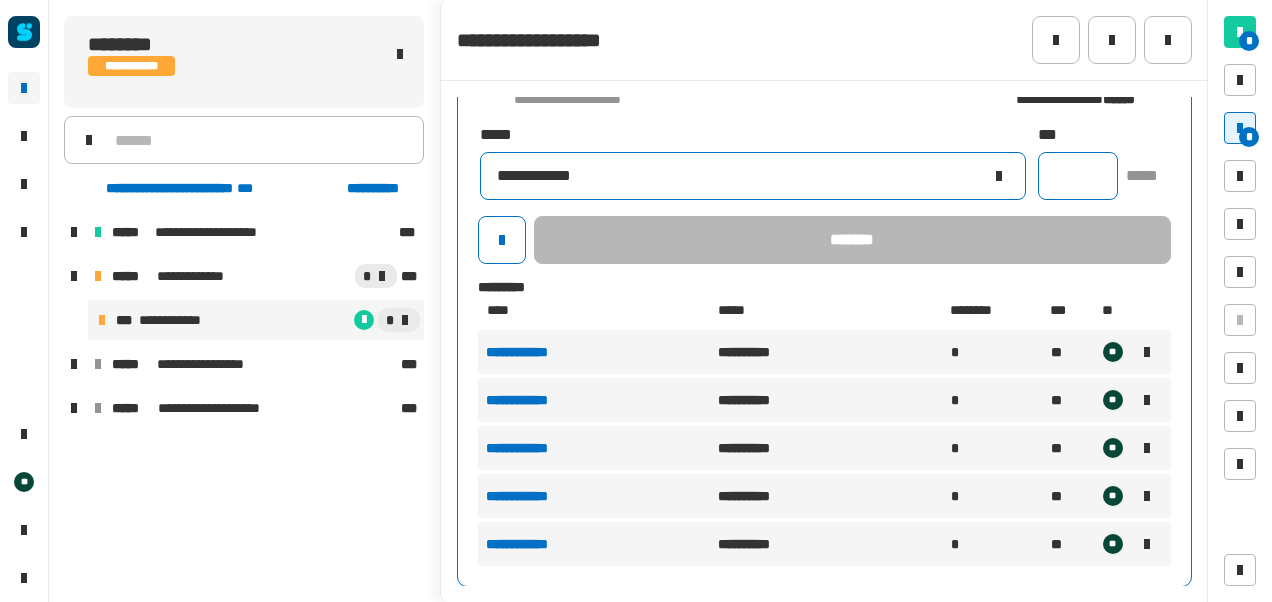 type on "**********" 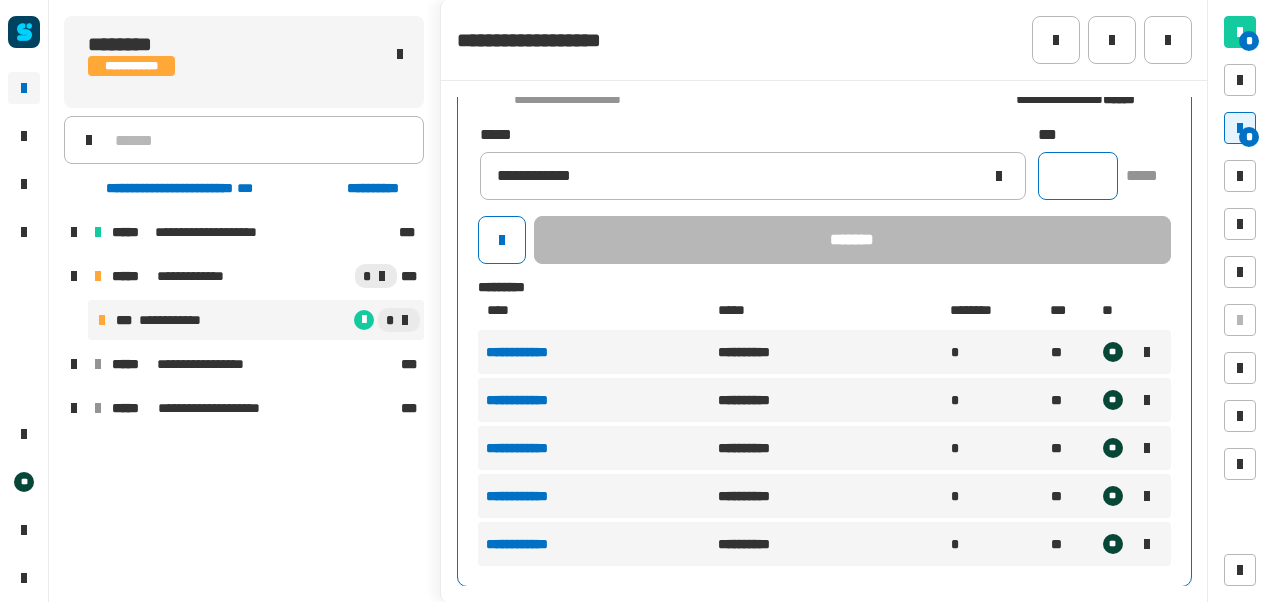click 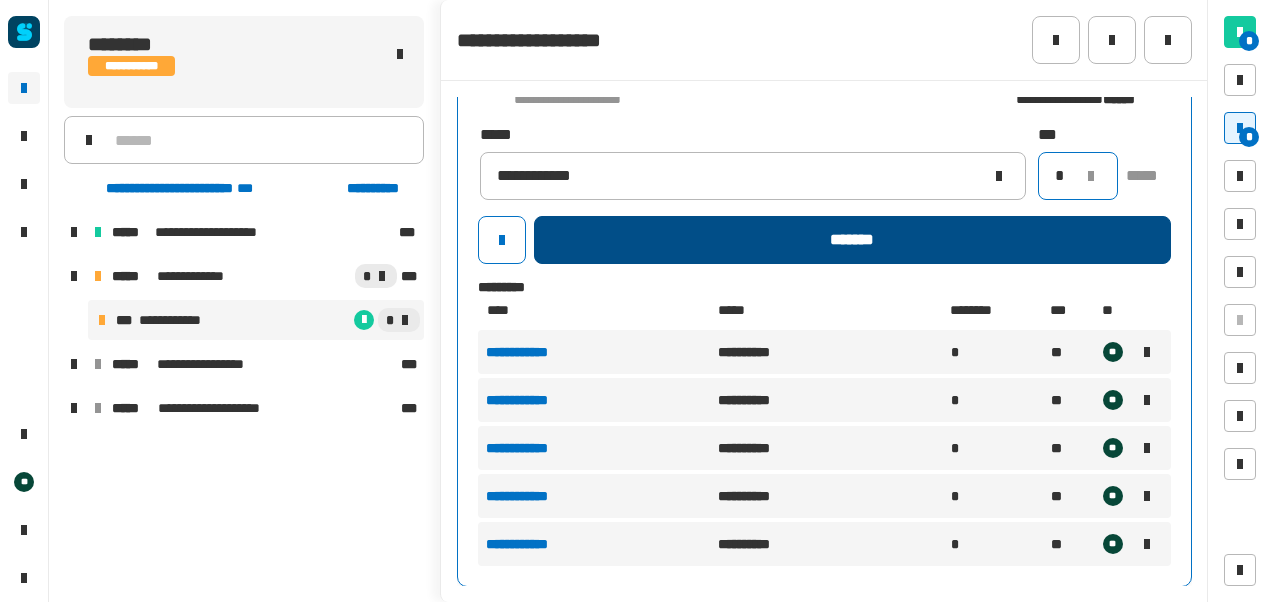 type on "*" 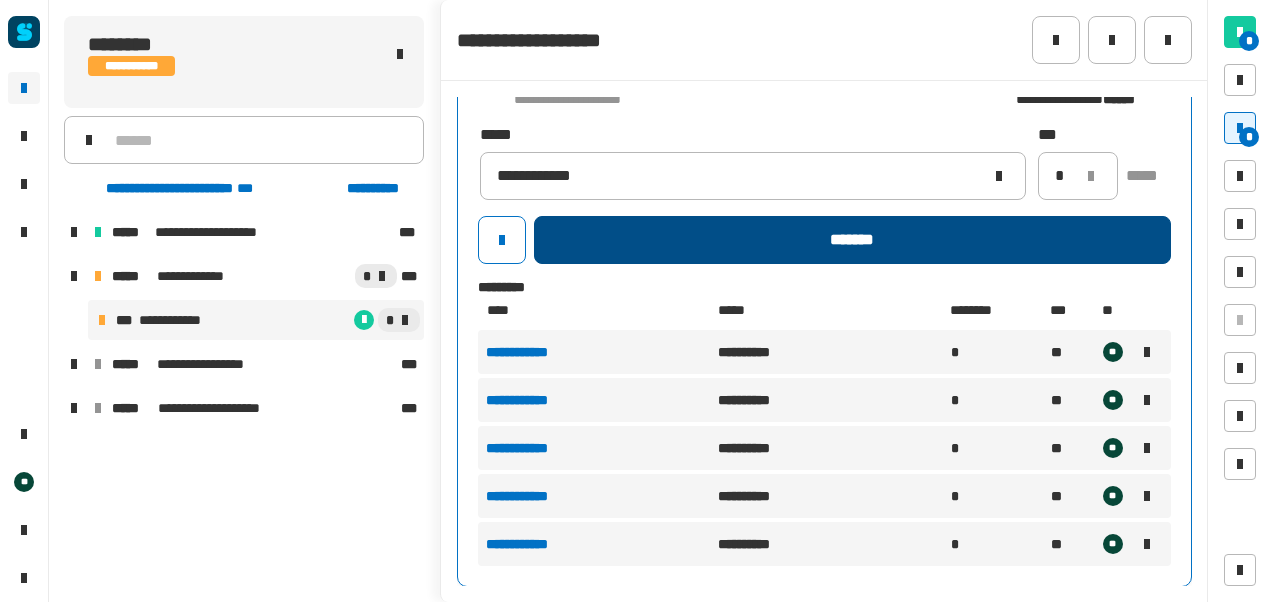 click on "*******" 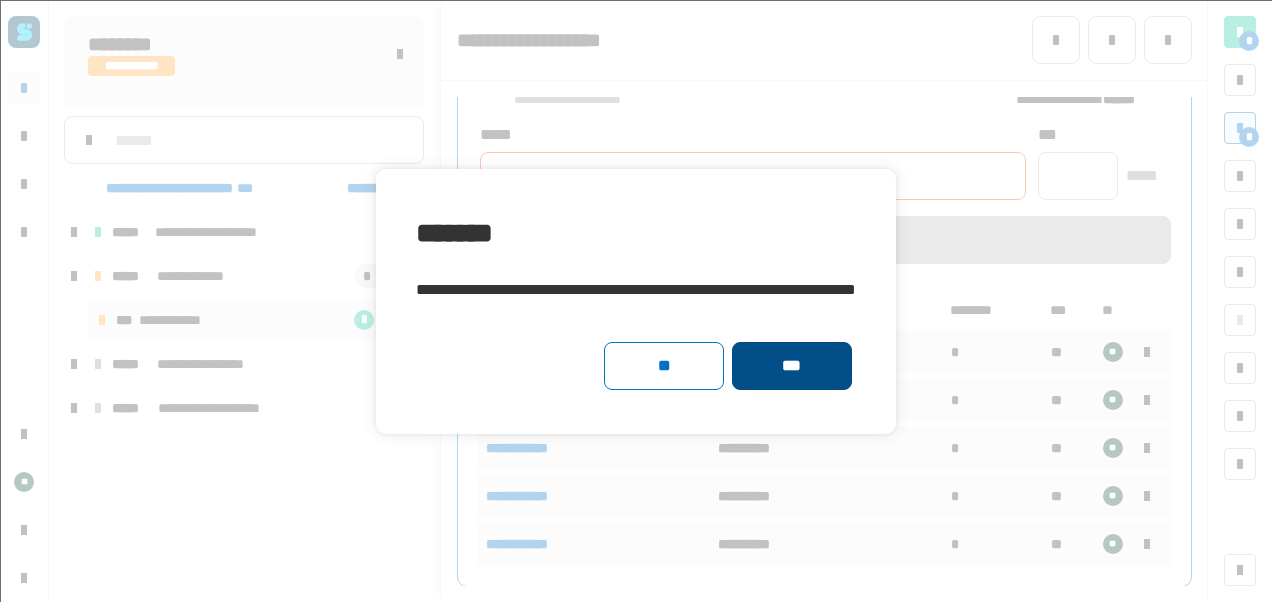click on "***" 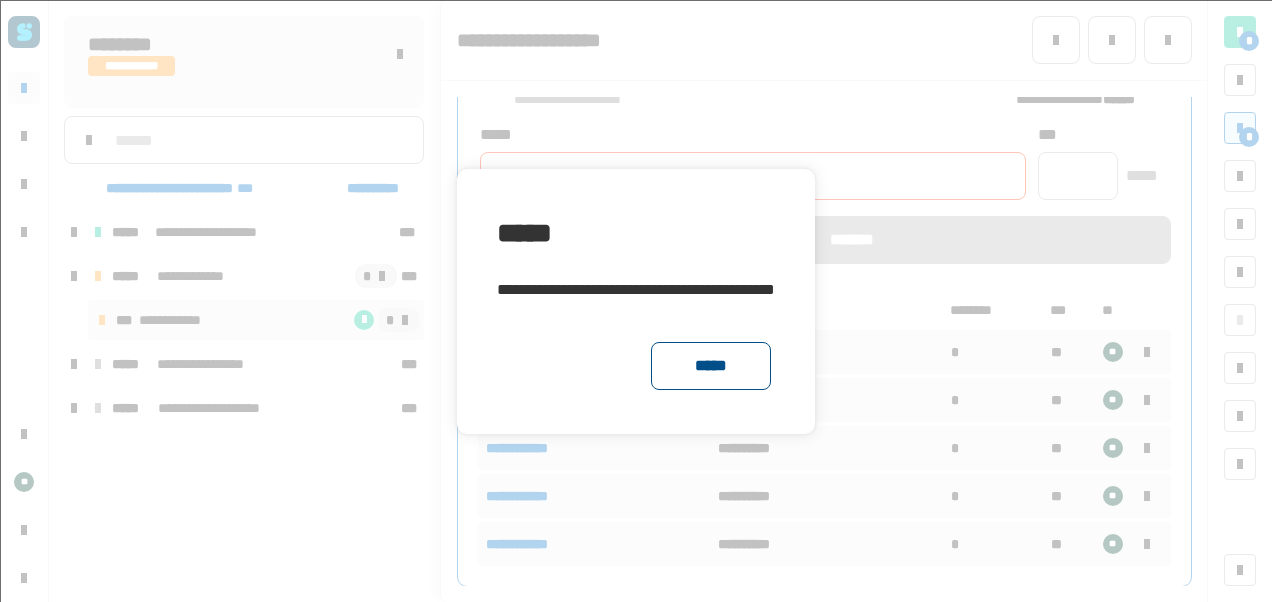 click on "*****" 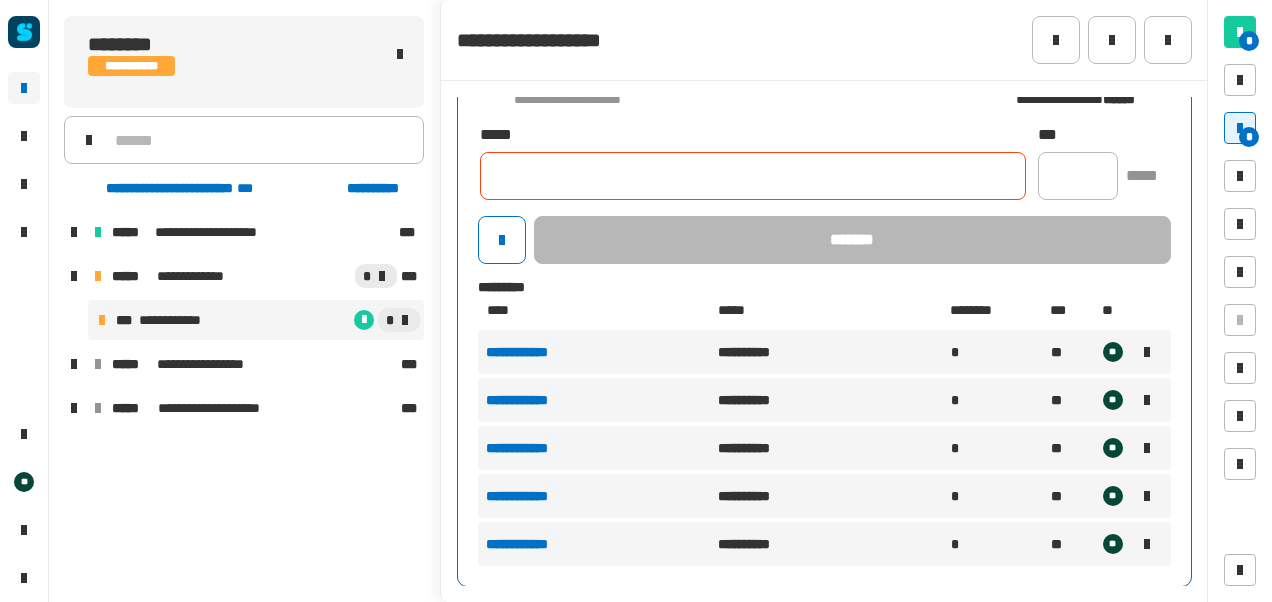 click 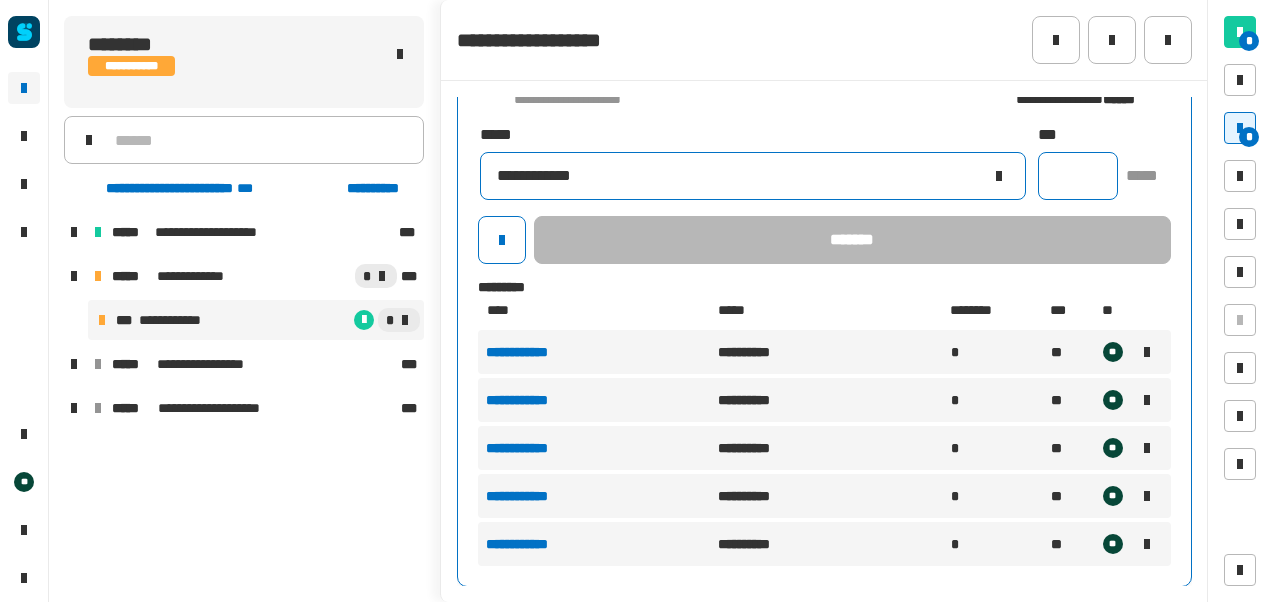 type on "**********" 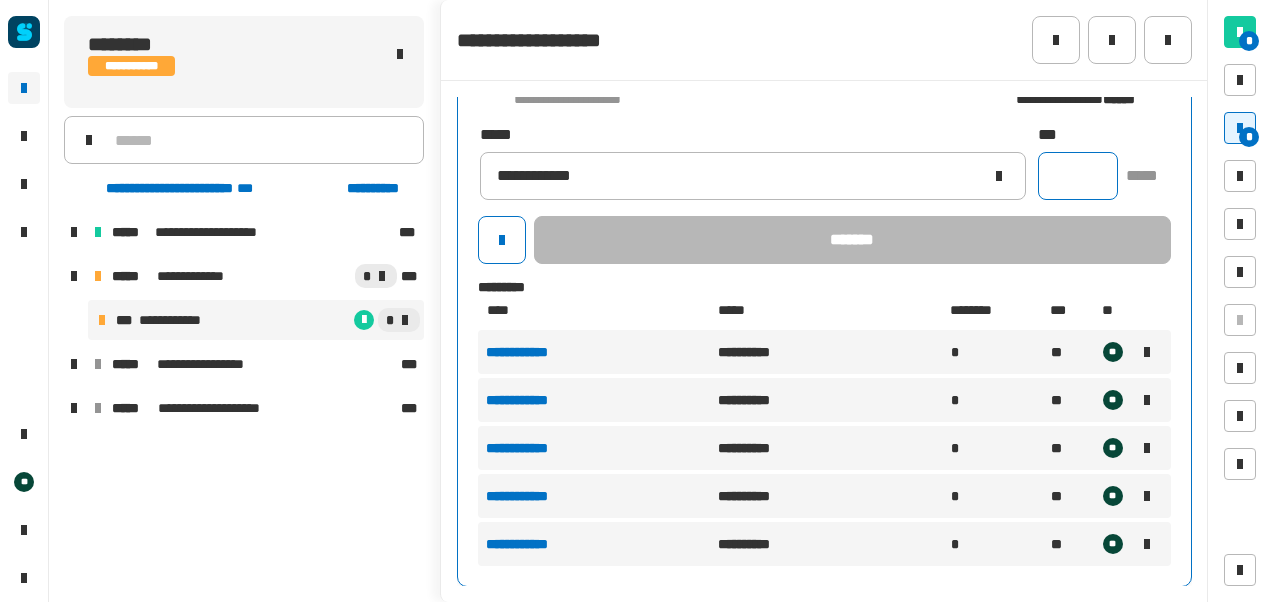 click 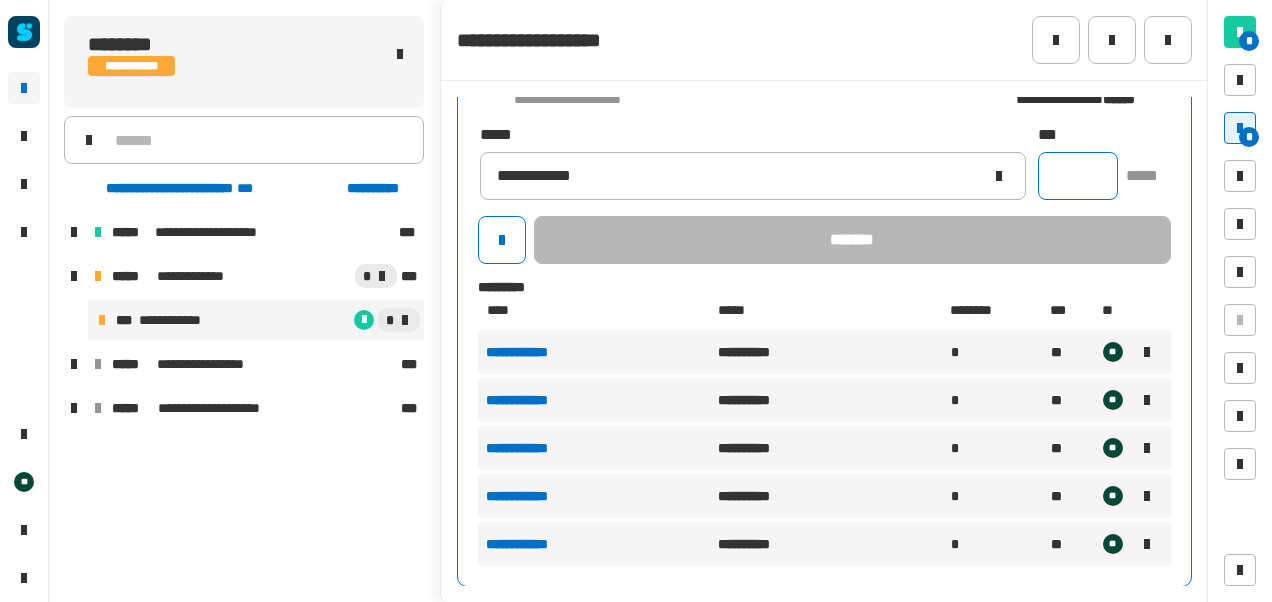 type on "*" 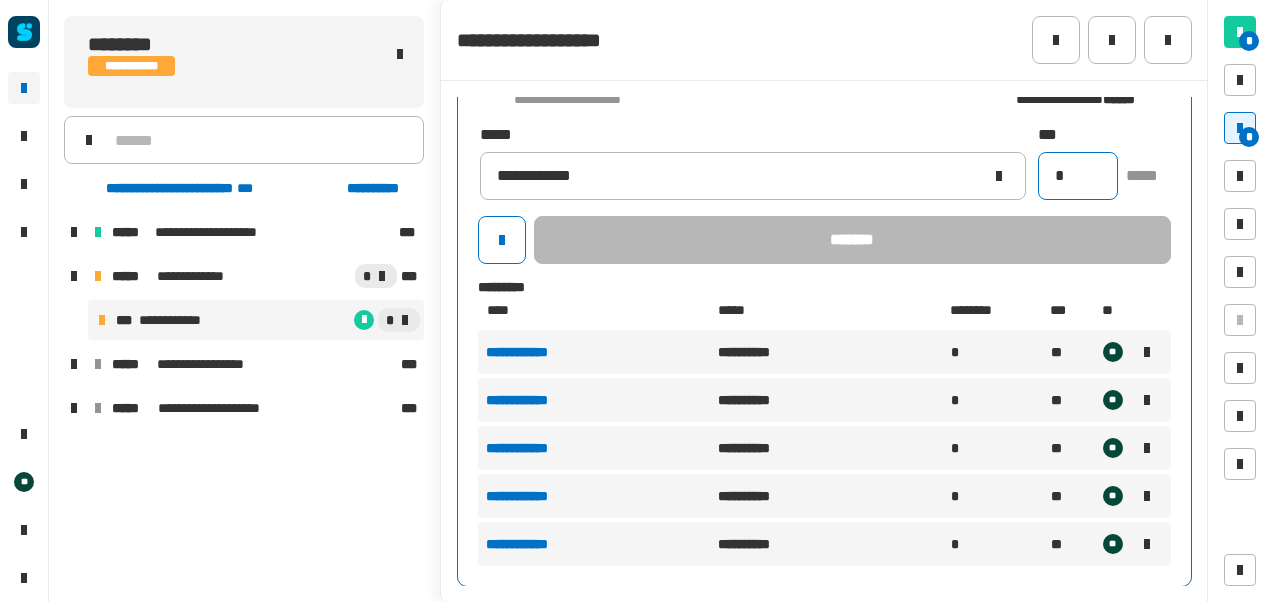 type on "********" 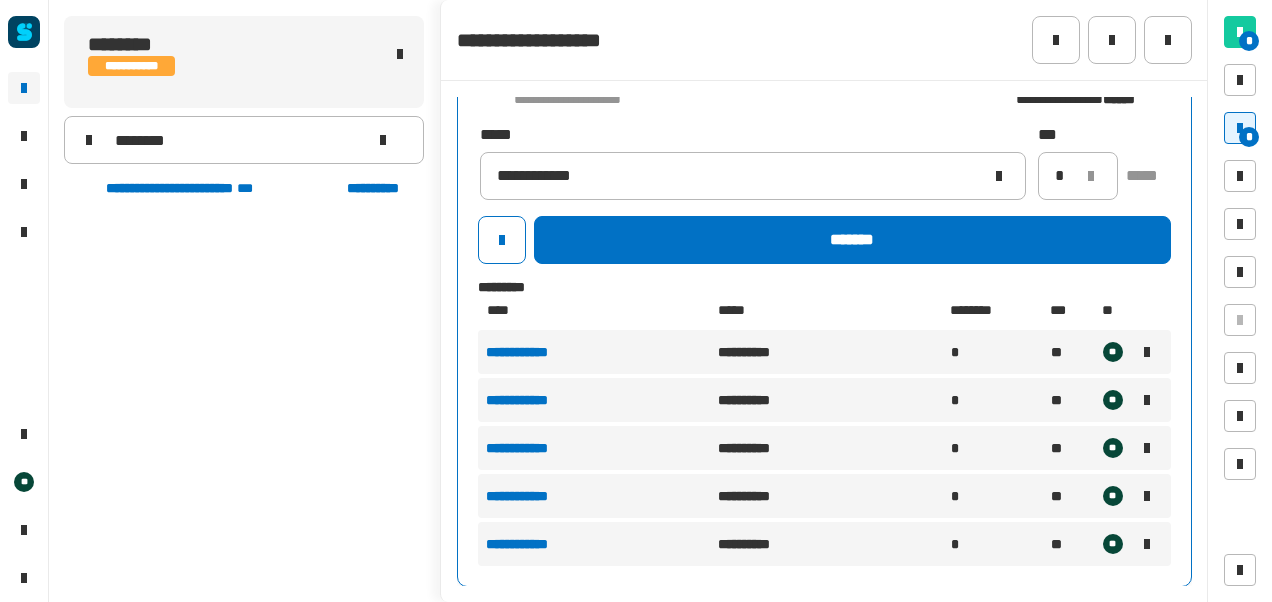 click 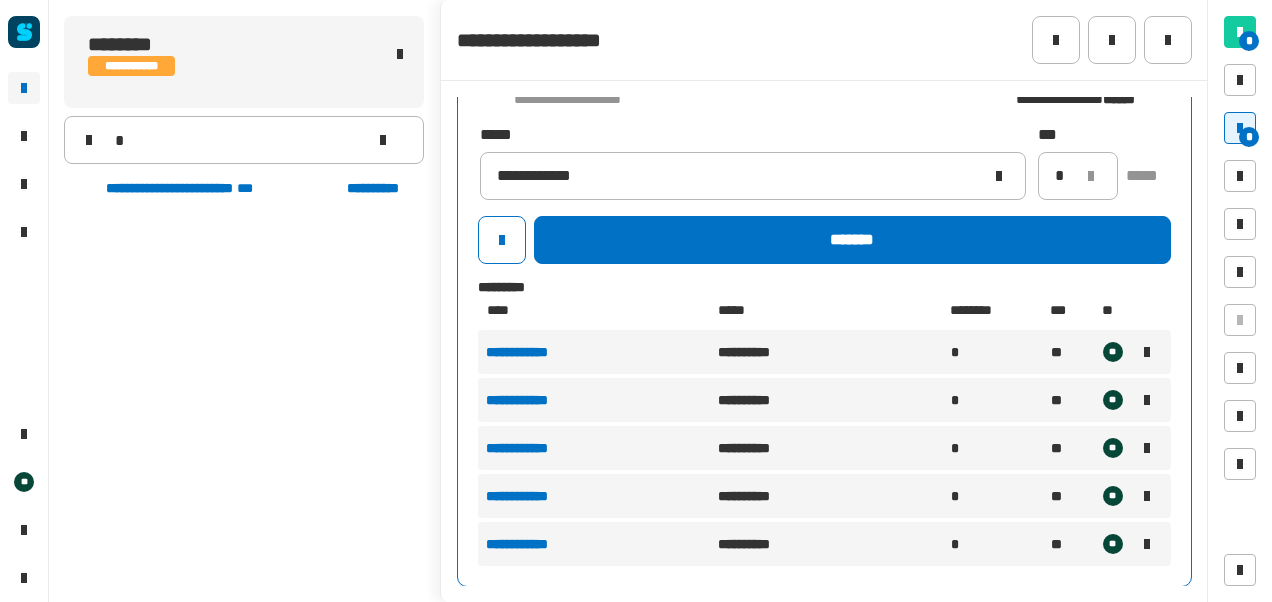 type 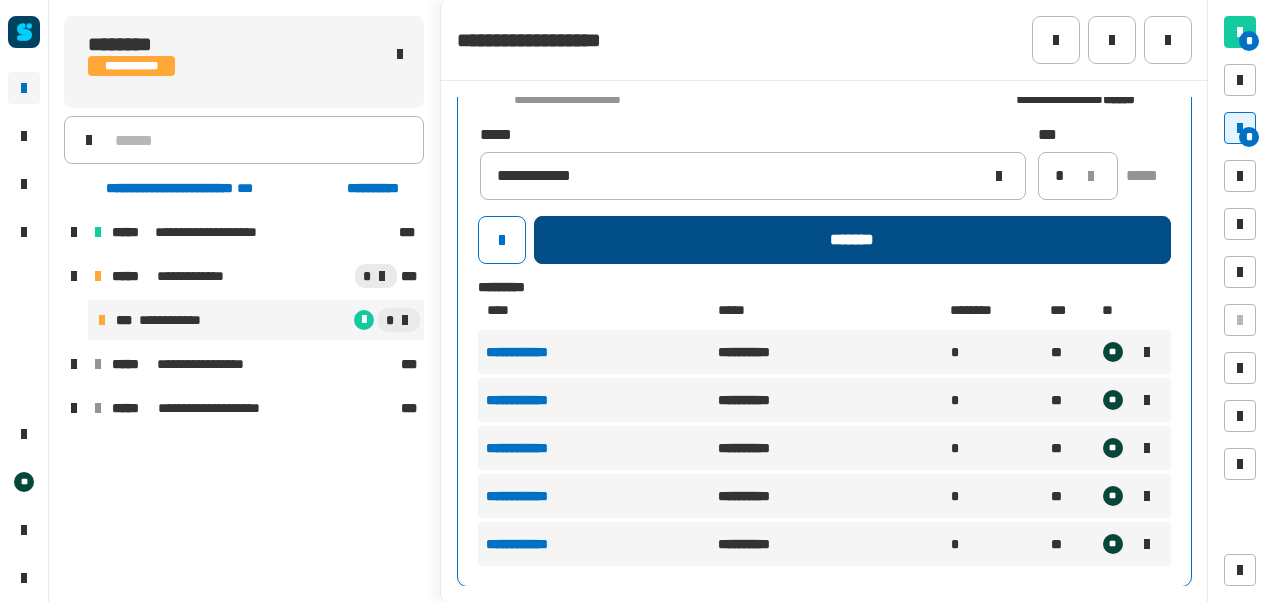 click on "*******" 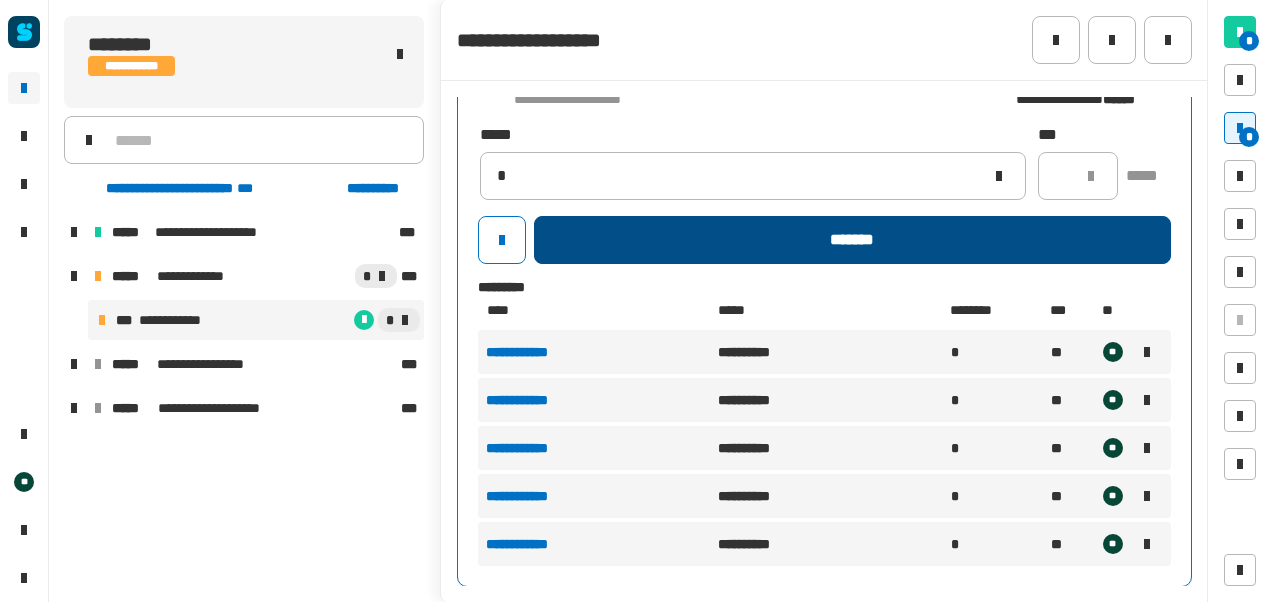 type 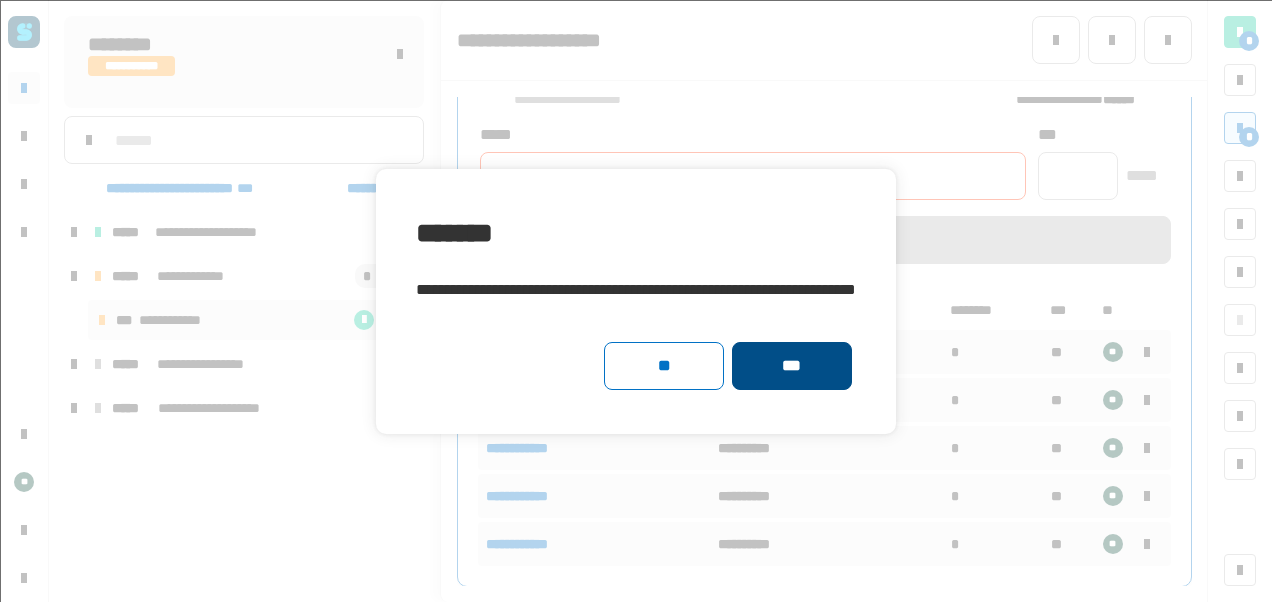 click on "***" 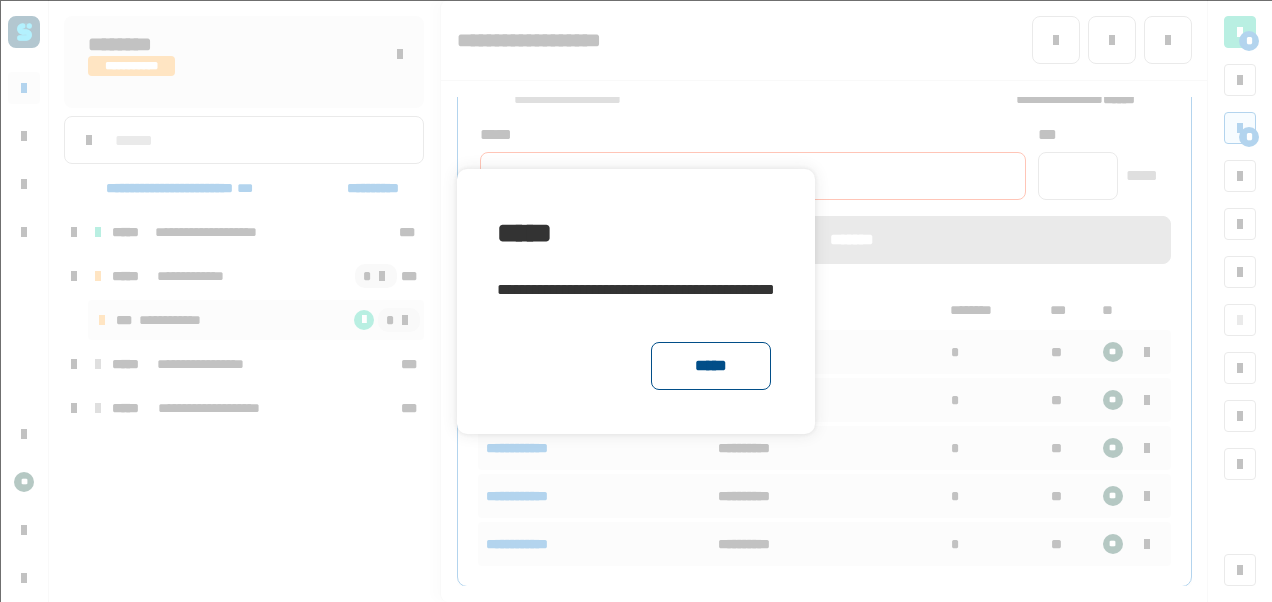 click on "*****" 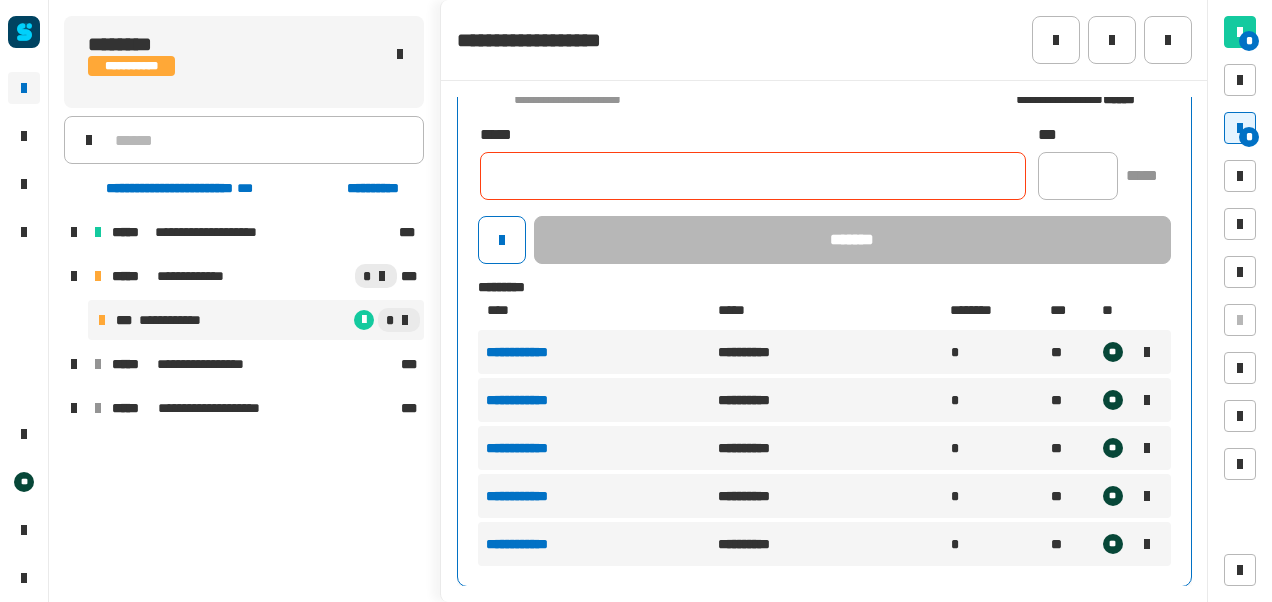 scroll, scrollTop: 0, scrollLeft: 0, axis: both 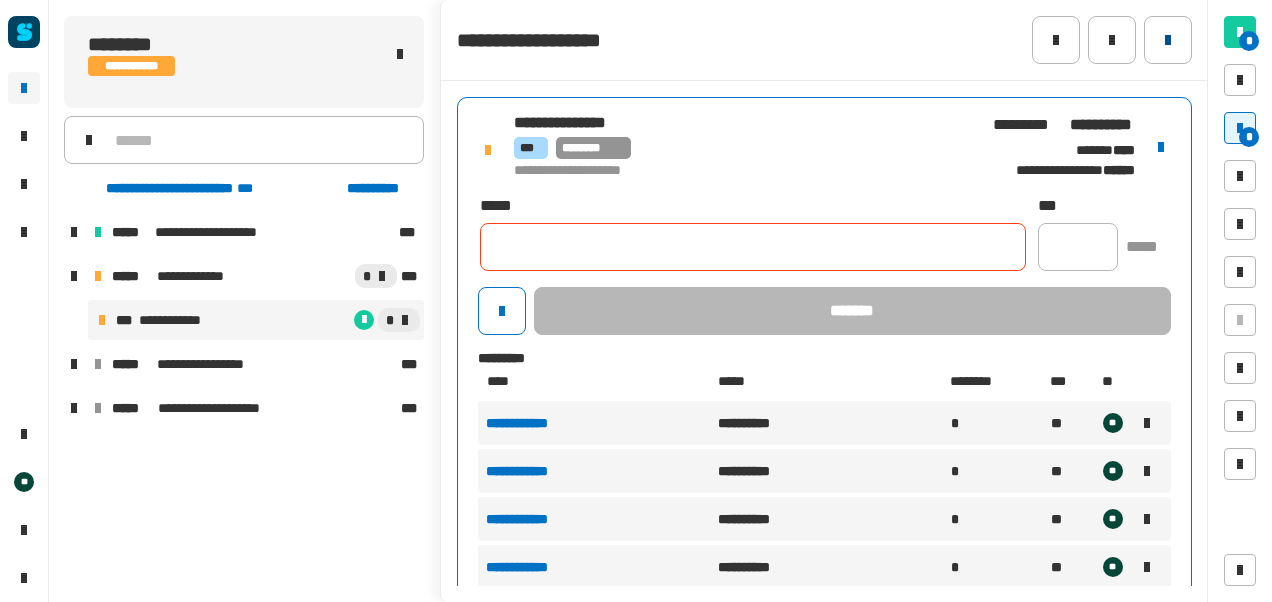 click 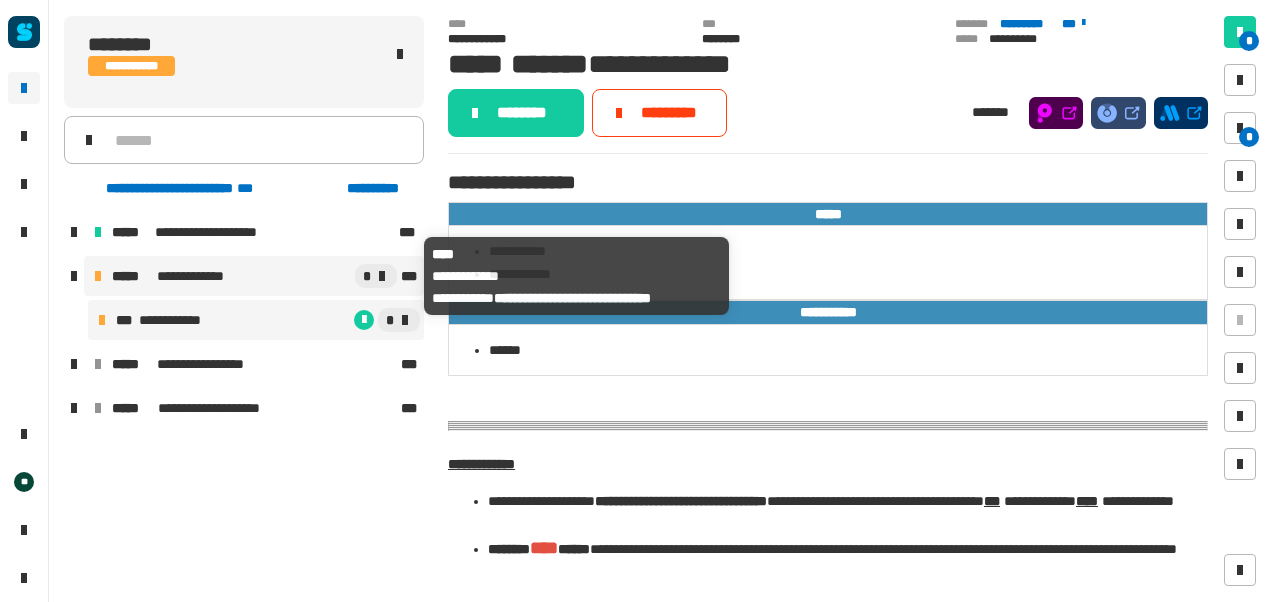 click on "**********" at bounding box center [195, 276] 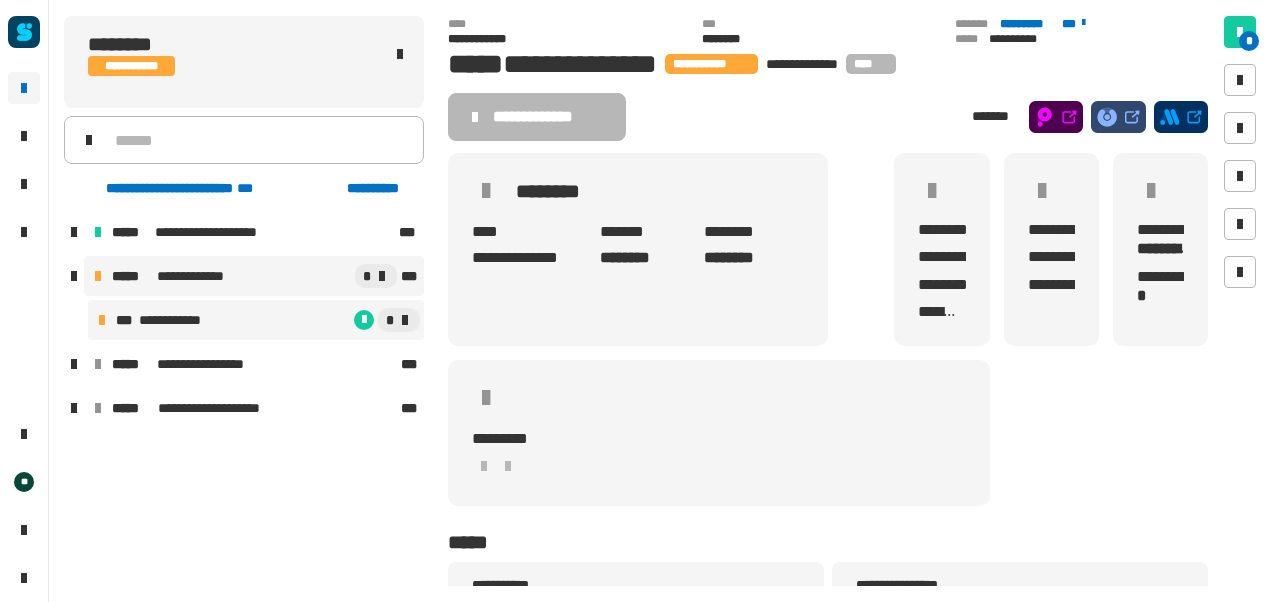 click on "*" at bounding box center (317, 320) 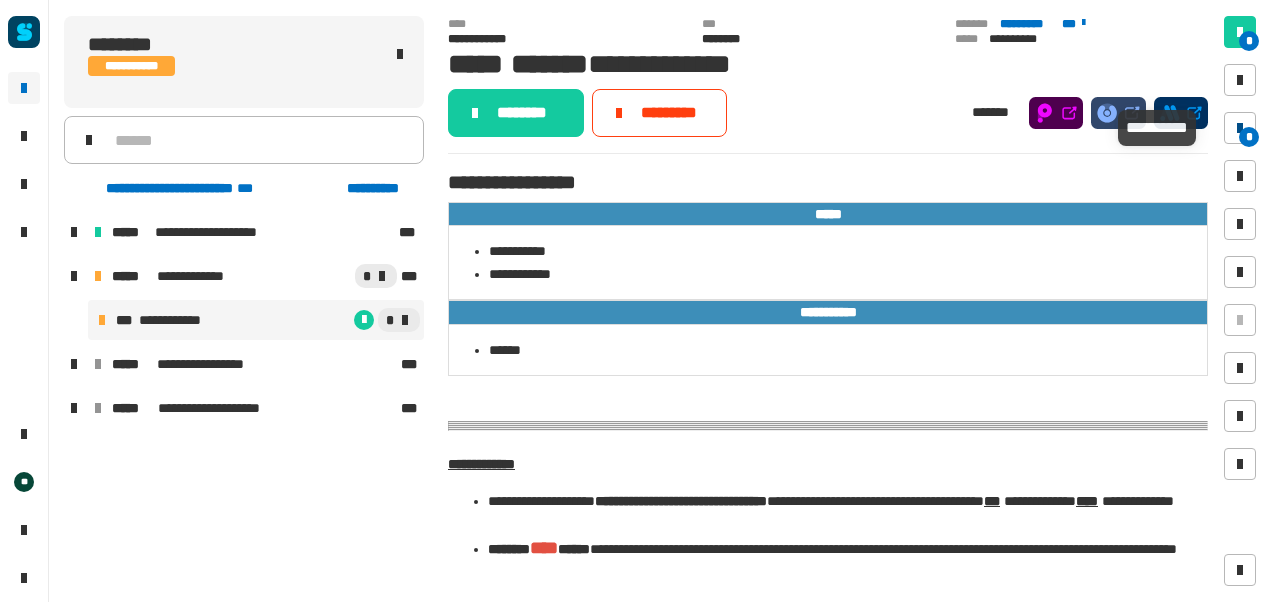 click at bounding box center [1240, 128] 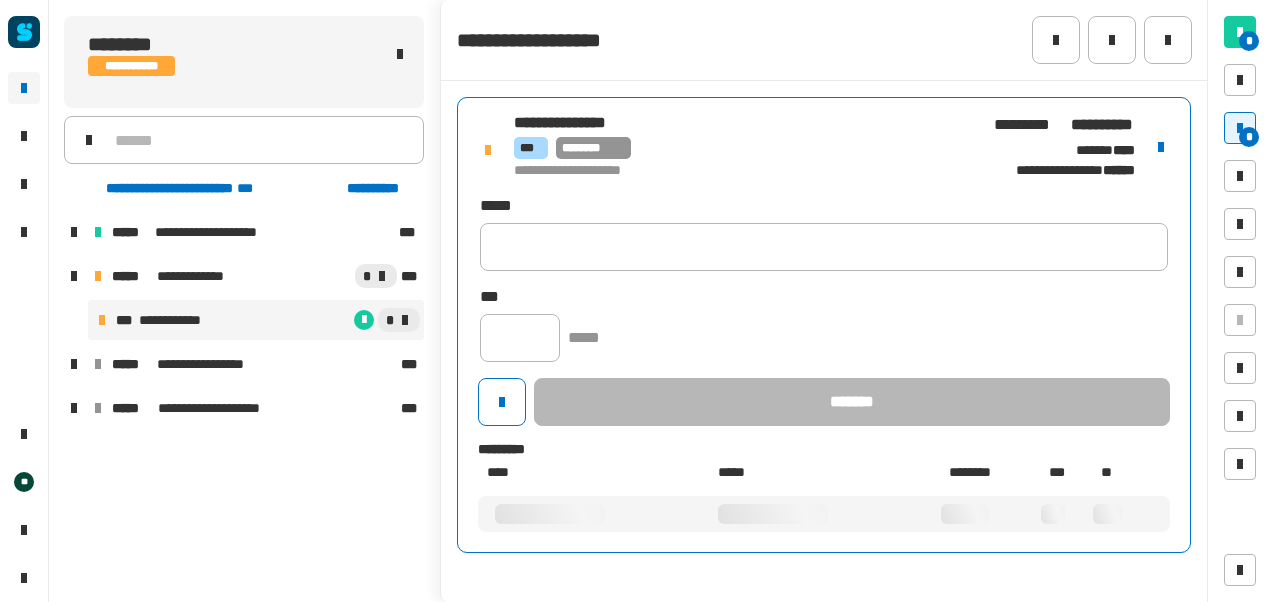click on "**********" at bounding box center [742, 171] 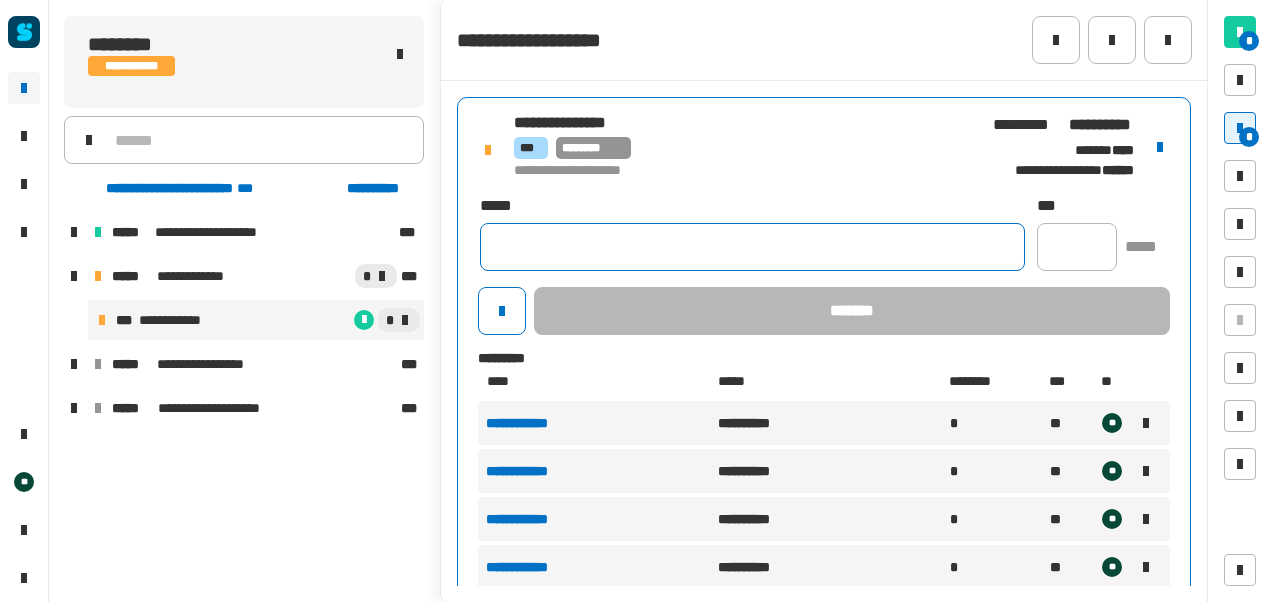 click 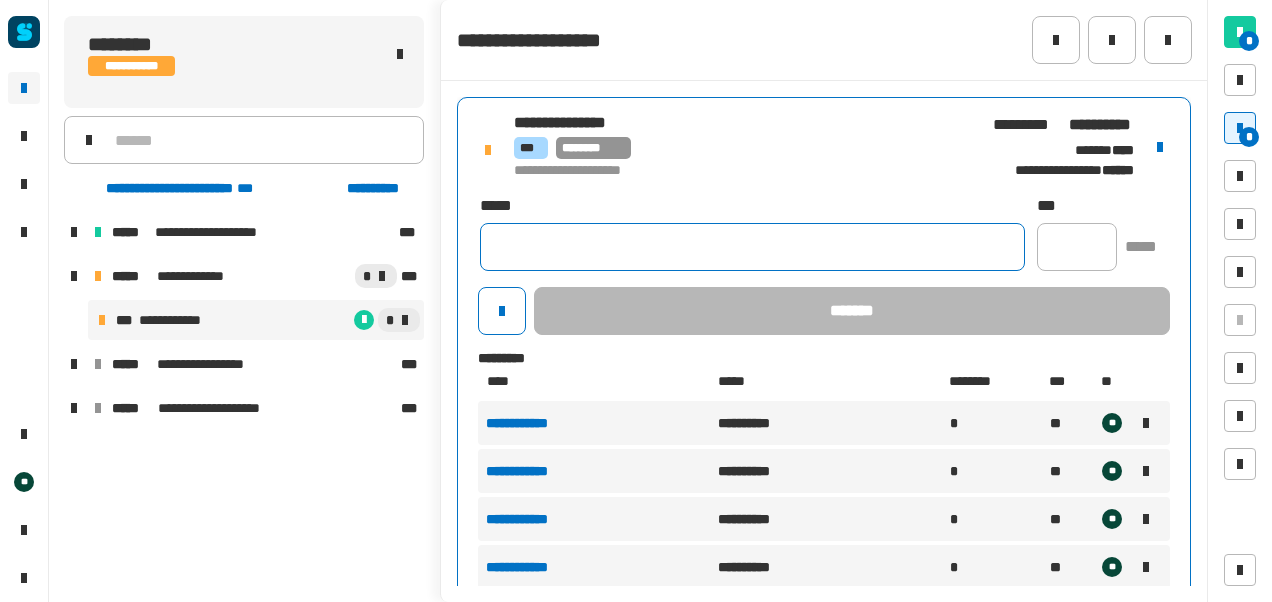 type on "**********" 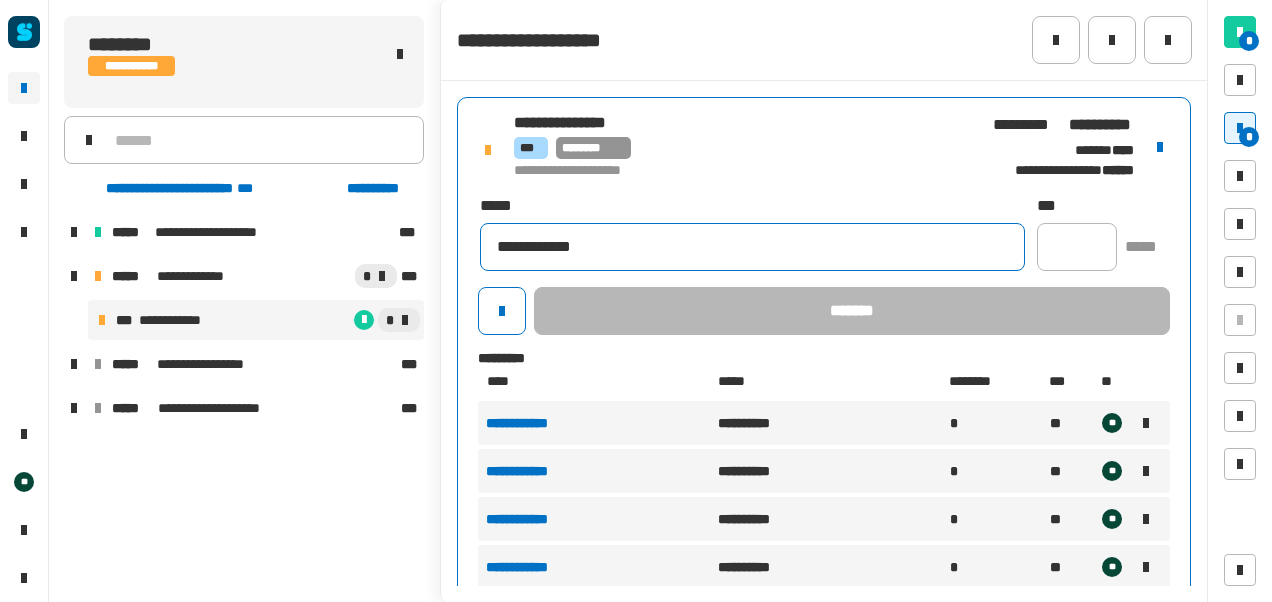 type on "********" 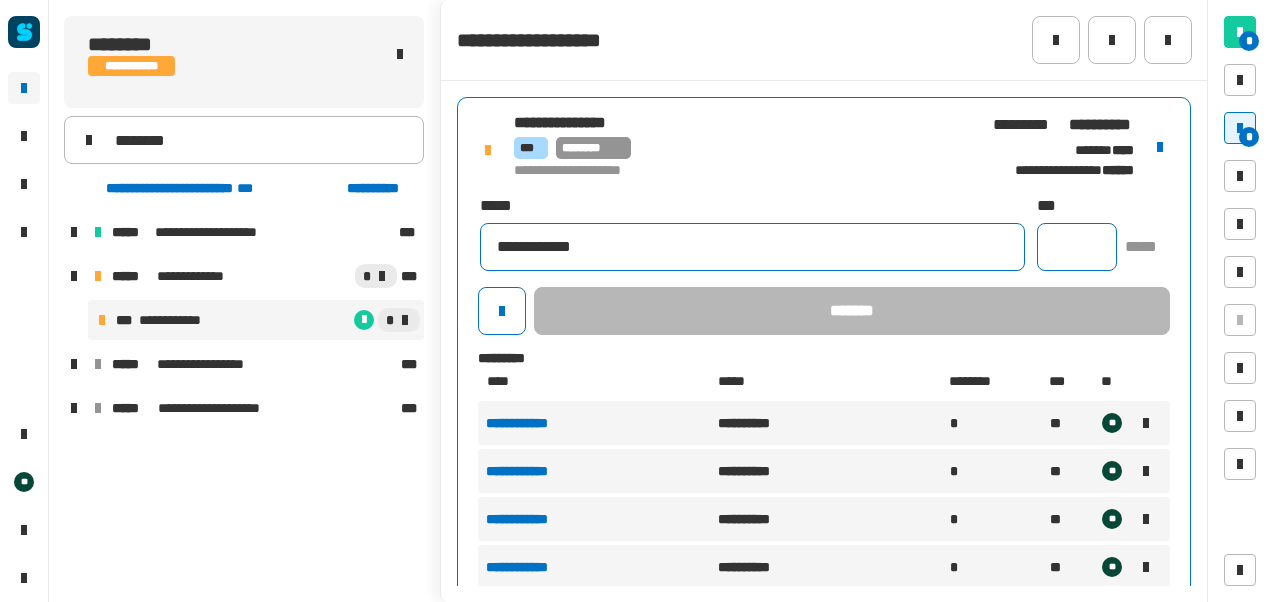 type on "*" 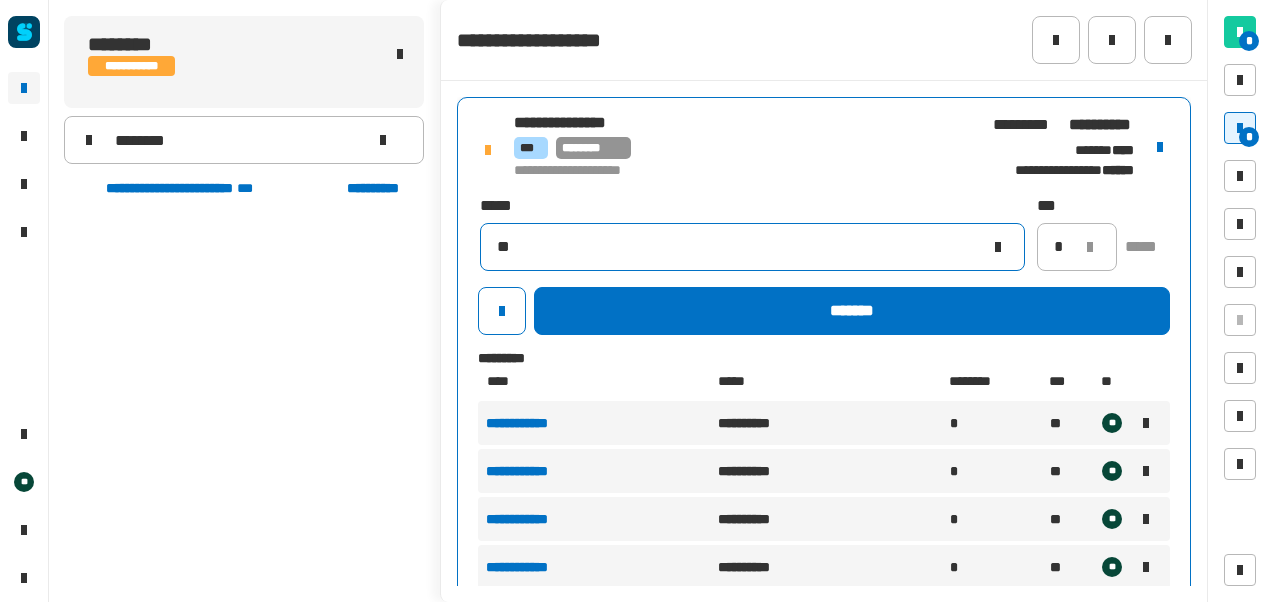 type on "*" 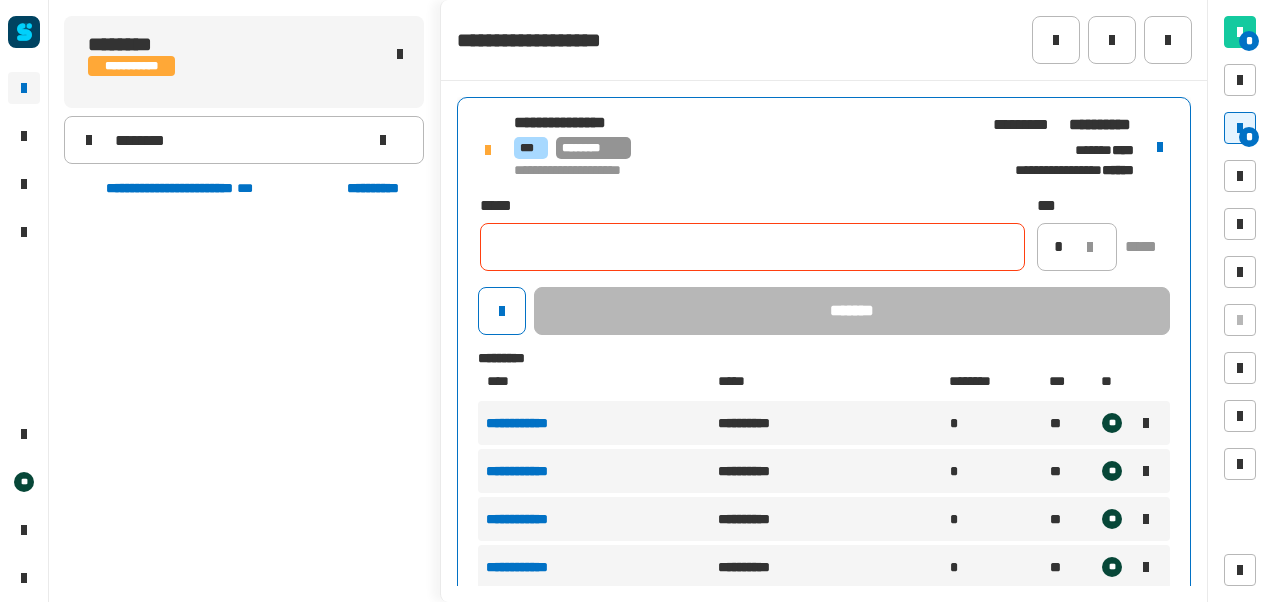 paste on "**********" 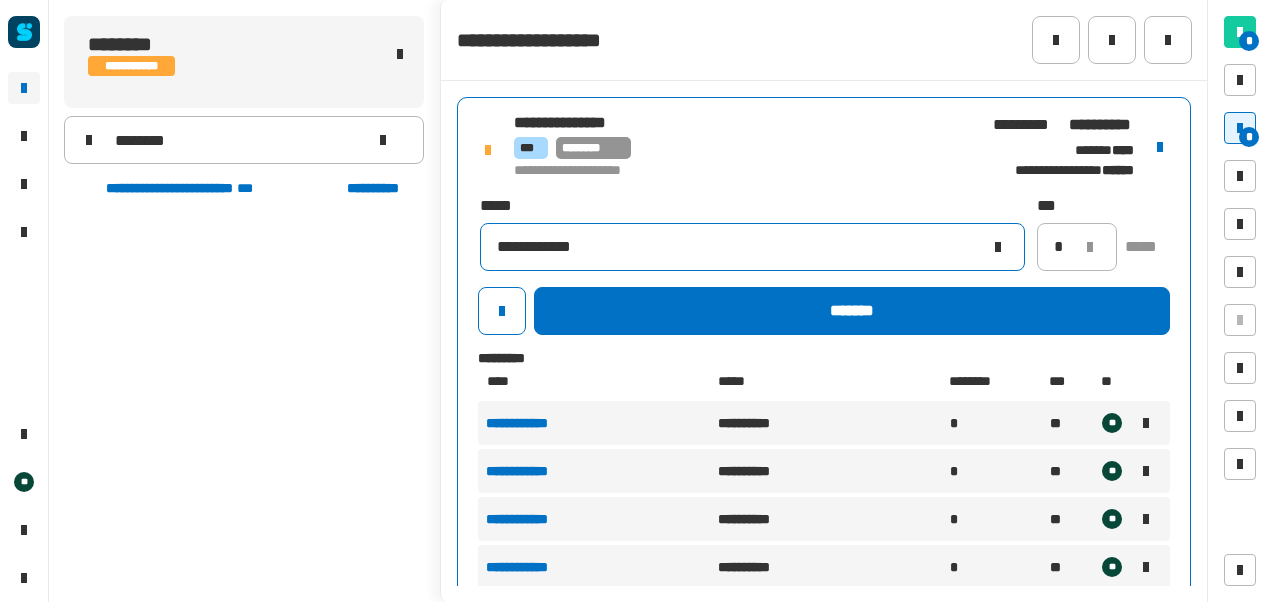 type on "**********" 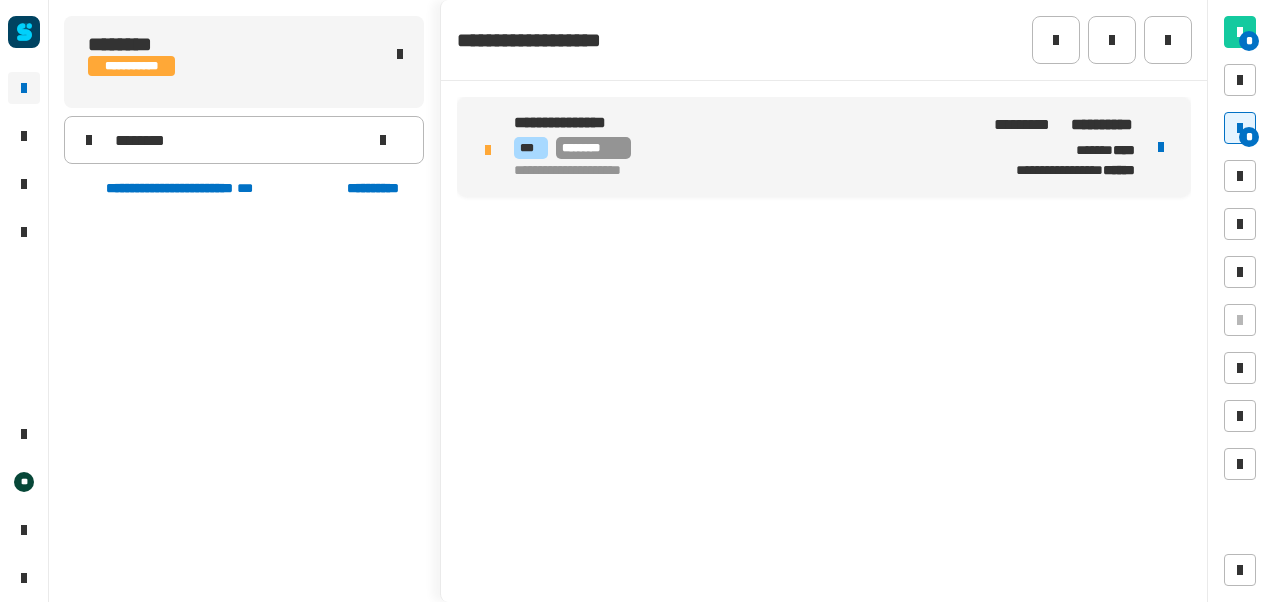 click on "**********" at bounding box center [824, 147] 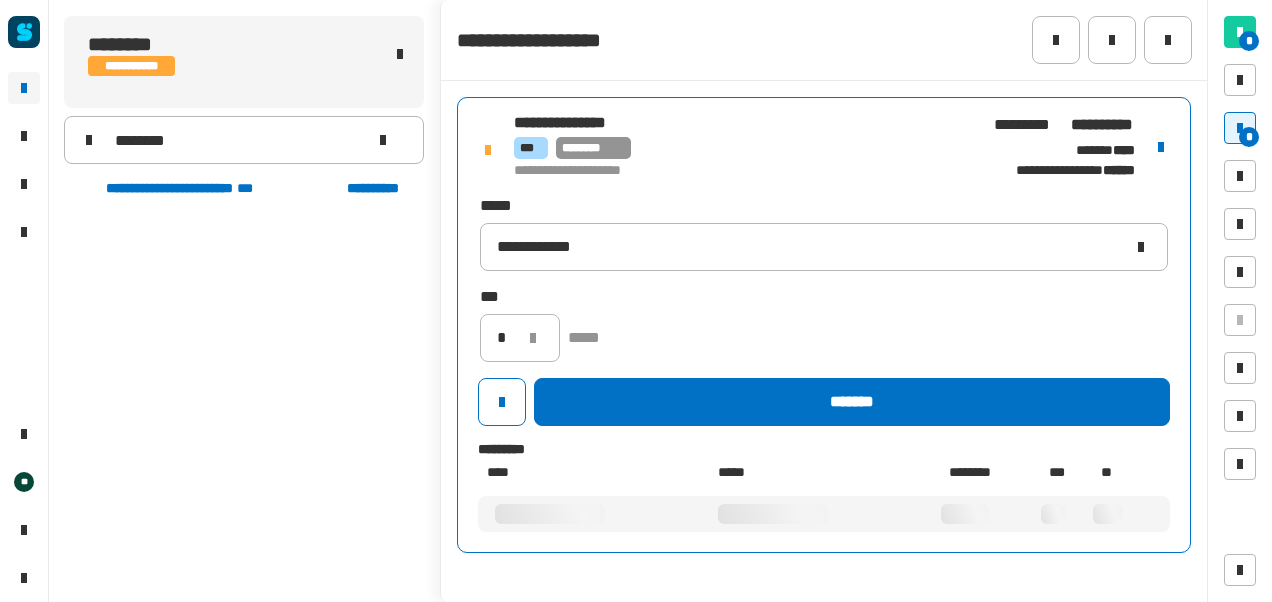 click on "**********" at bounding box center (824, 325) 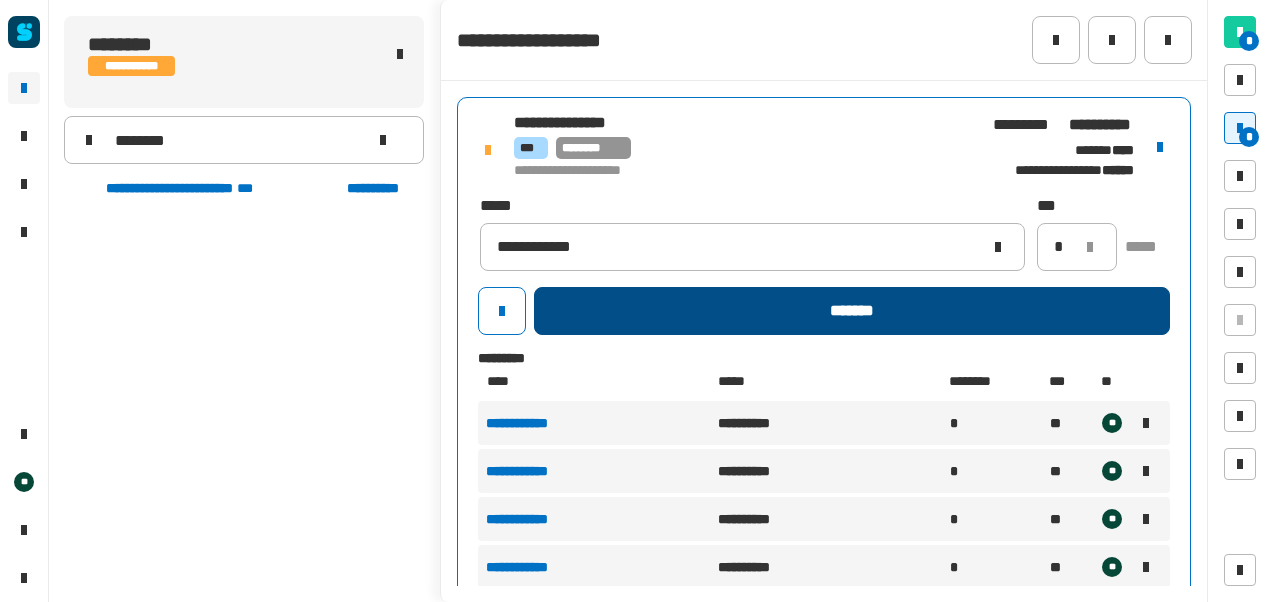 click on "*******" 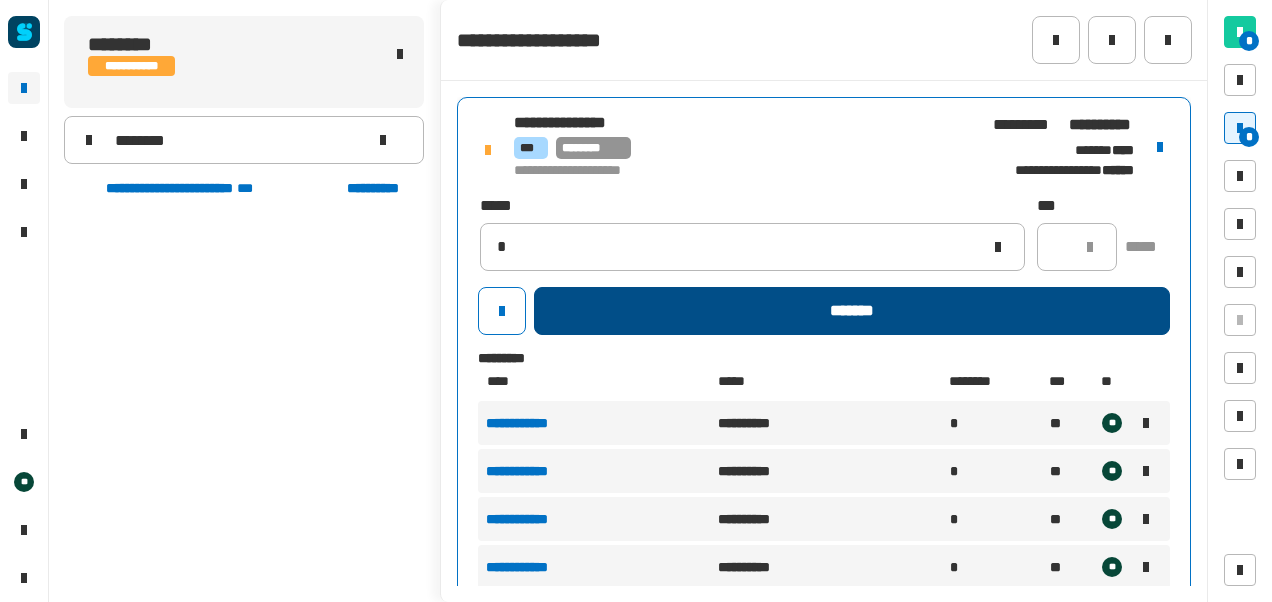 type 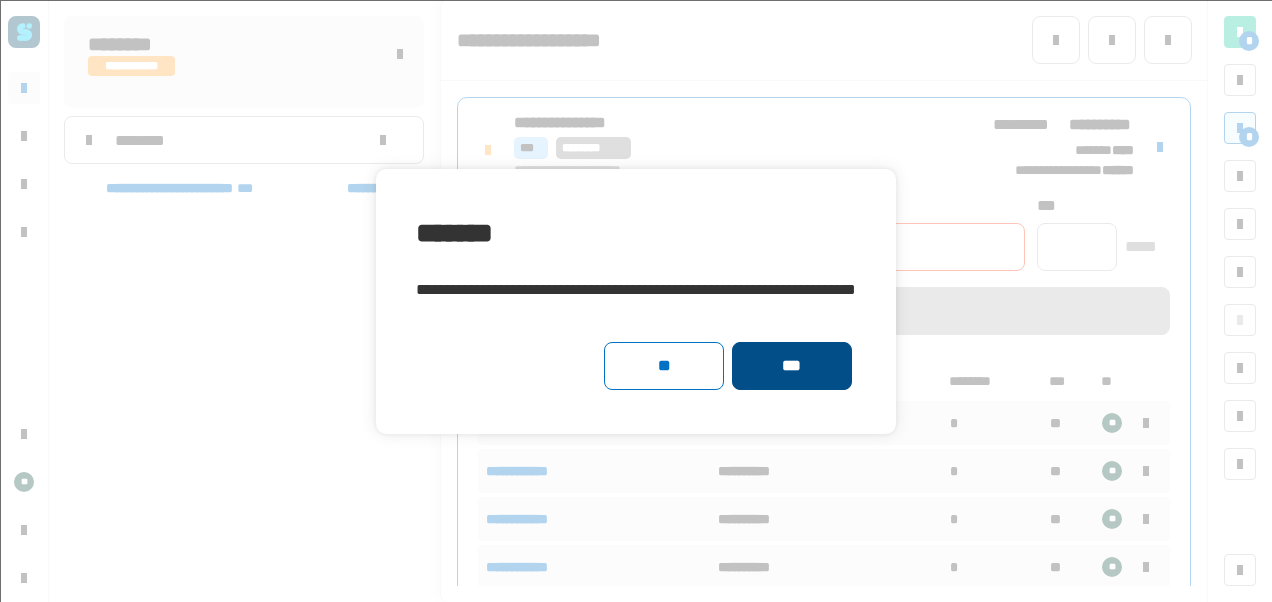 click on "***" 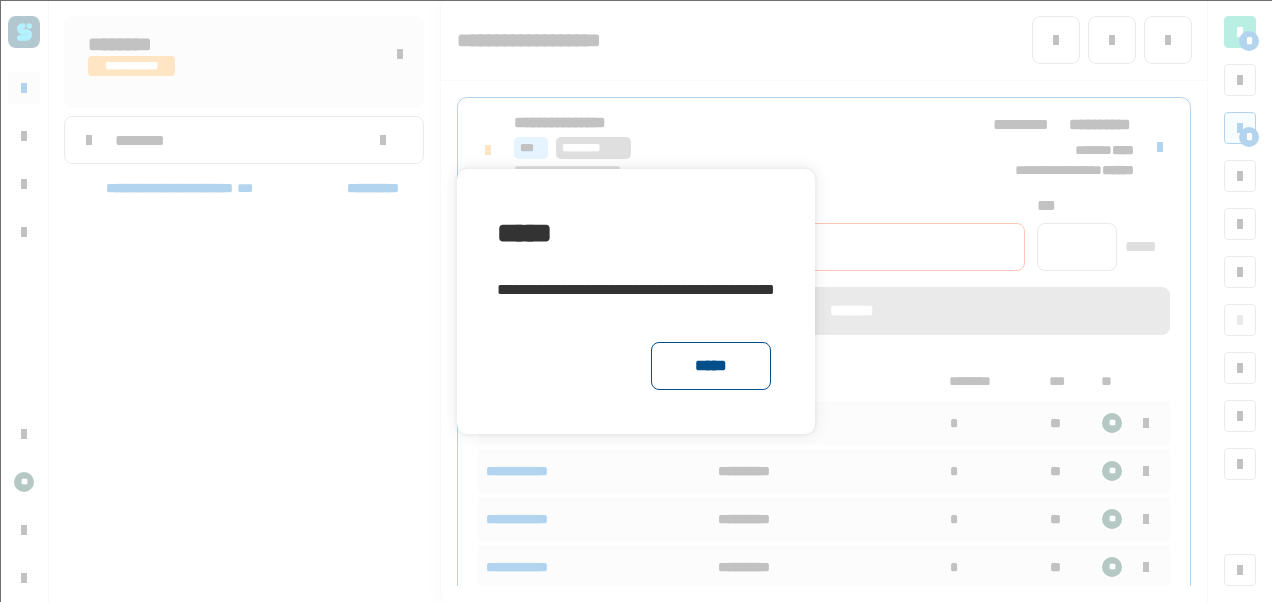 click on "*****" 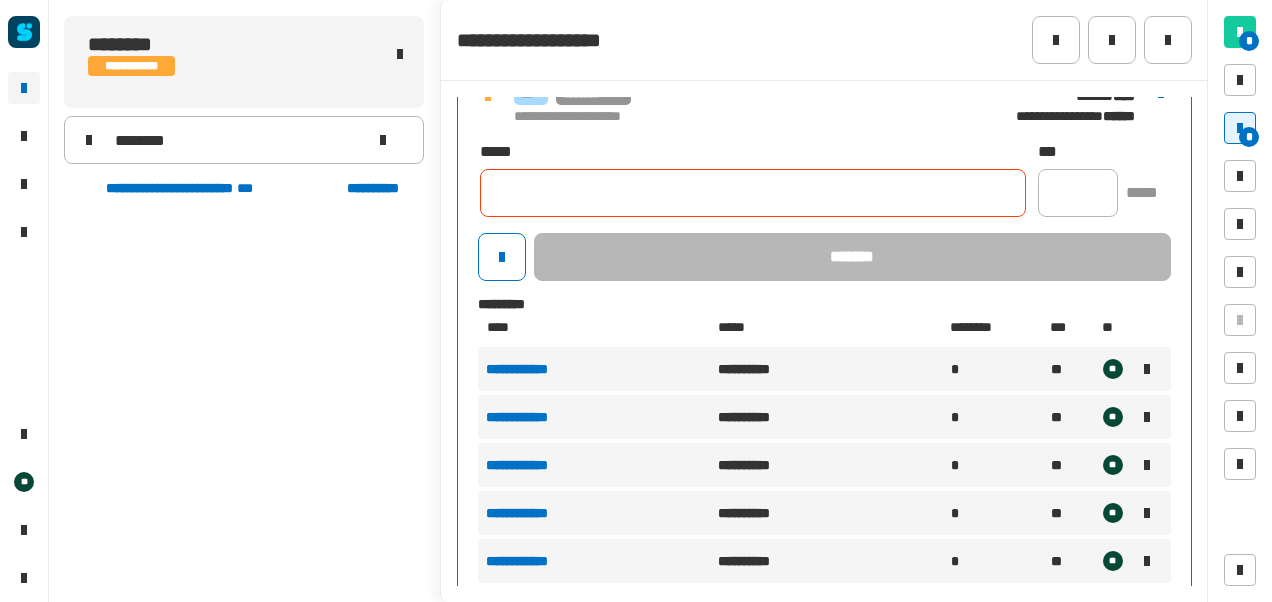 scroll, scrollTop: 71, scrollLeft: 0, axis: vertical 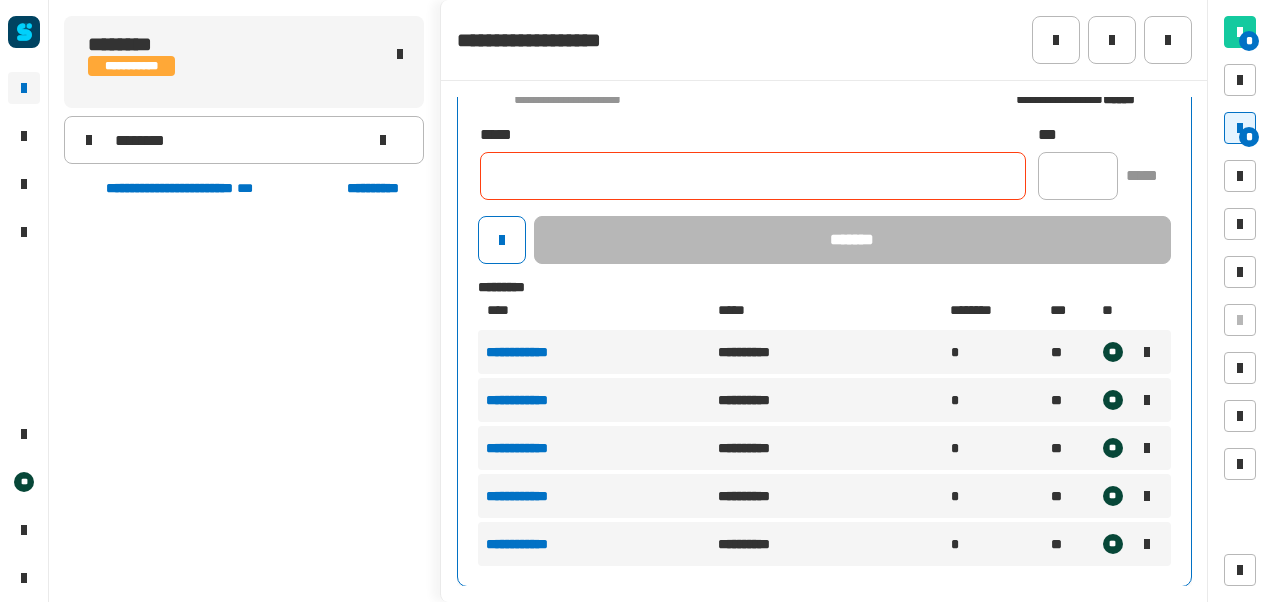 click 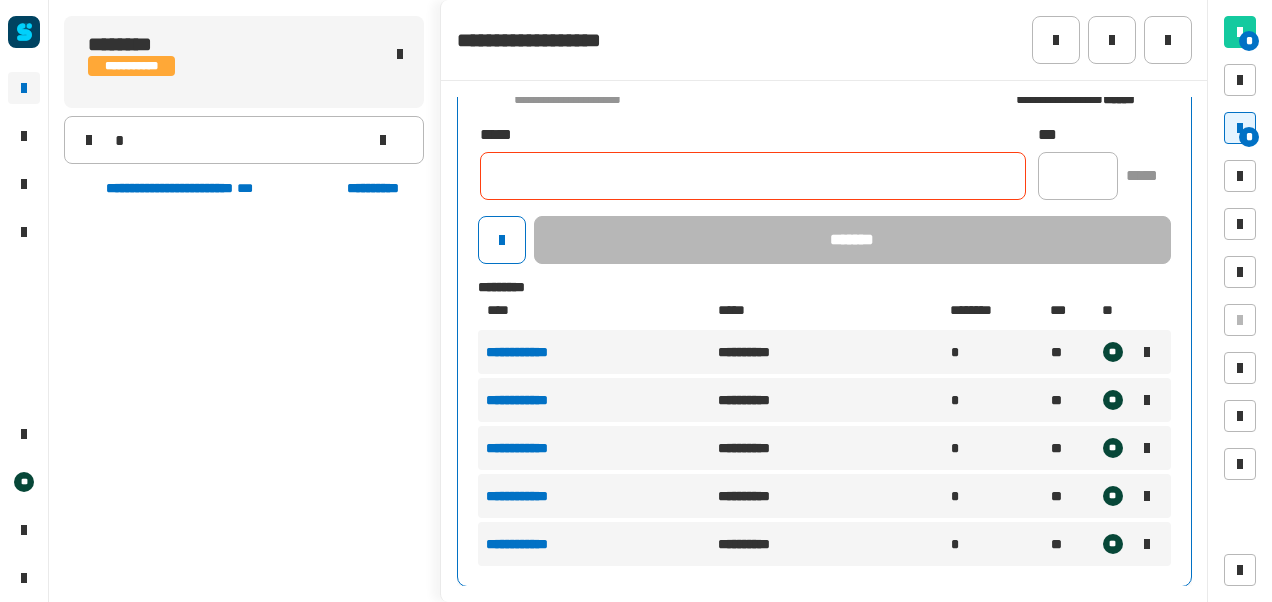 type 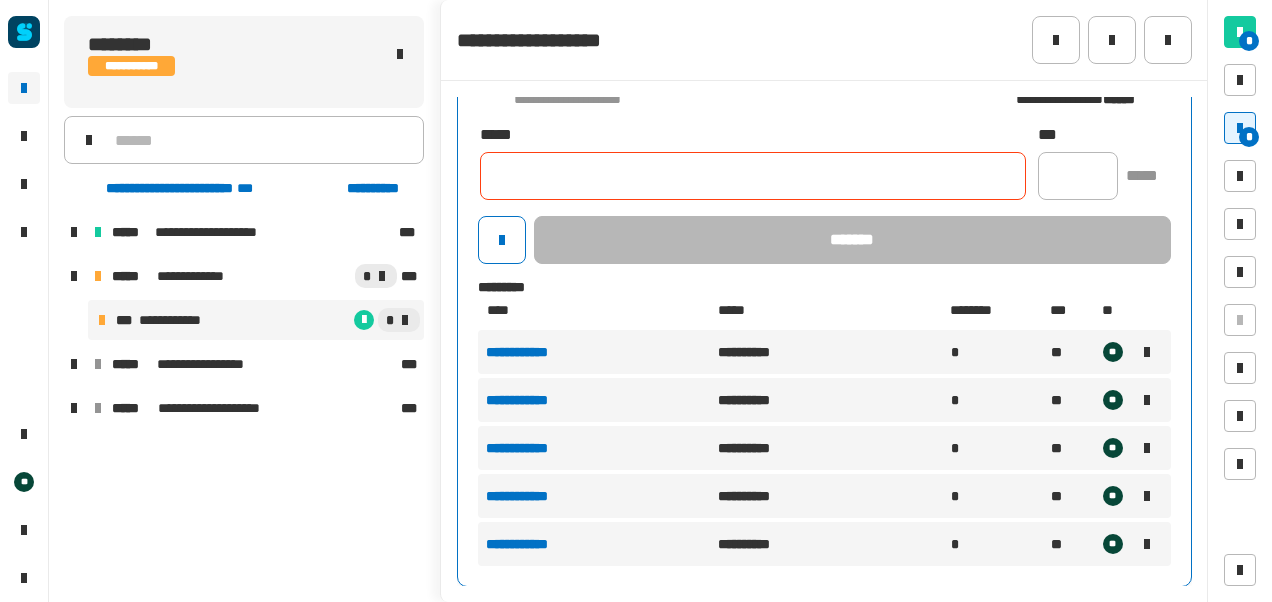 click 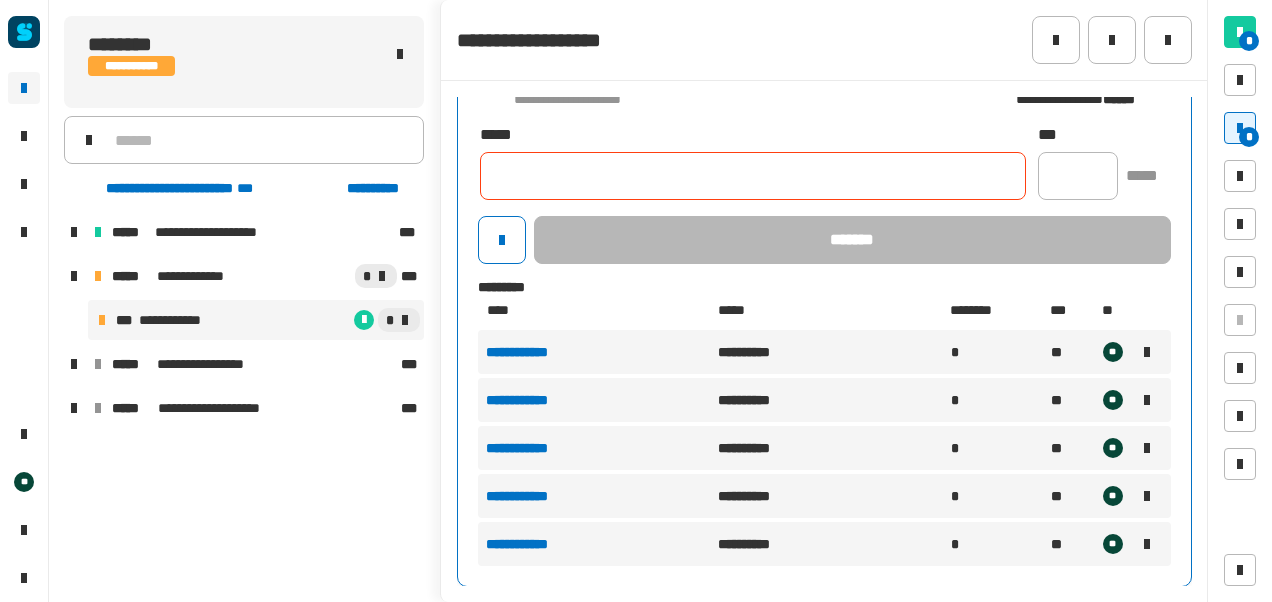 scroll, scrollTop: 0, scrollLeft: 0, axis: both 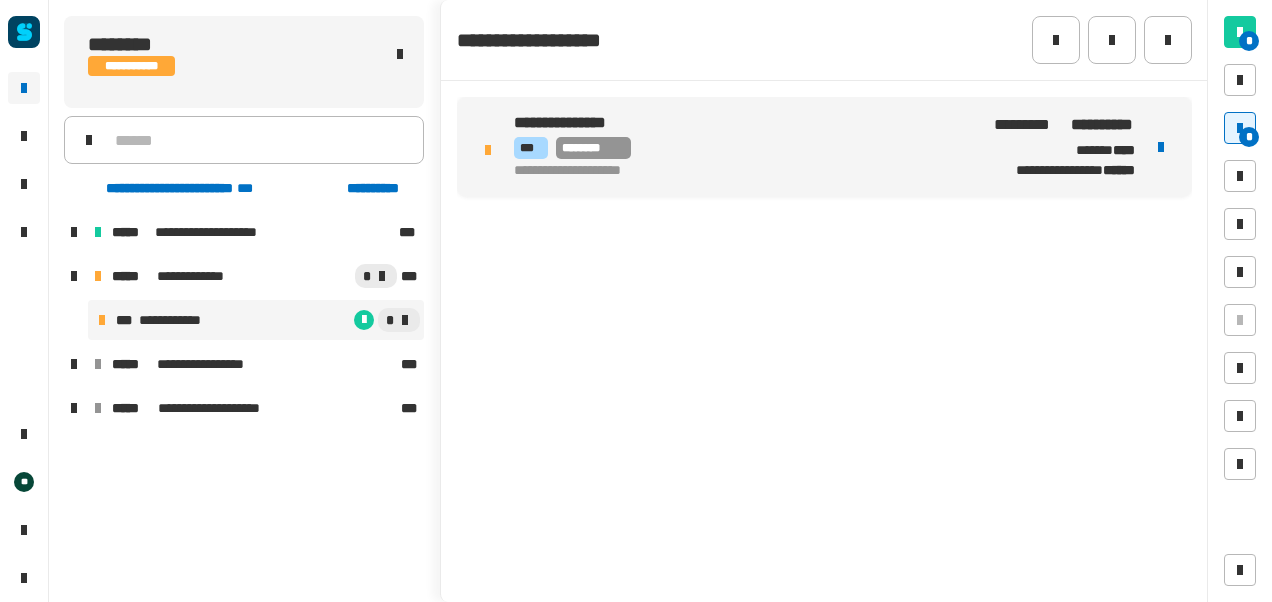 click on "**********" at bounding box center [824, 147] 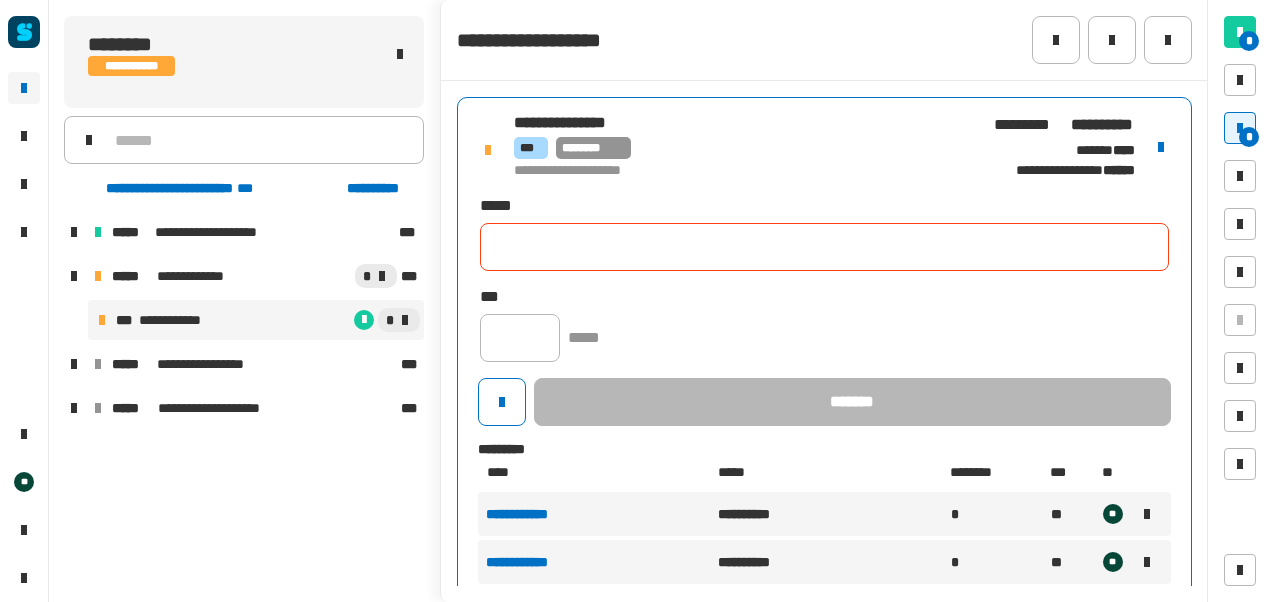 click on "*** ********" at bounding box center [742, 148] 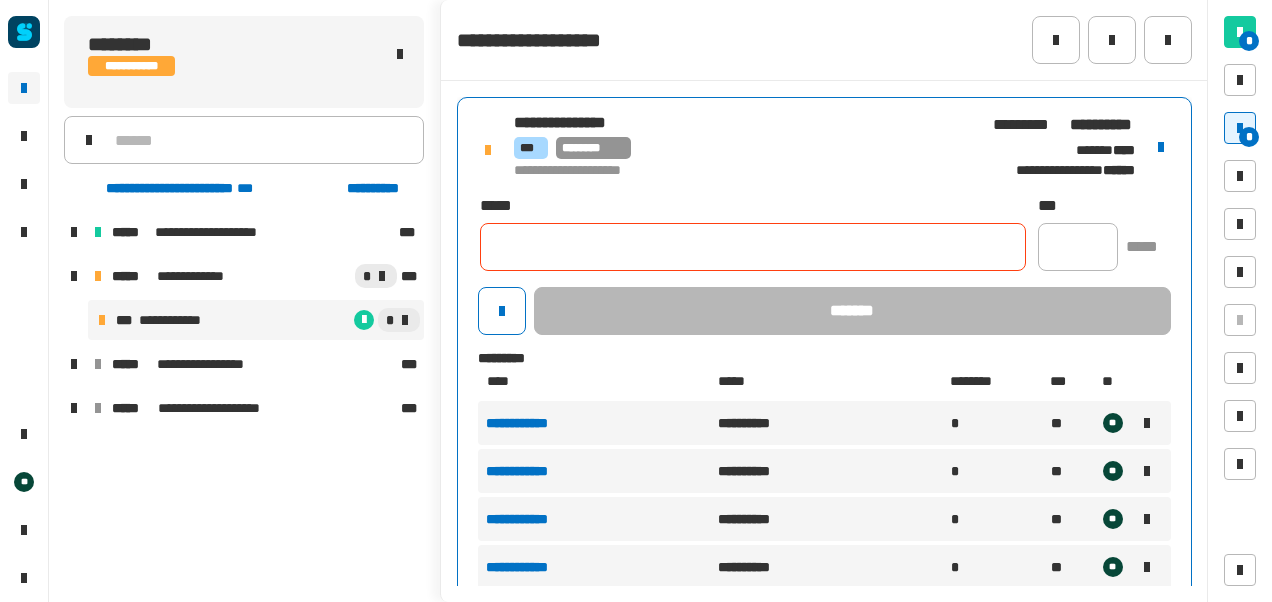 click 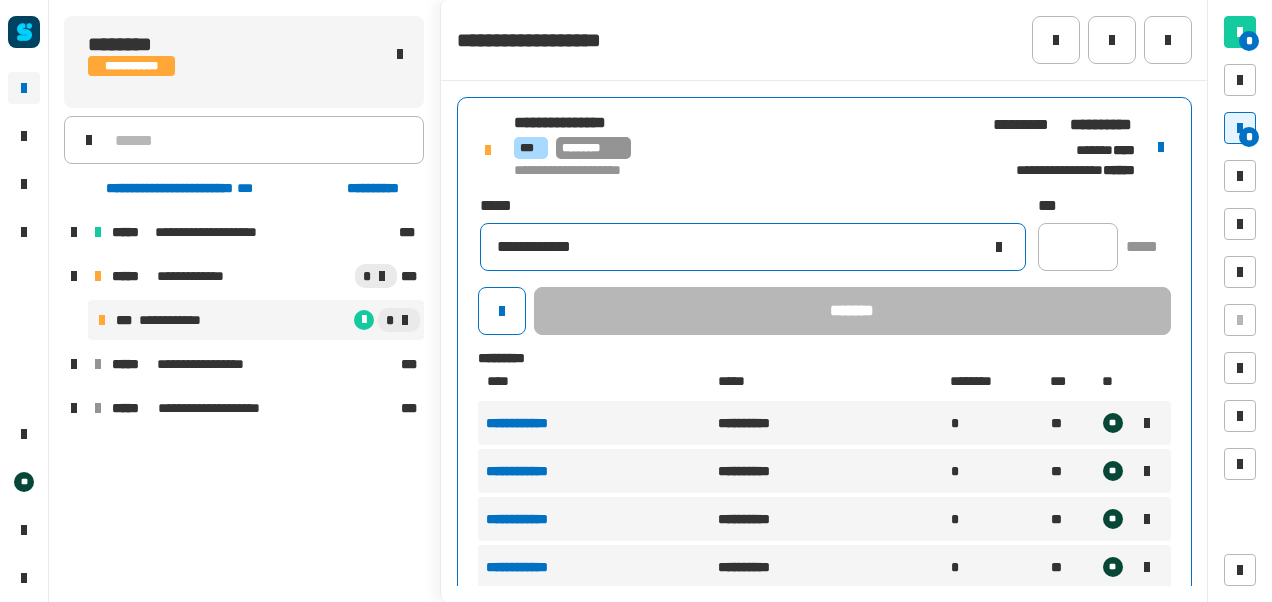 drag, startPoint x: 577, startPoint y: 236, endPoint x: 1175, endPoint y: 519, distance: 661.5837 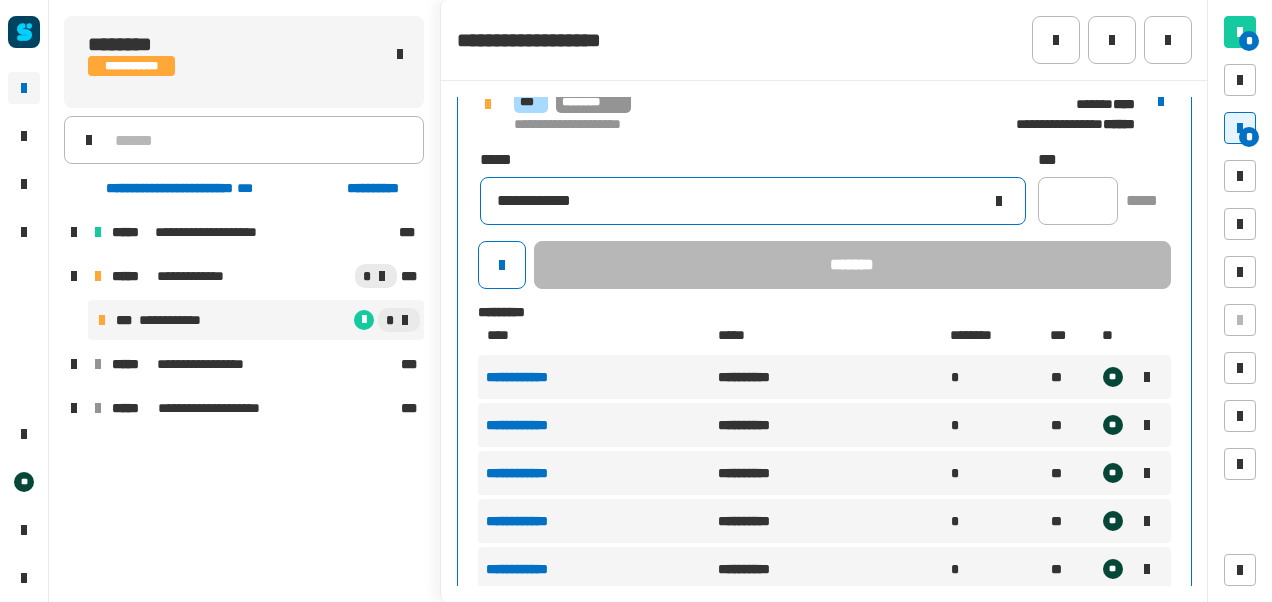 scroll, scrollTop: 71, scrollLeft: 0, axis: vertical 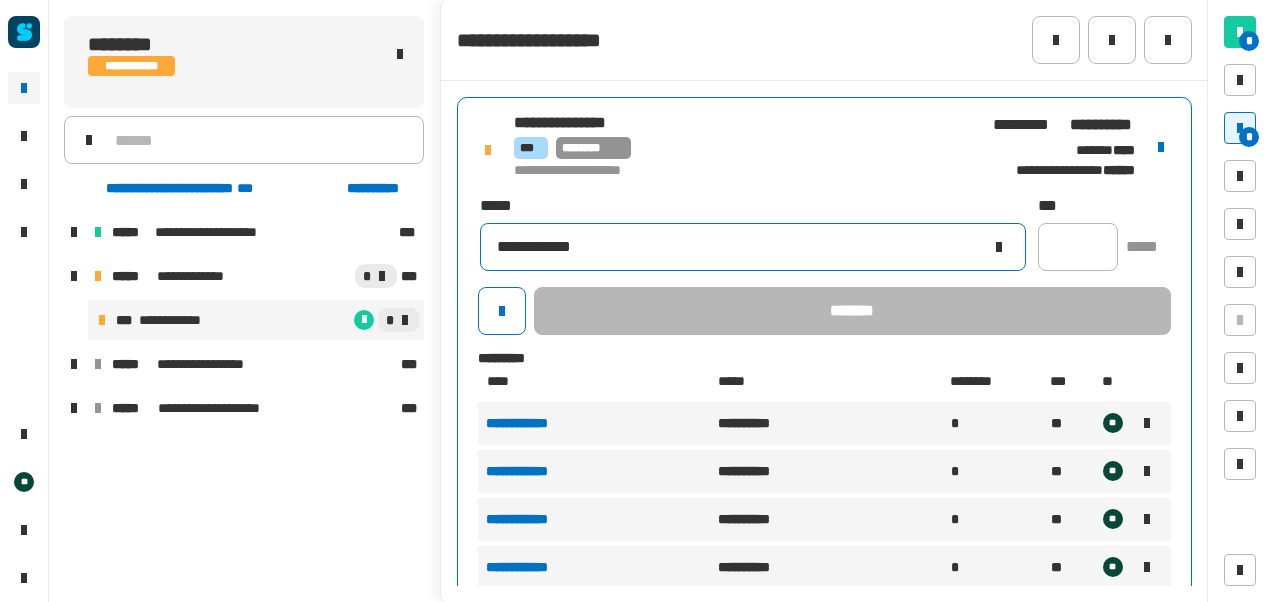 type on "**********" 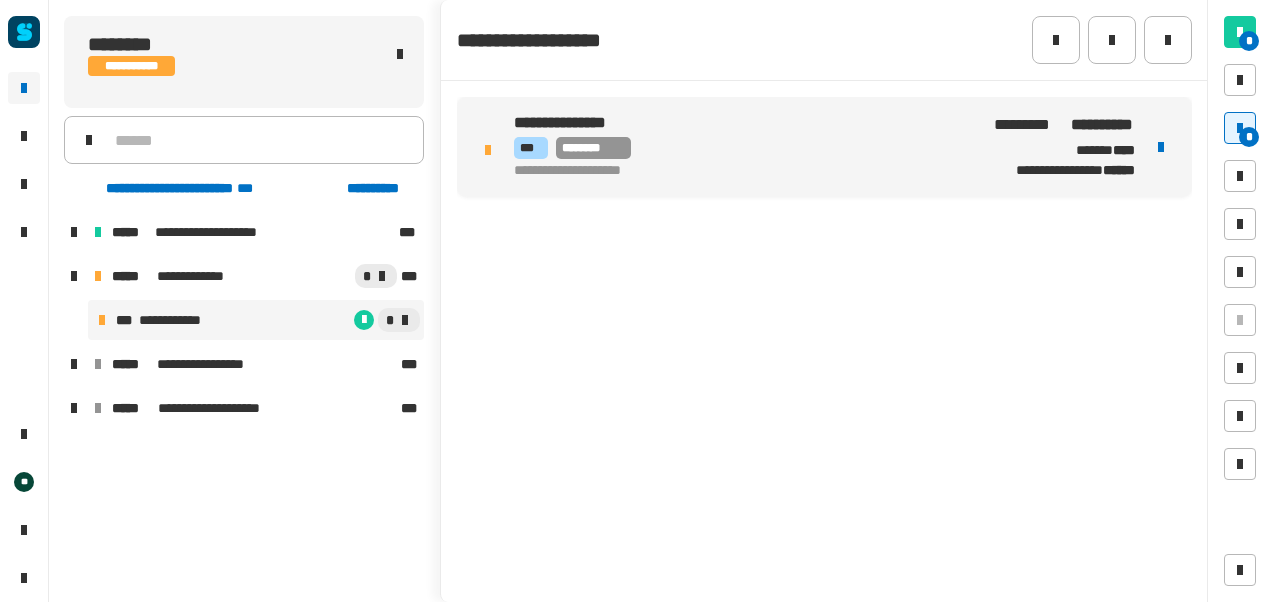 click on "*** ********" at bounding box center [742, 148] 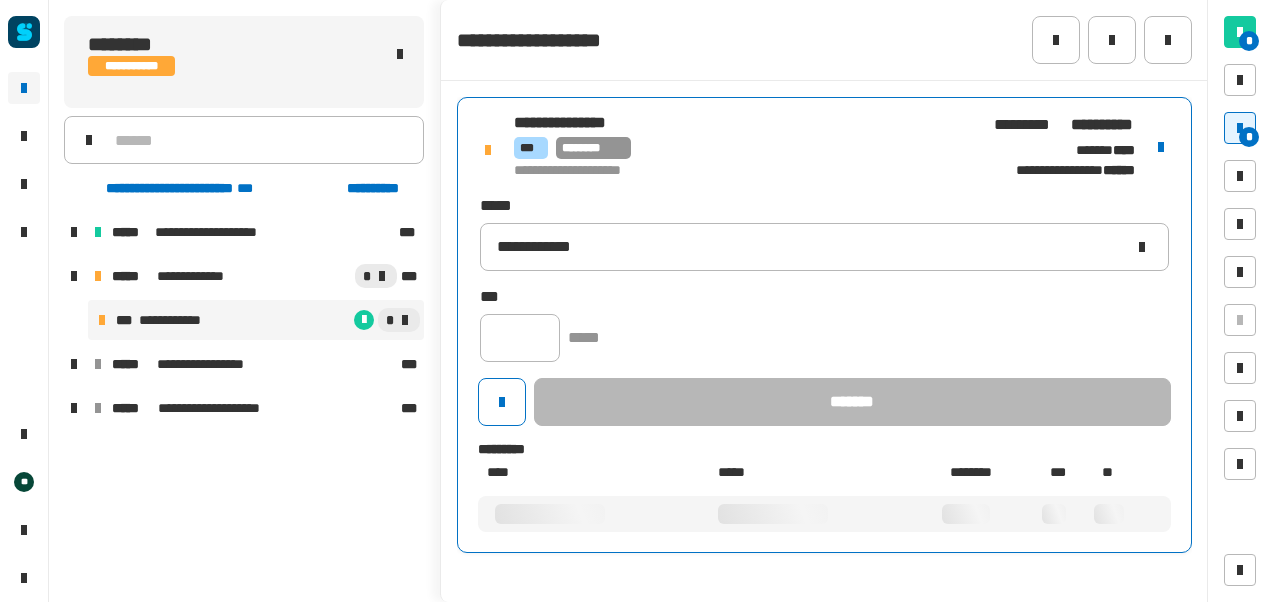 click on "**********" at bounding box center [742, 171] 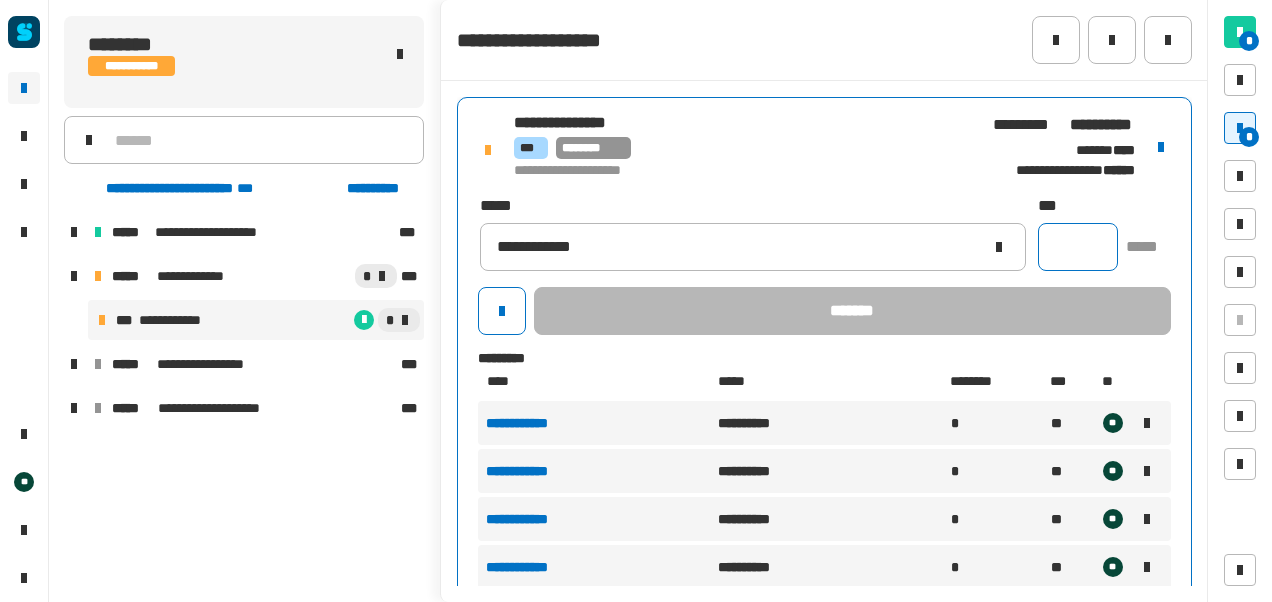 click 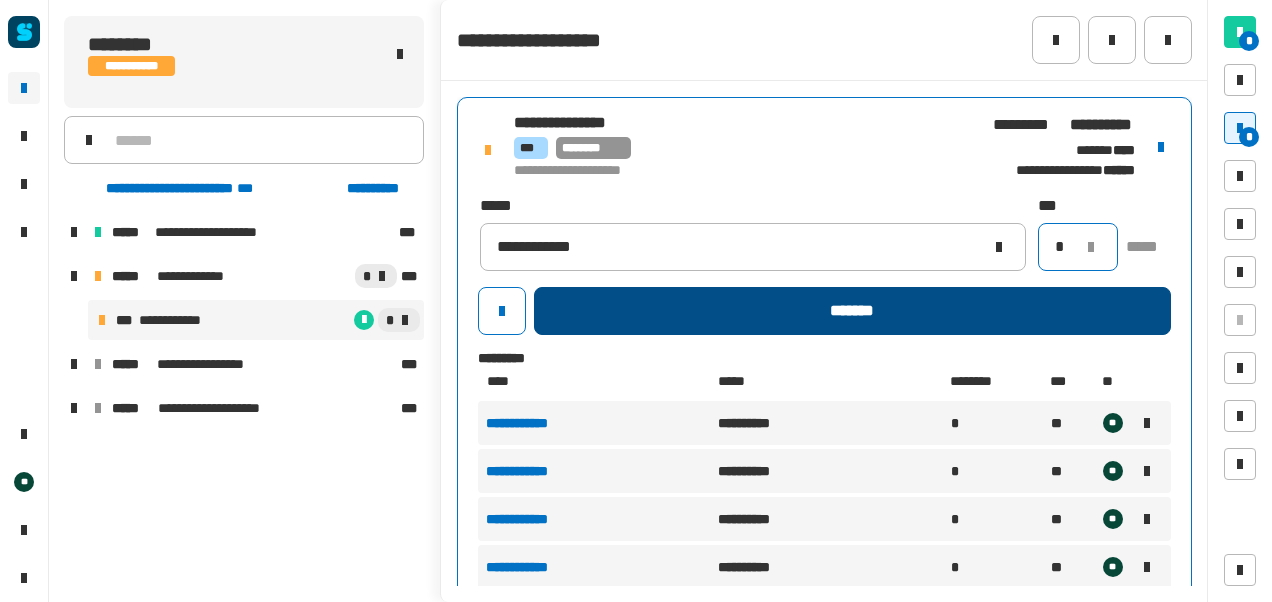 type on "*" 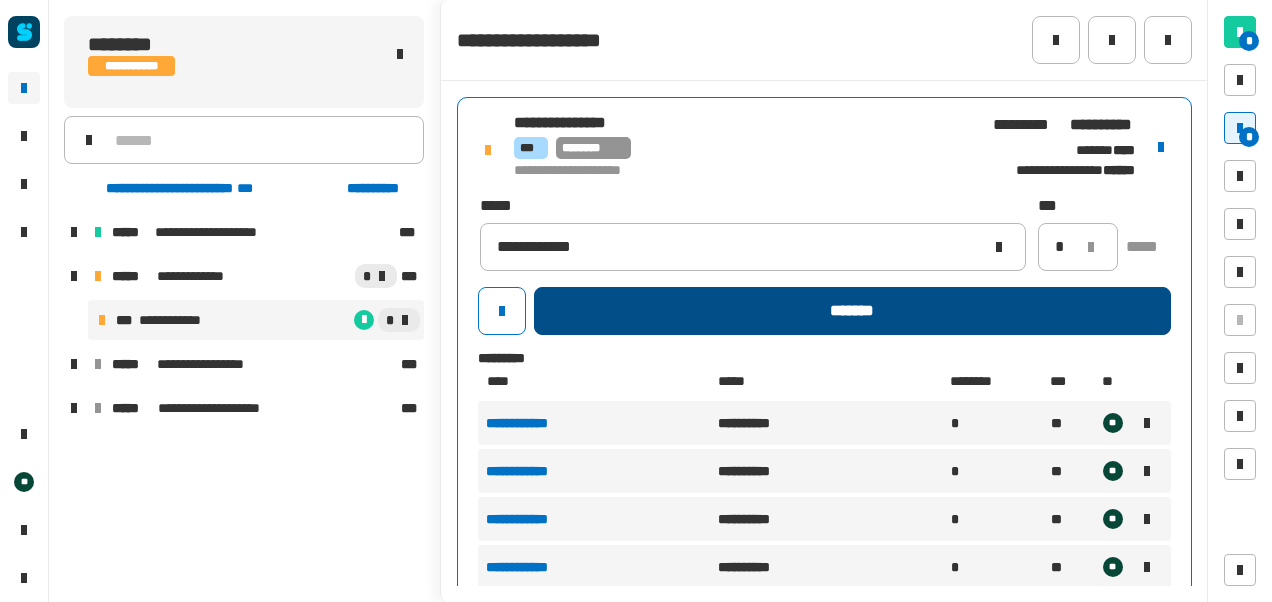 click on "*******" 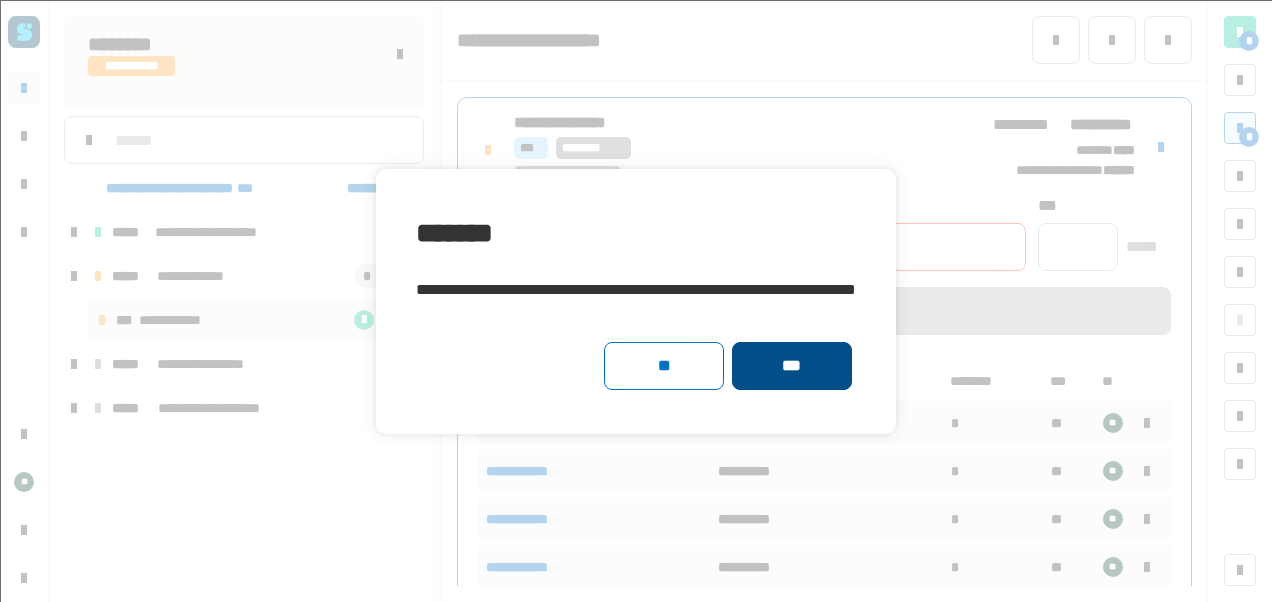 click on "***" 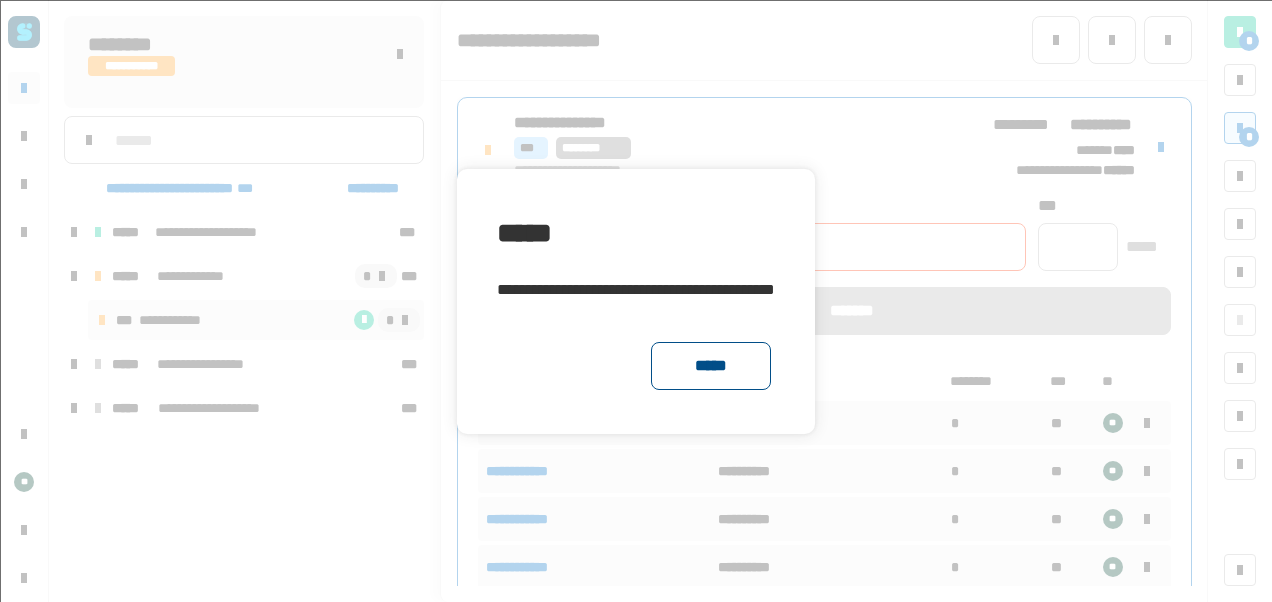click on "*****" 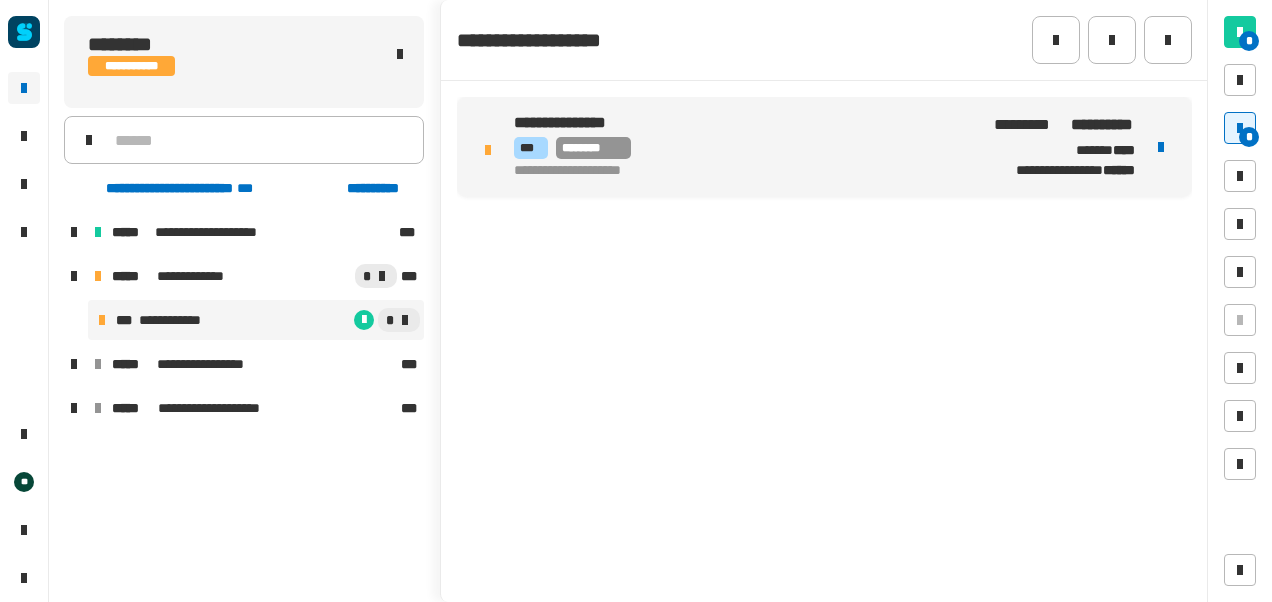 drag, startPoint x: 508, startPoint y: 114, endPoint x: 504, endPoint y: 140, distance: 26.305893 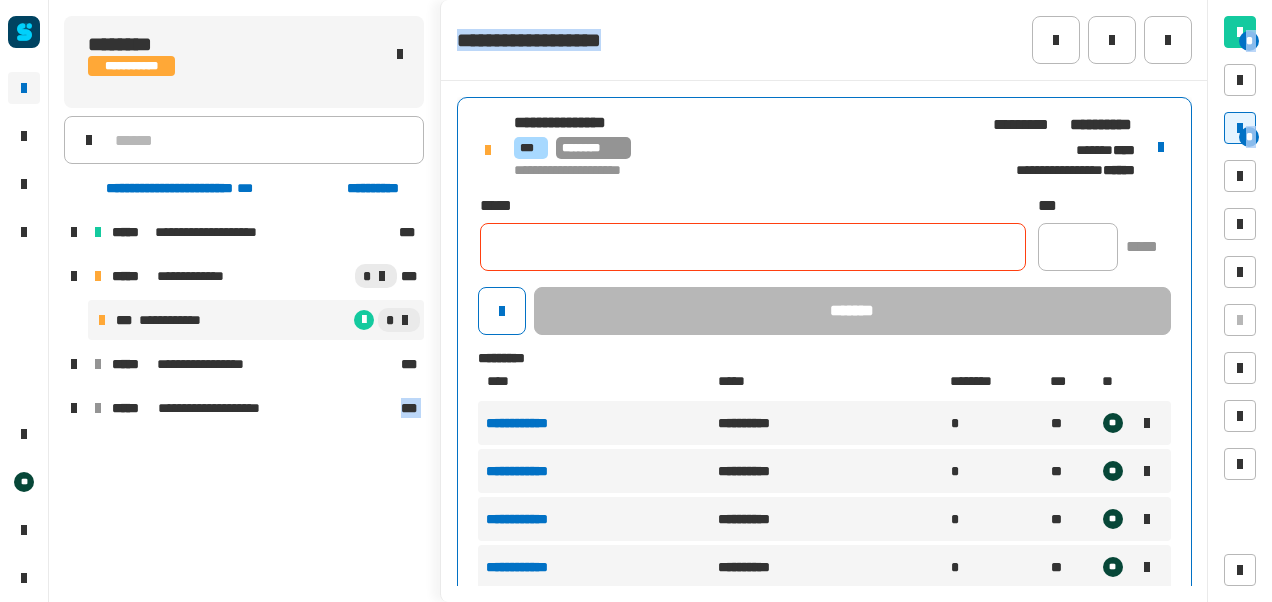 drag, startPoint x: 504, startPoint y: 140, endPoint x: 292, endPoint y: 552, distance: 463.34436 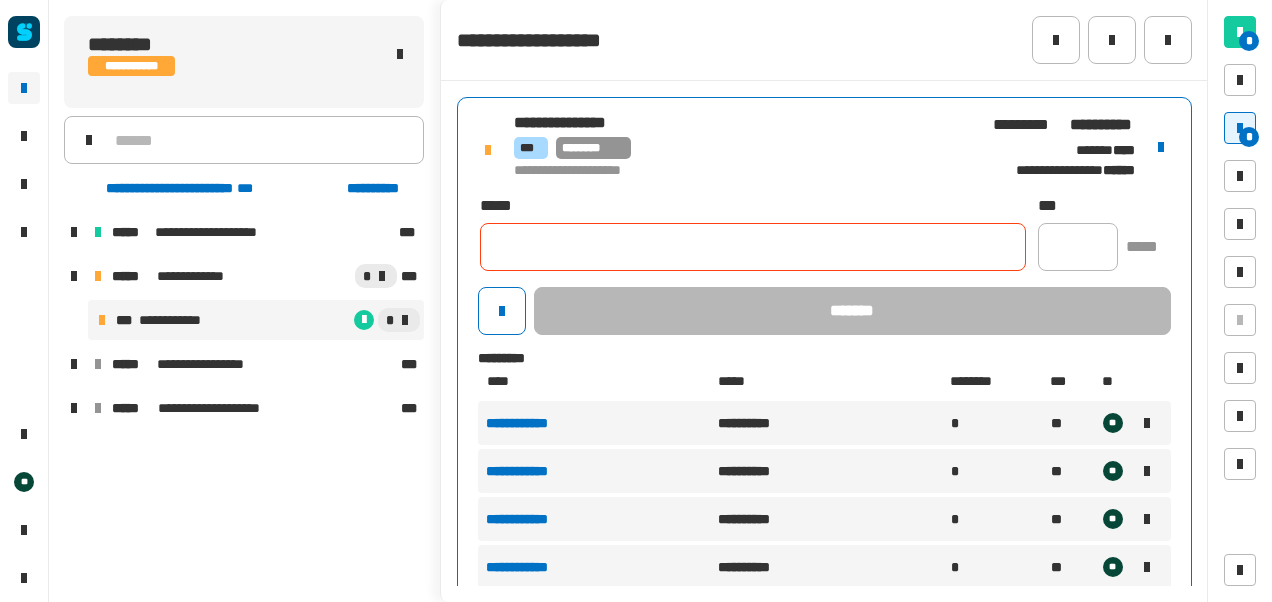 click 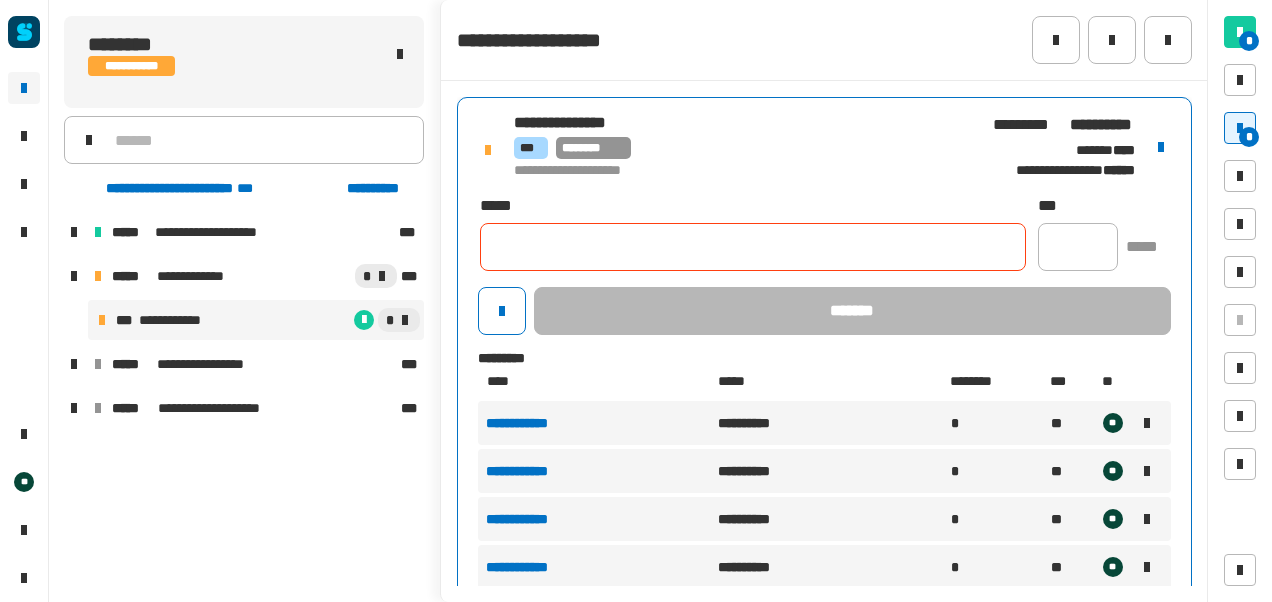 paste on "**********" 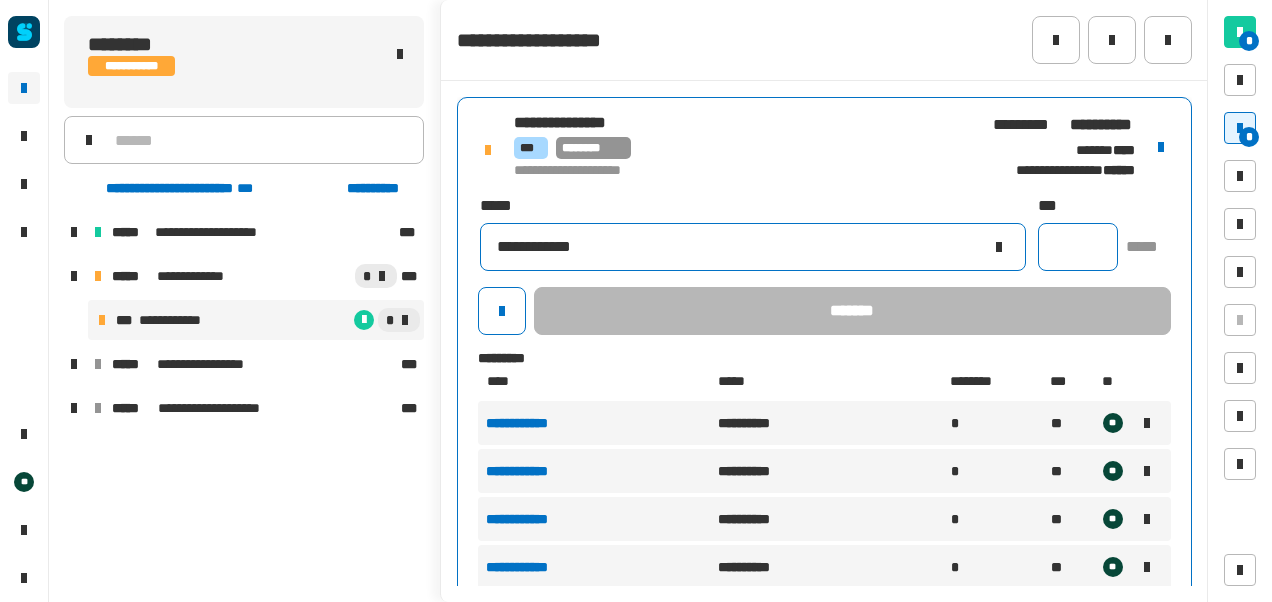 type on "**********" 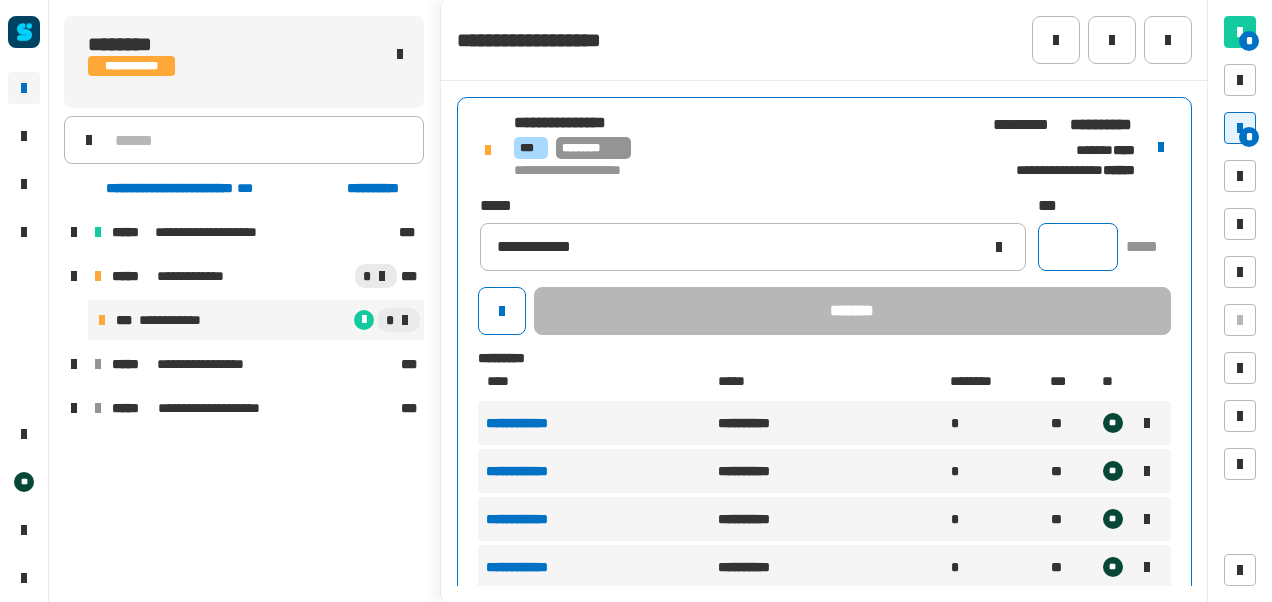 click 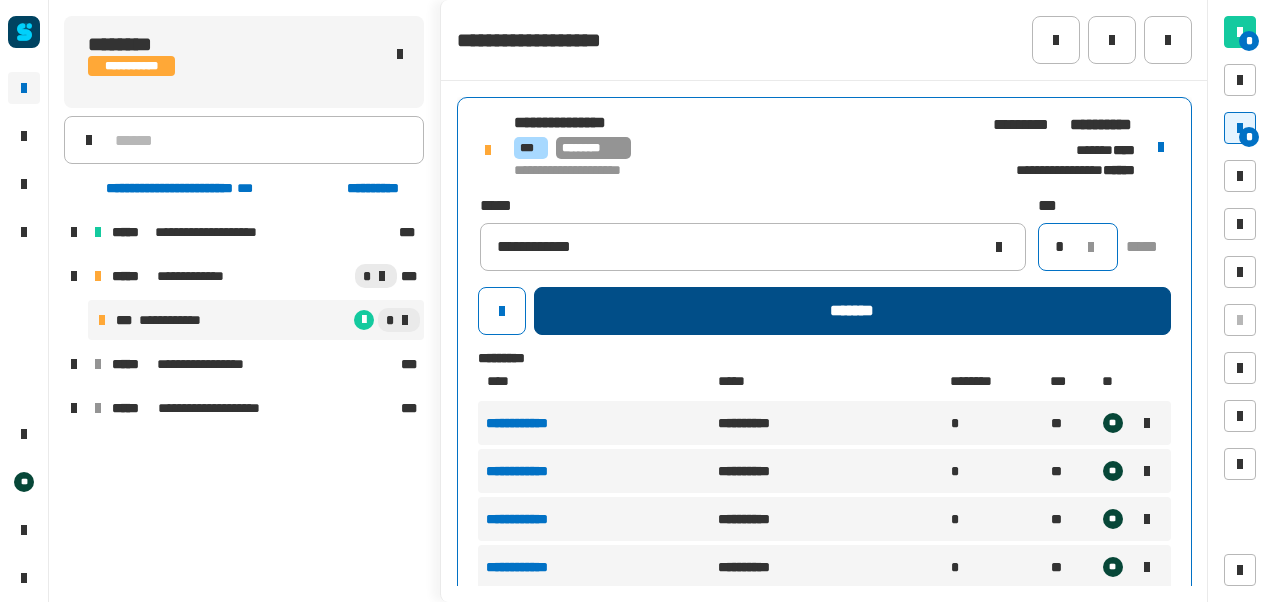type on "*" 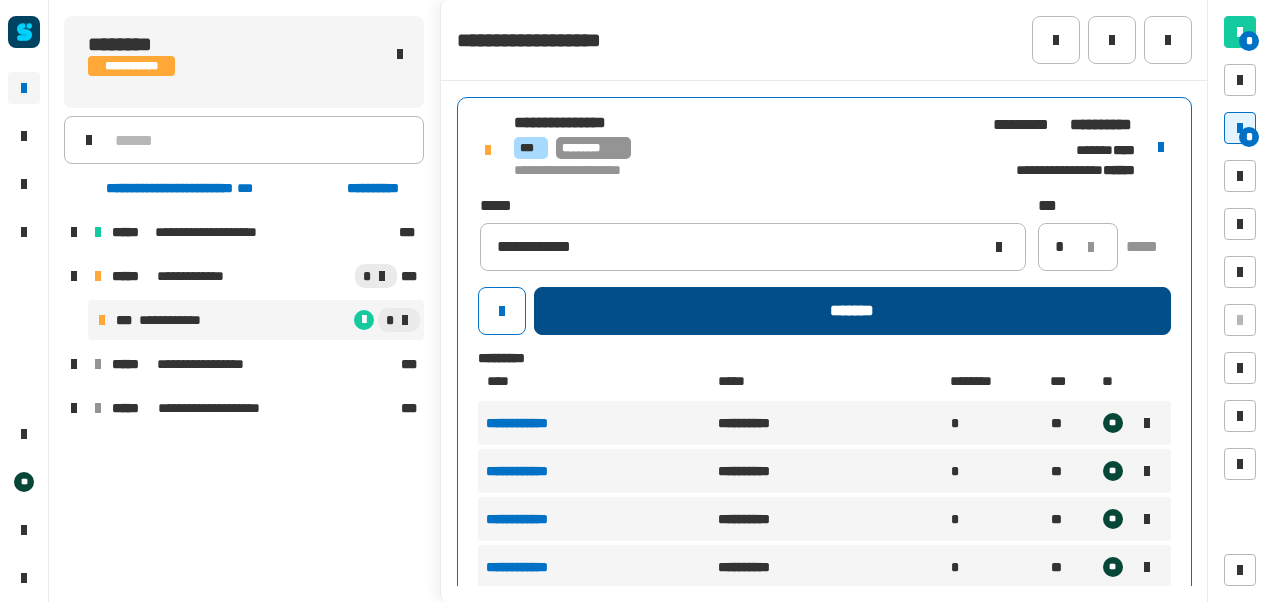 click on "*******" 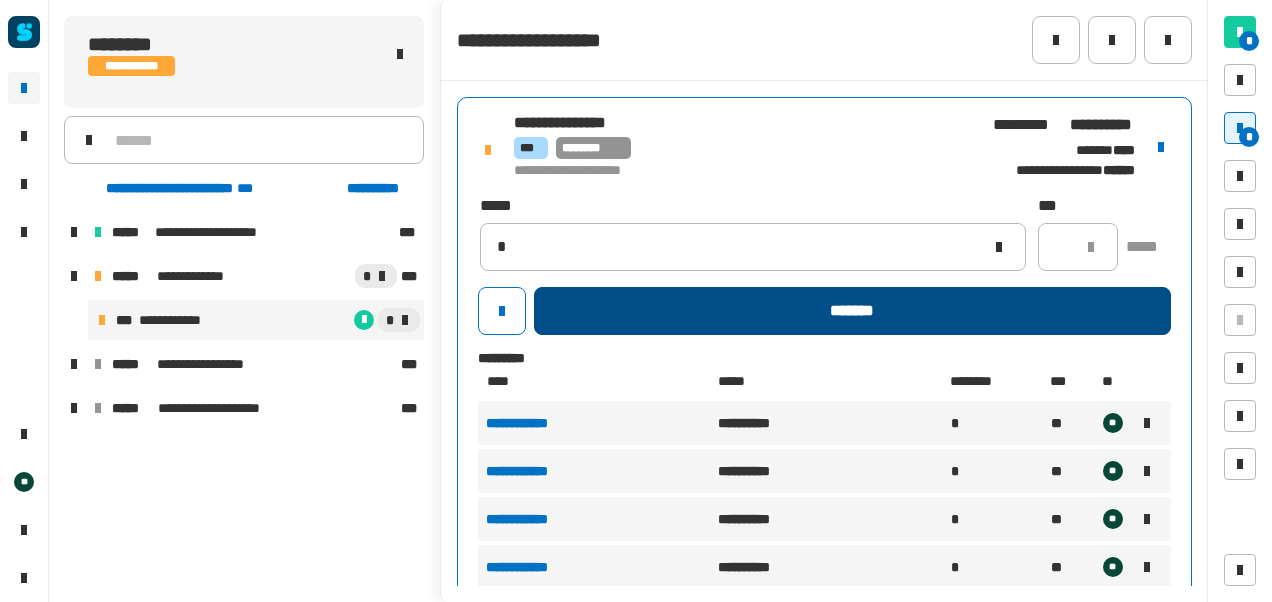 type 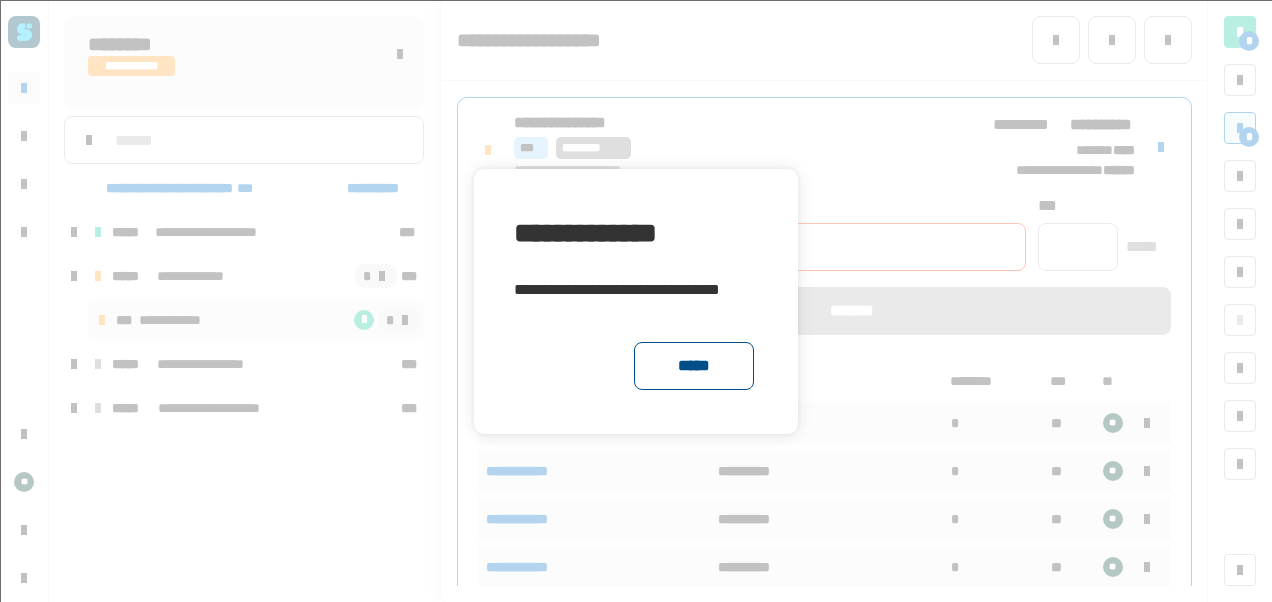 click on "*****" 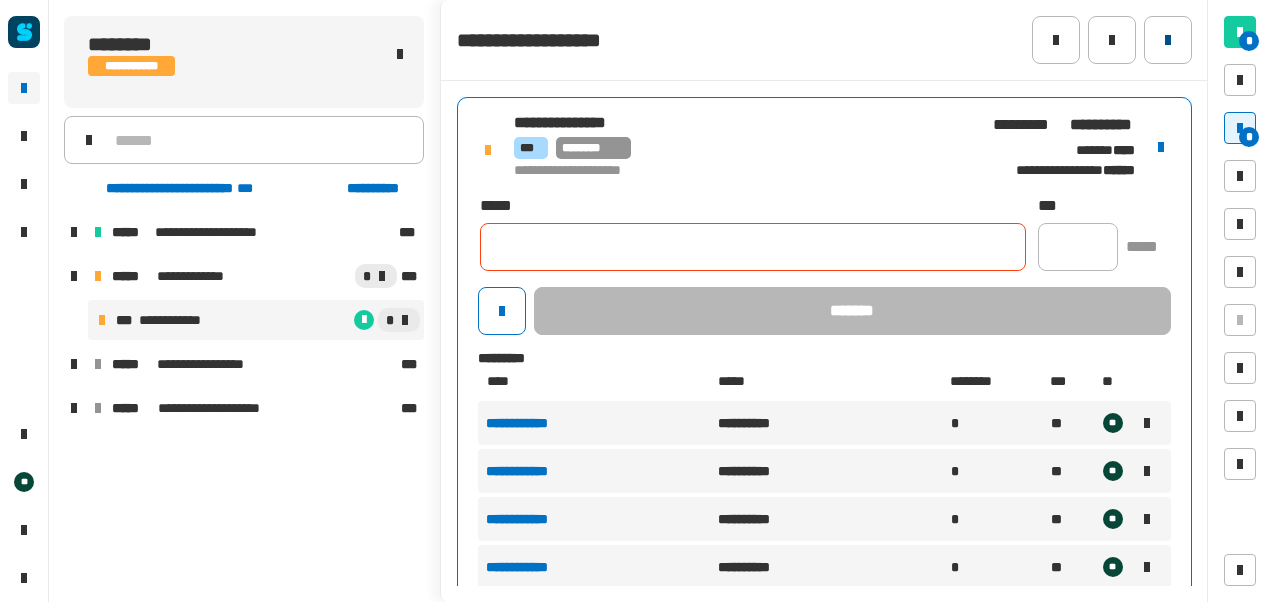 click 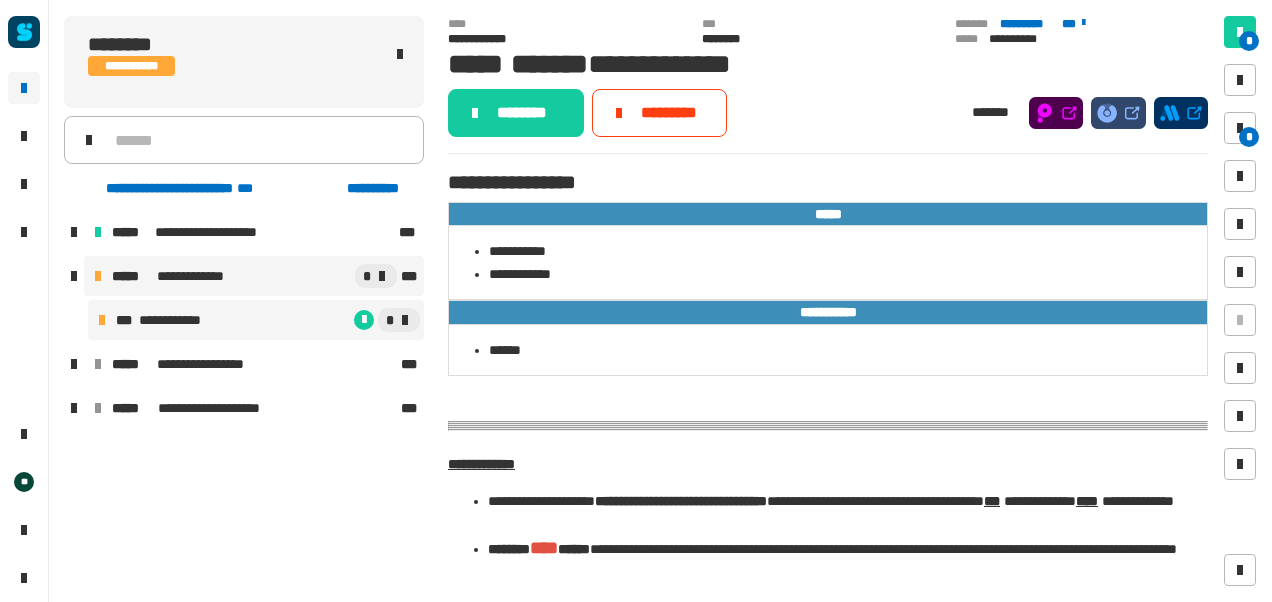 click on "**********" at bounding box center [254, 276] 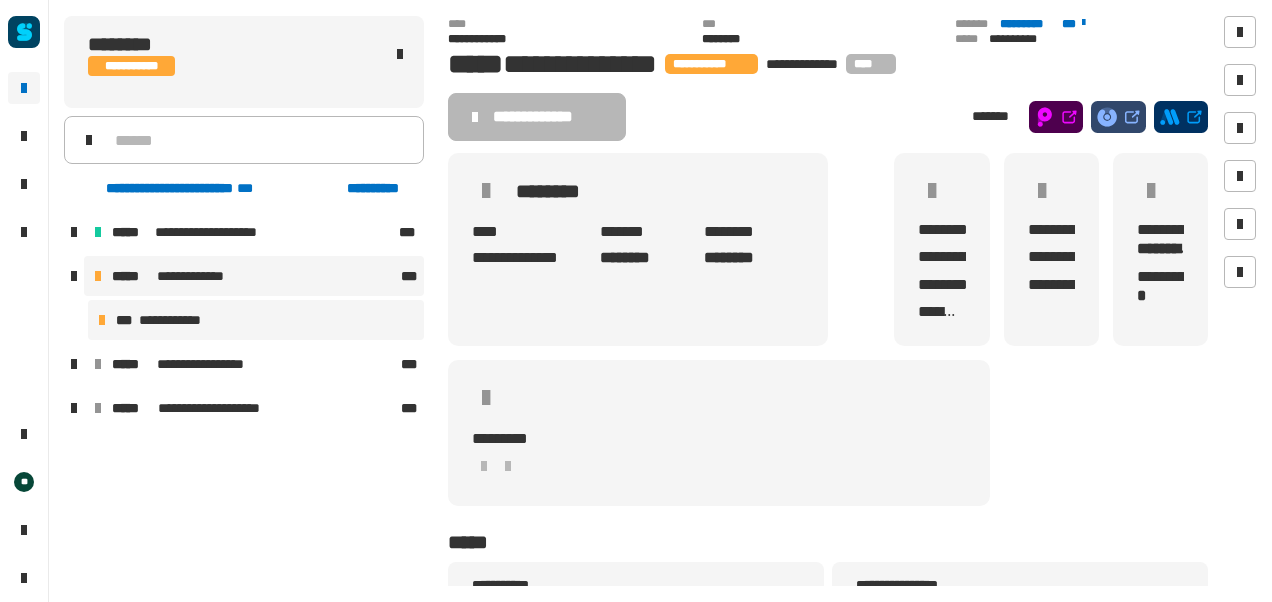 click on "**********" at bounding box center (256, 320) 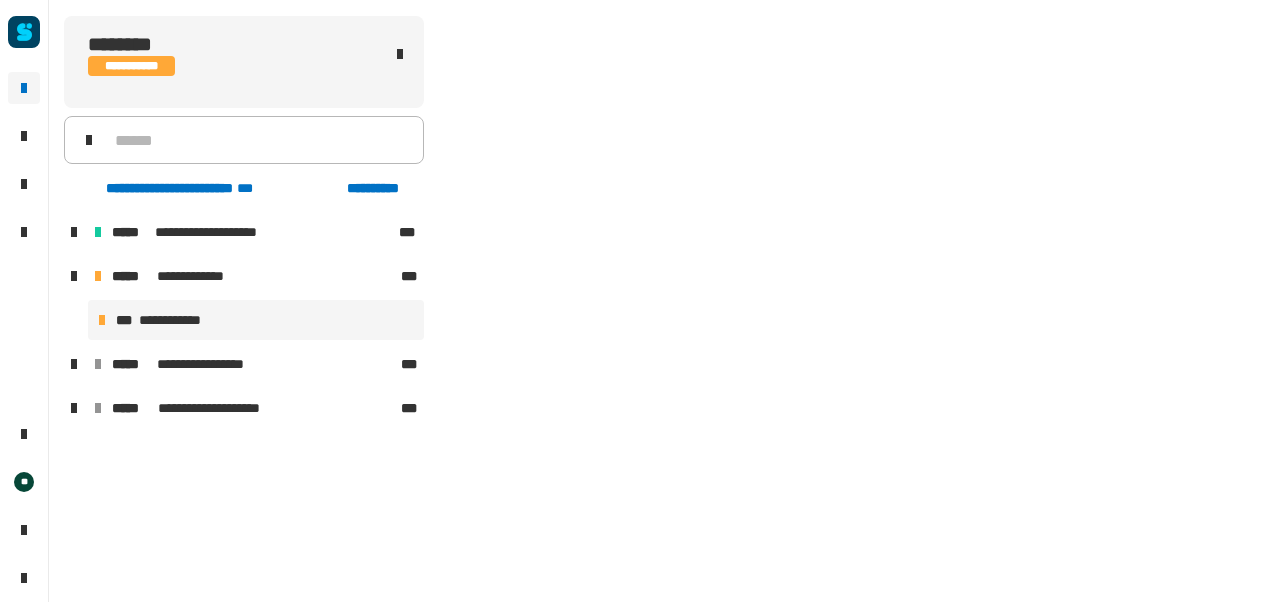 click on "**********" at bounding box center (256, 320) 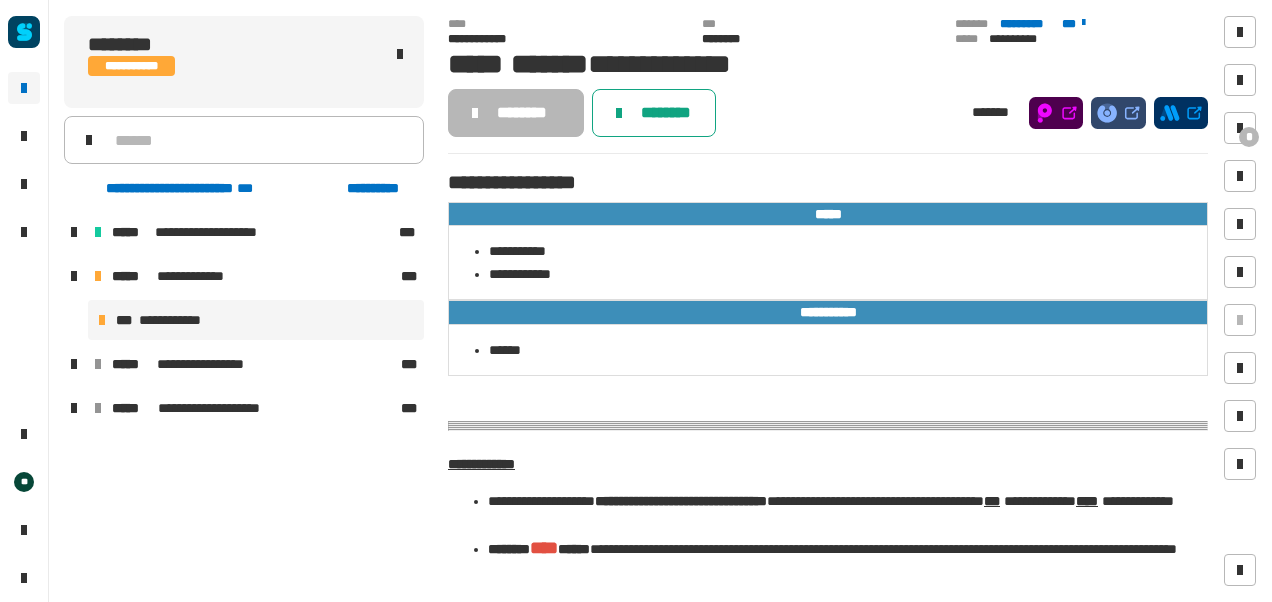 click on "********" 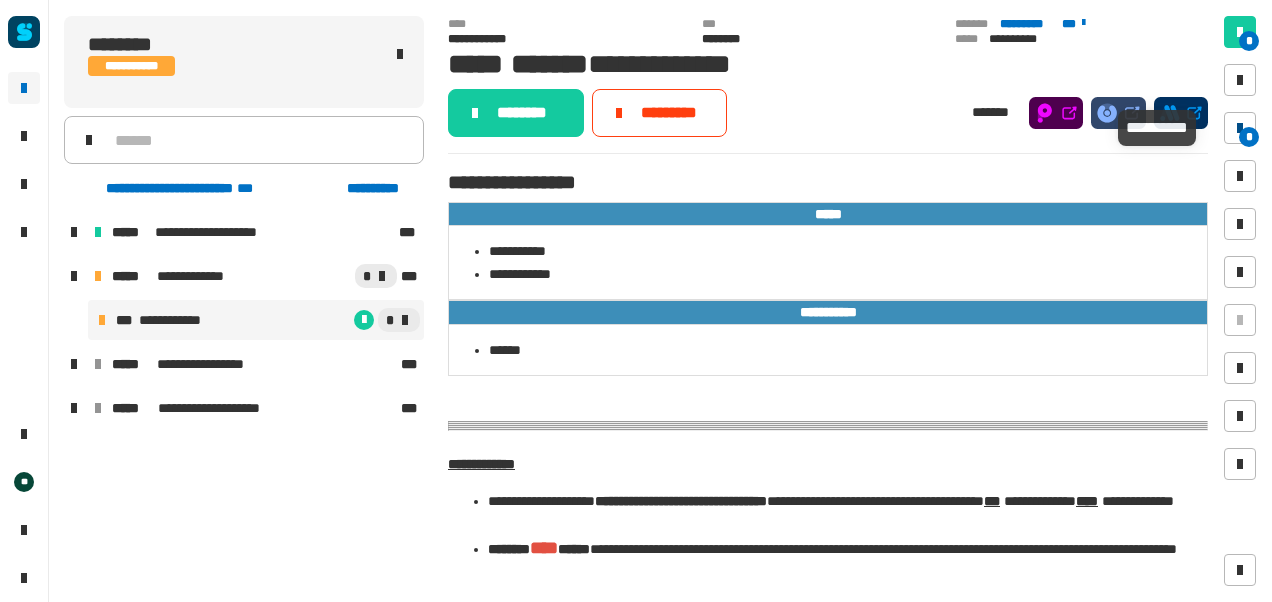 click at bounding box center (1240, 128) 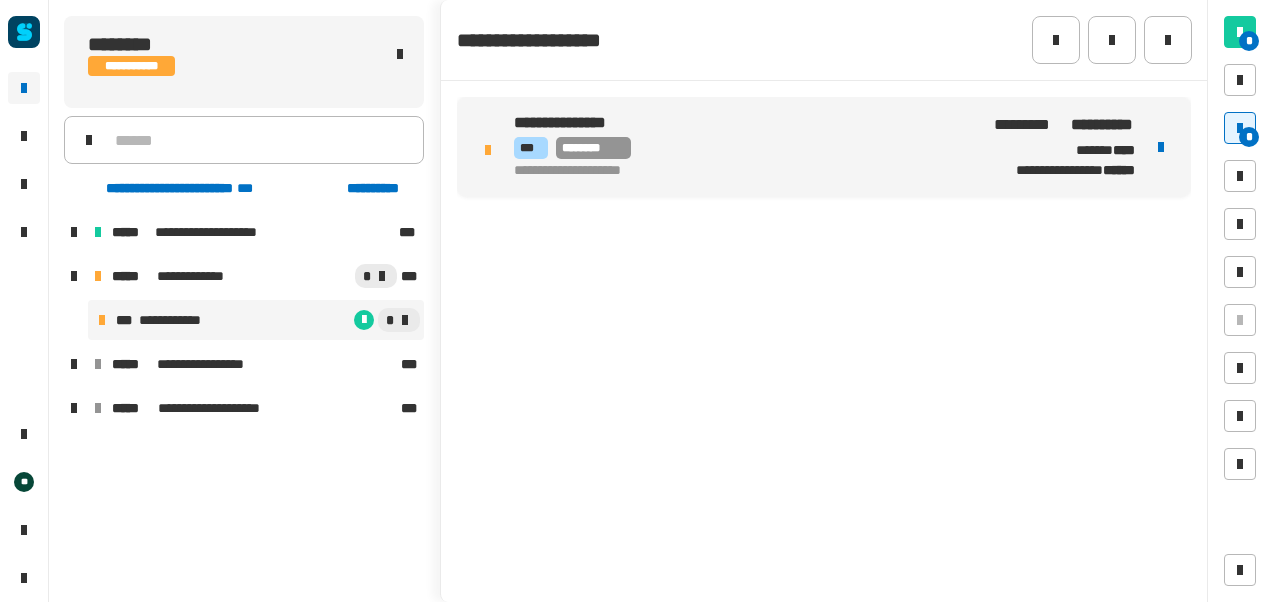 click on "**********" at bounding box center (742, 171) 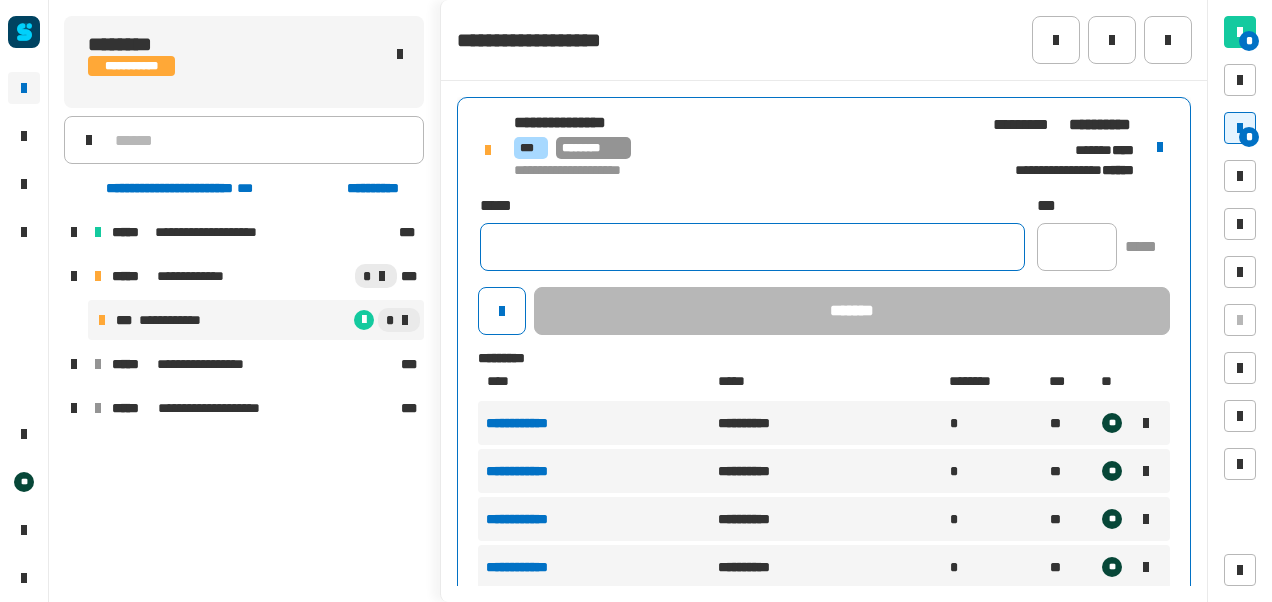 click 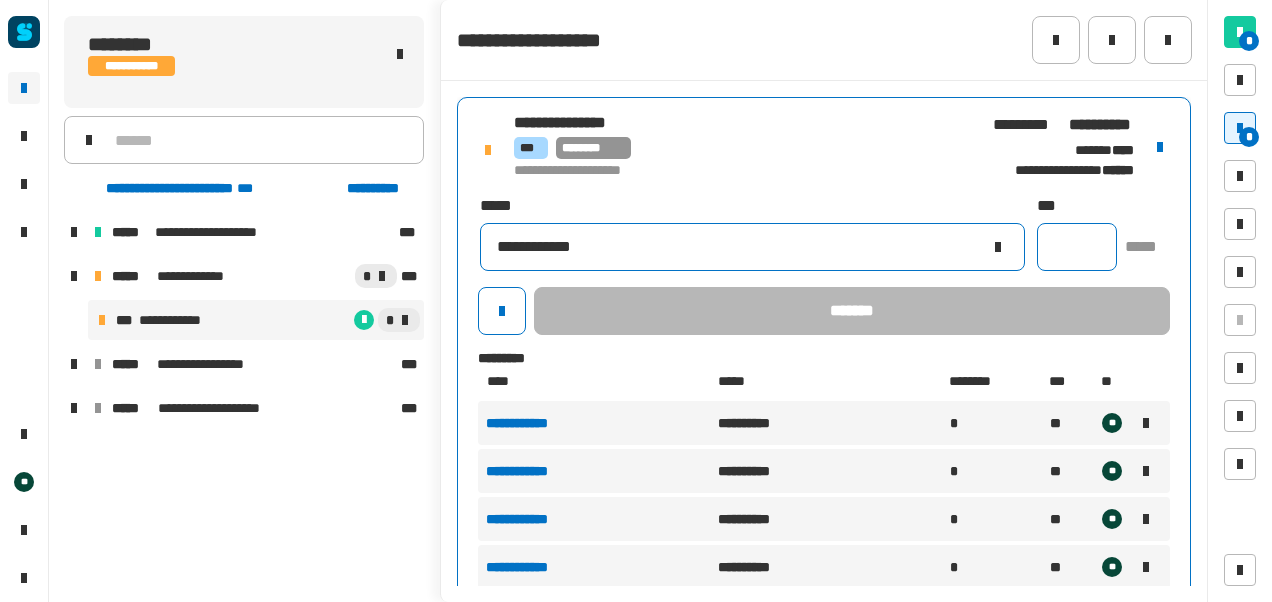 type on "**********" 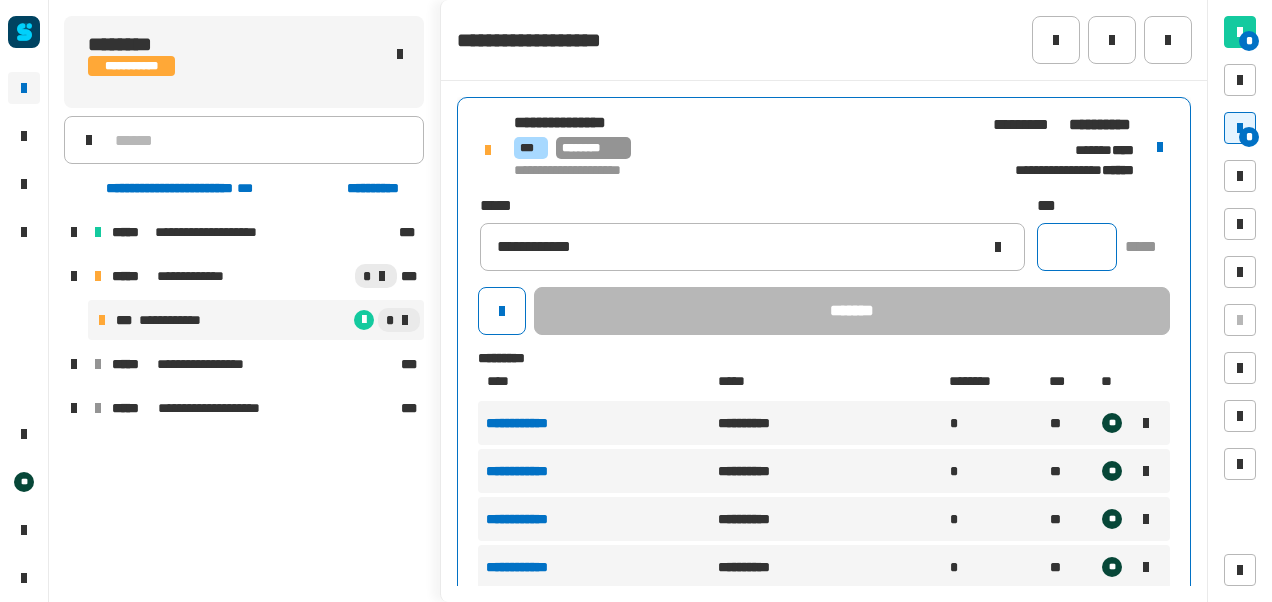 click 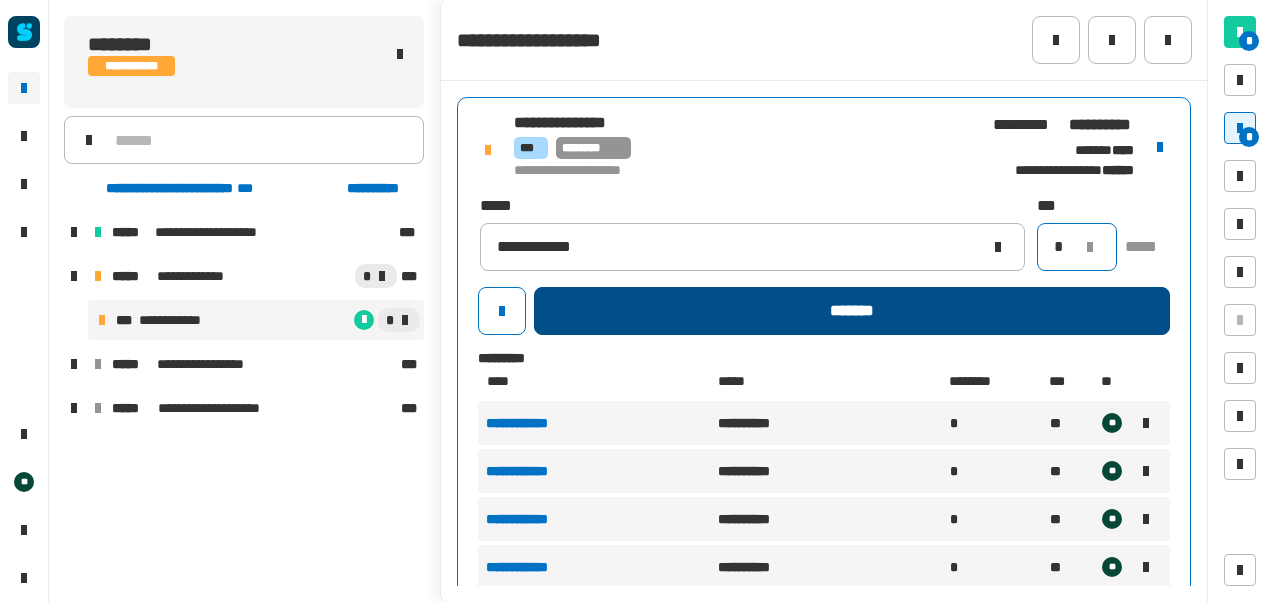 type on "*" 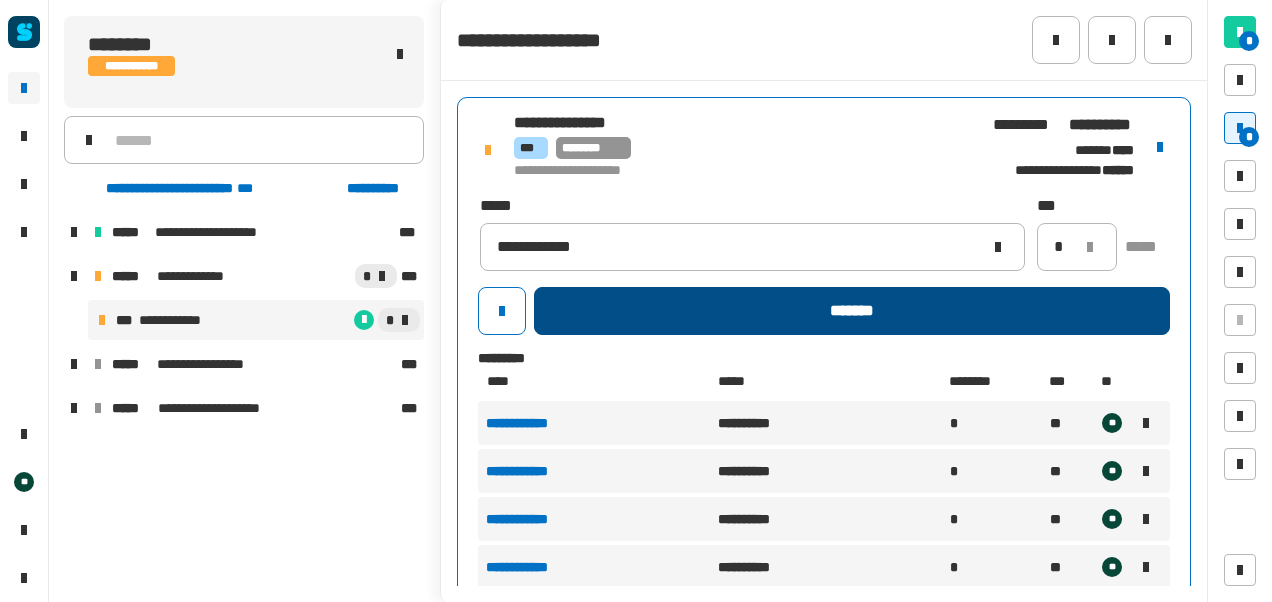 click on "*******" 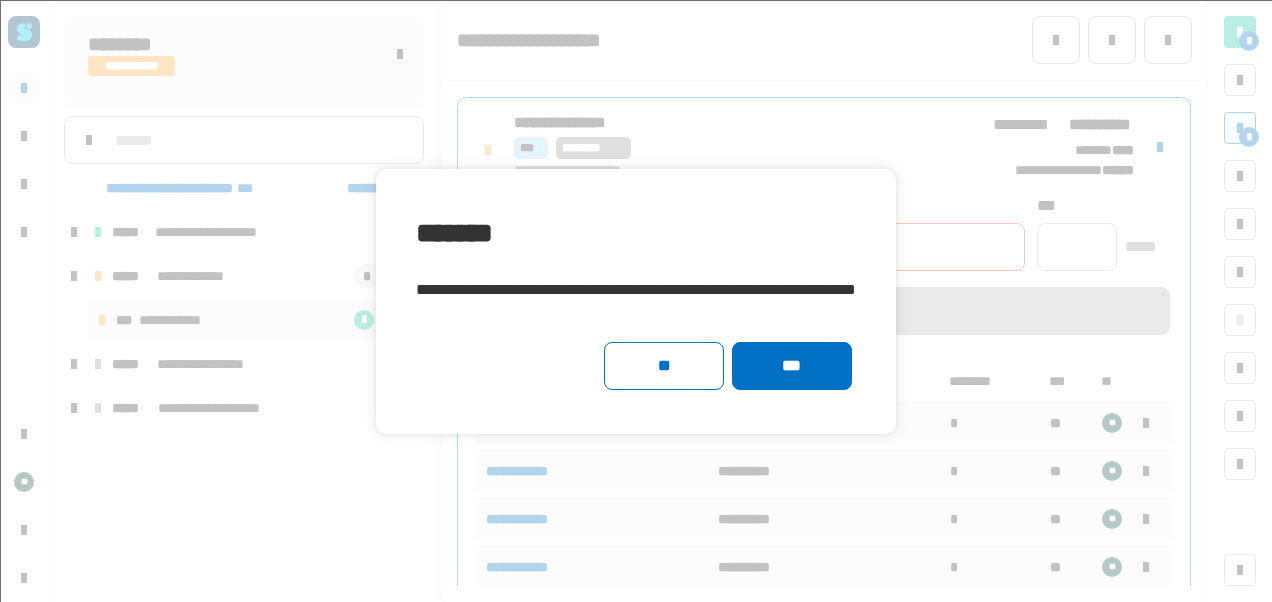 click on "** ***" 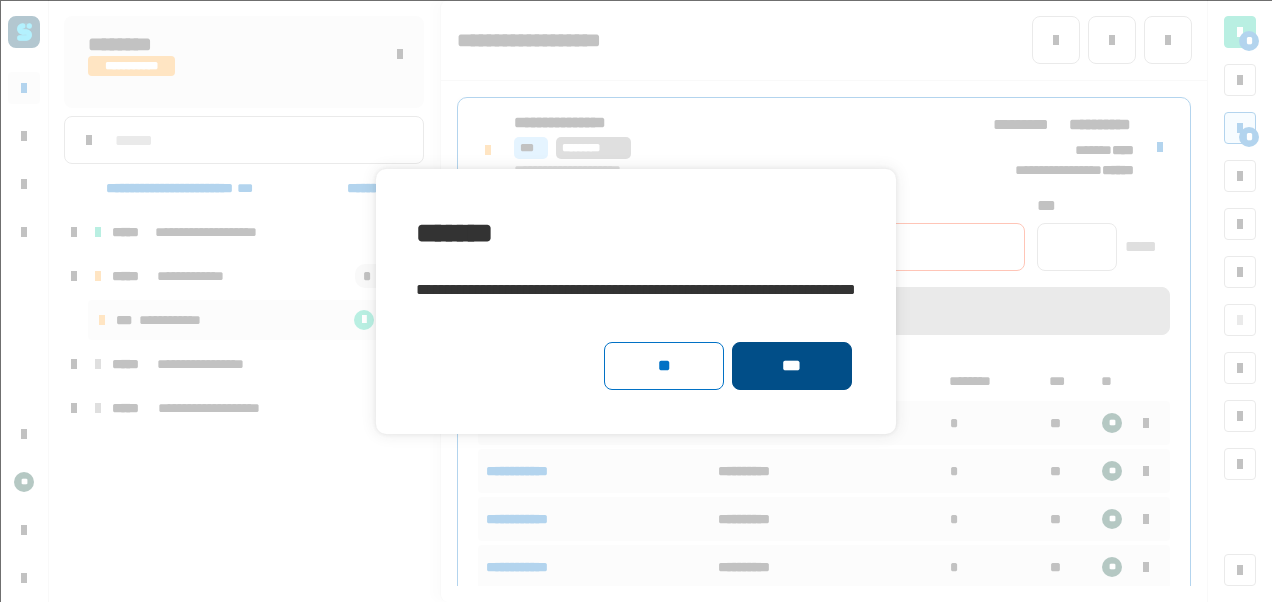 click on "***" 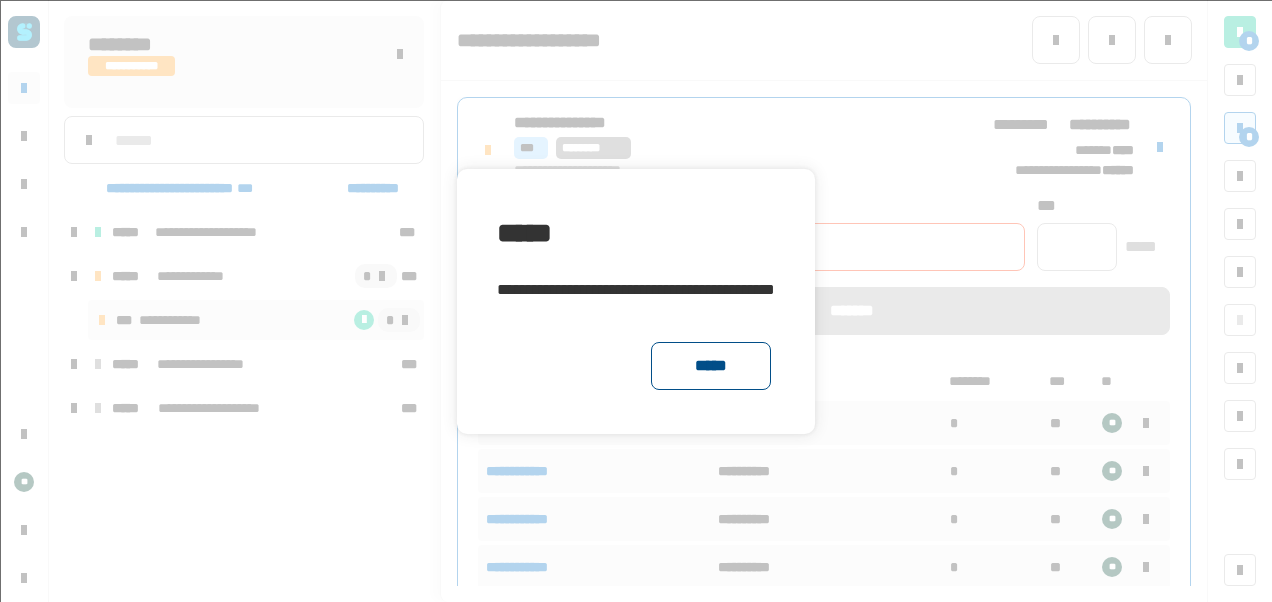 click on "*****" 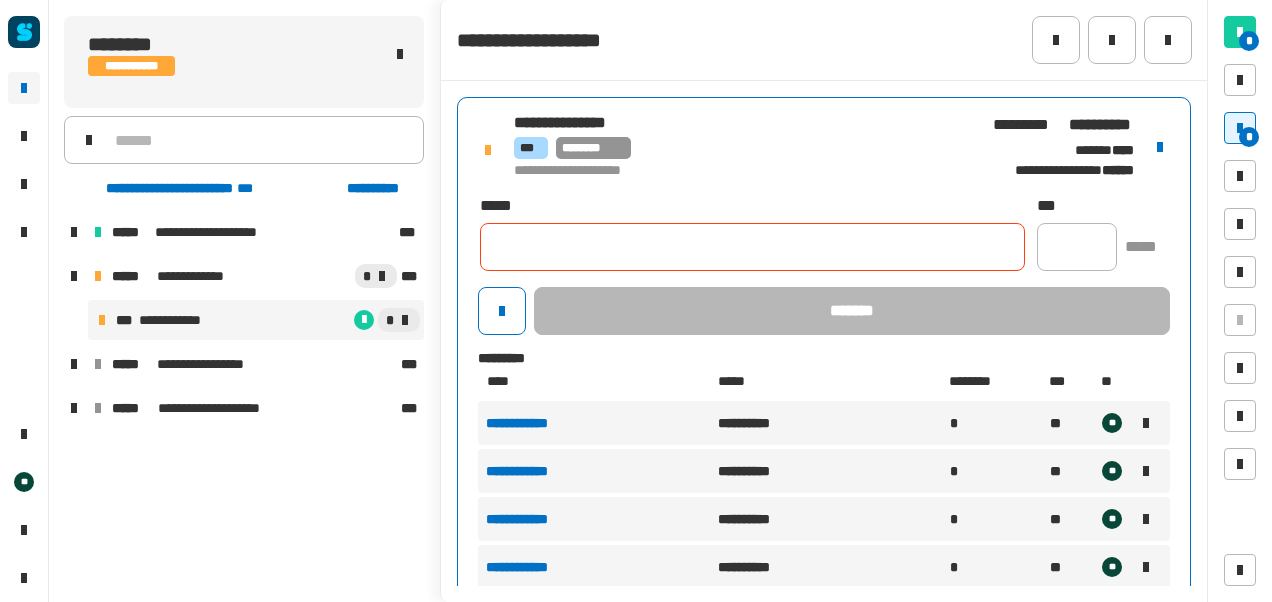 click on "**********" 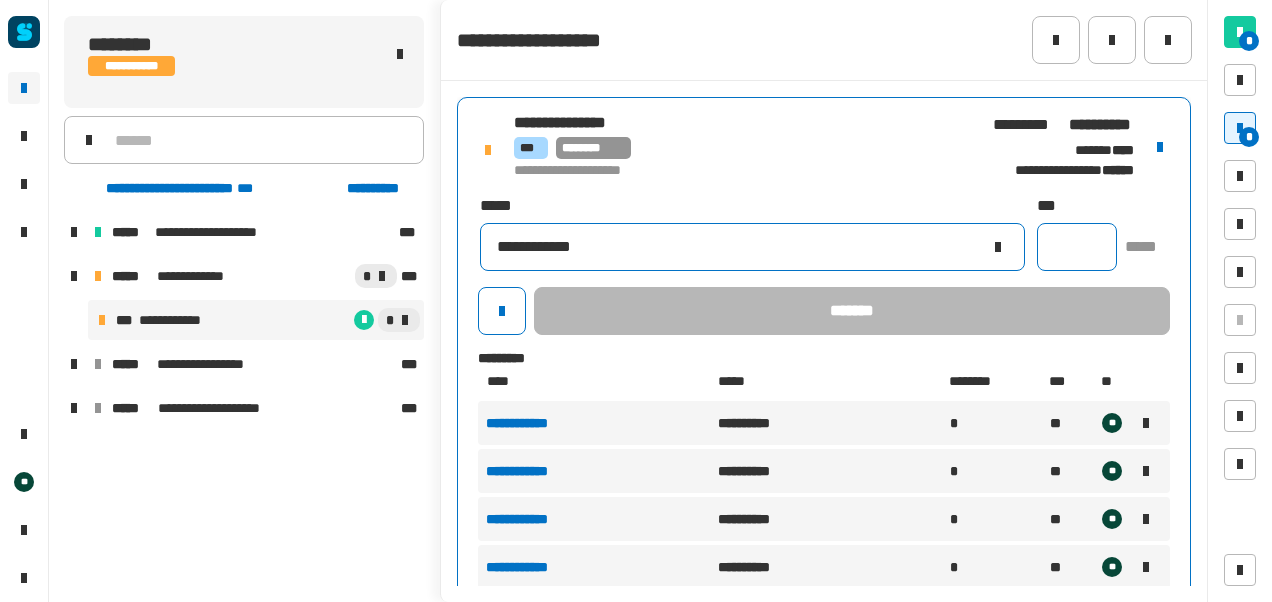 type on "**********" 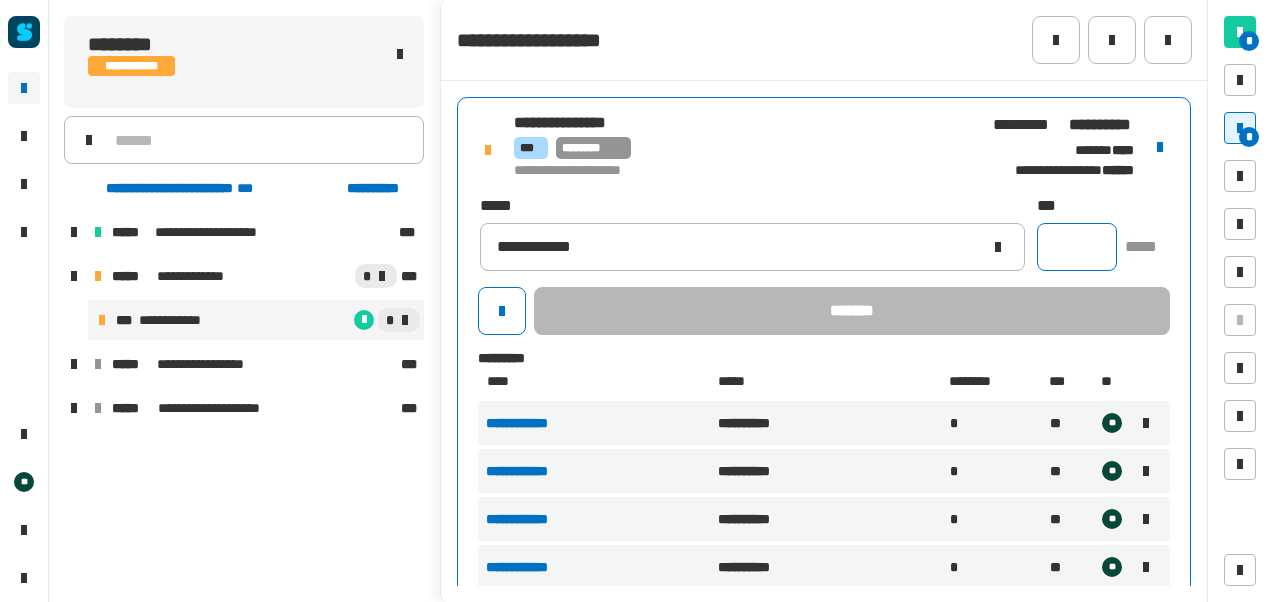click 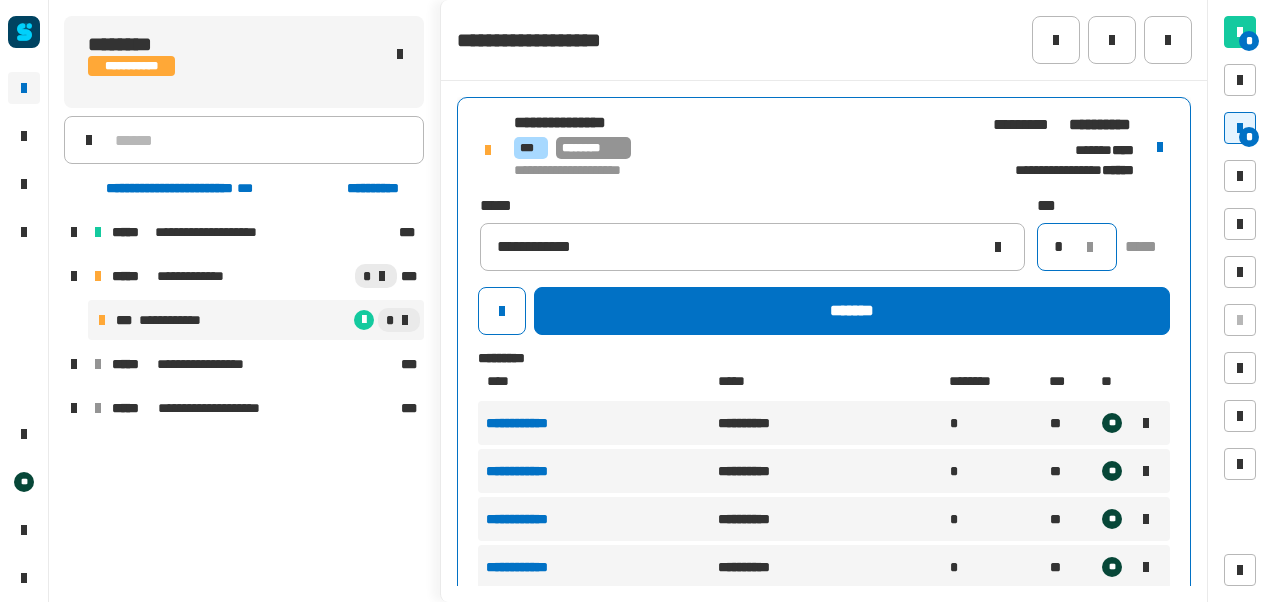 type on "*" 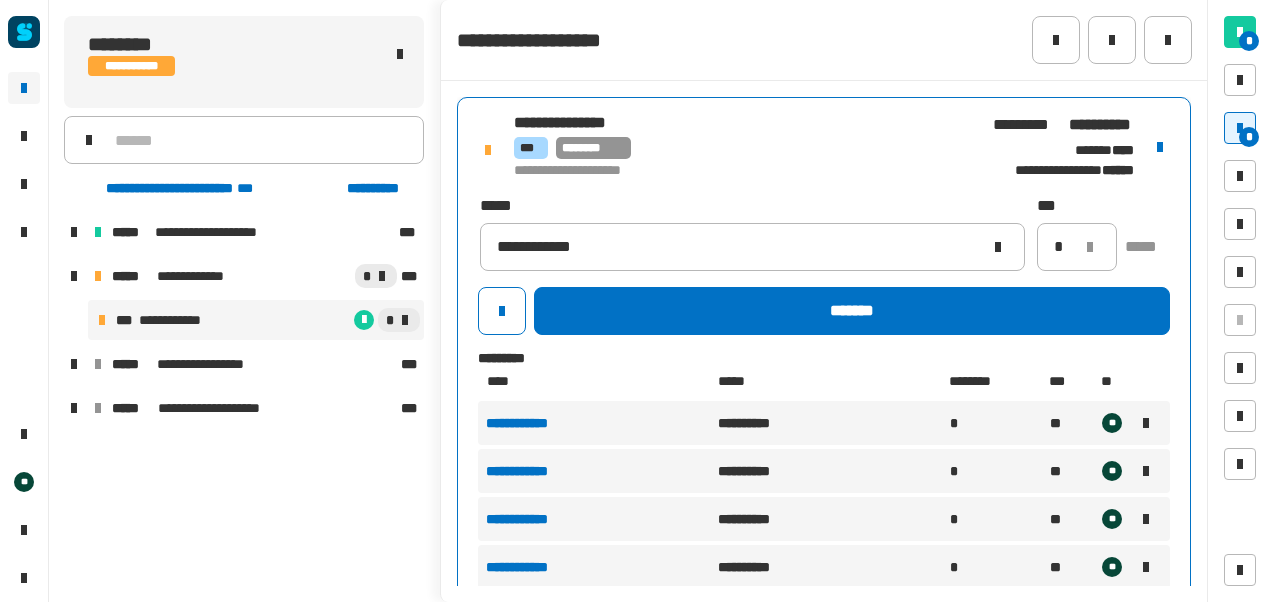 click on "**********" 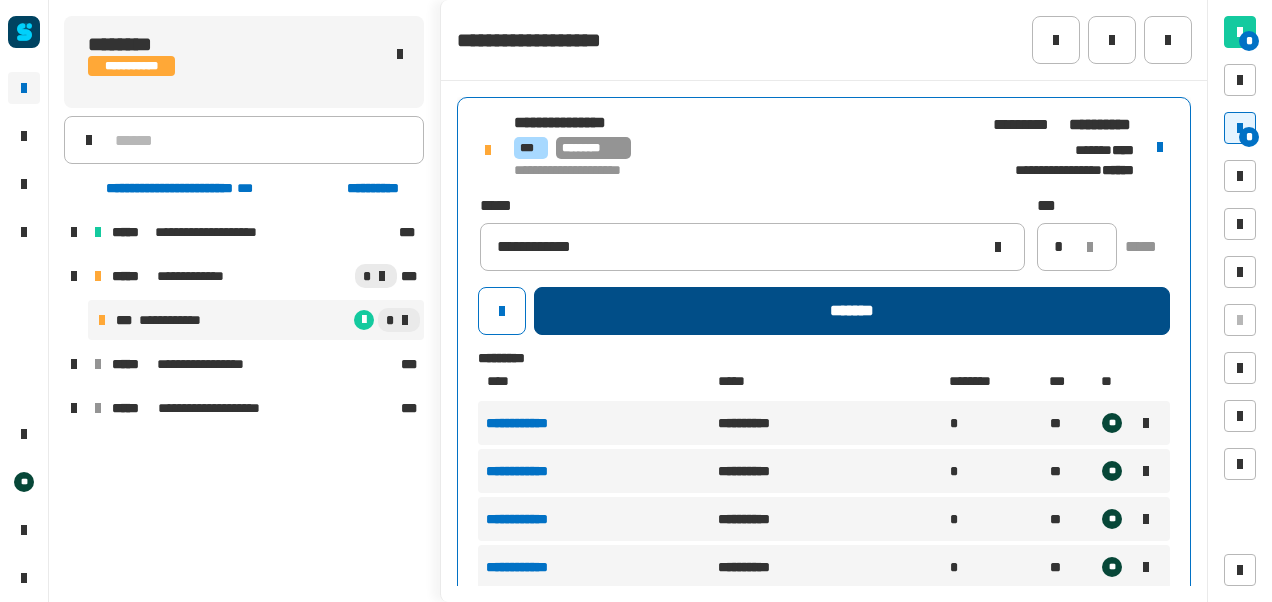 click on "*******" 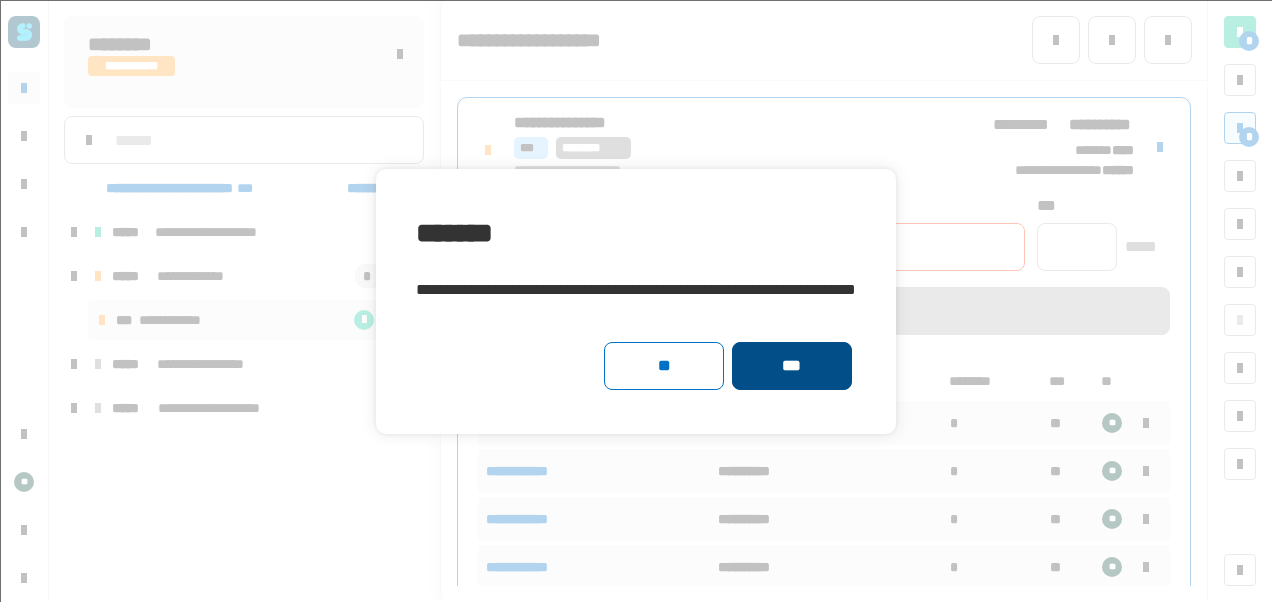 click on "***" 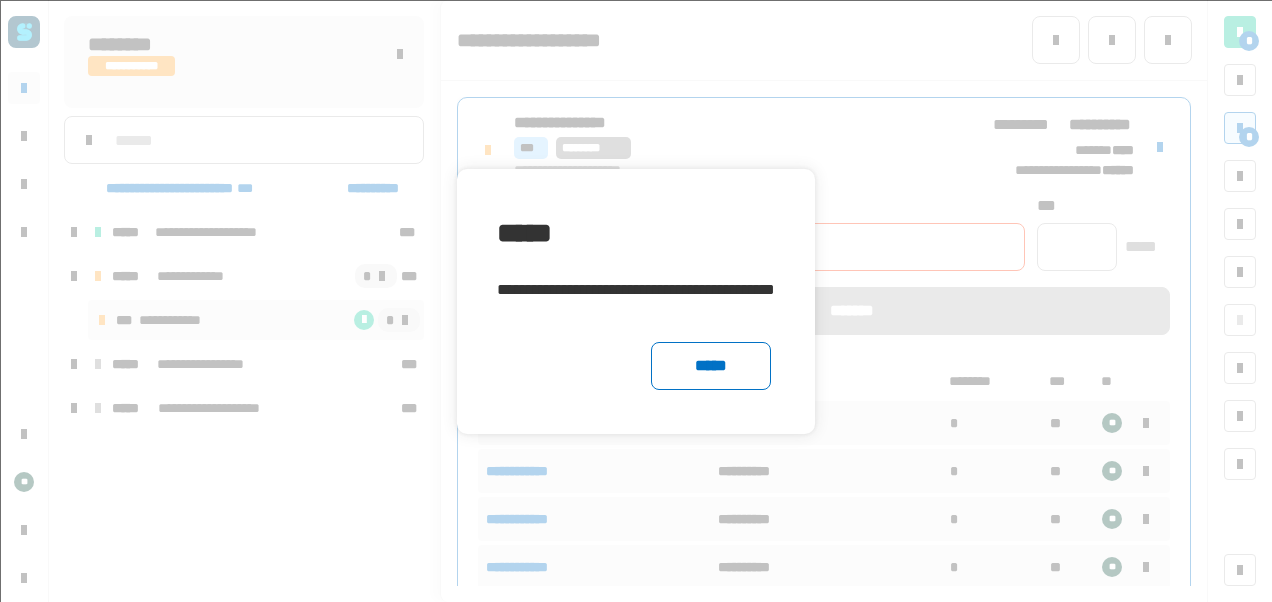 click on "*****" 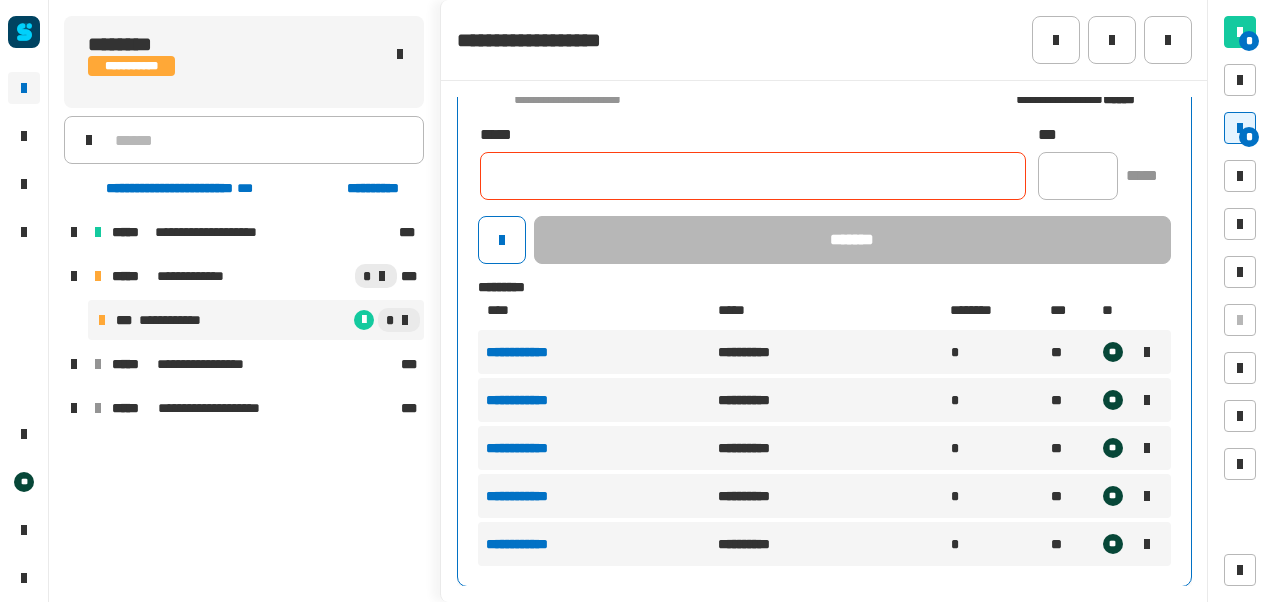 scroll, scrollTop: 0, scrollLeft: 0, axis: both 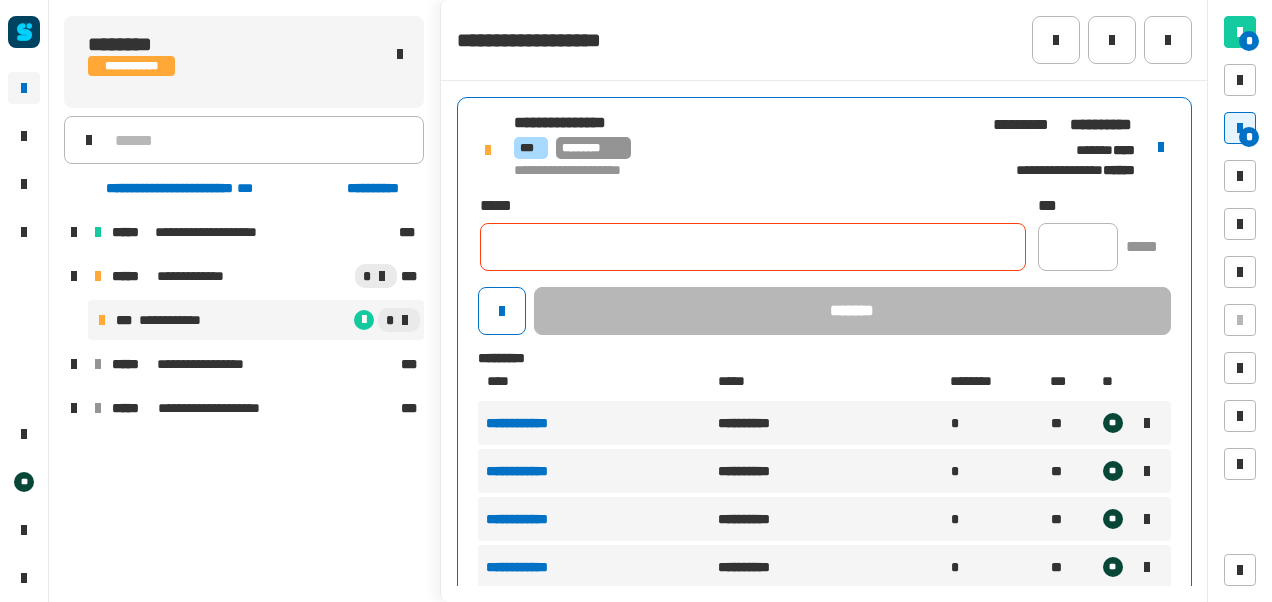 paste on "**********" 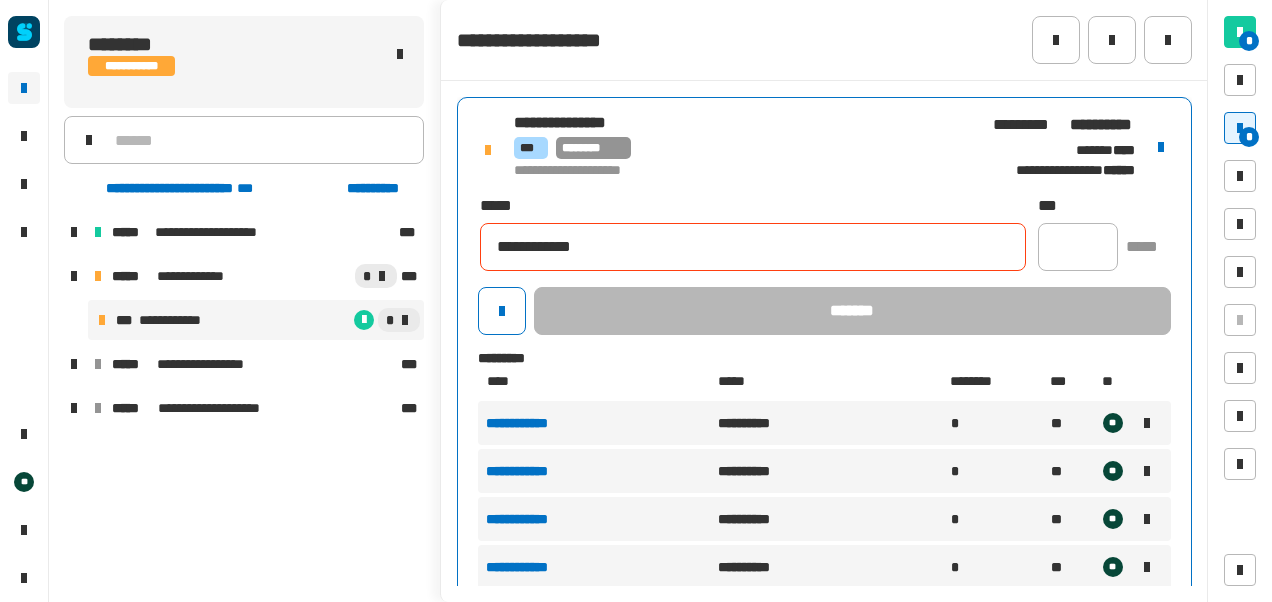 click on "**********" 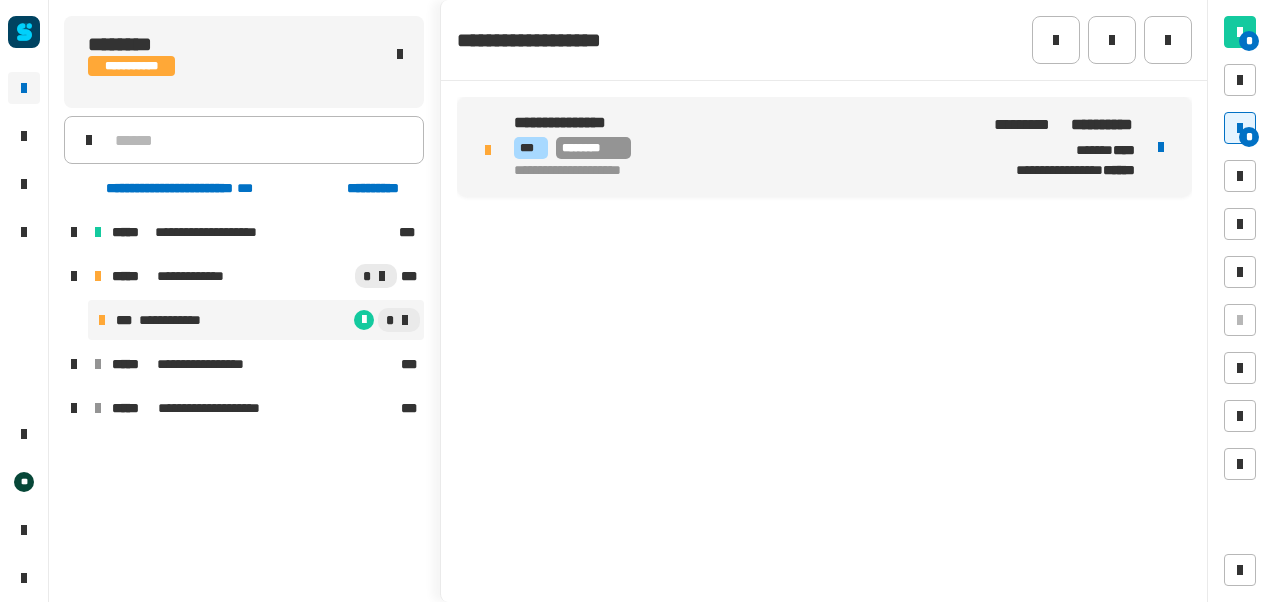 drag, startPoint x: 881, startPoint y: 104, endPoint x: 888, endPoint y: 94, distance: 12.206555 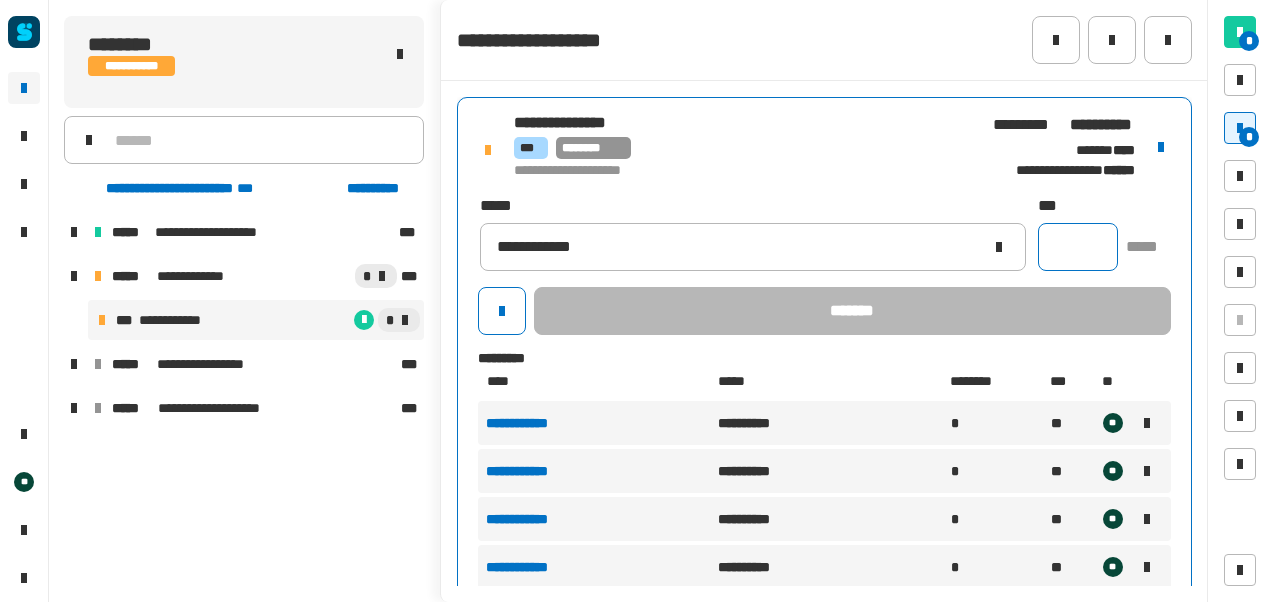 click 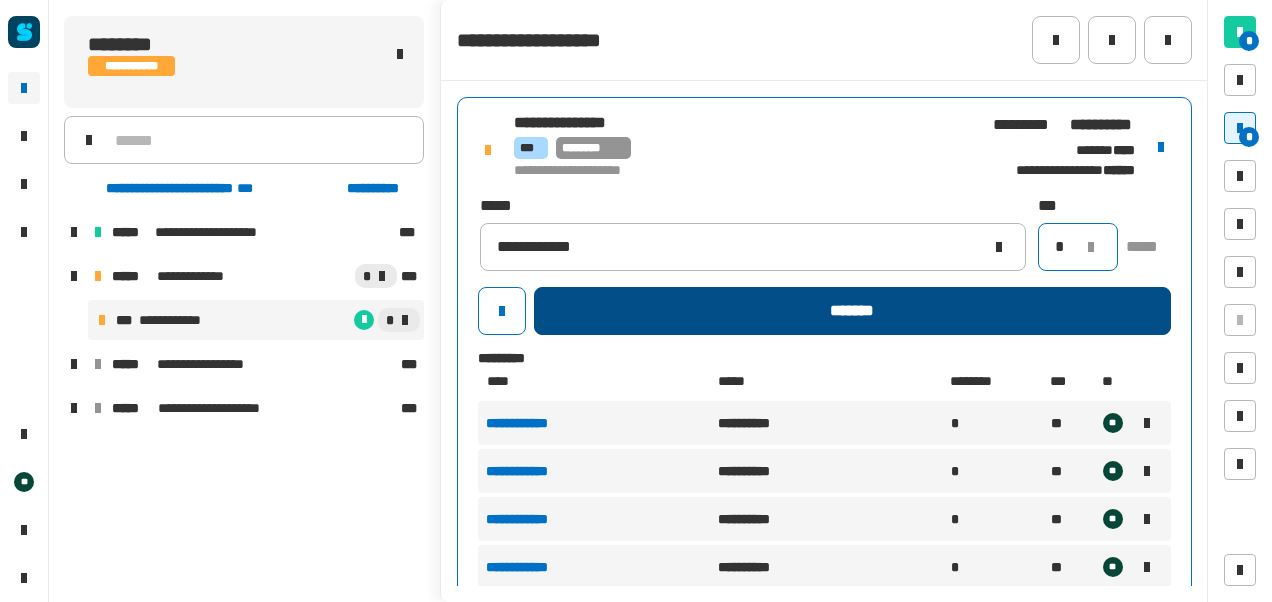 type on "*" 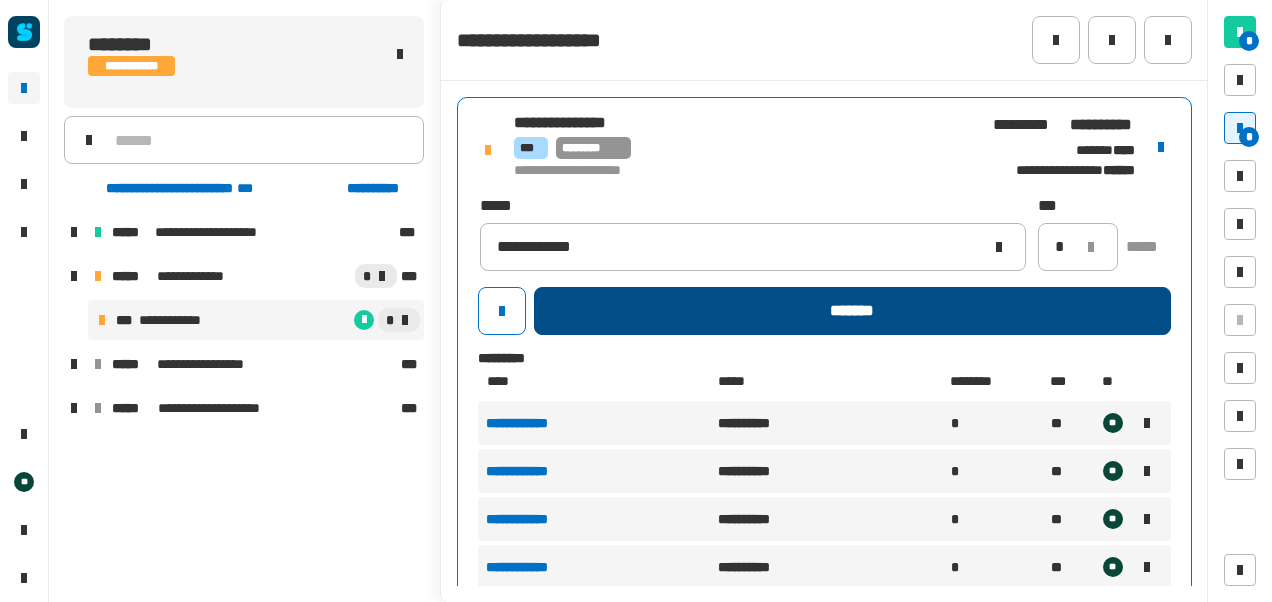 click on "*******" 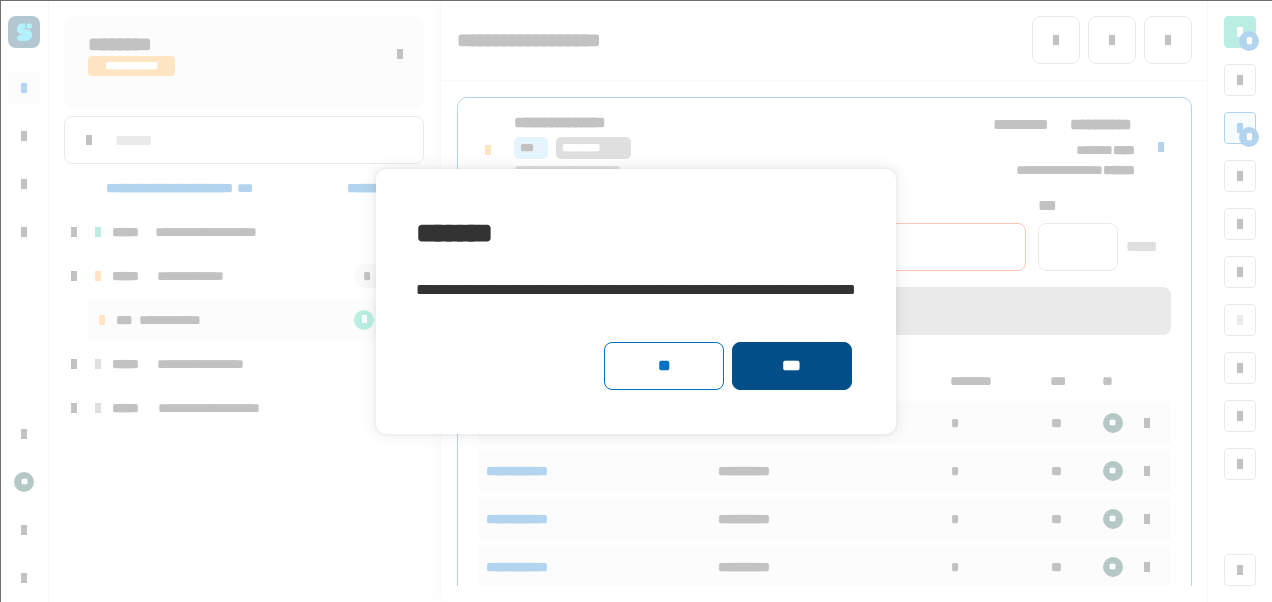click on "***" 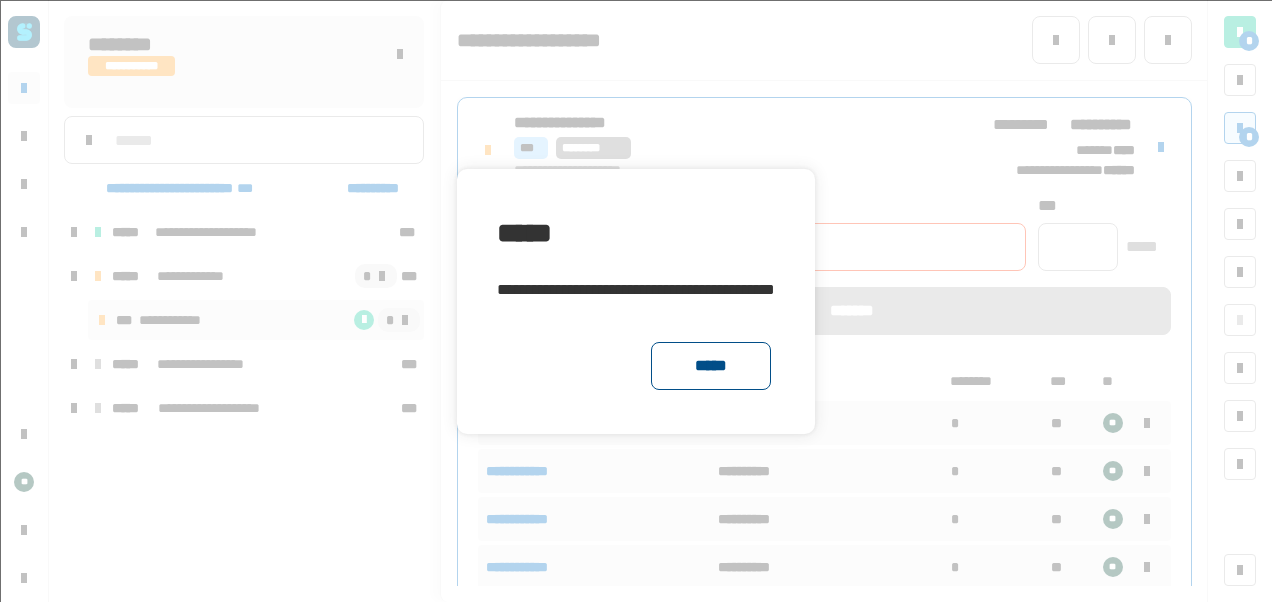 click on "*****" 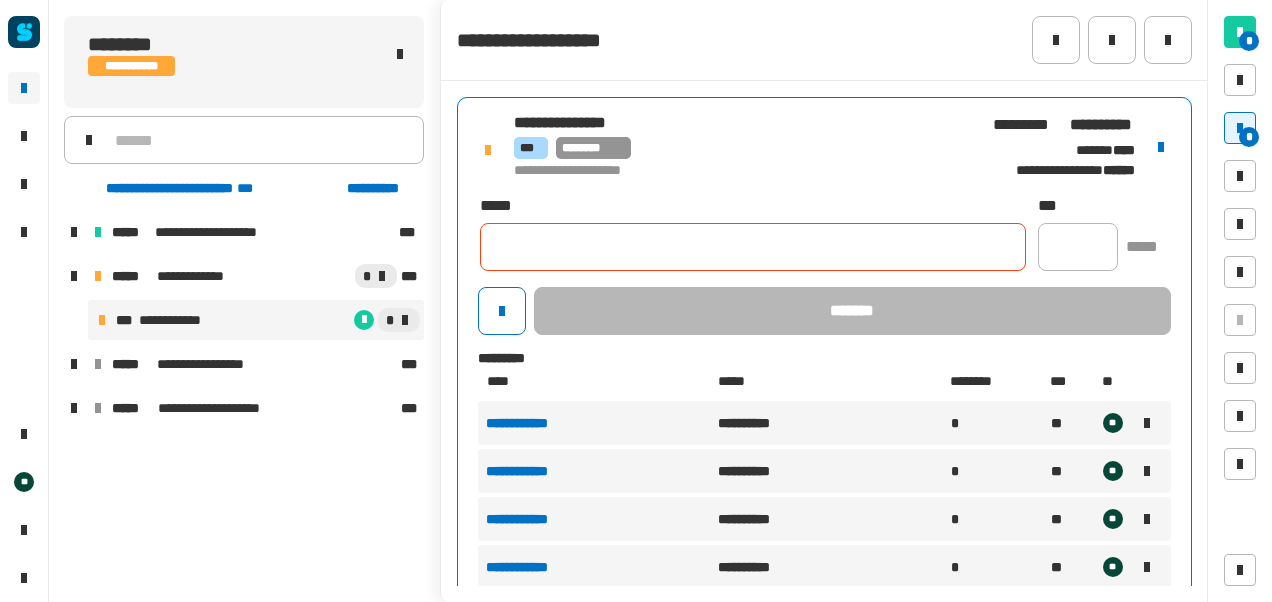 click 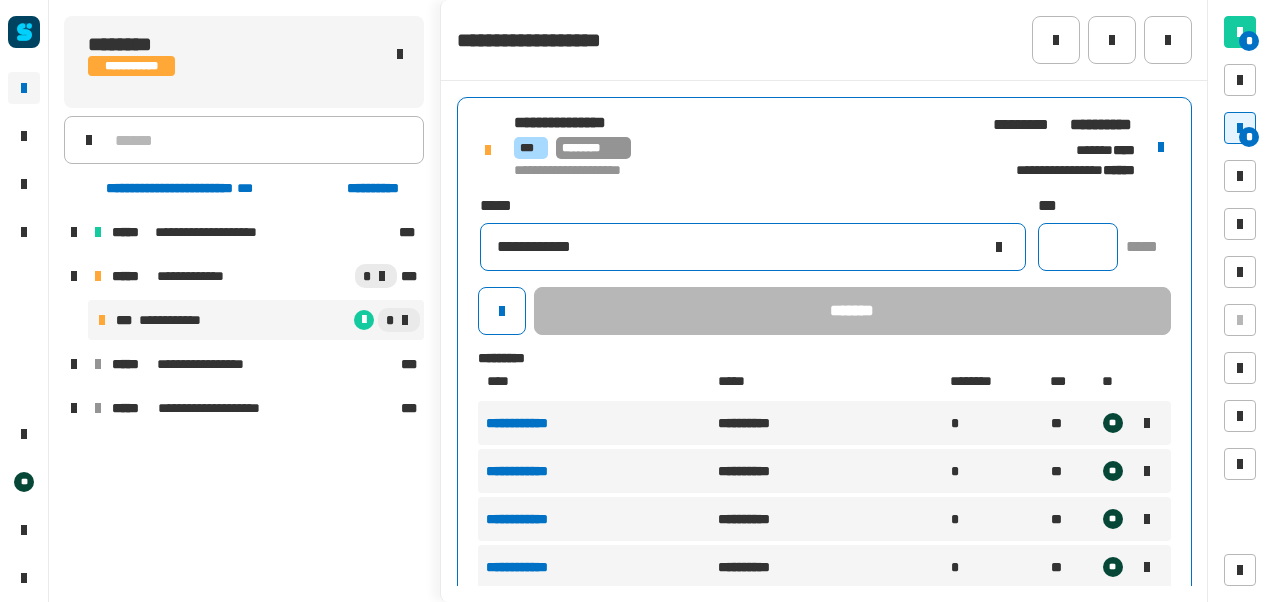 type on "**********" 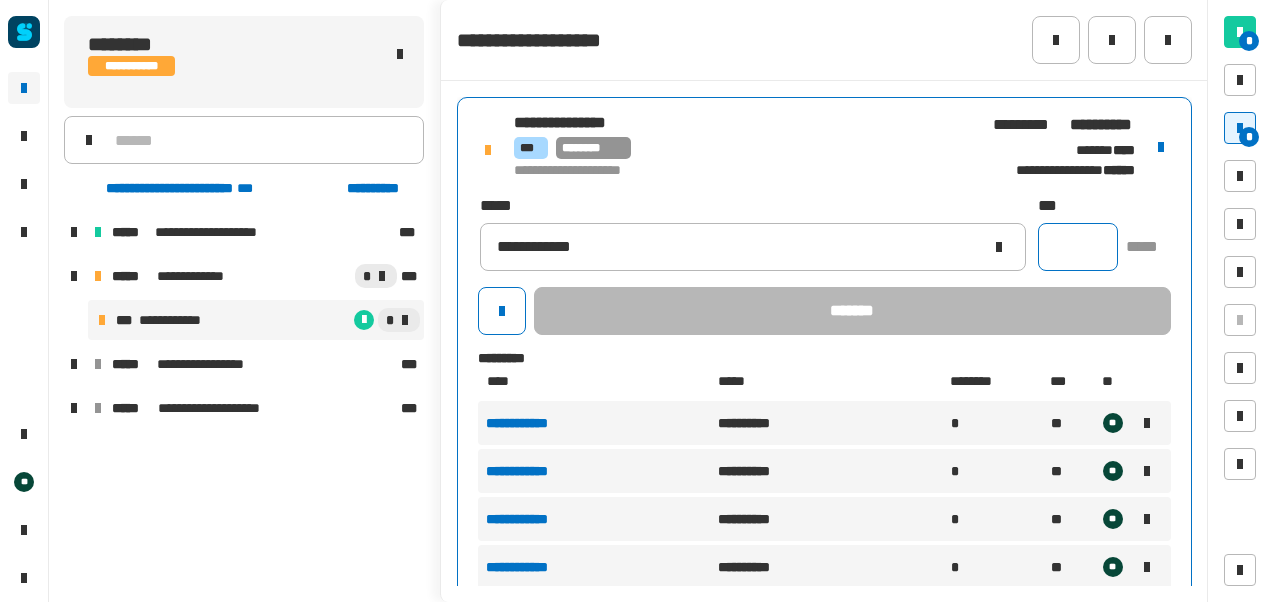 click 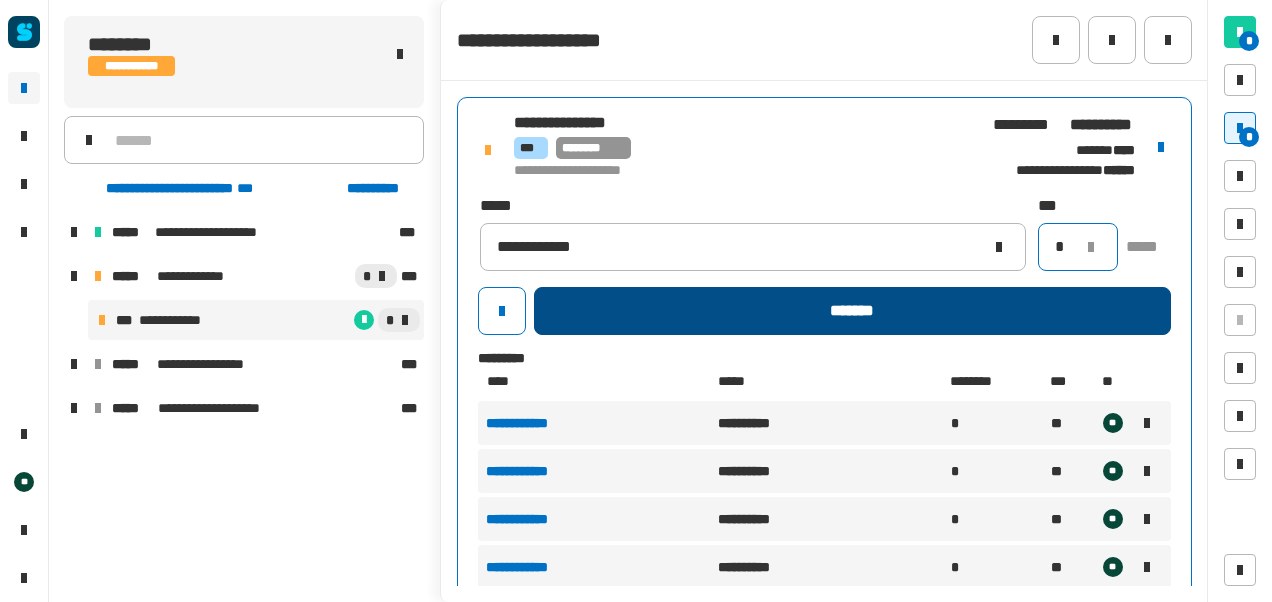 type on "*" 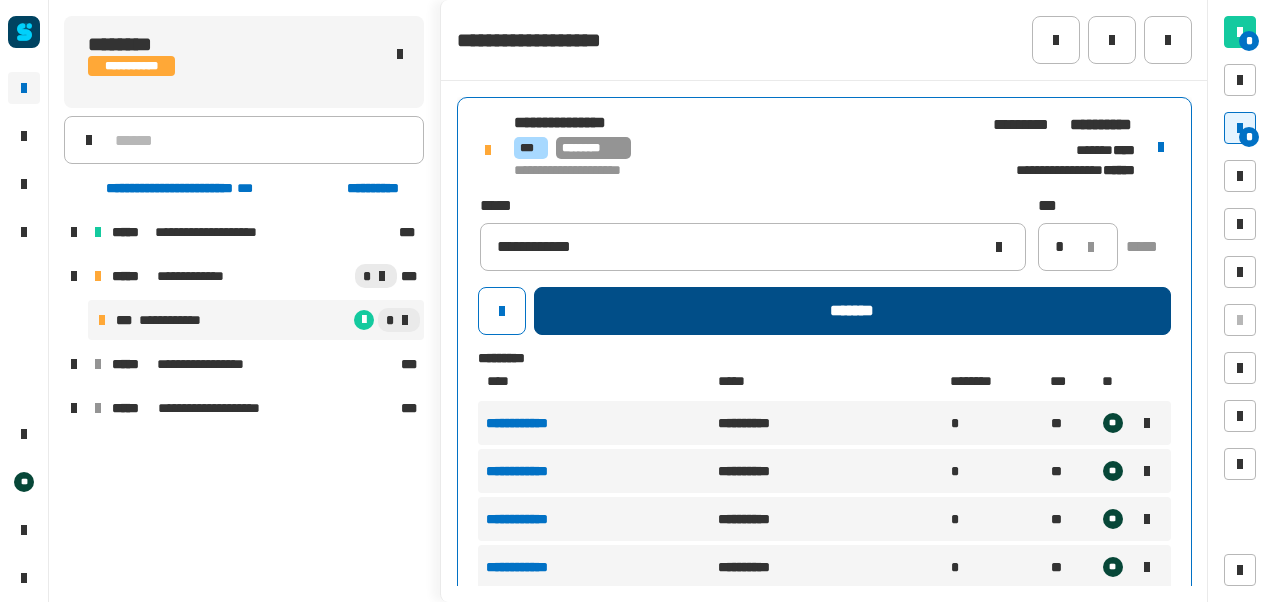 click on "*******" 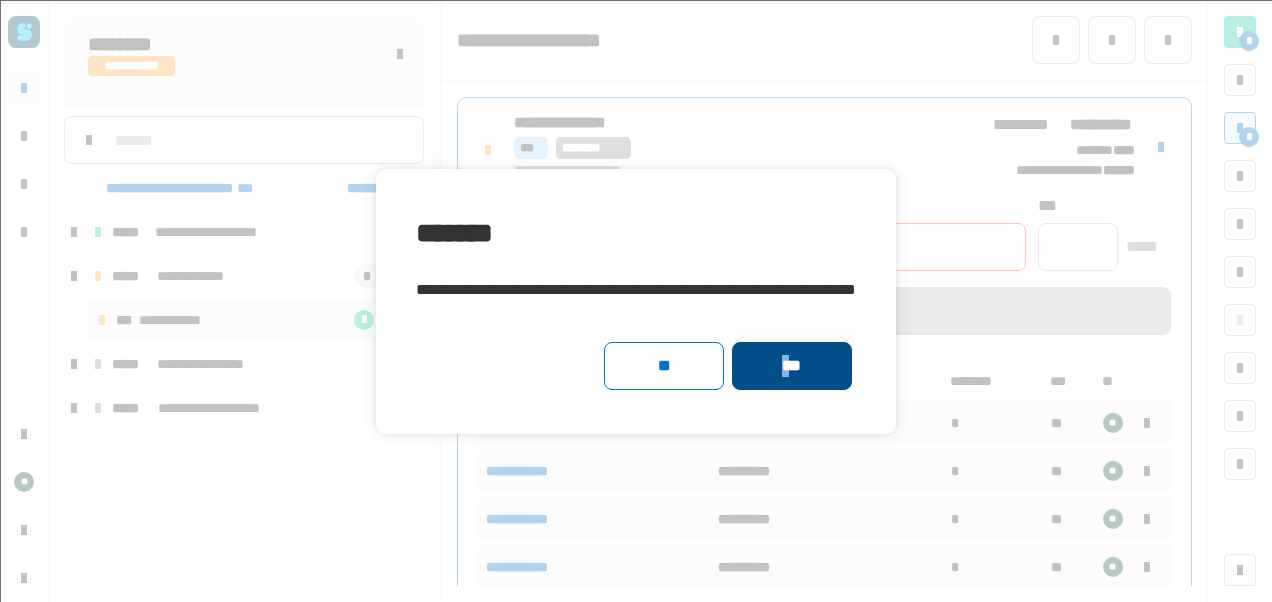 drag, startPoint x: 854, startPoint y: 319, endPoint x: 820, endPoint y: 360, distance: 53.263496 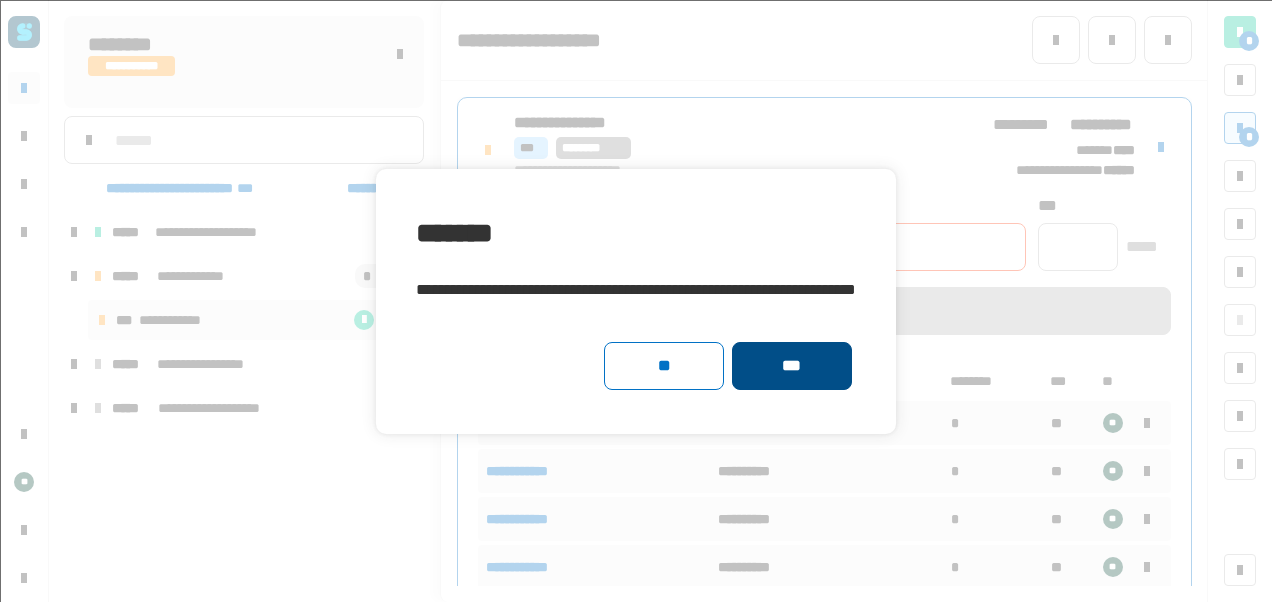 click on "***" 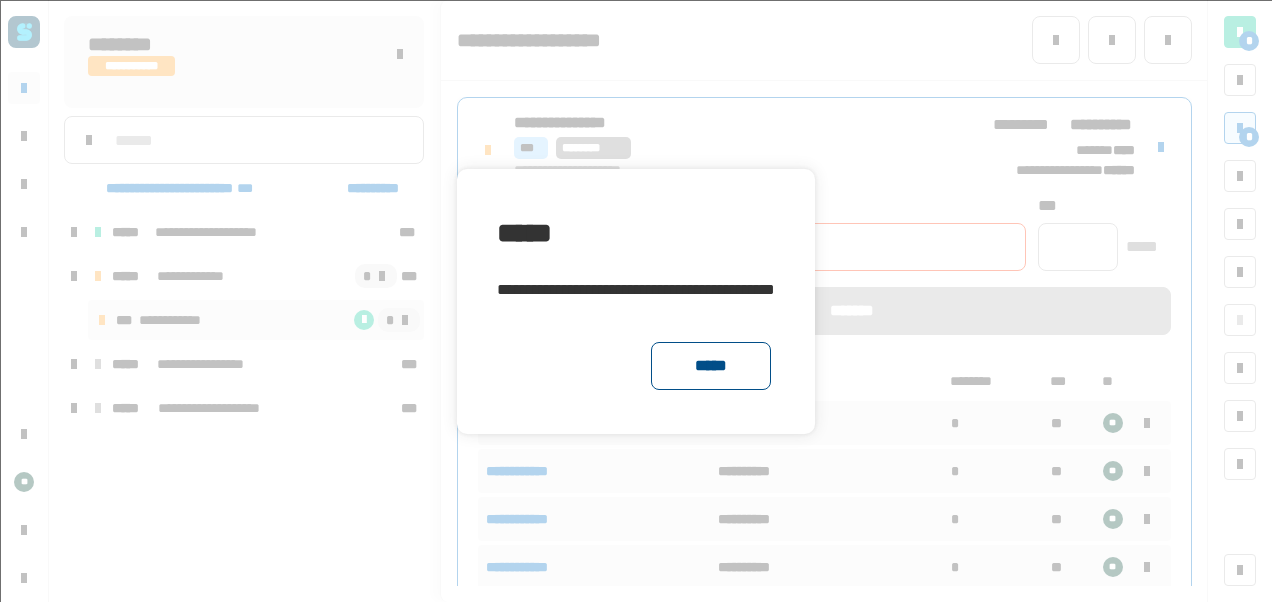 click on "*****" 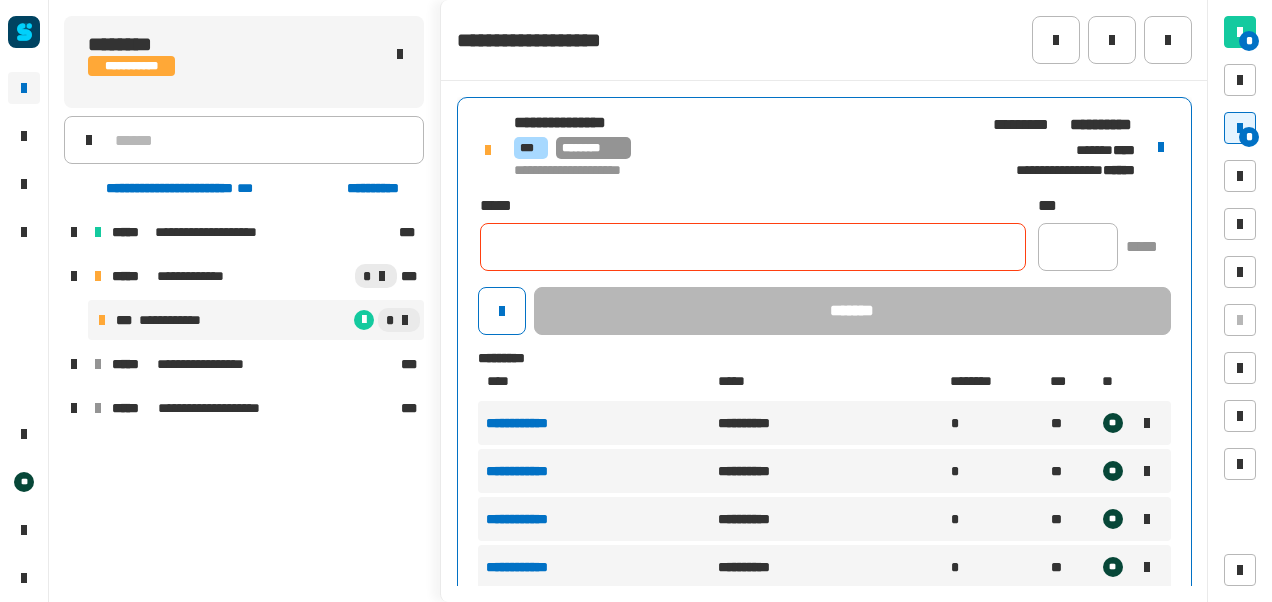 click on "**********" 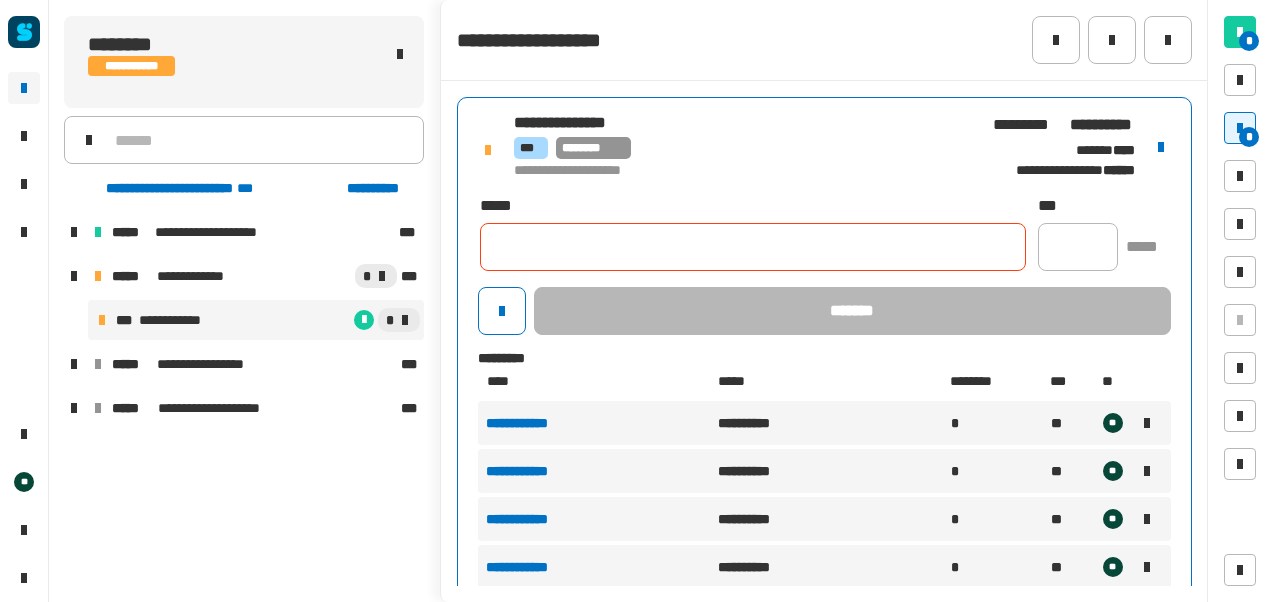 paste on "**********" 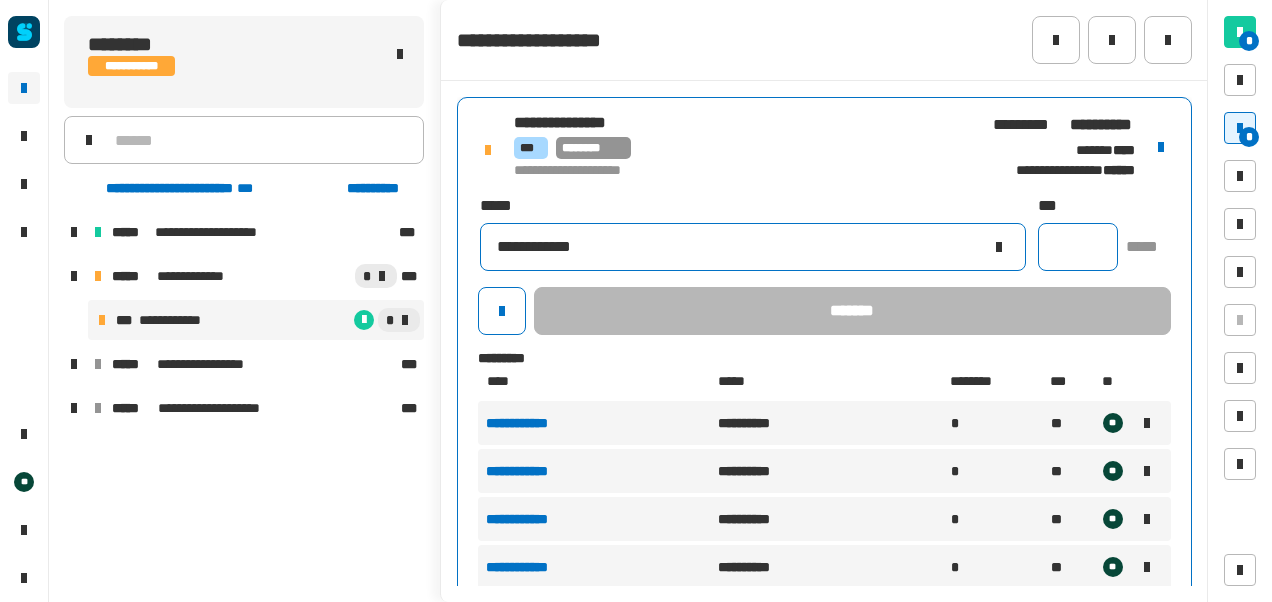 type on "**********" 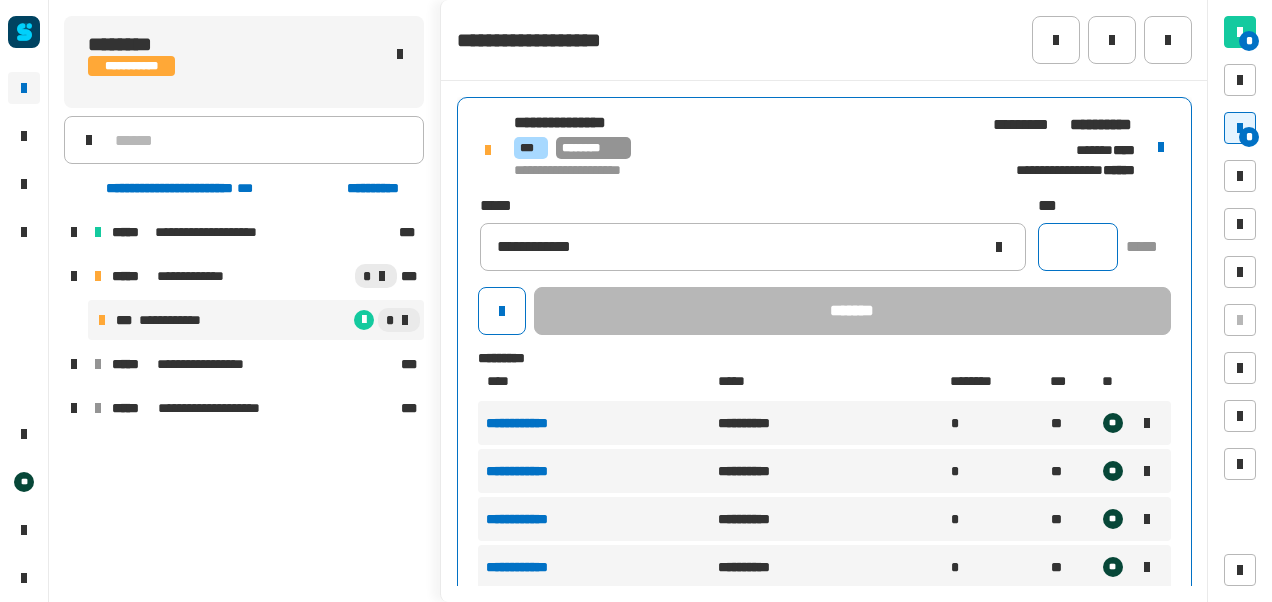 click 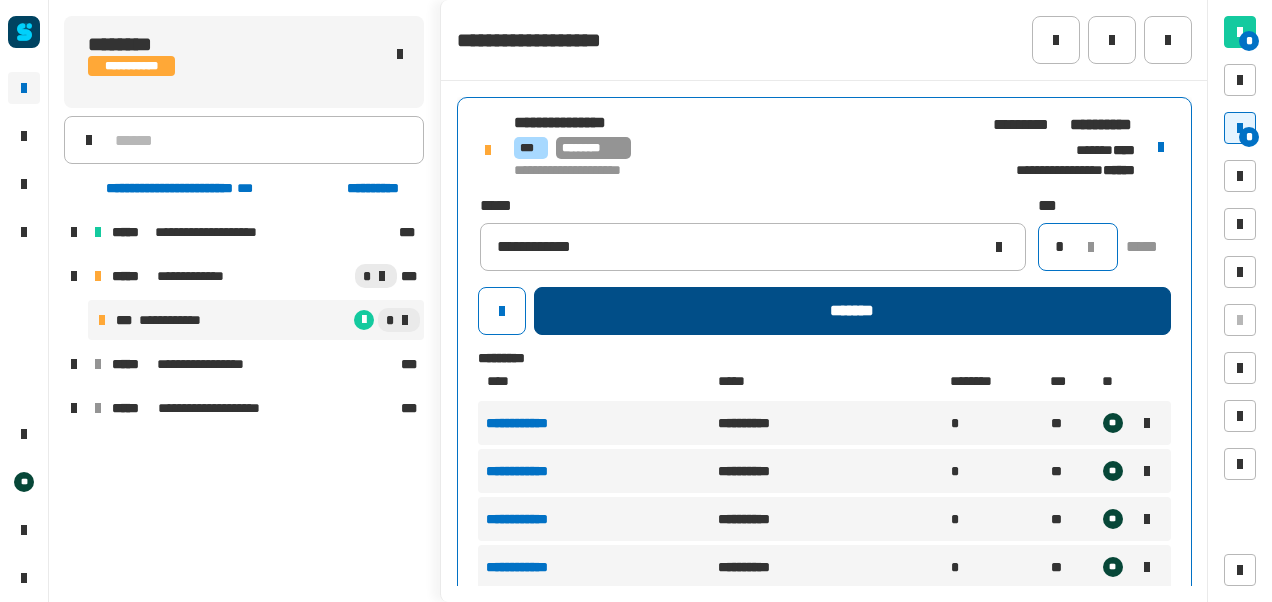 type on "*" 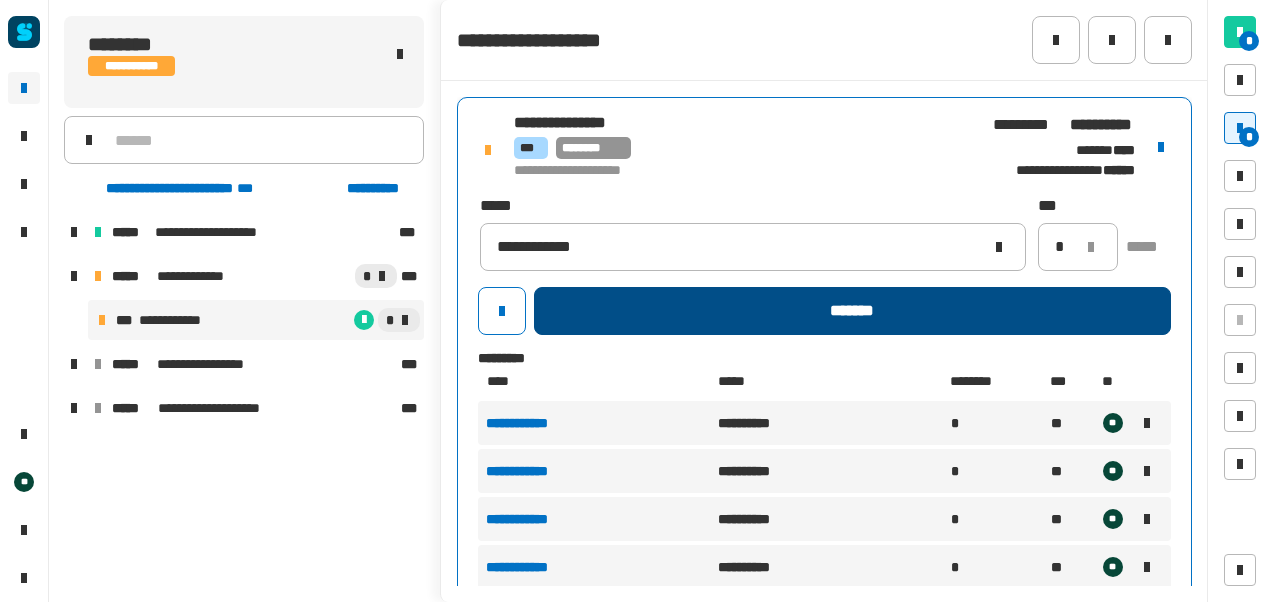 click on "*******" 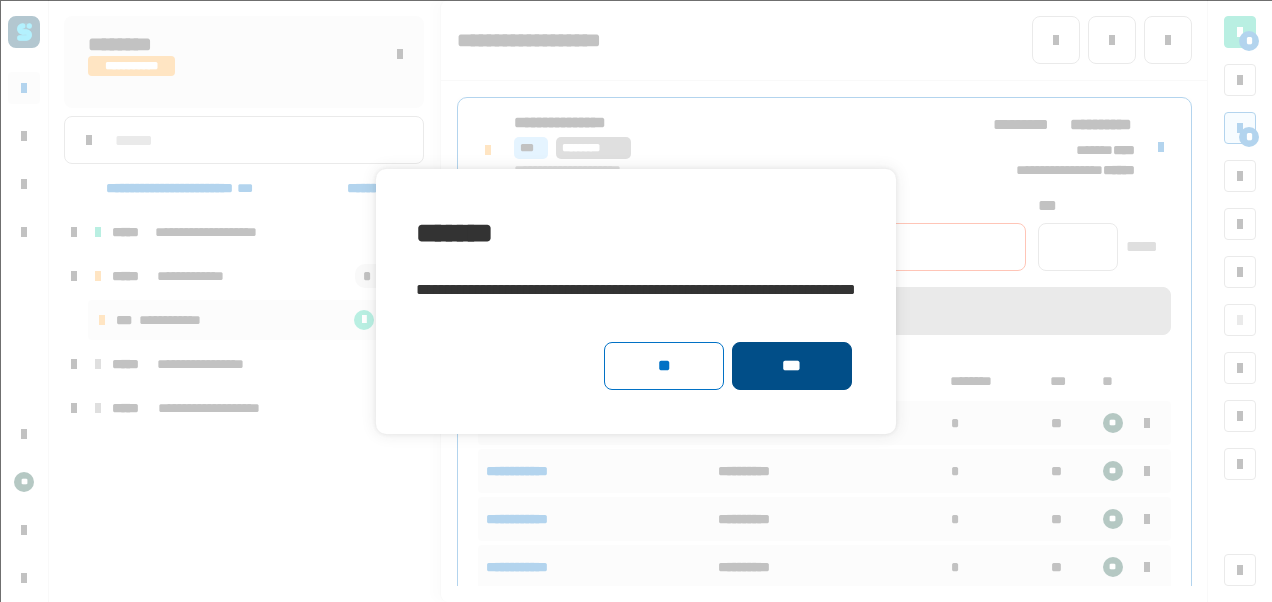 click on "***" 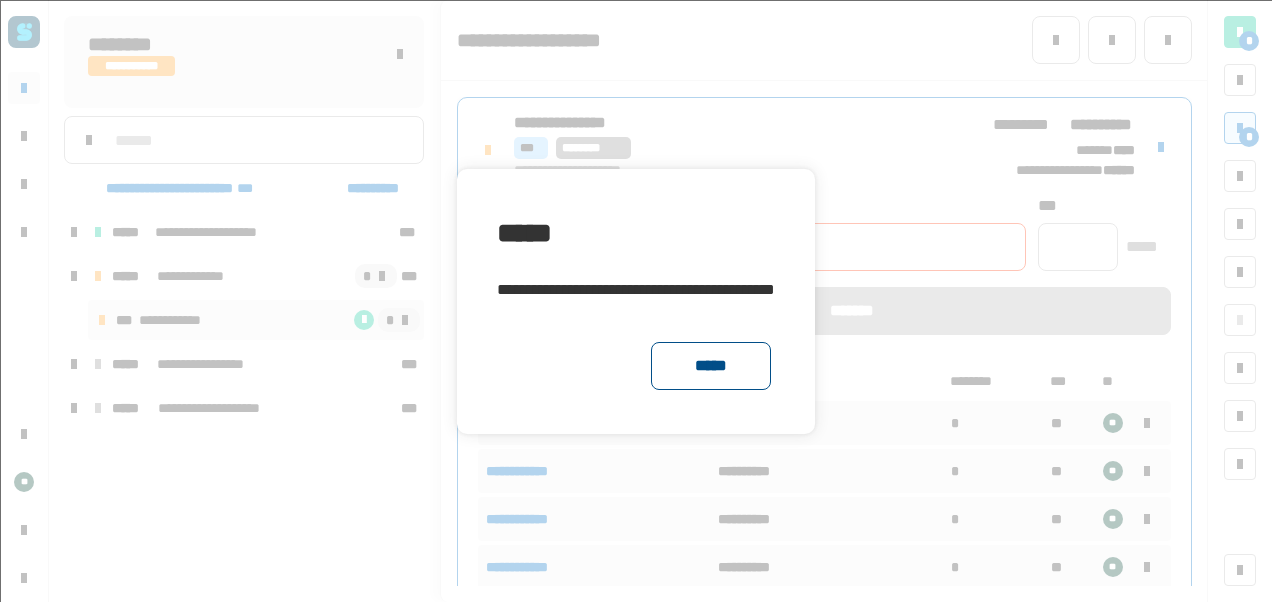 click on "*****" 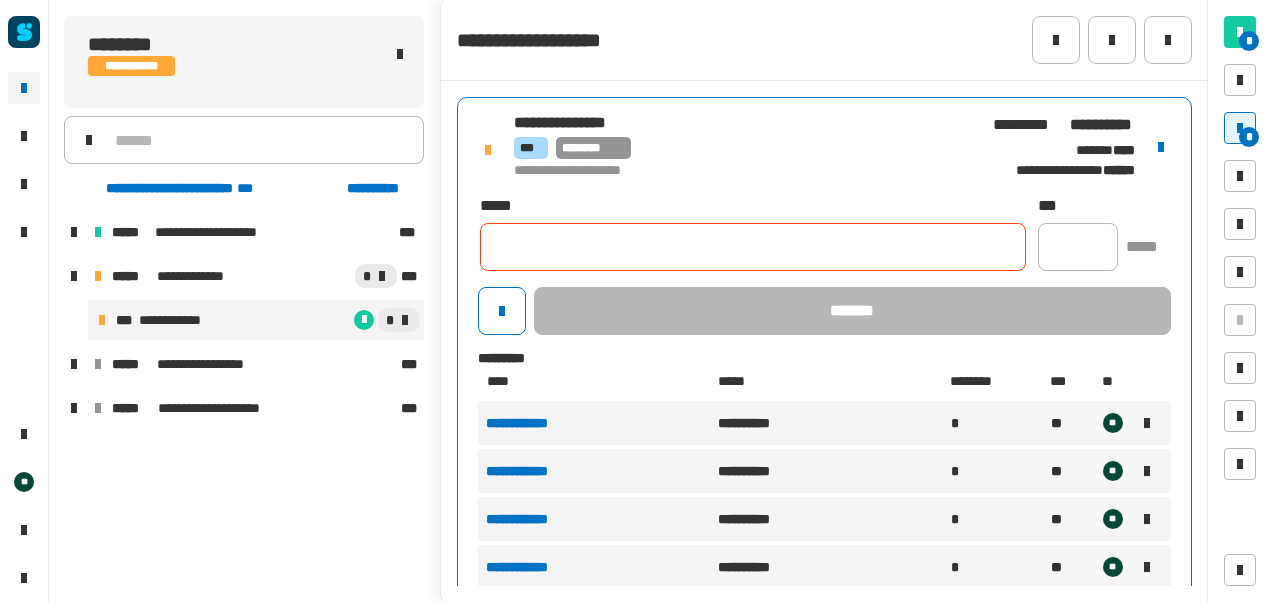click 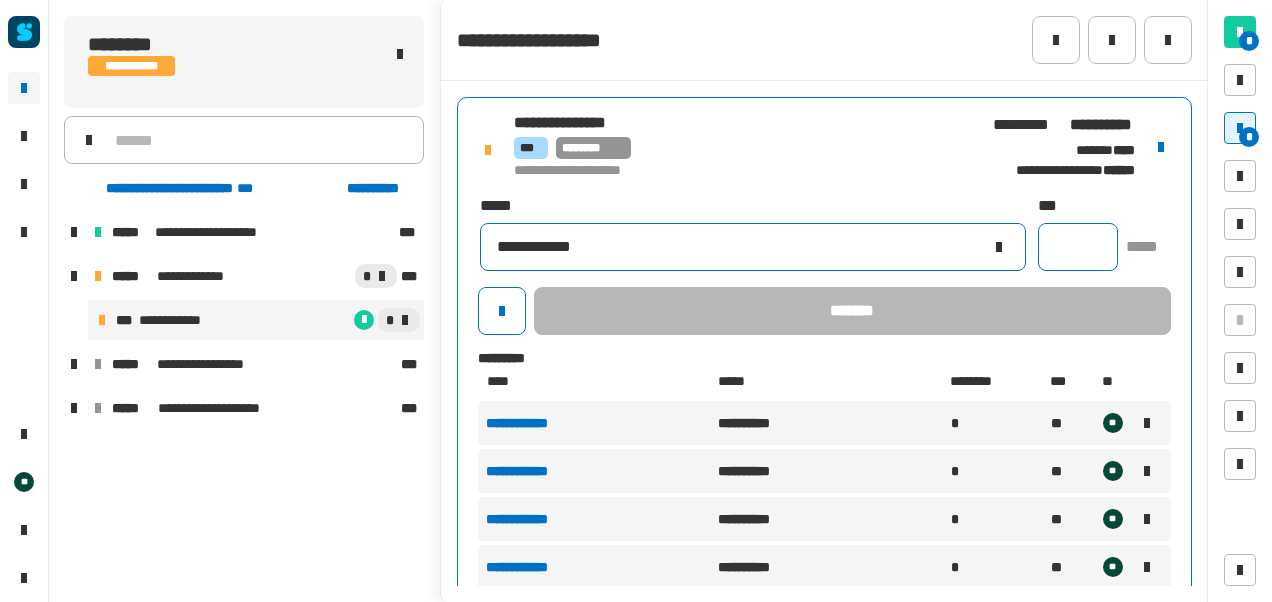 type on "**********" 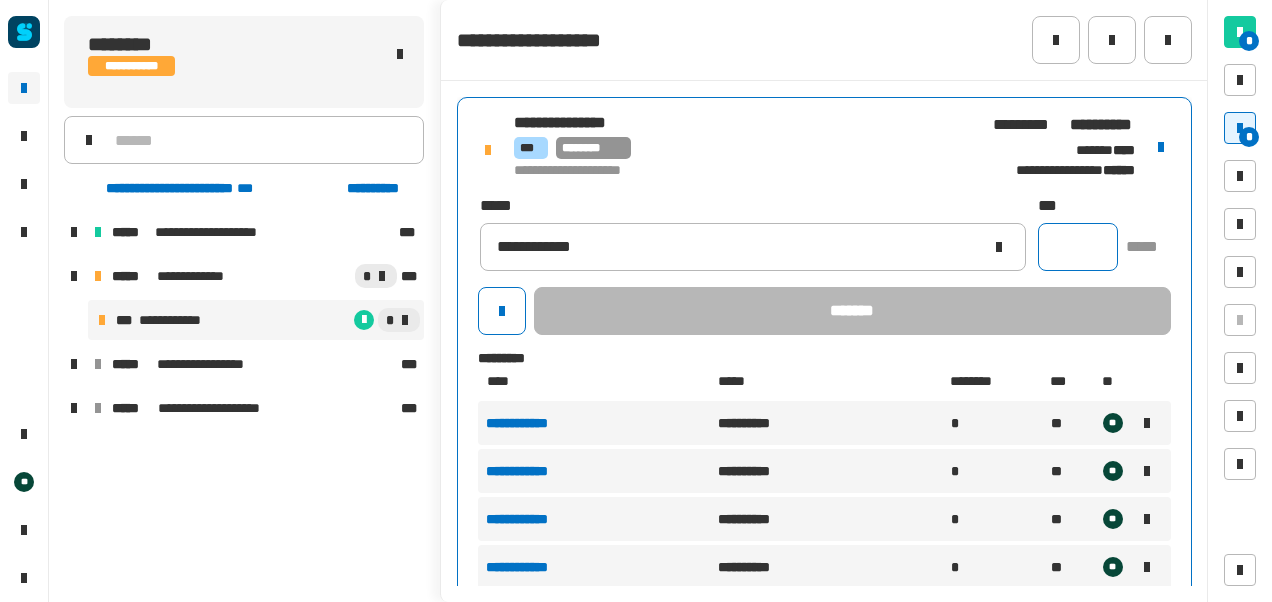 click 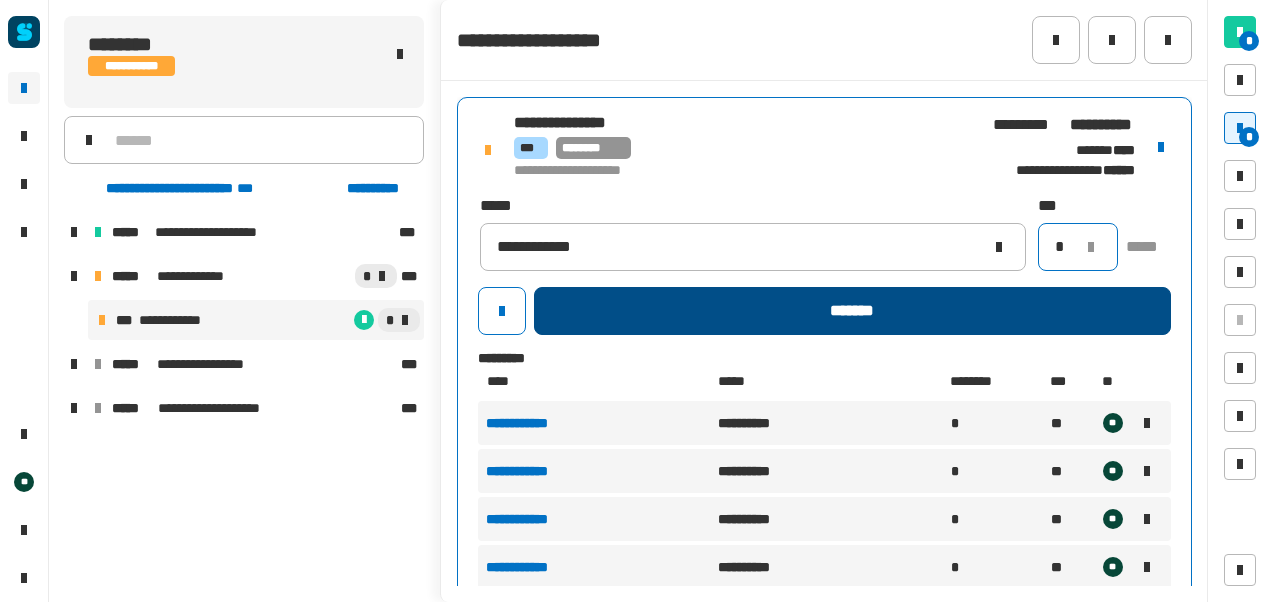 type on "*" 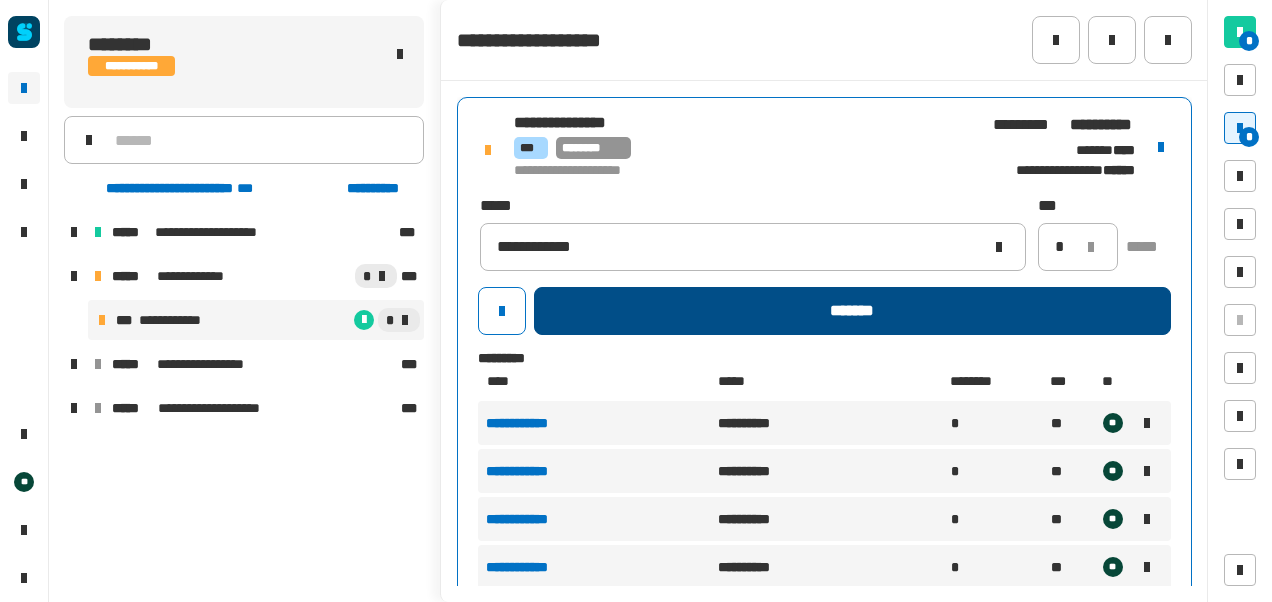 click on "*******" 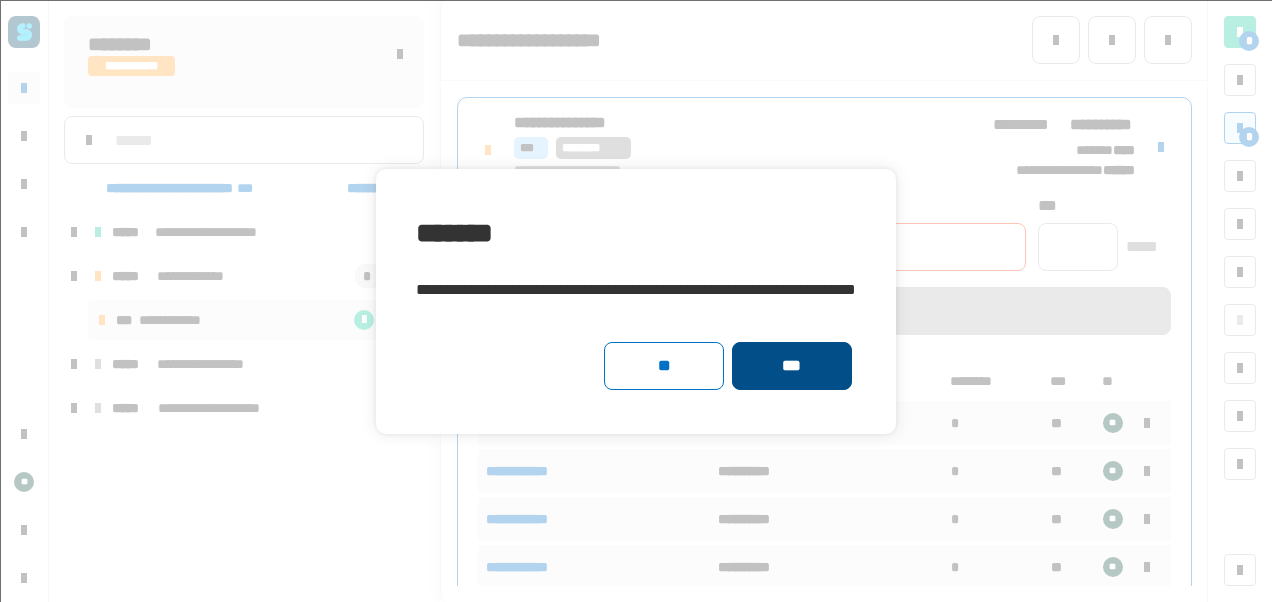 click on "***" 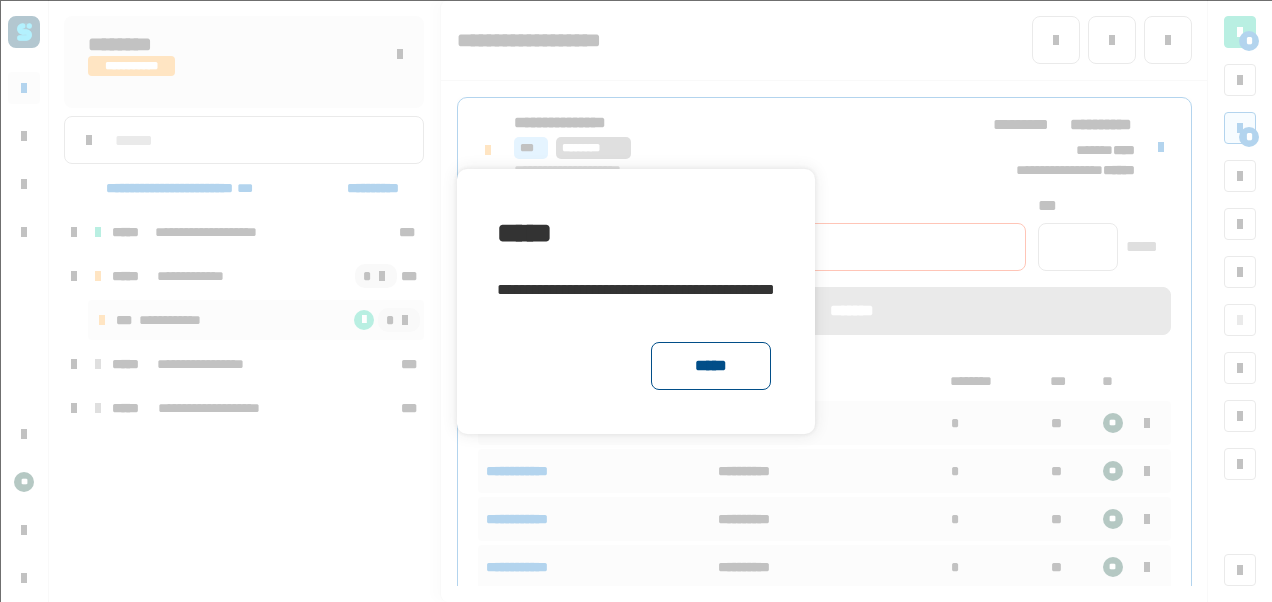 click on "*****" 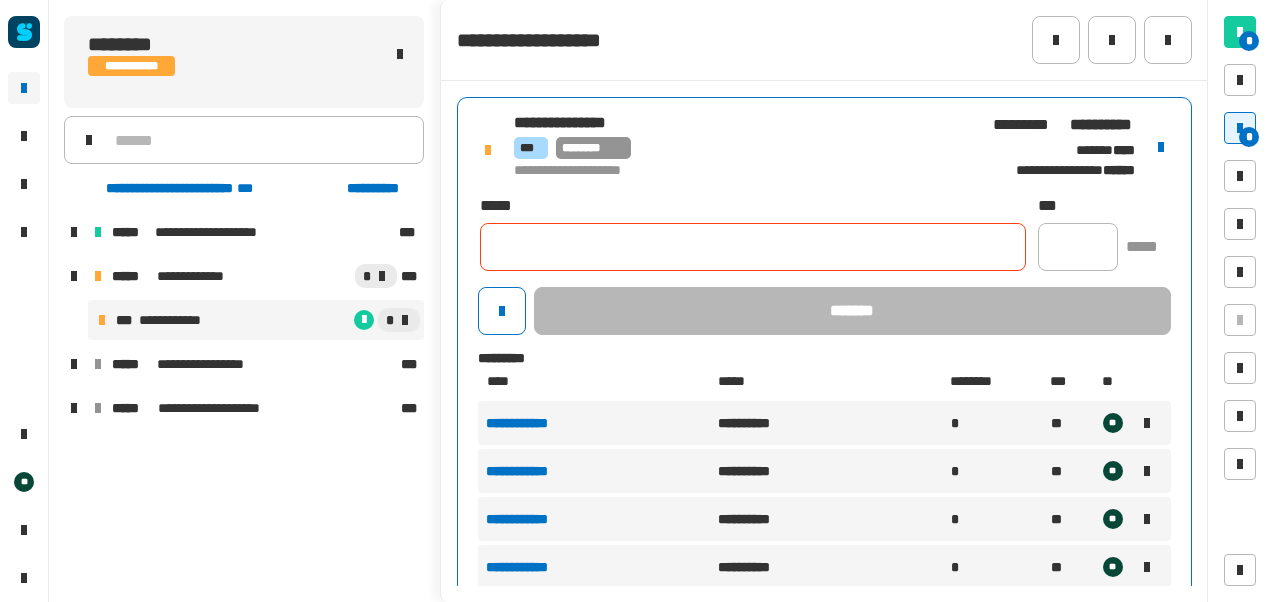 click 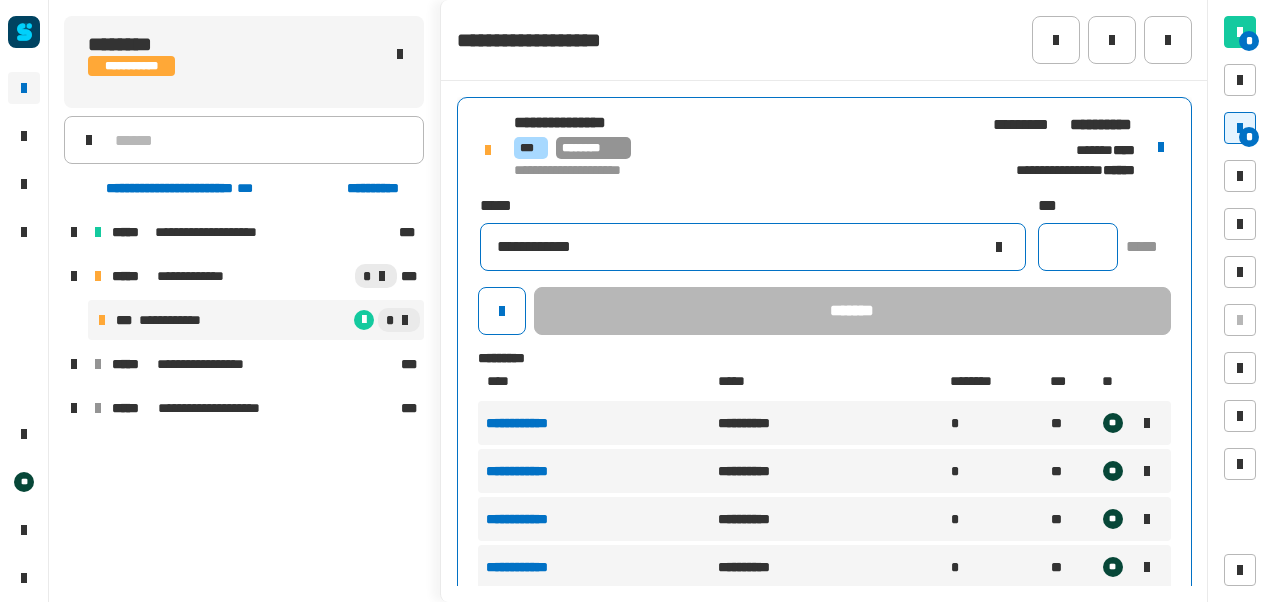 type on "**********" 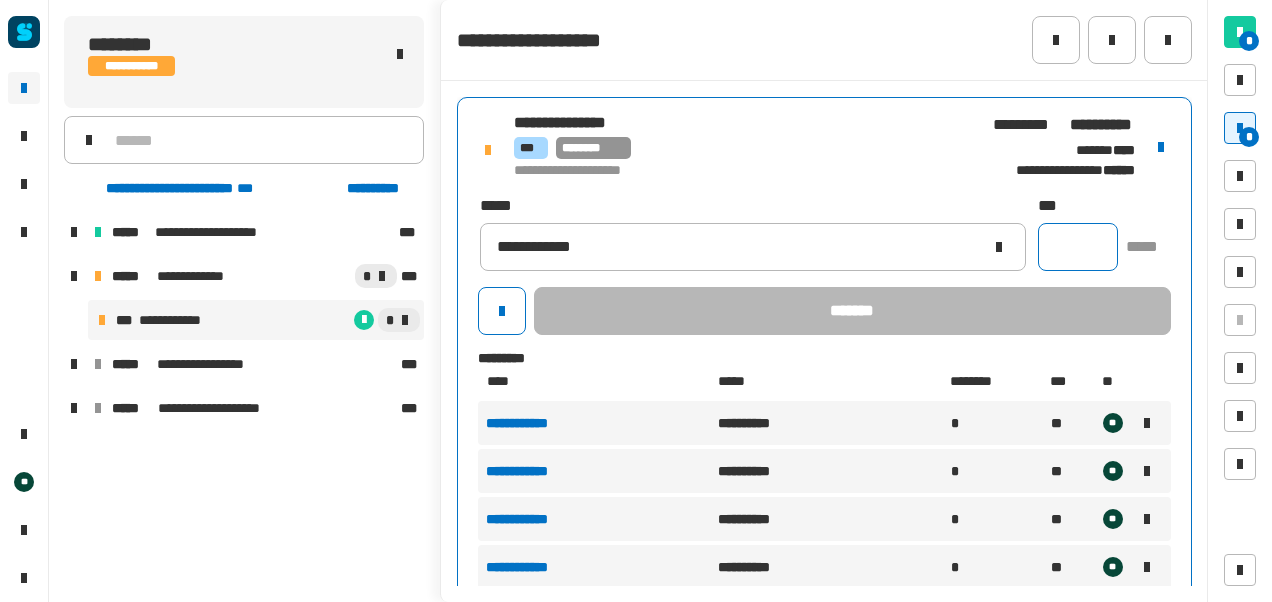click 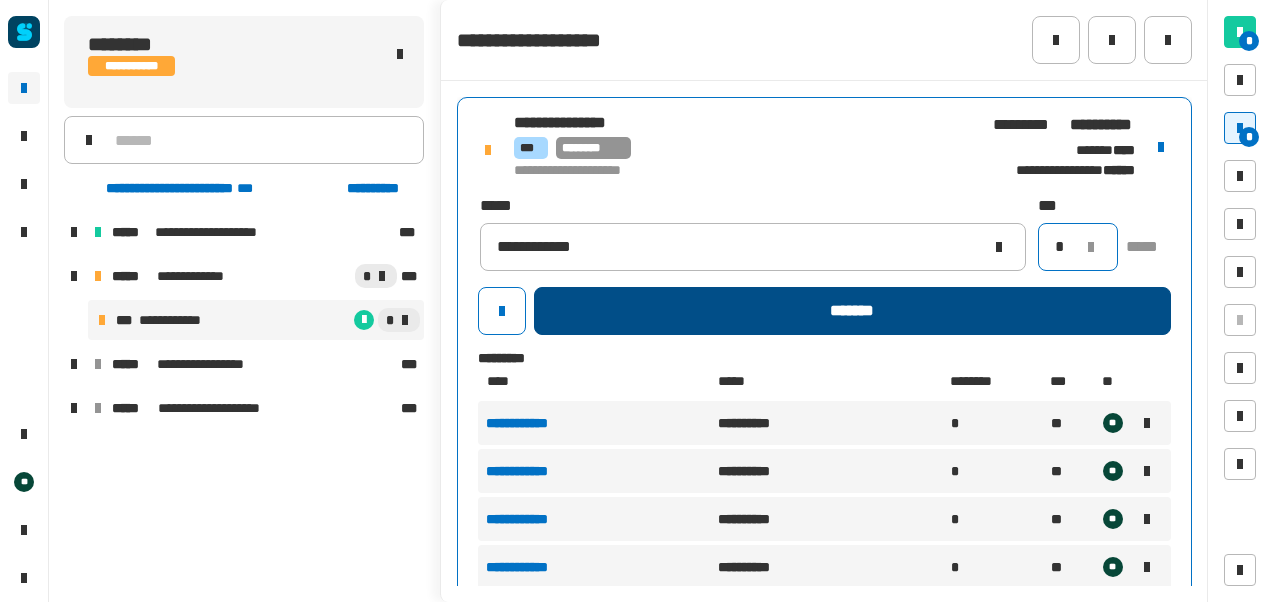 type on "*" 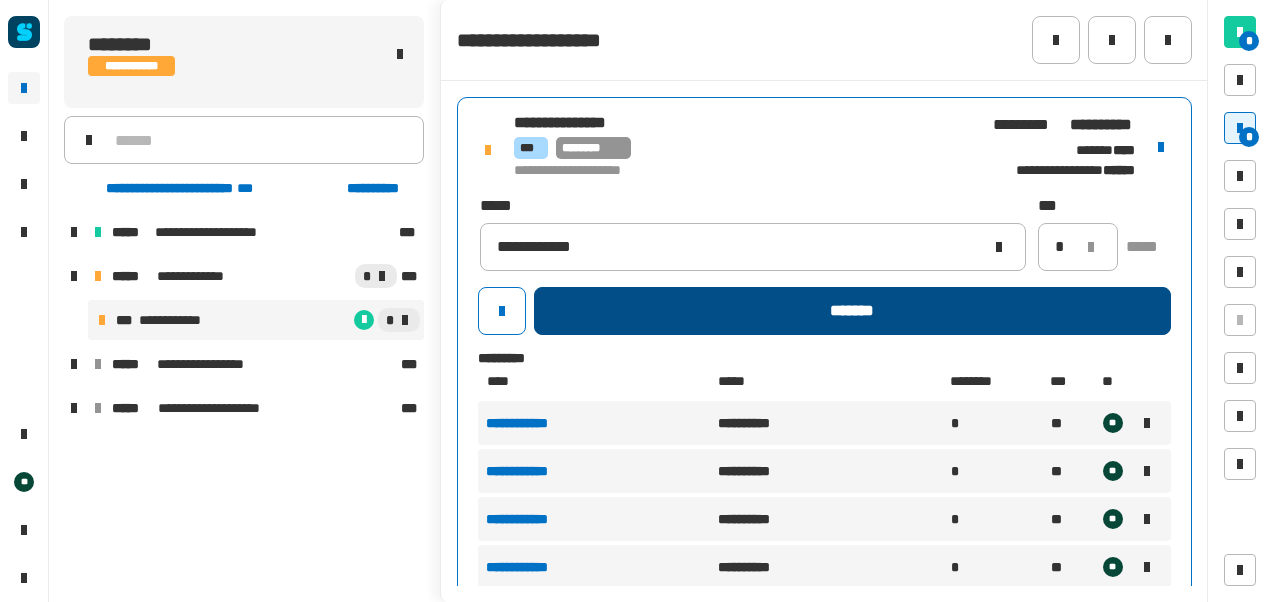 click on "*******" 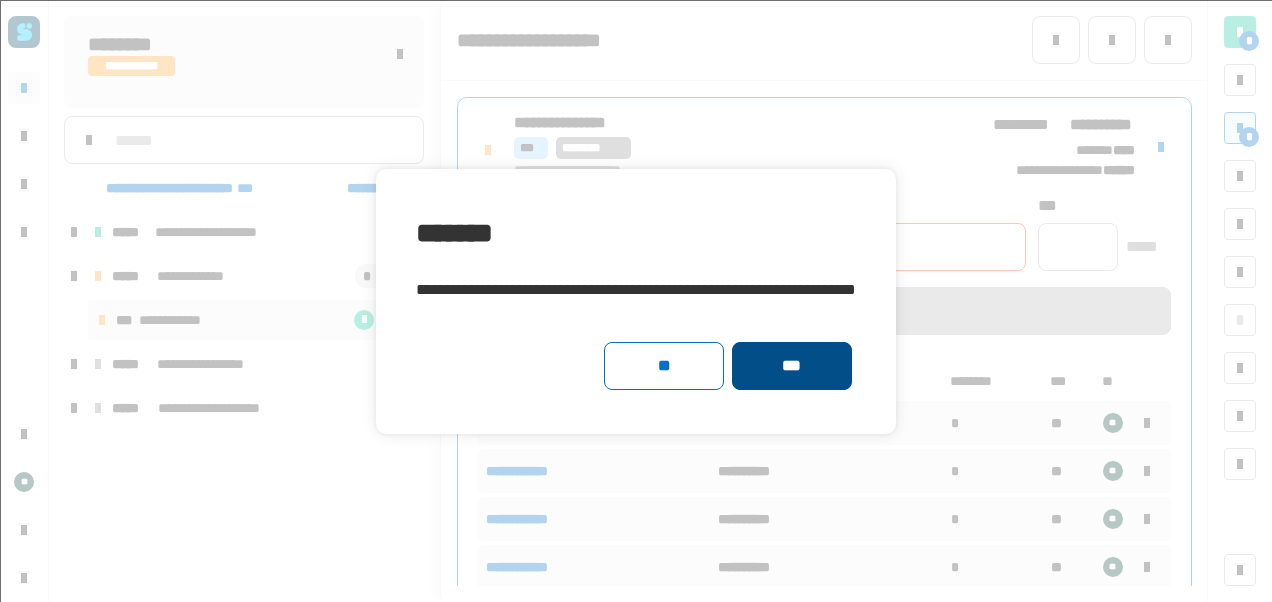 click on "***" 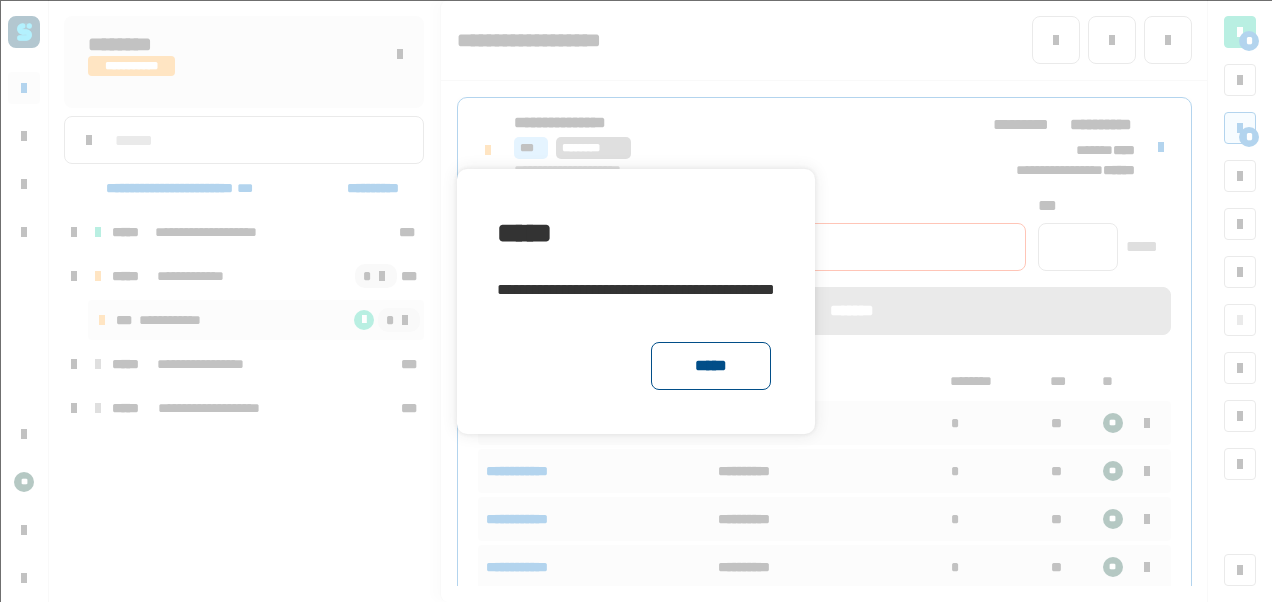 click on "*****" 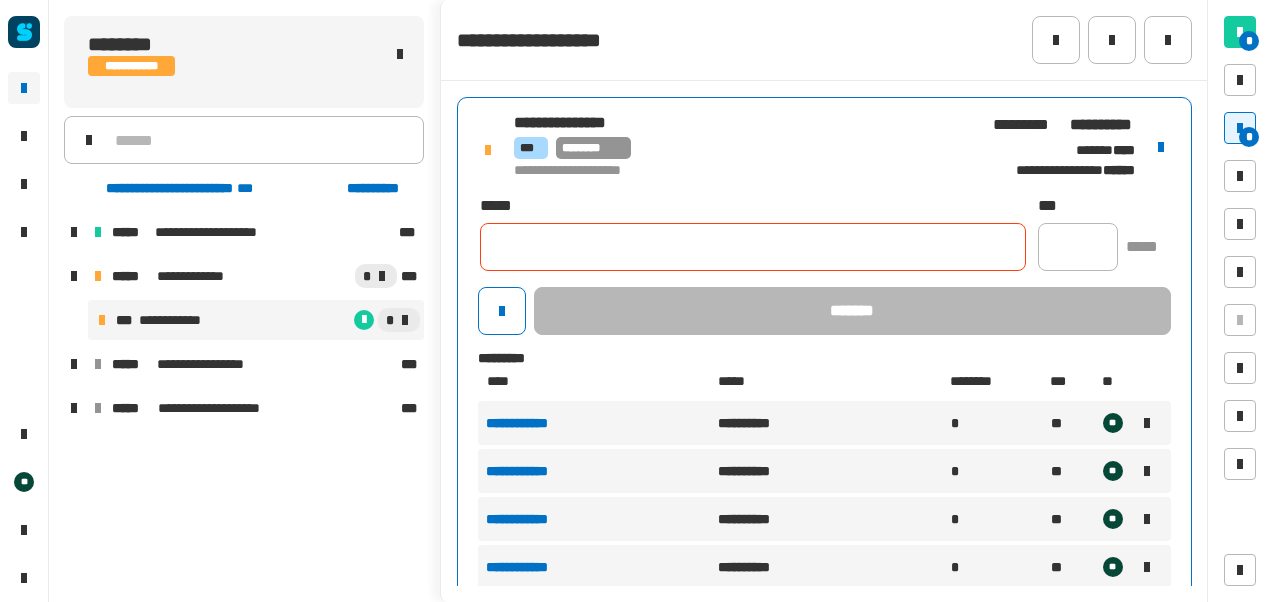 click 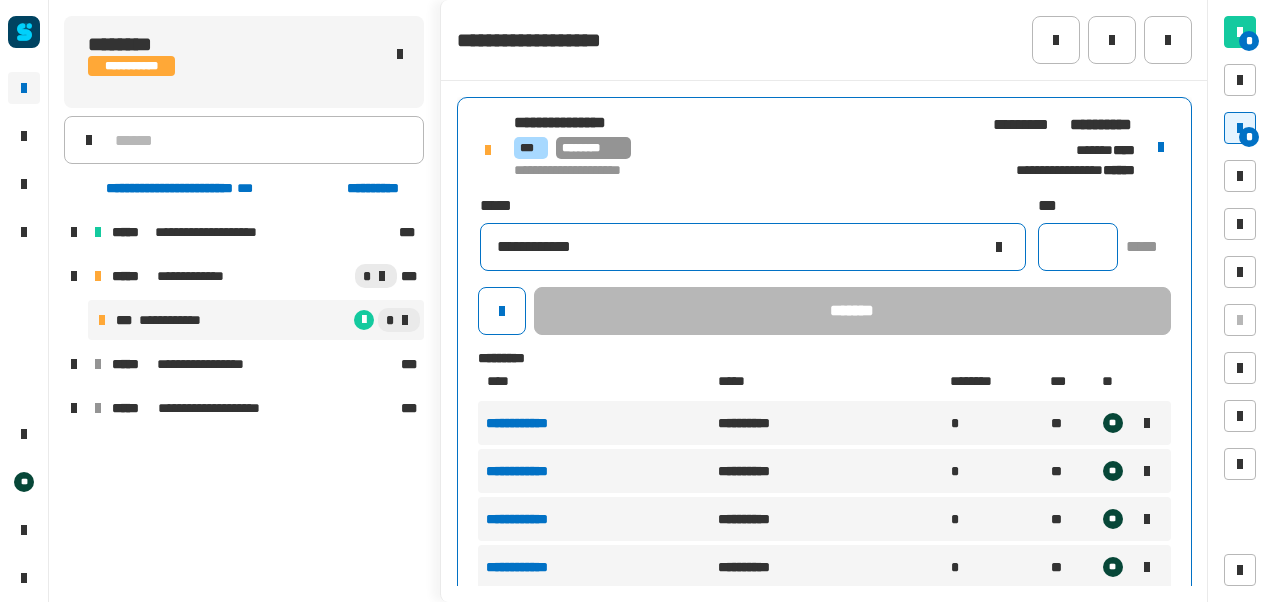 type on "**********" 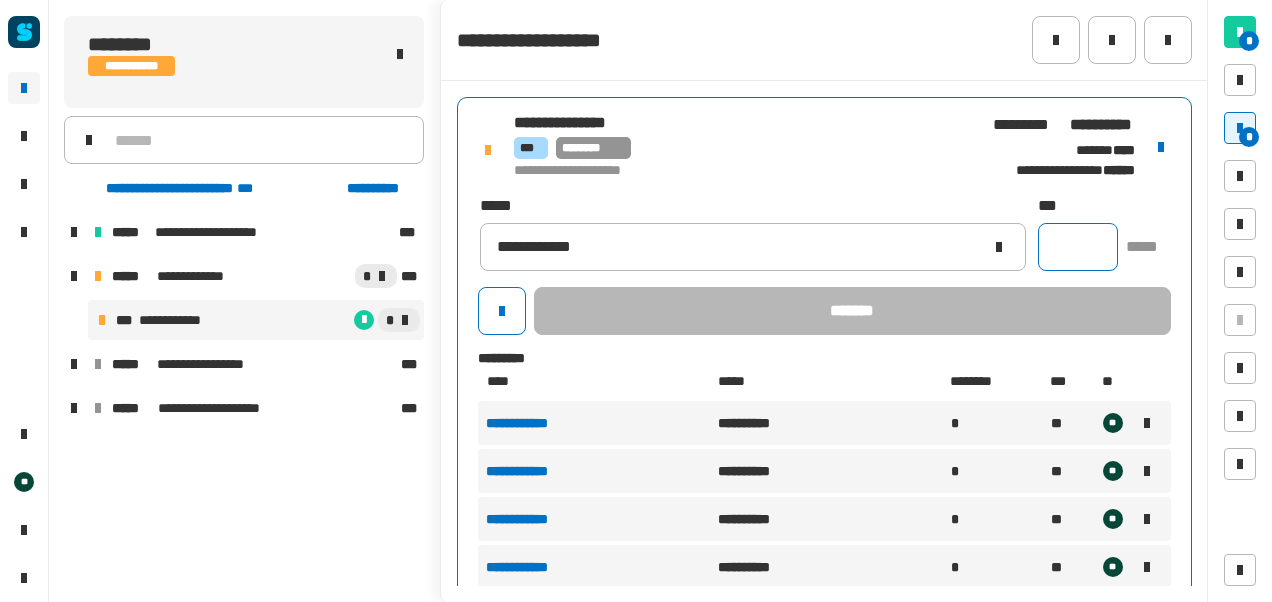 click 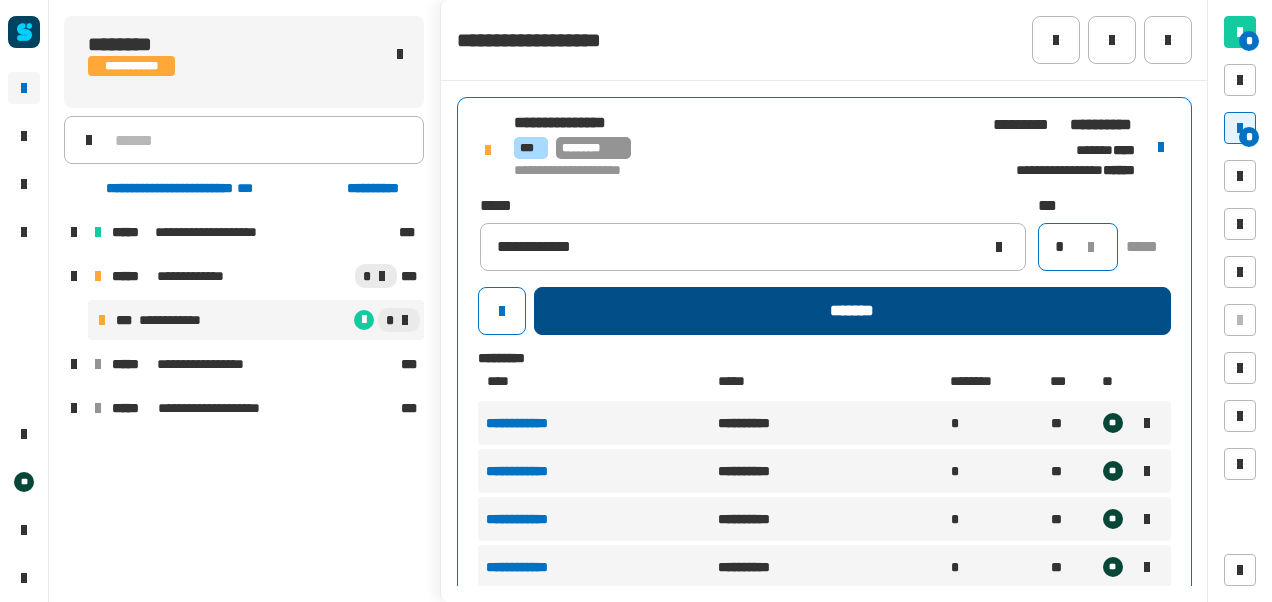 type on "*" 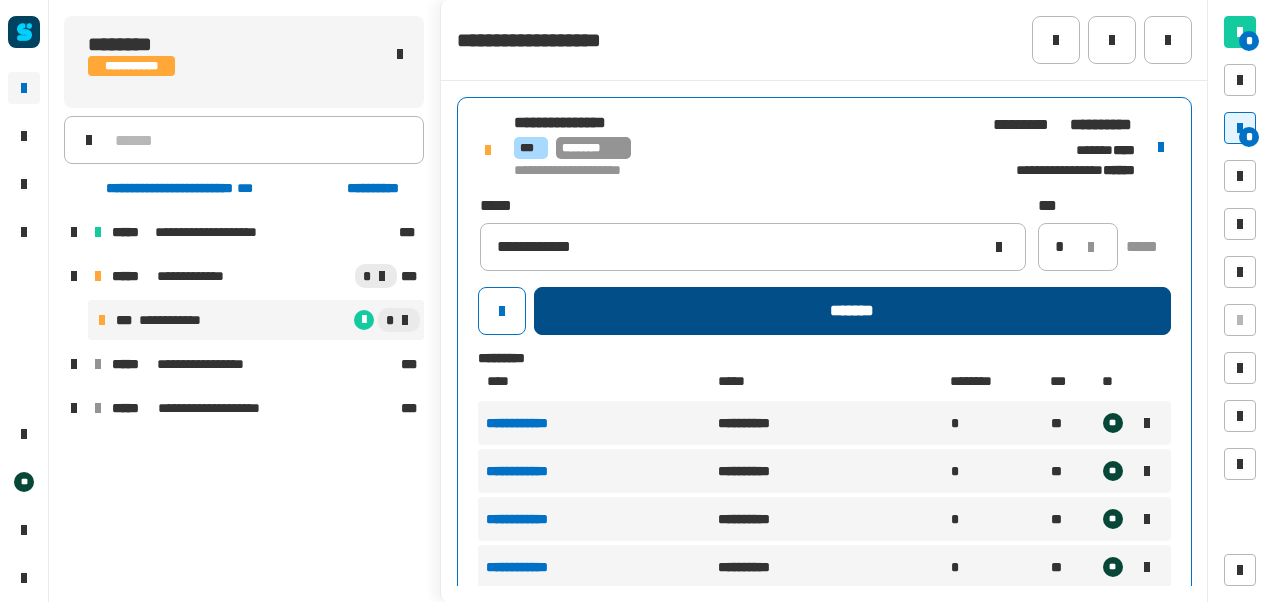 click on "*******" 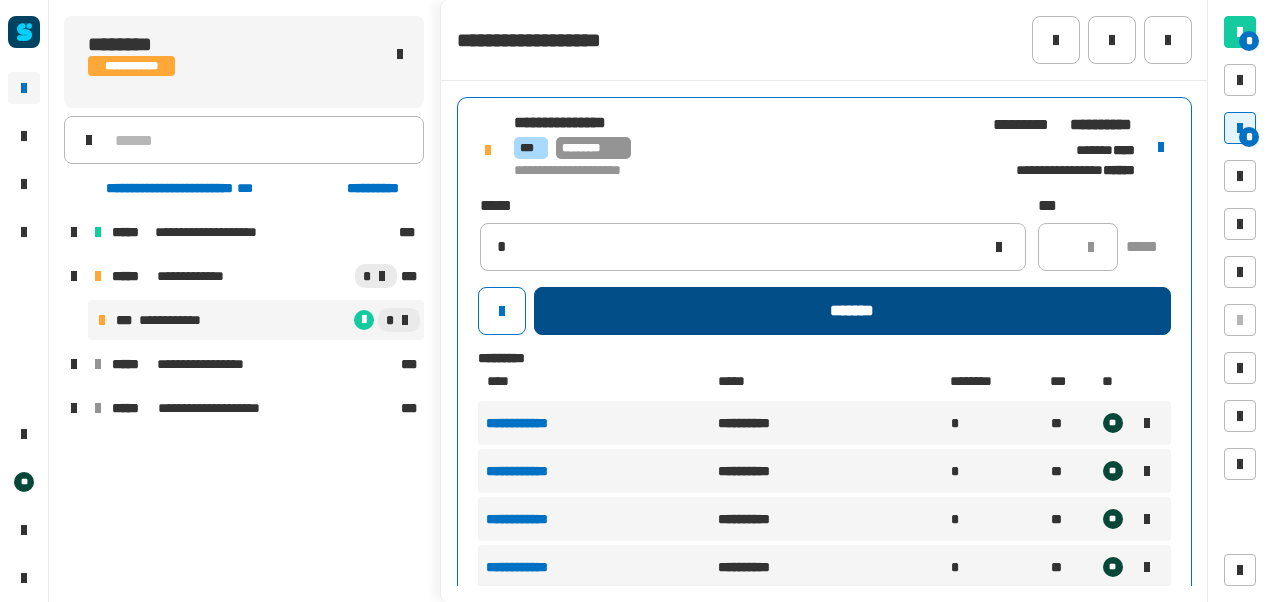 type 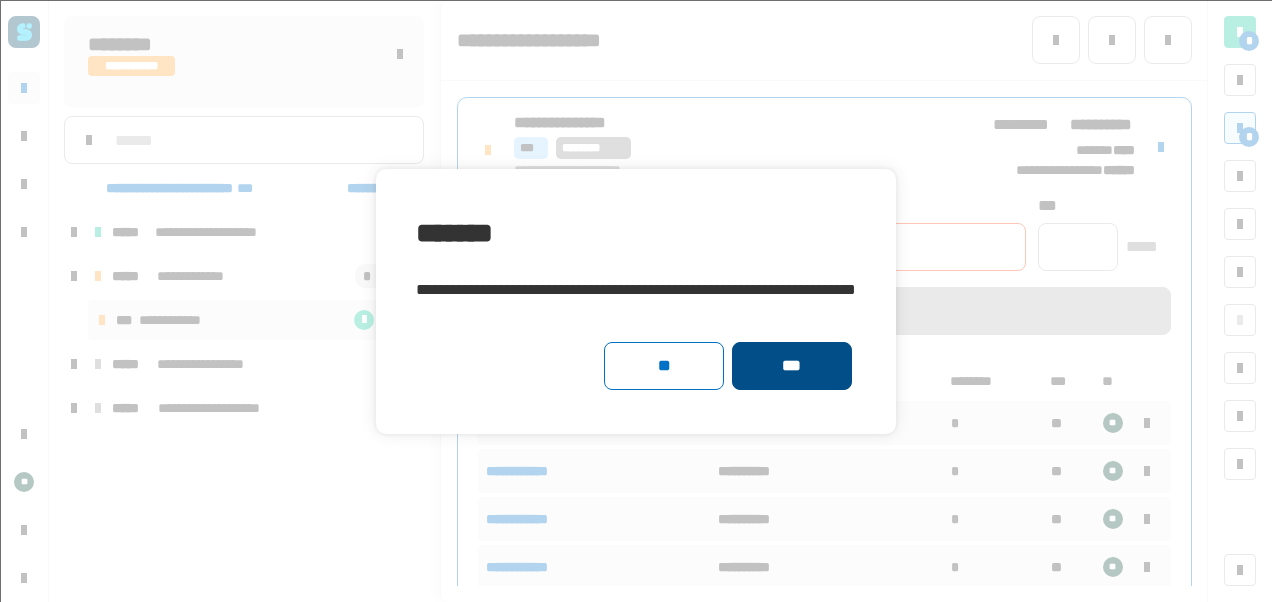 click on "***" 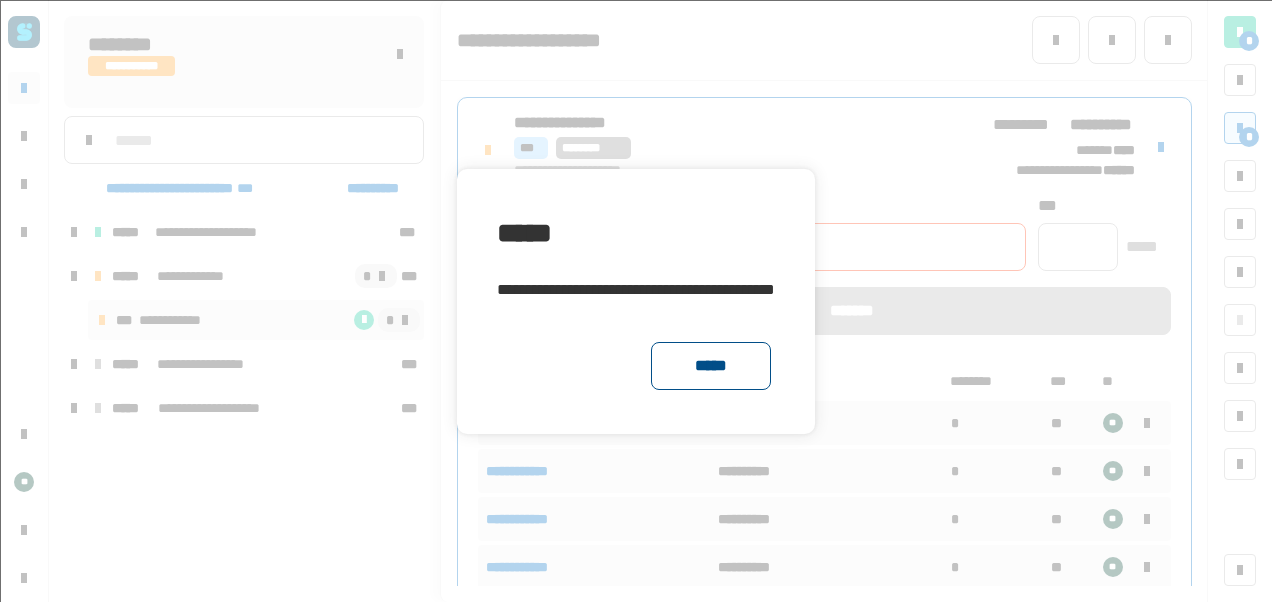 click on "*****" 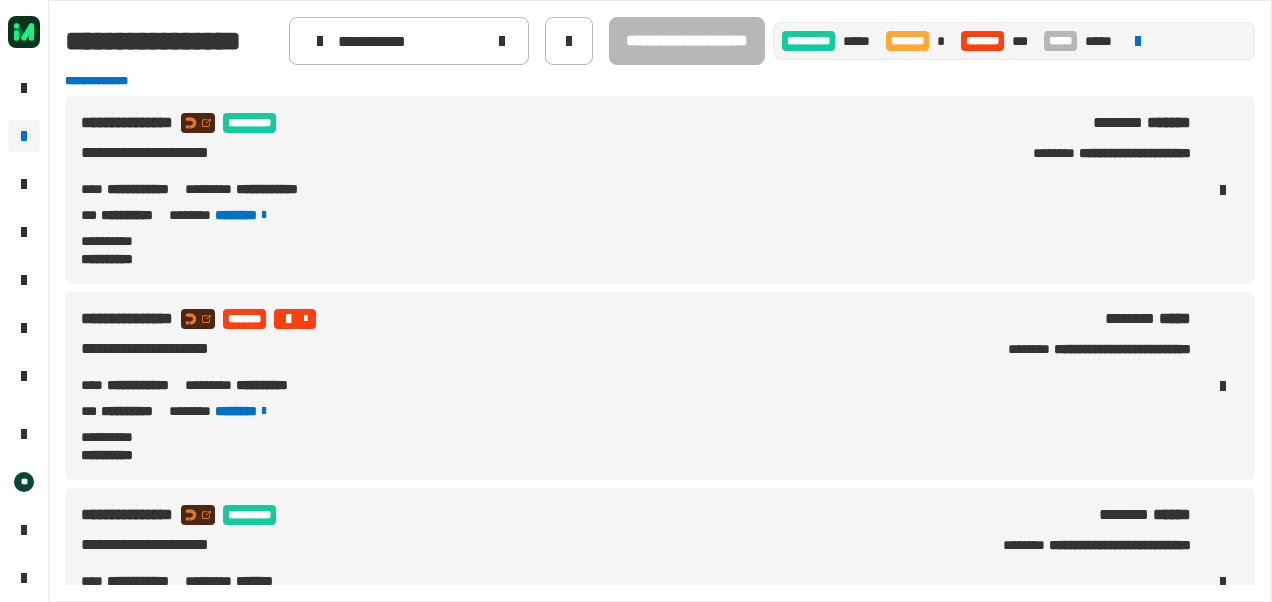 click on "[PHONE] [EMAIL] [FIRST] [LAST] [ADDRESS] [CITY] [STATE] [ZIP] [COUNTRY] [PHONE] [EMAIL] [FIRST] [LAST] [ADDRESS] [CITY] [STATE] [ZIP] [COUNTRY] [PHONE] [EMAIL] [FIRST] [LAST] [ADDRESS] [CITY] [STATE] [ZIP] [COUNTRY] [PHONE] [EMAIL] [FIRST] [LAST] [ADDRESS] [CITY] [STATE] [ZIP] [COUNTRY] [PHONE] [EMAIL]" 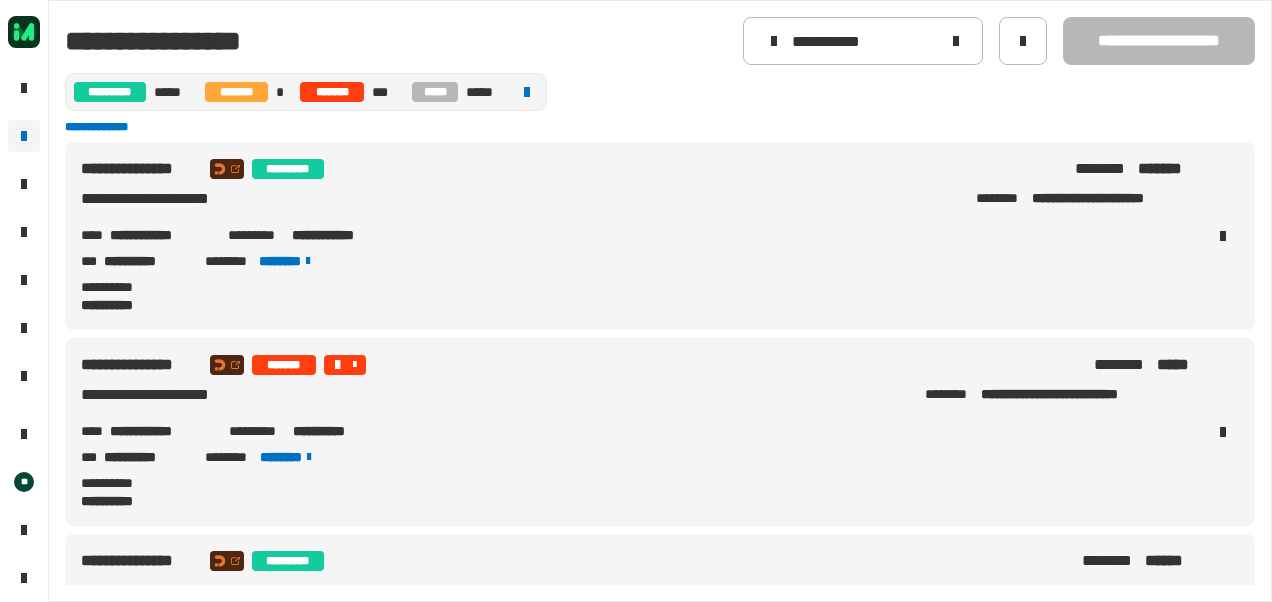 scroll, scrollTop: 0, scrollLeft: 0, axis: both 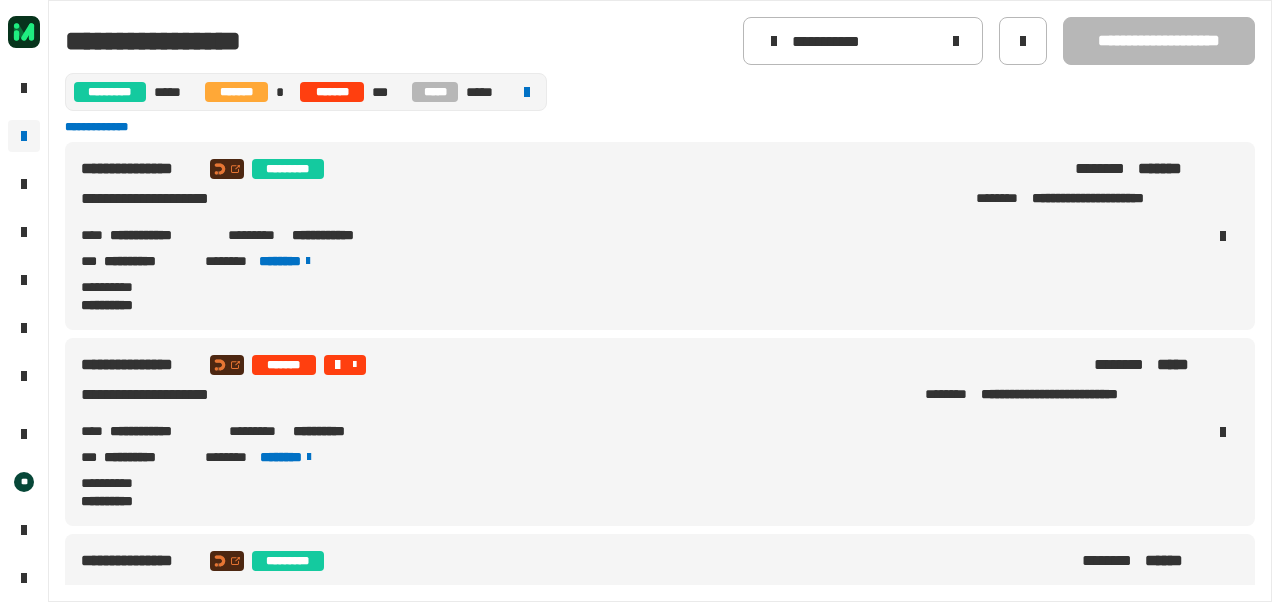 click on "[FIRST] [LAST]" at bounding box center (636, 203) 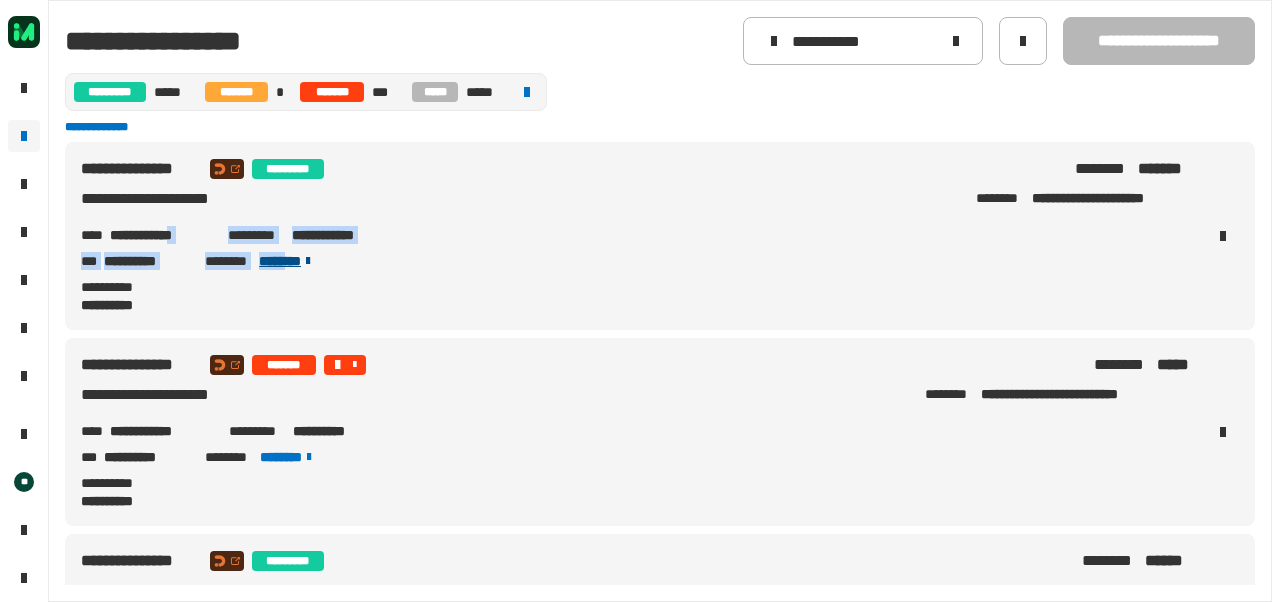 drag, startPoint x: 207, startPoint y: 241, endPoint x: 300, endPoint y: 254, distance: 93.904205 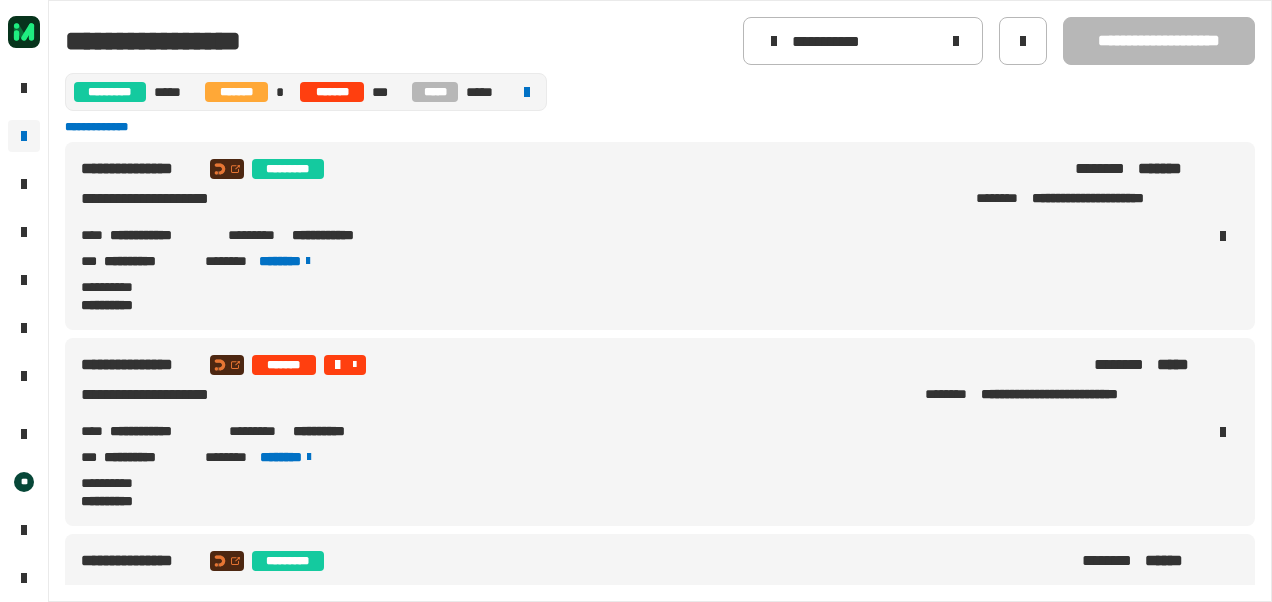 drag, startPoint x: 300, startPoint y: 254, endPoint x: 476, endPoint y: 214, distance: 180.48822 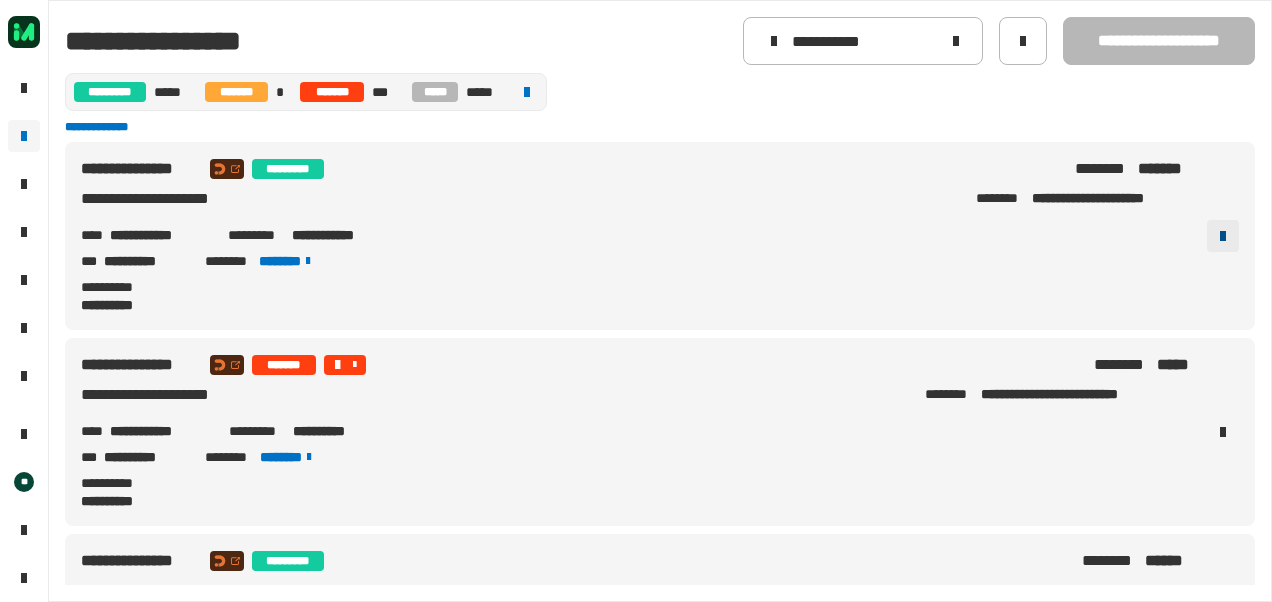 click at bounding box center (1223, 236) 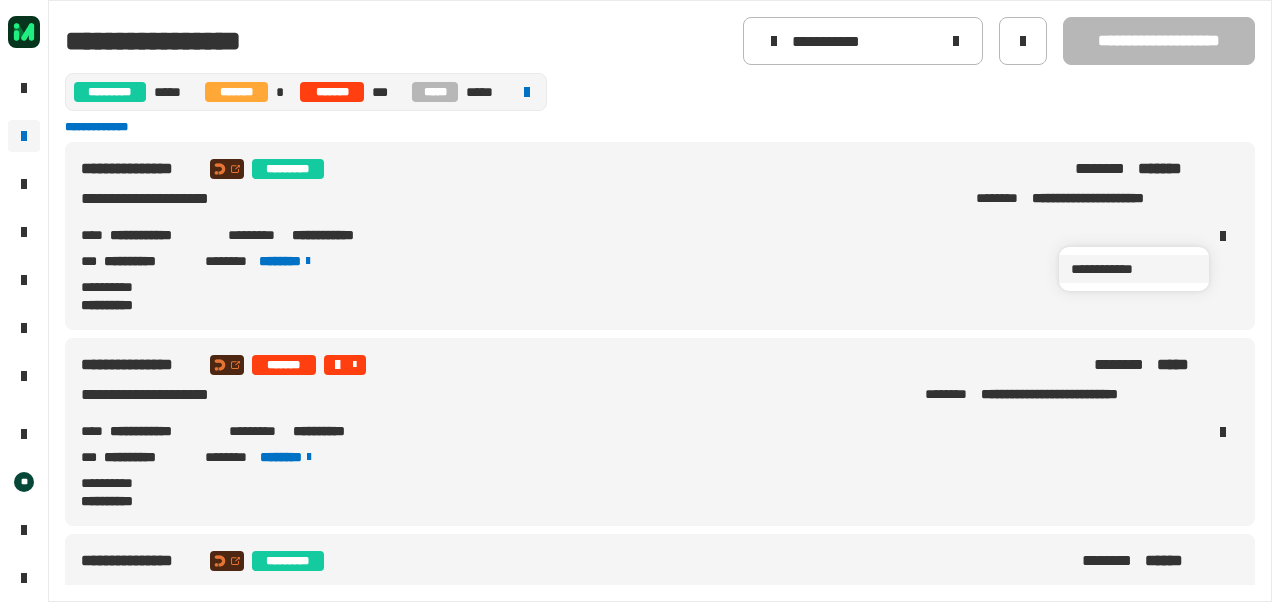 click on "**********" at bounding box center [1134, 269] 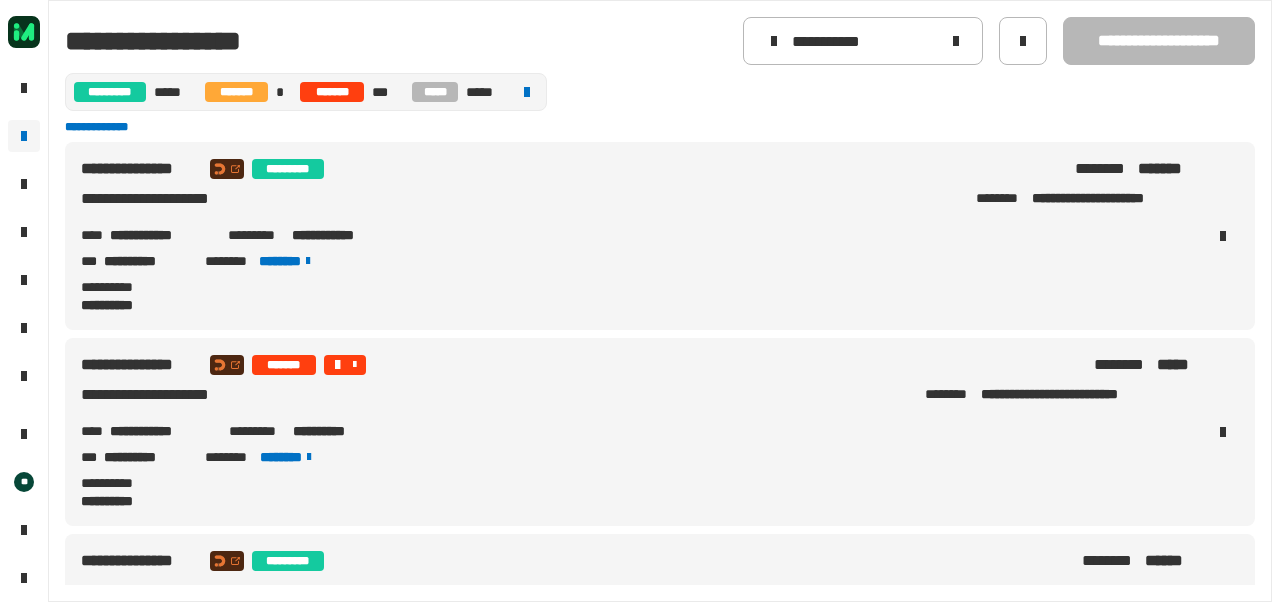 drag, startPoint x: 8, startPoint y: 142, endPoint x: 27, endPoint y: 115, distance: 33.01515 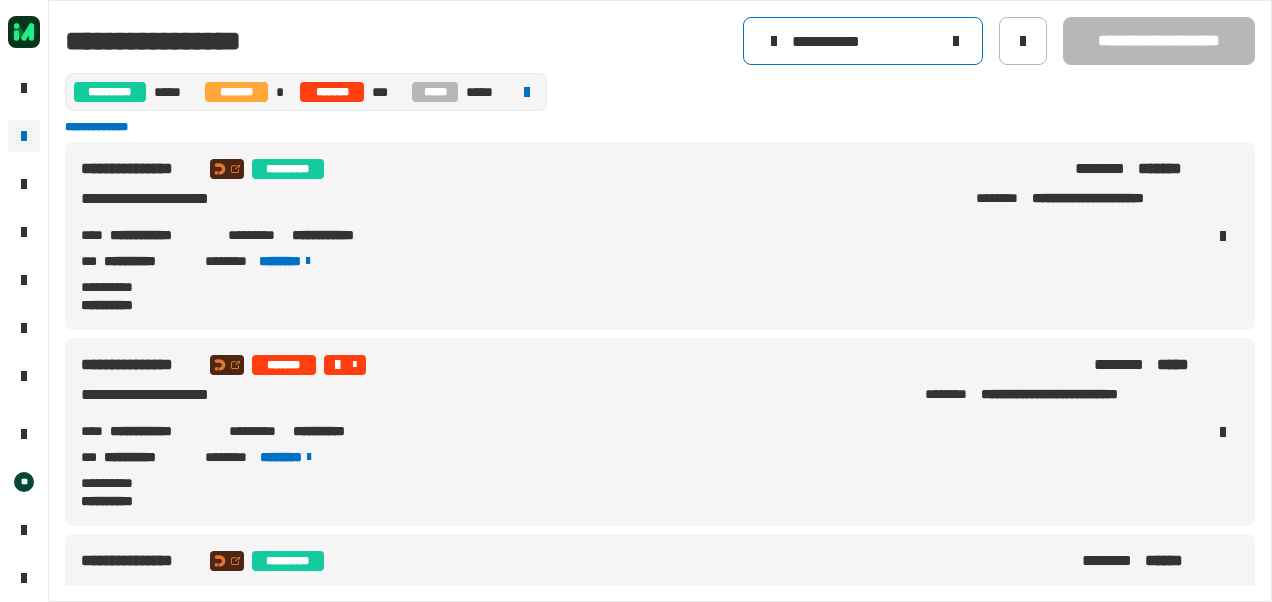 click 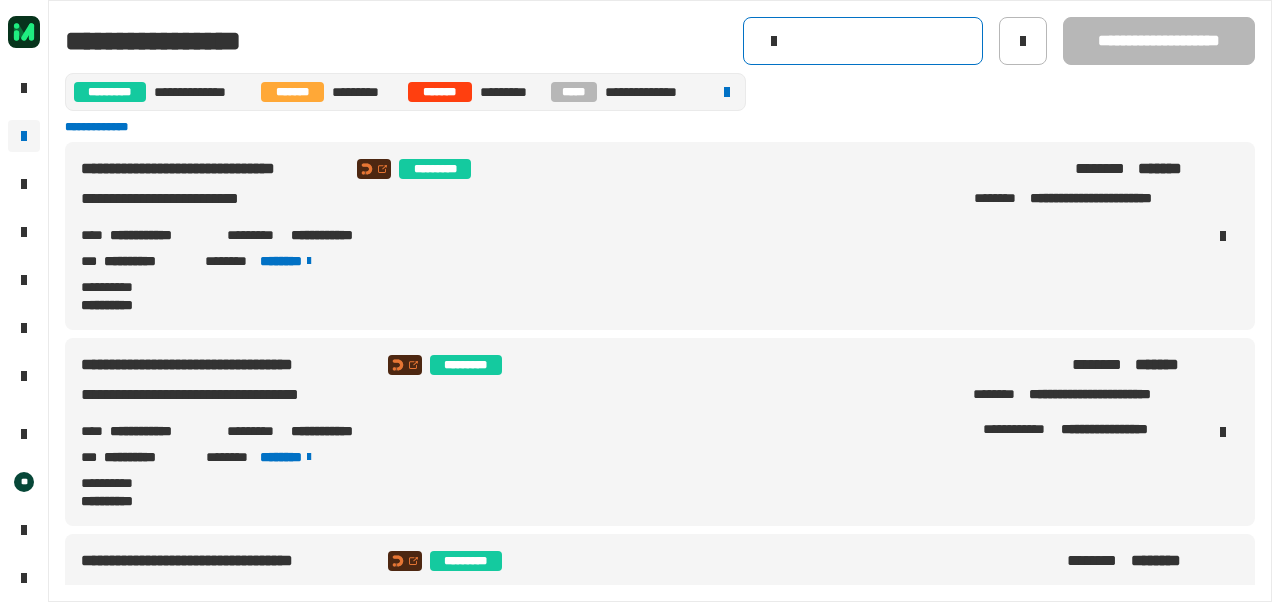 click 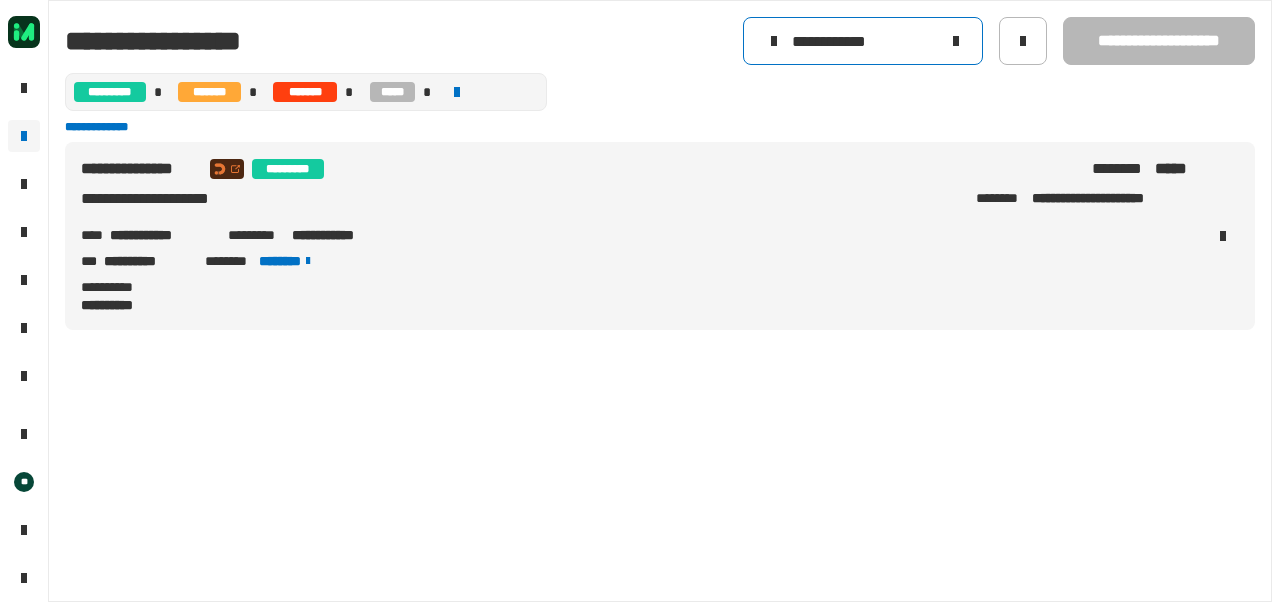 type on "**********" 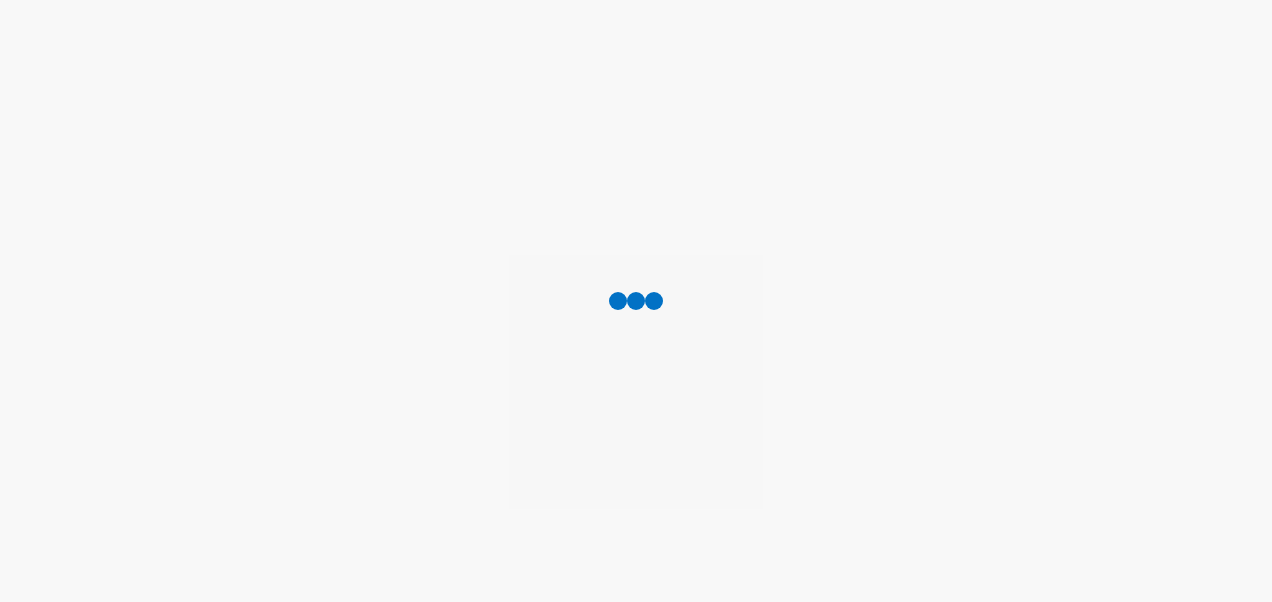 scroll, scrollTop: 0, scrollLeft: 0, axis: both 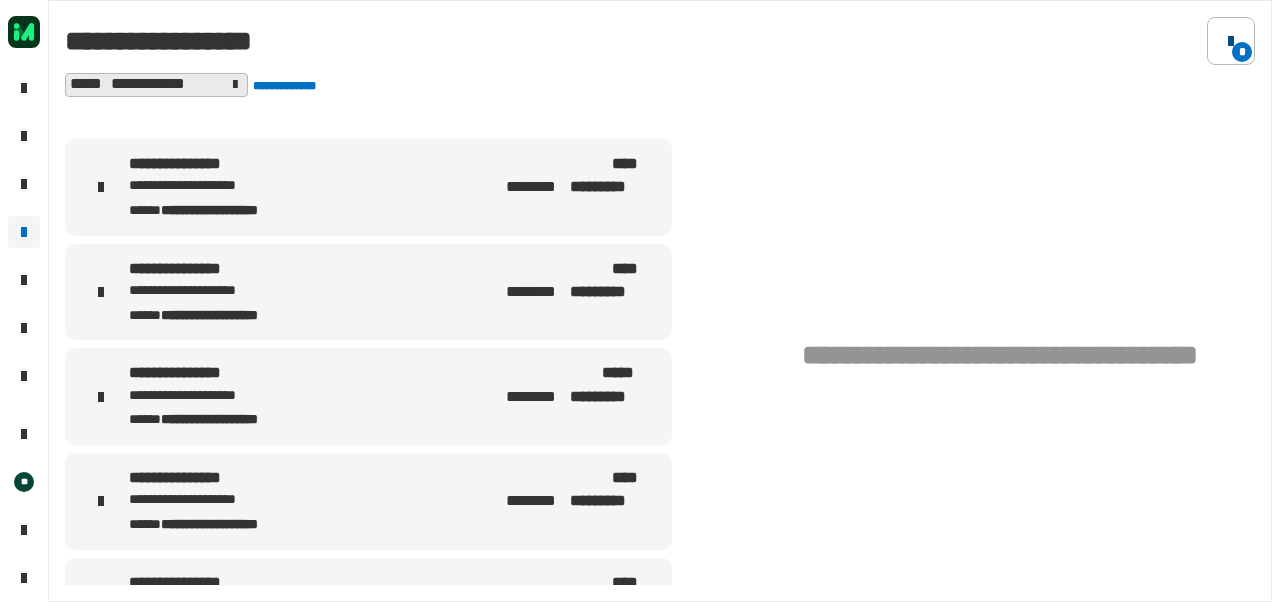 click 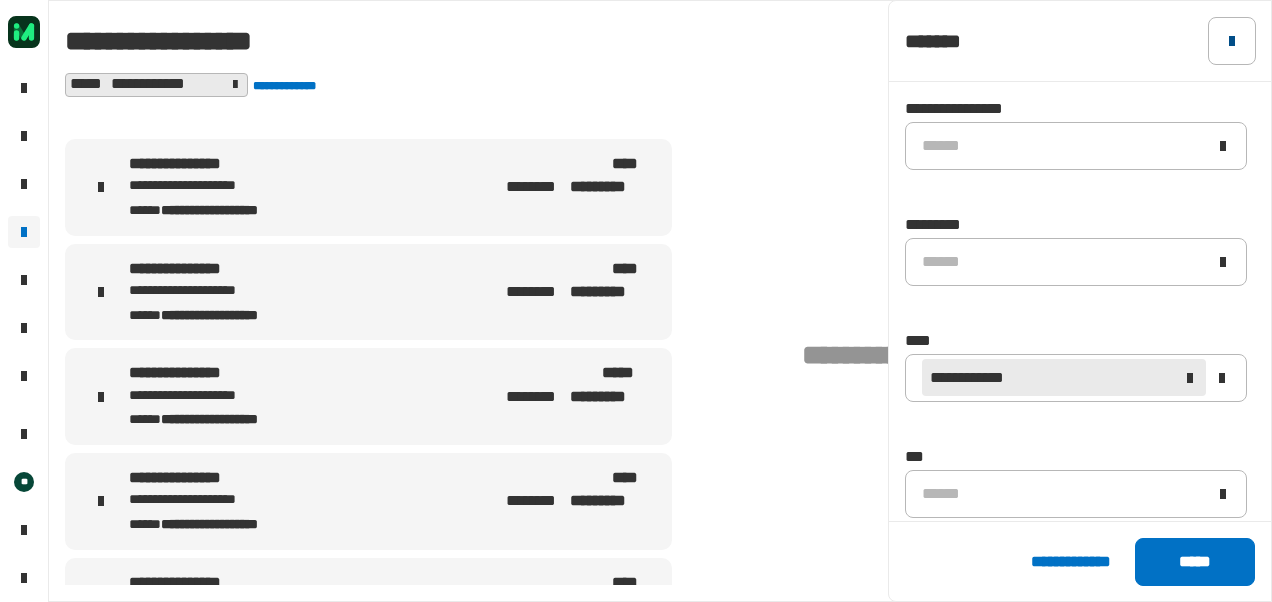 click 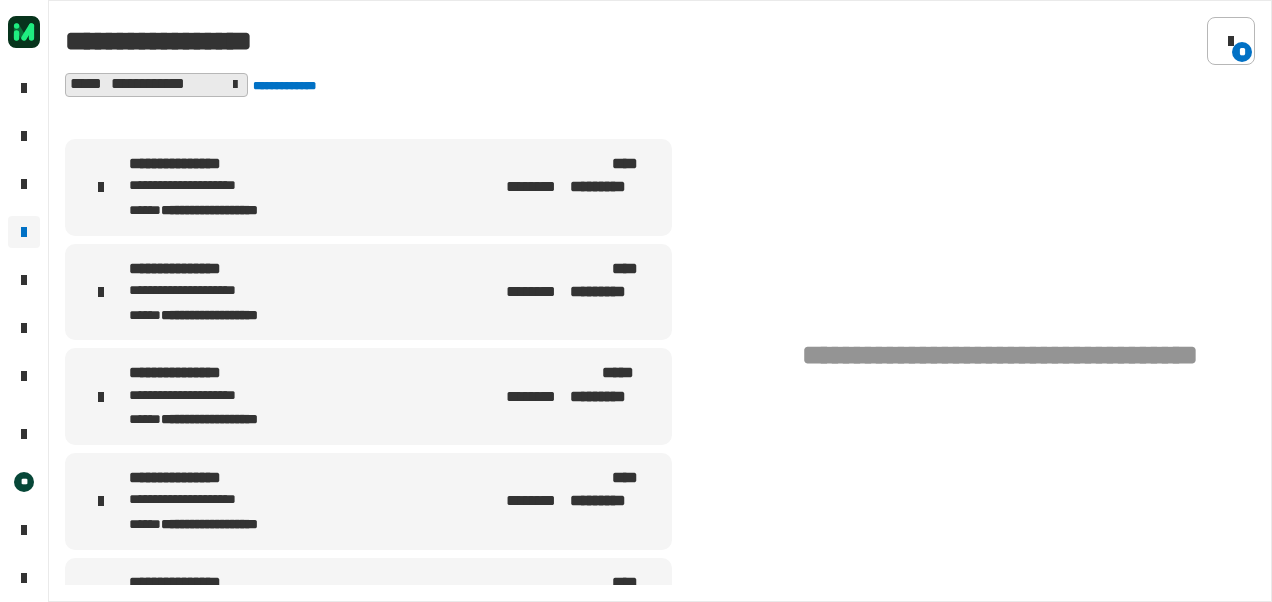 click 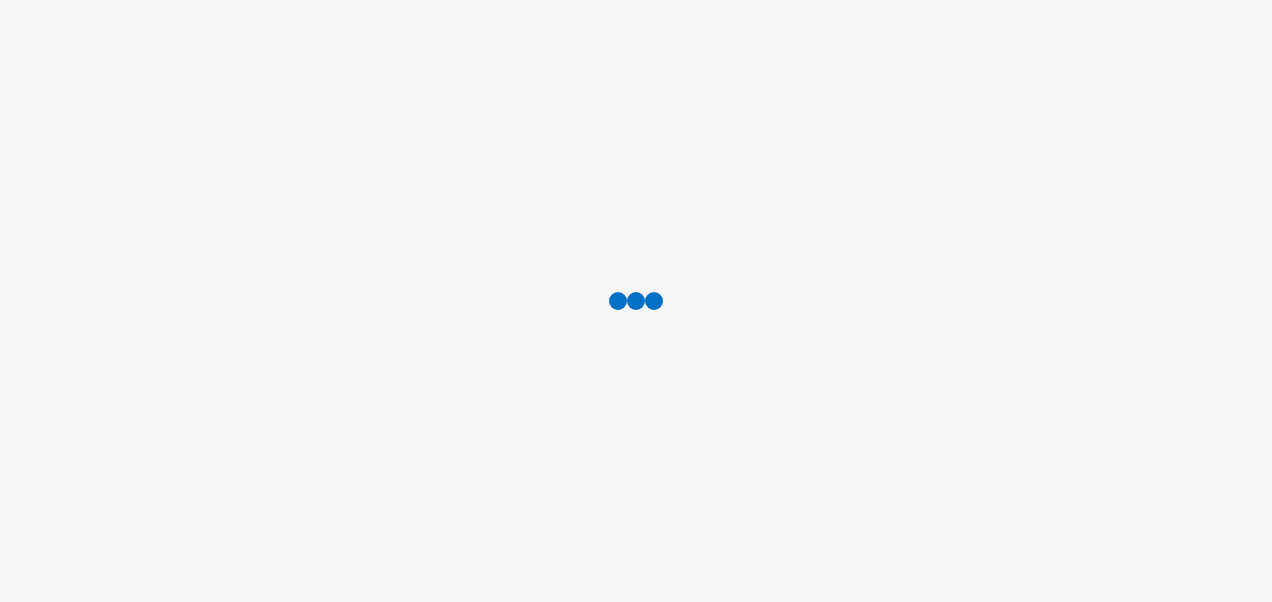 scroll, scrollTop: 0, scrollLeft: 0, axis: both 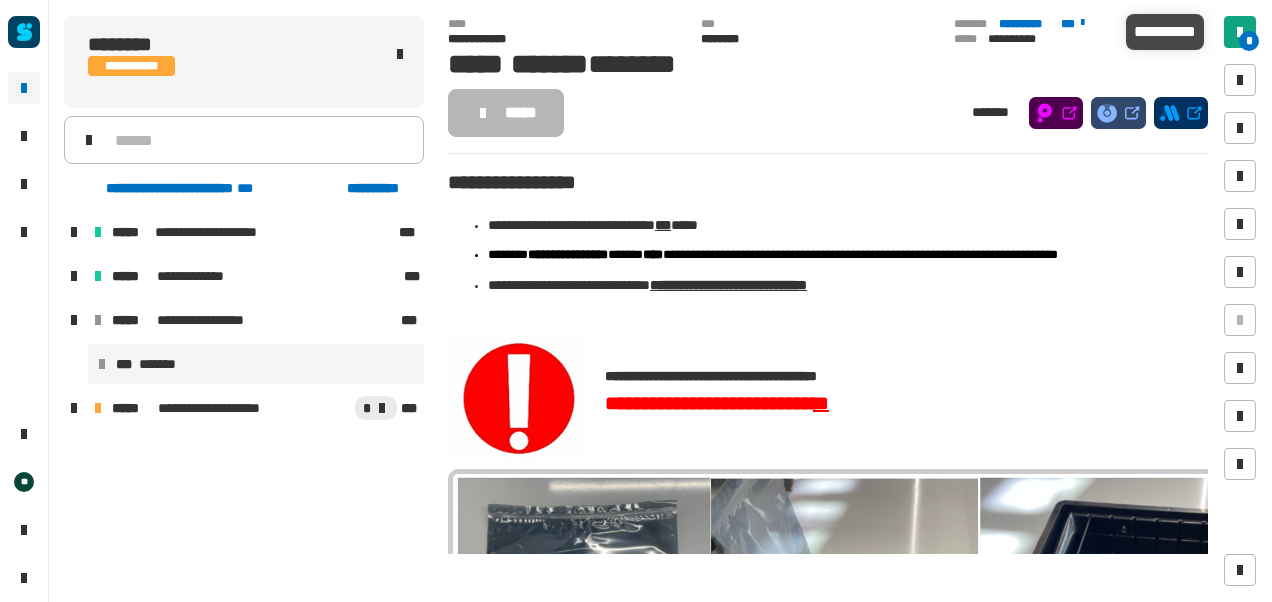 click at bounding box center [1240, 32] 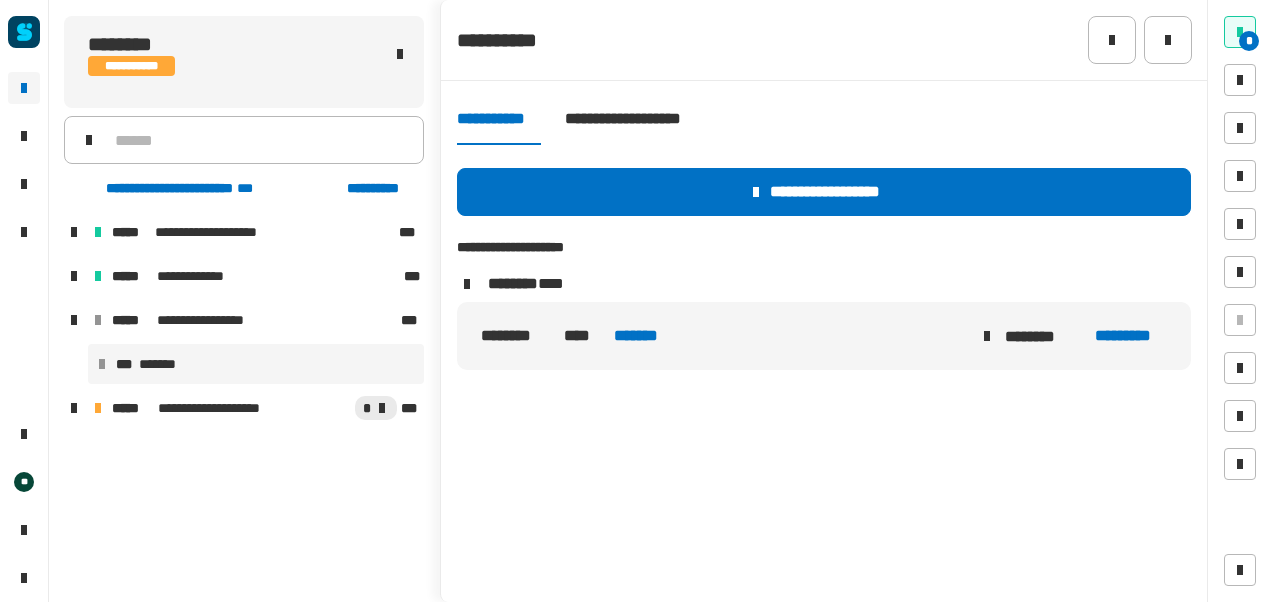 click on "**********" 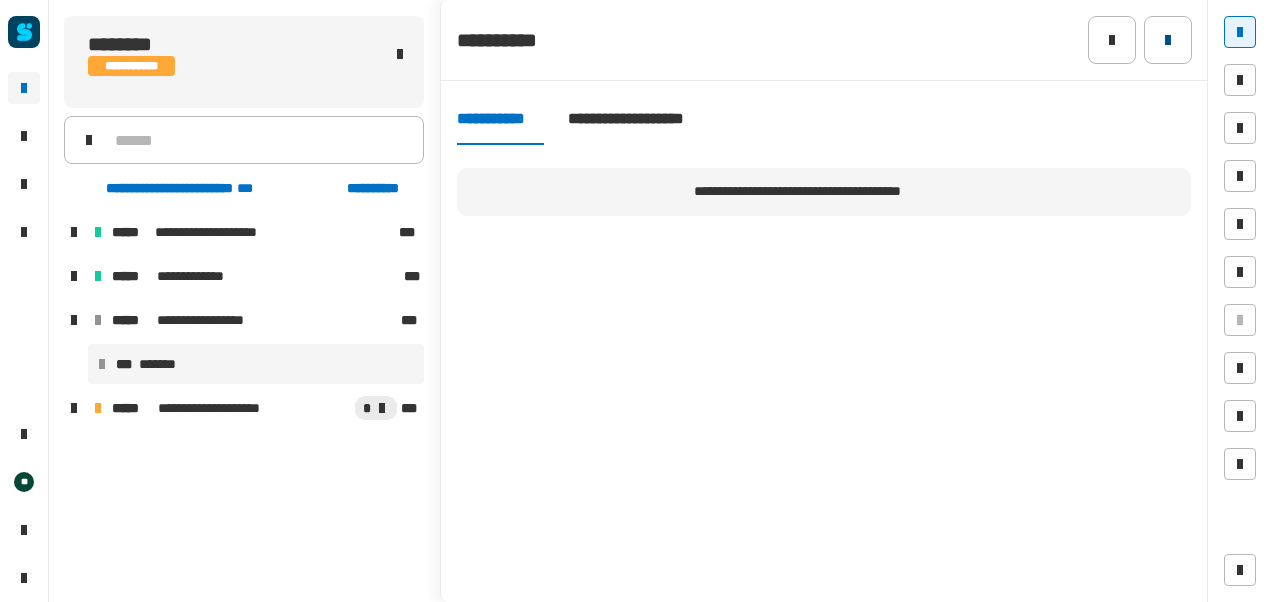 click 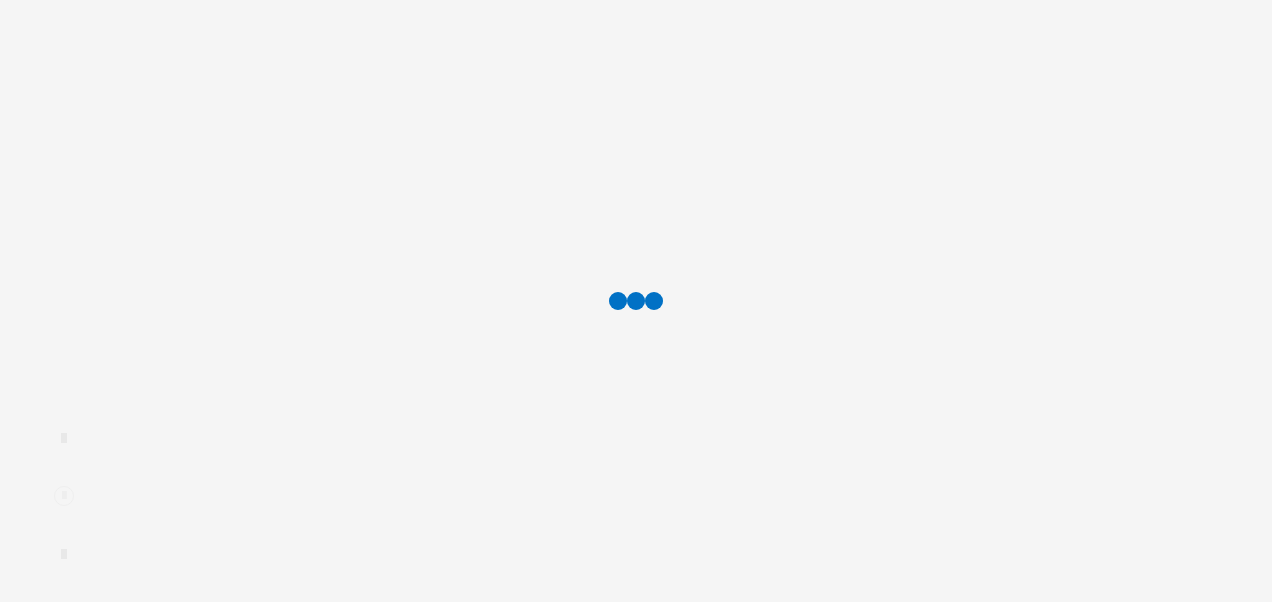 scroll, scrollTop: 0, scrollLeft: 0, axis: both 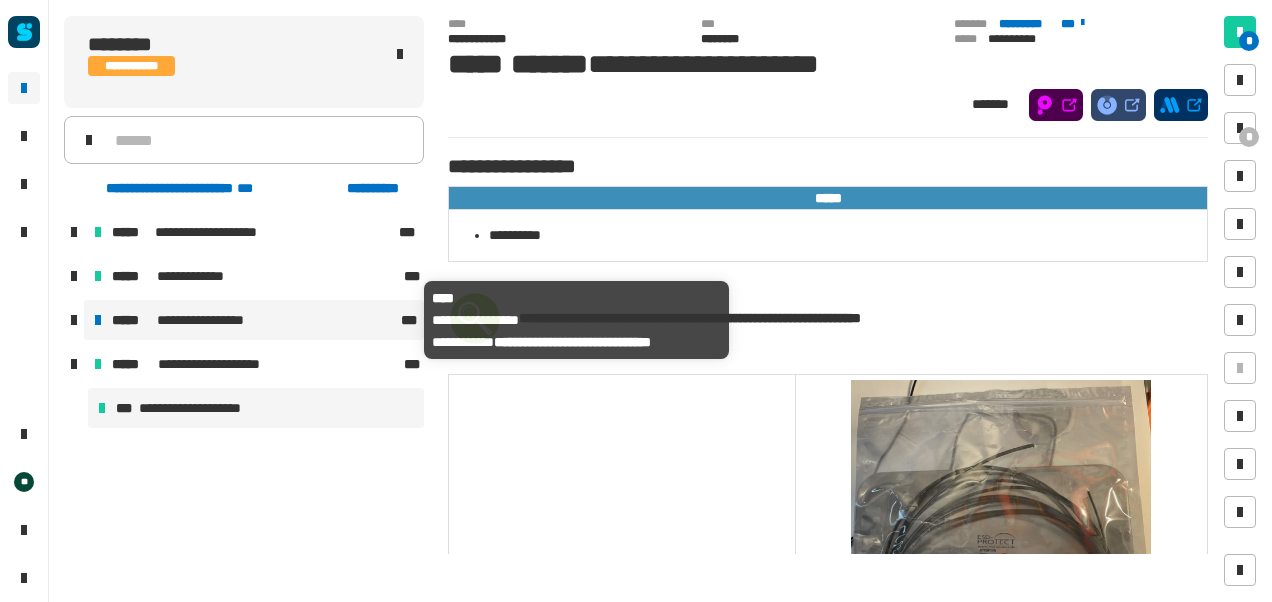 click on "**********" at bounding box center (213, 320) 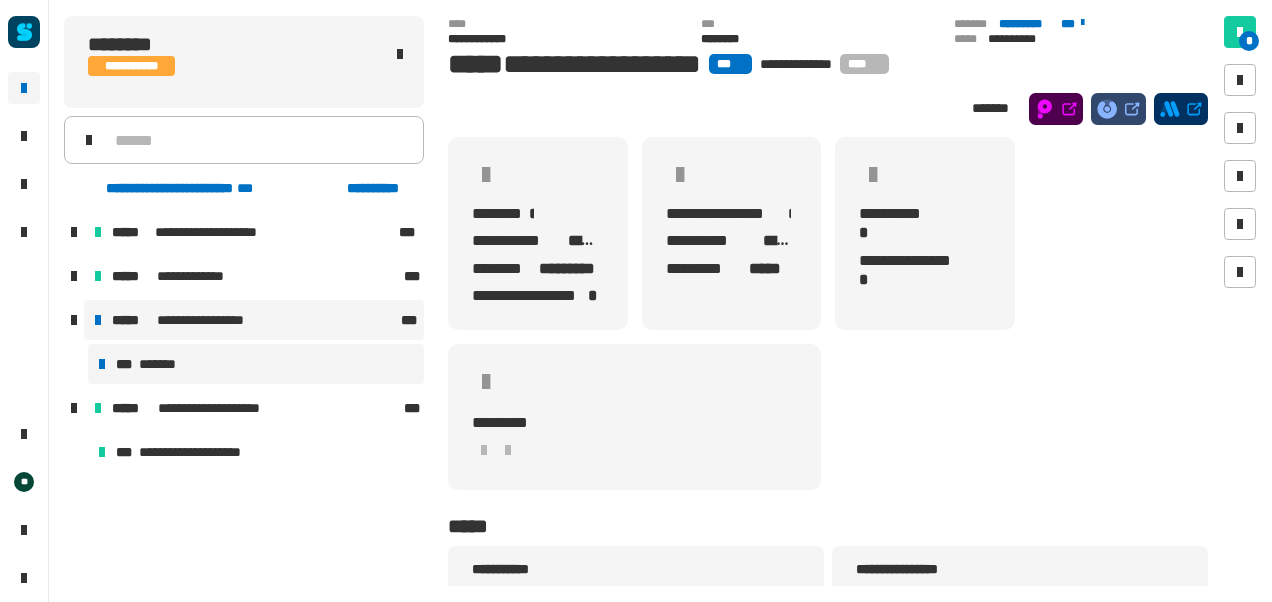 click on "*******" at bounding box center [163, 364] 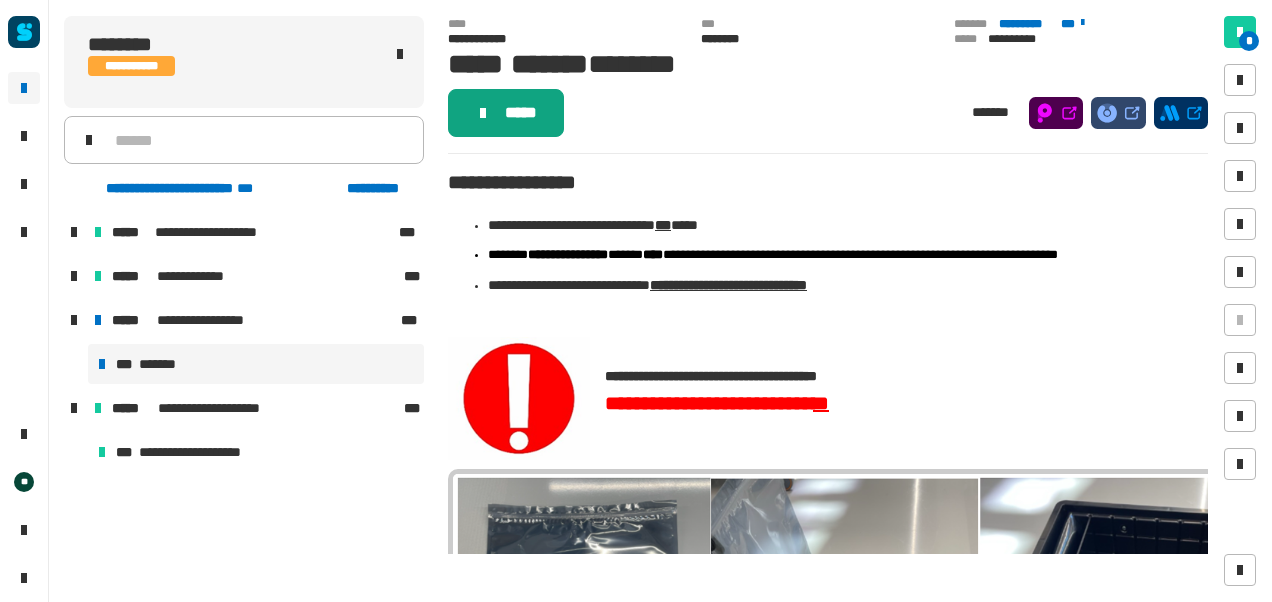 click on "*****" 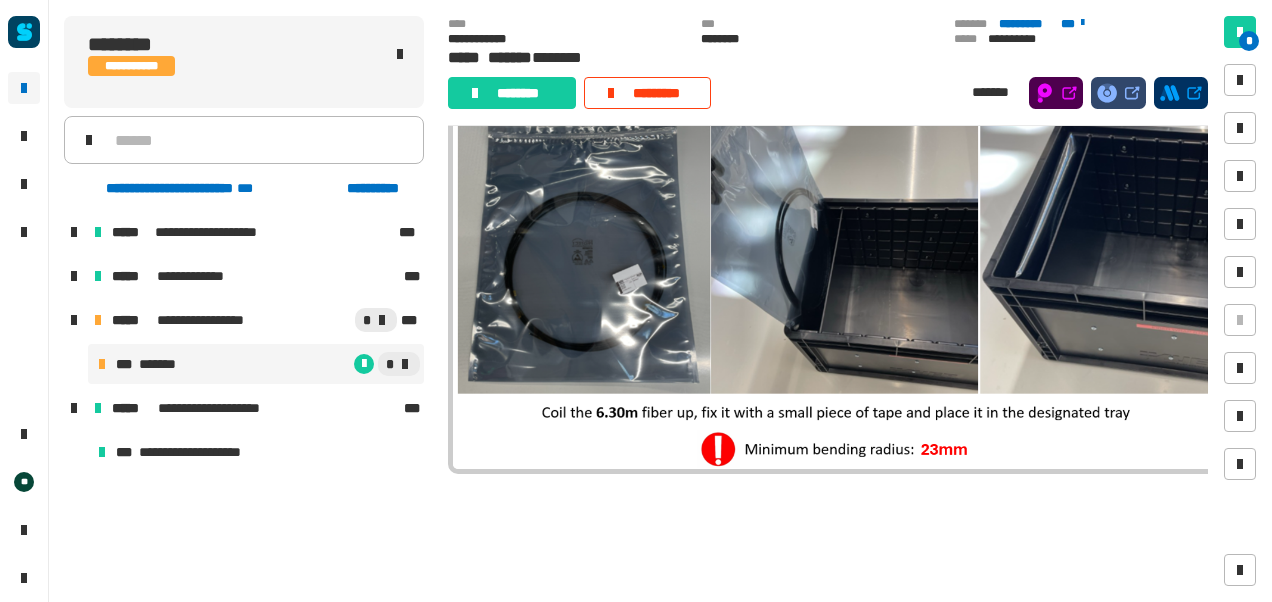 scroll, scrollTop: 350, scrollLeft: 0, axis: vertical 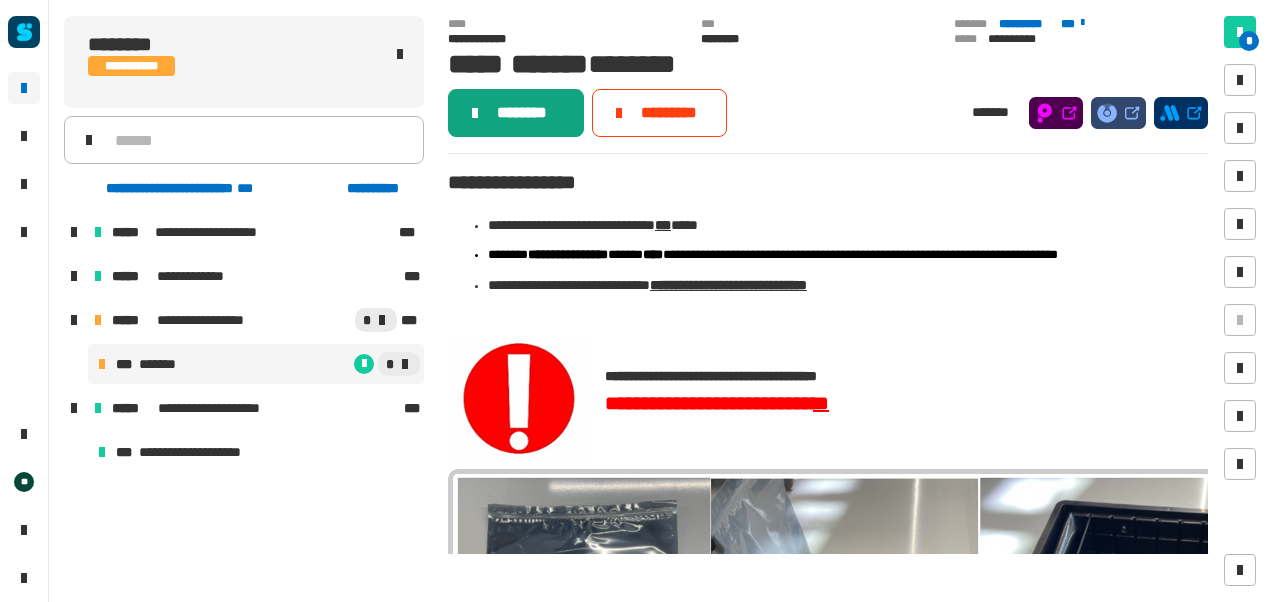 click on "********" 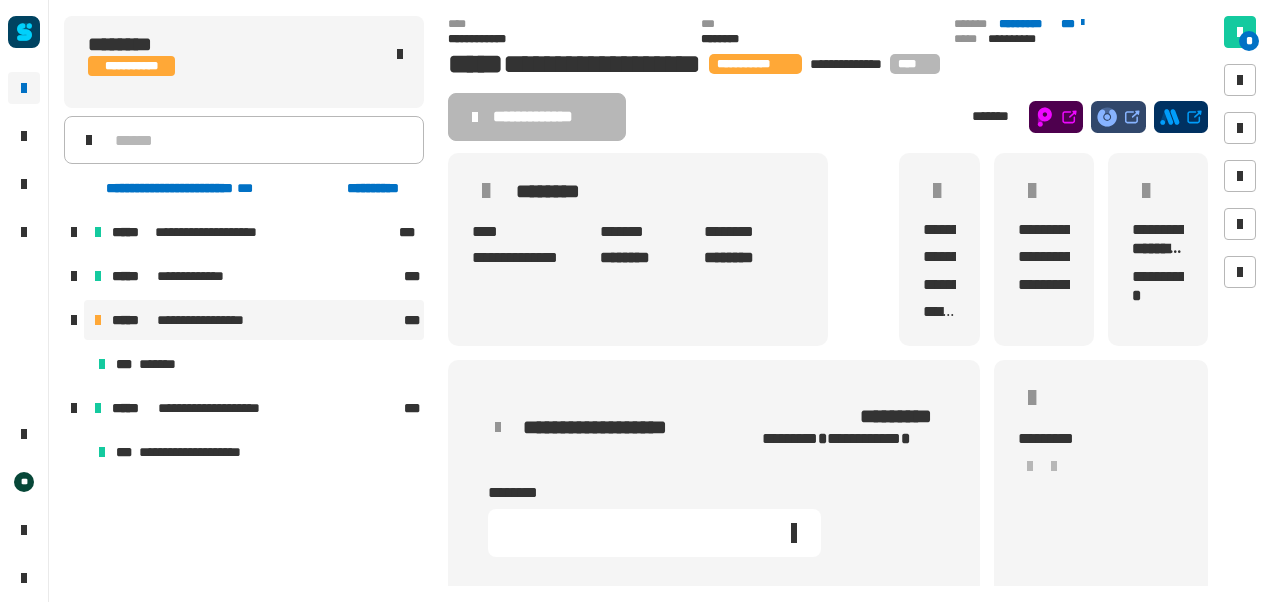 click 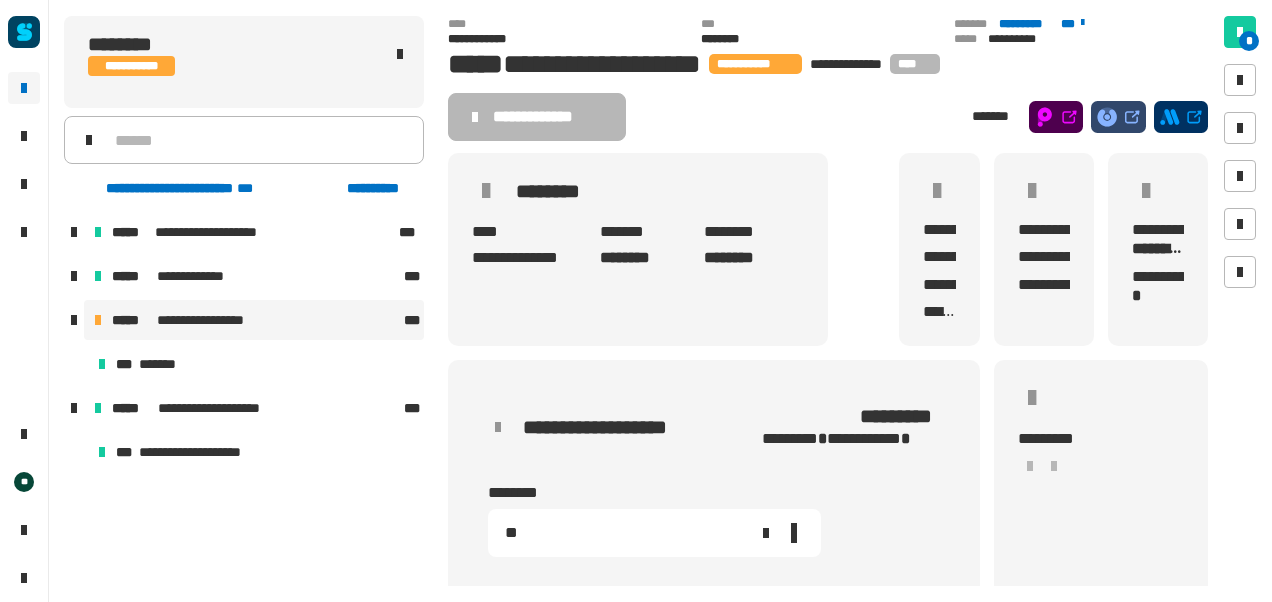 type on "**" 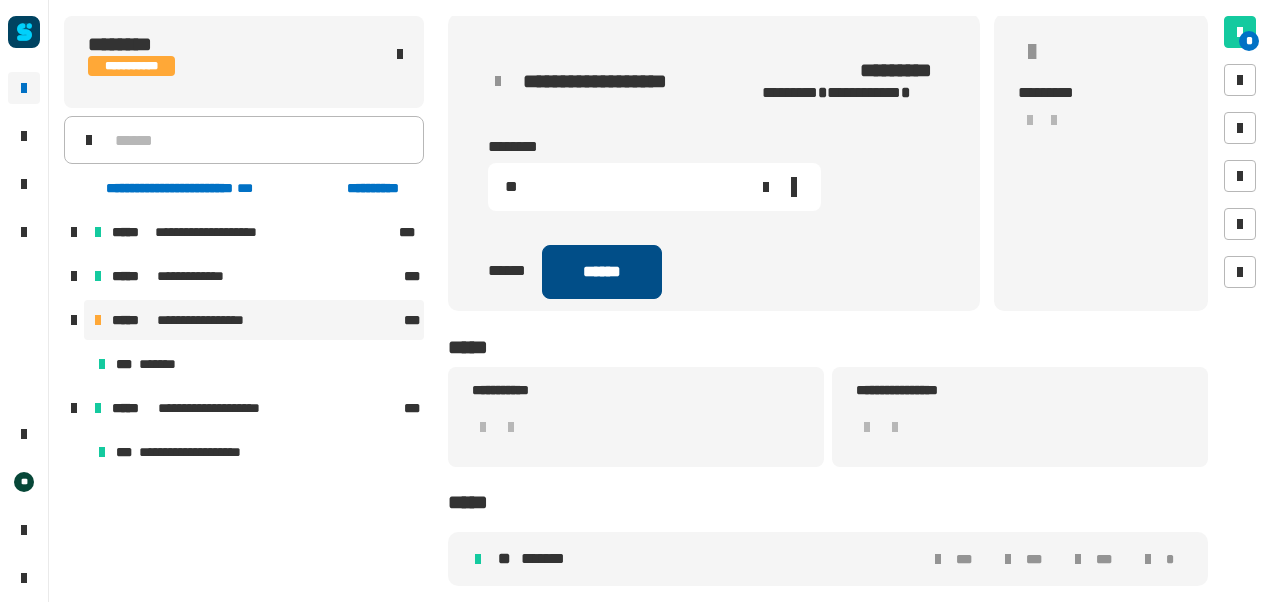 click on "******" 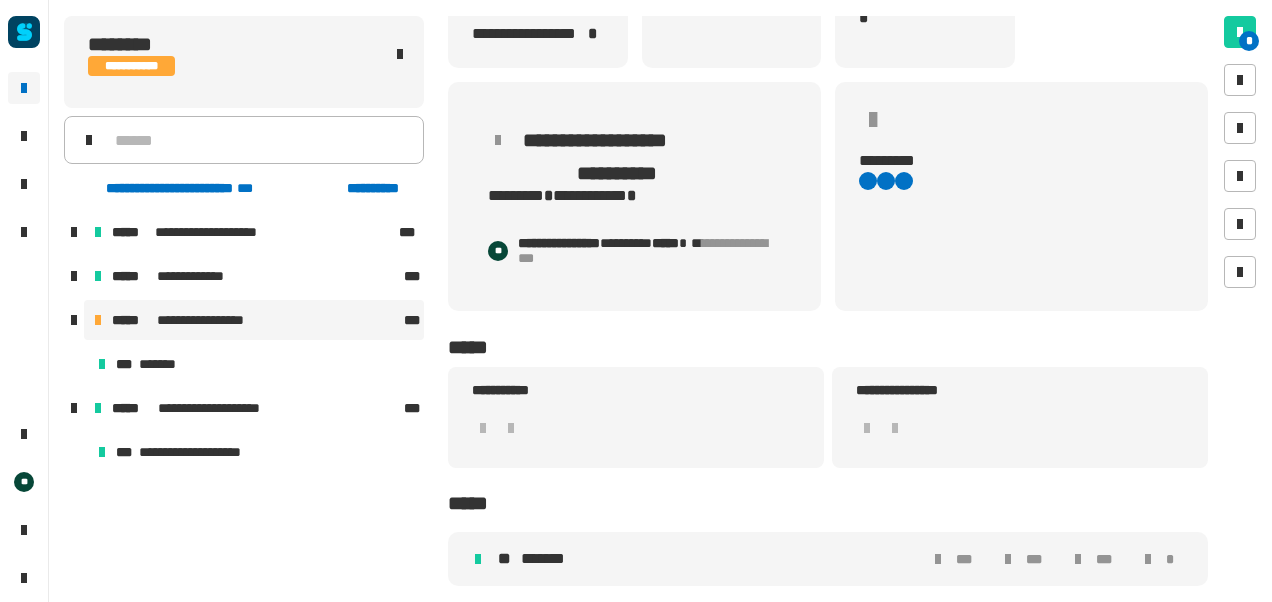 scroll, scrollTop: 0, scrollLeft: 0, axis: both 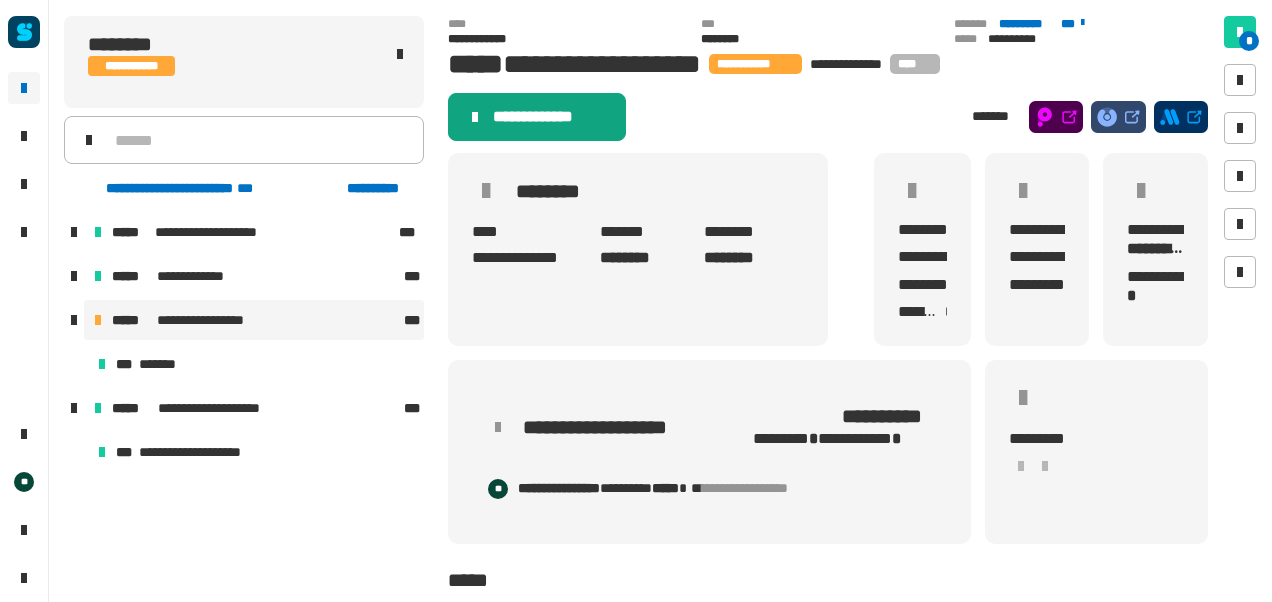 click on "**********" 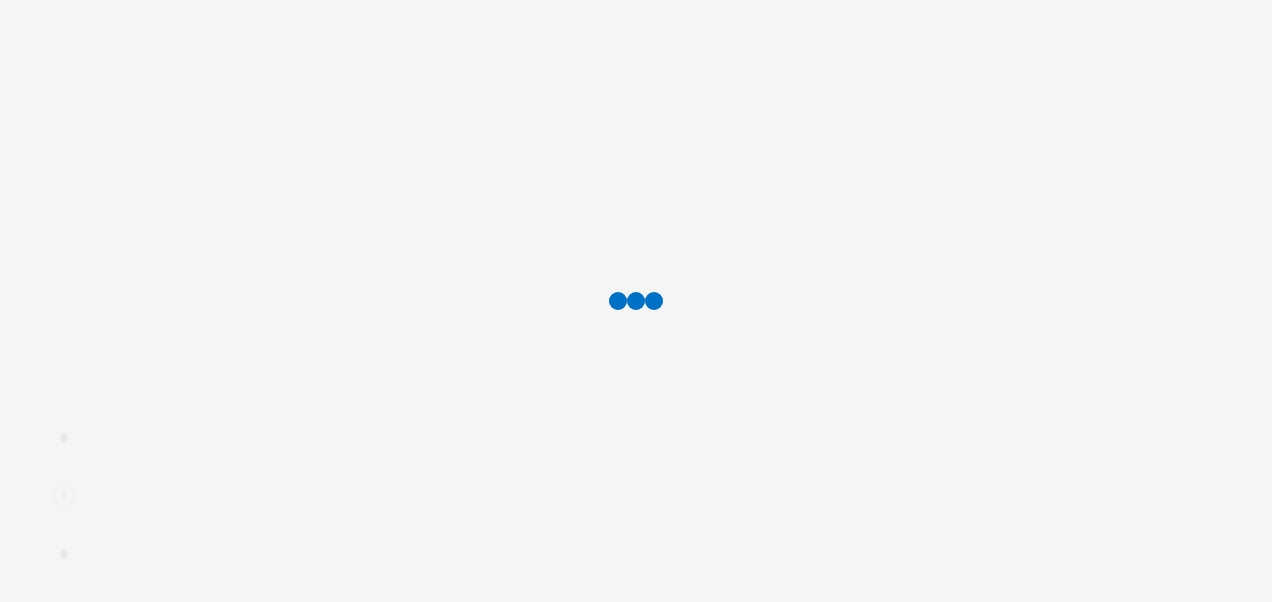 scroll, scrollTop: 0, scrollLeft: 0, axis: both 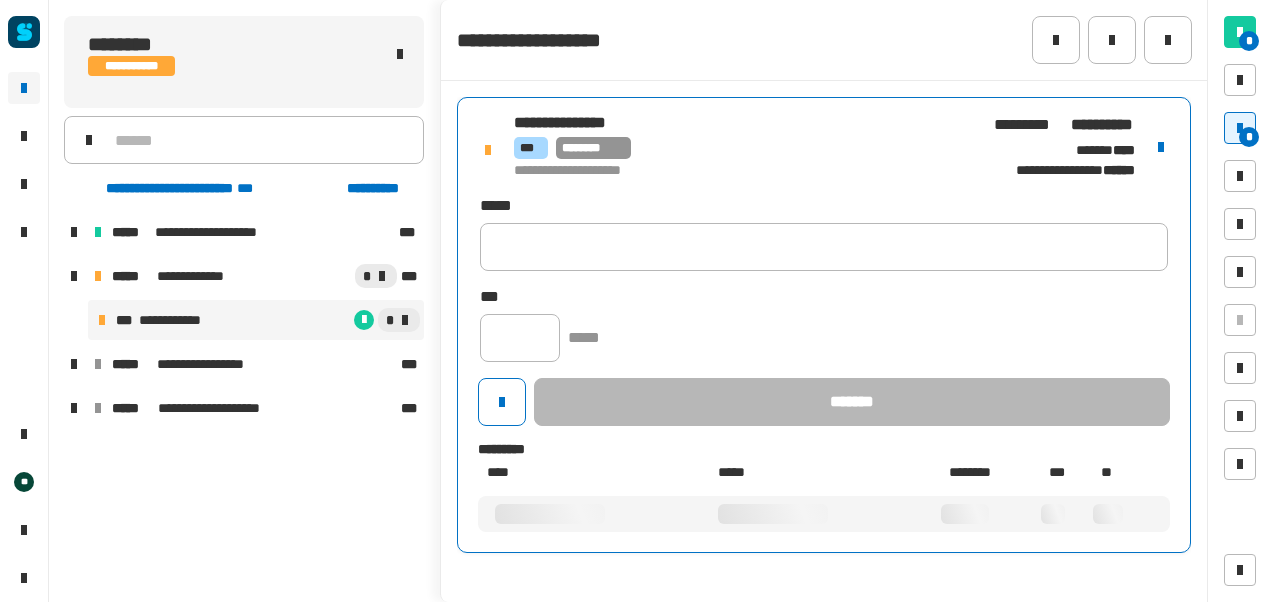 click on "*** ********" at bounding box center [742, 148] 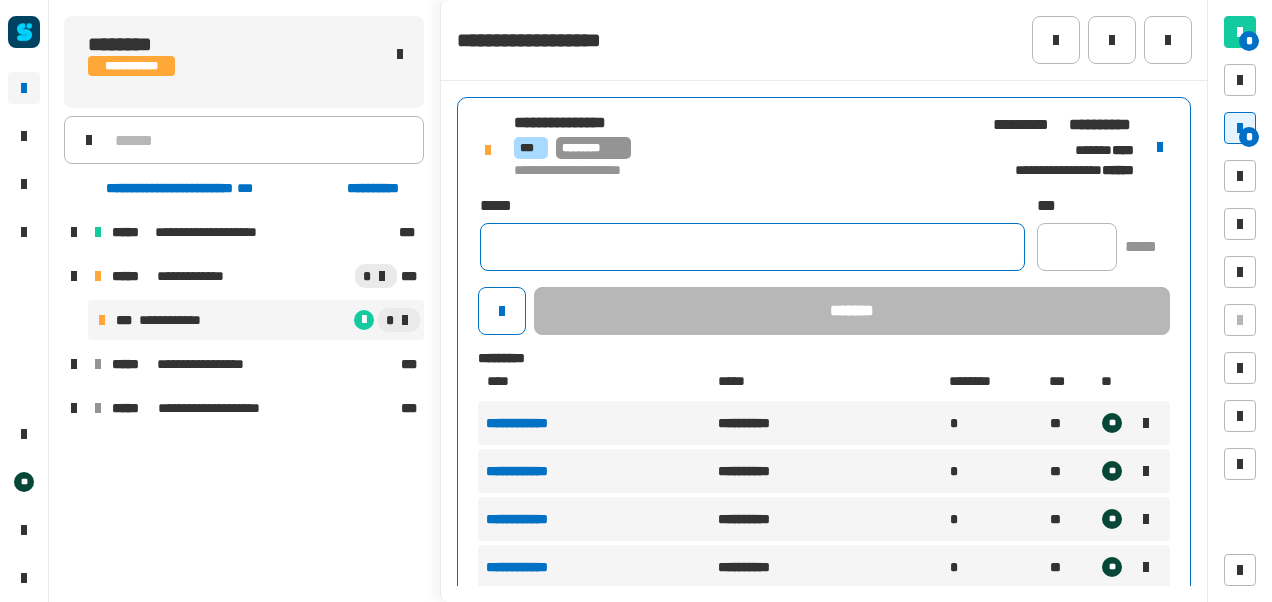 click 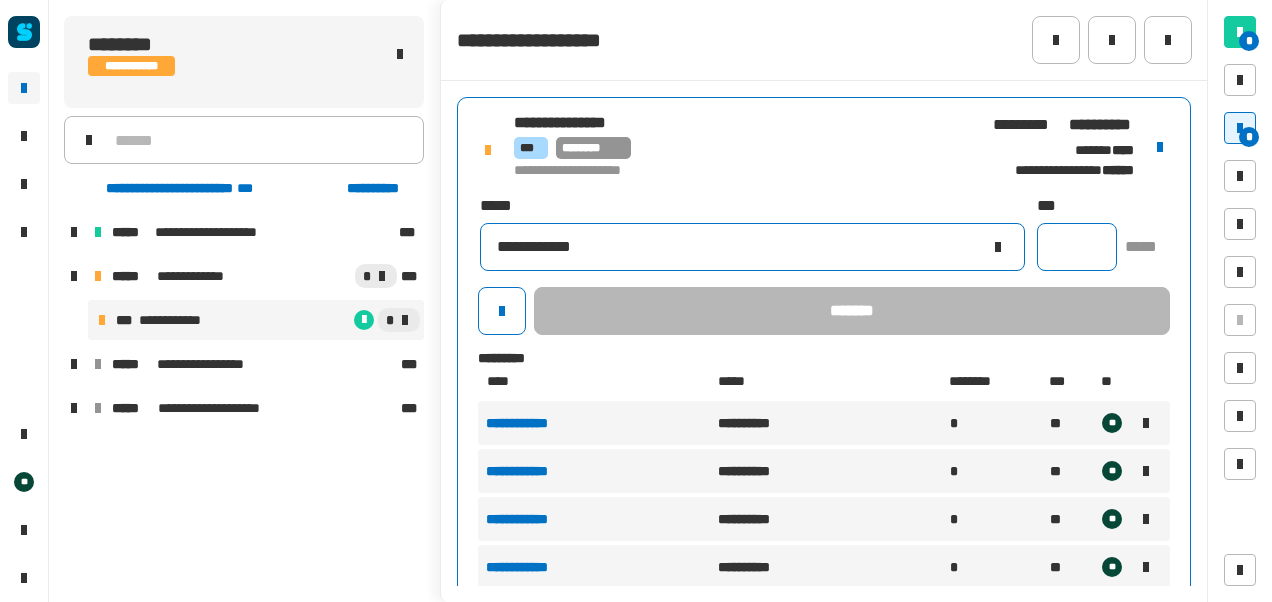 type on "**********" 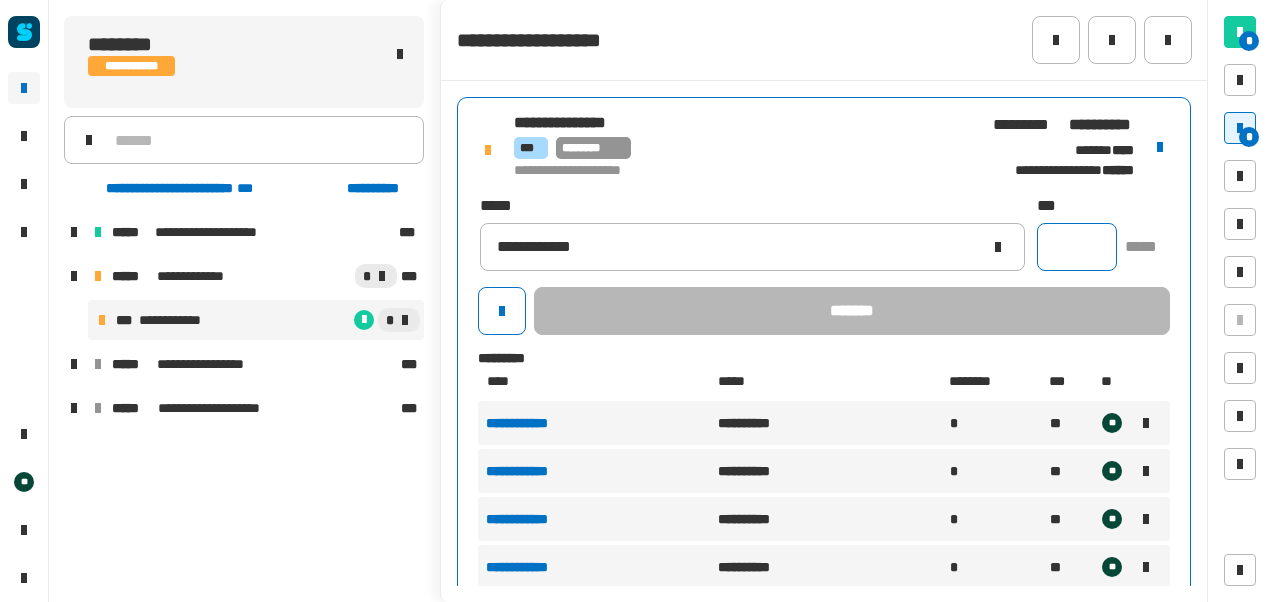 click 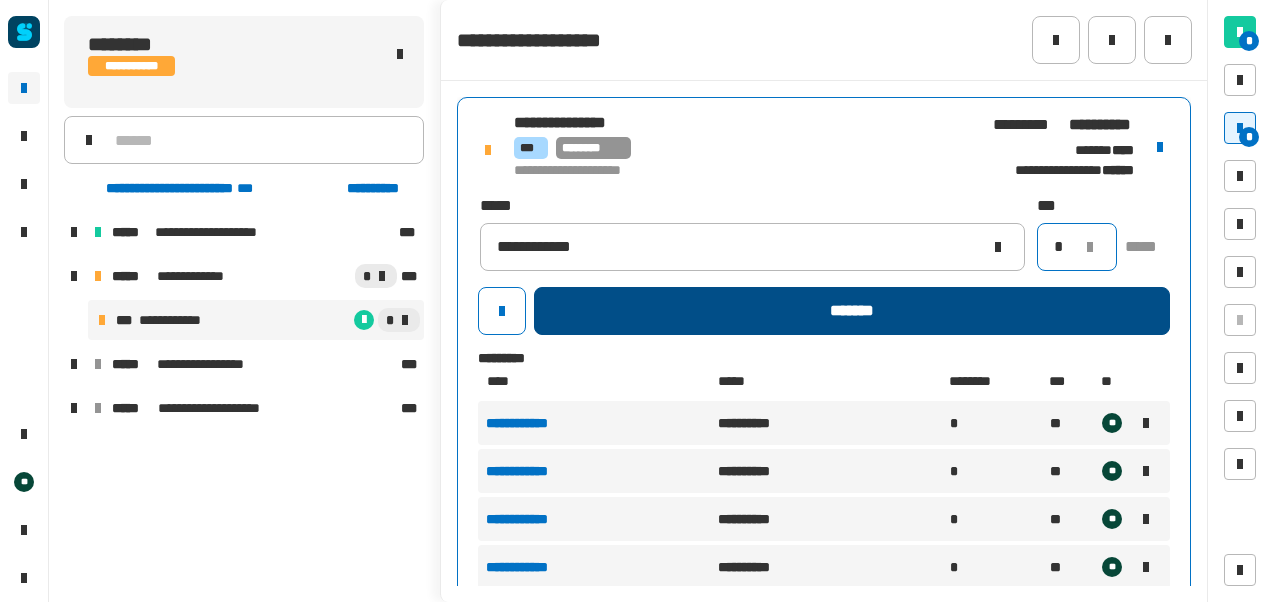 type on "*" 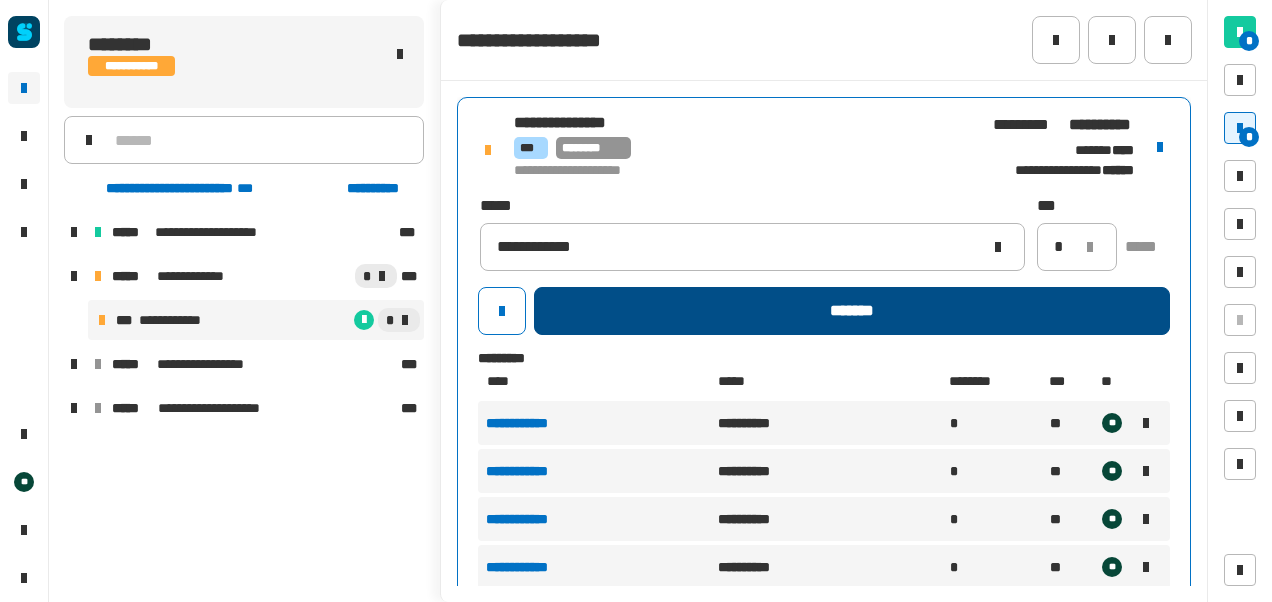 click on "*******" 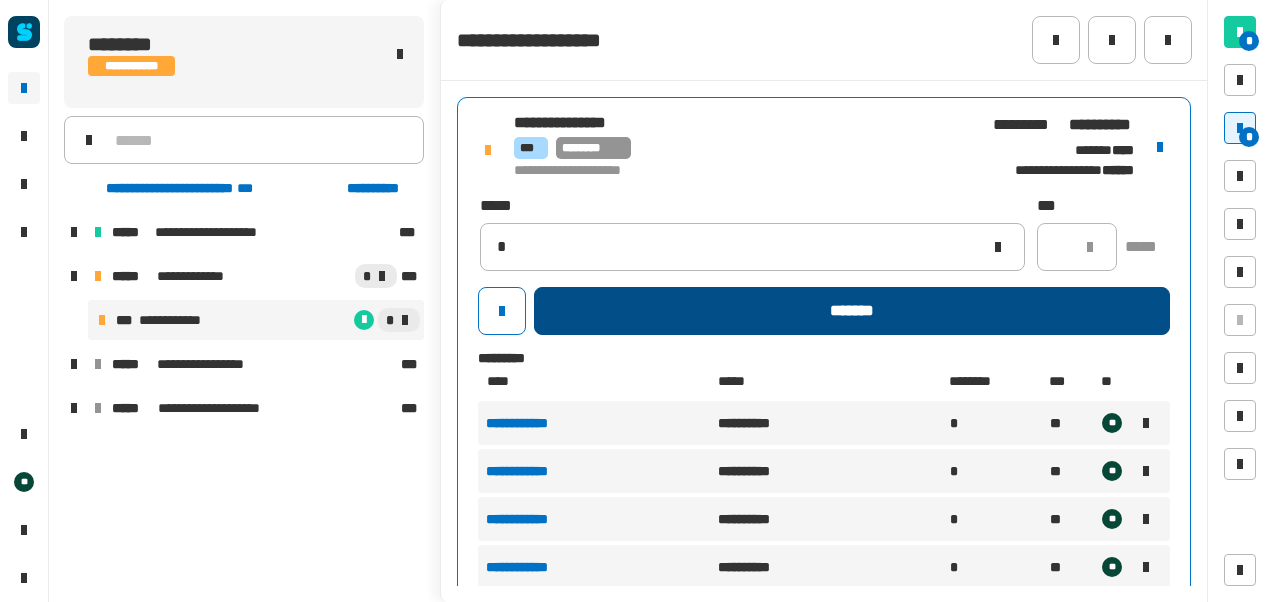 type 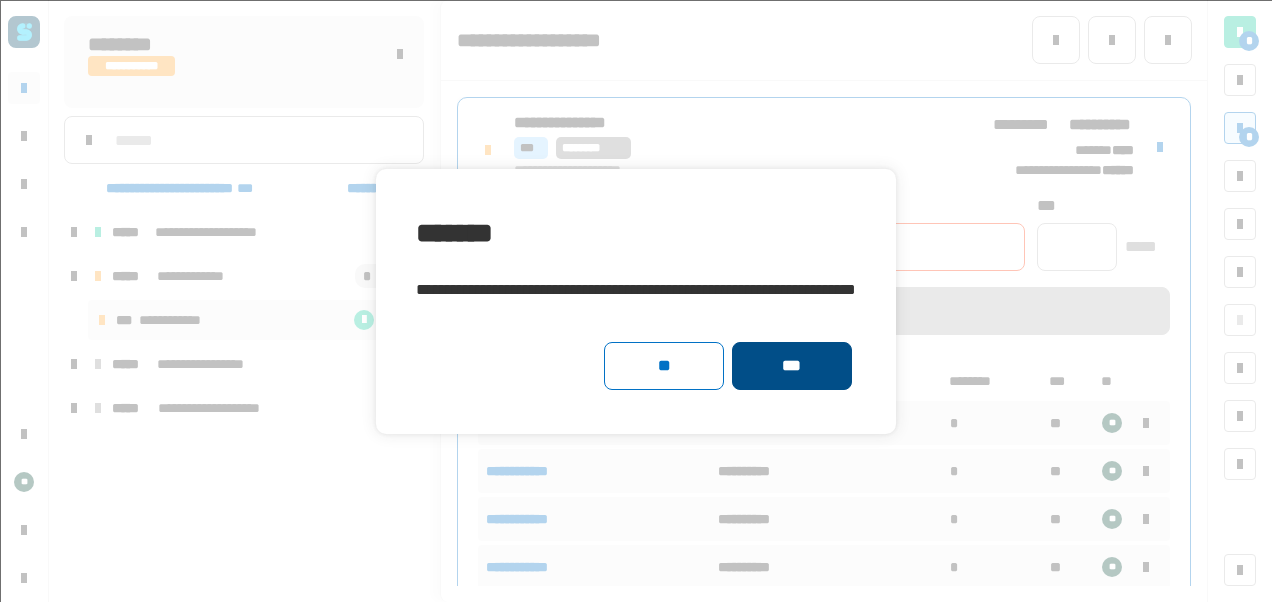 click on "***" 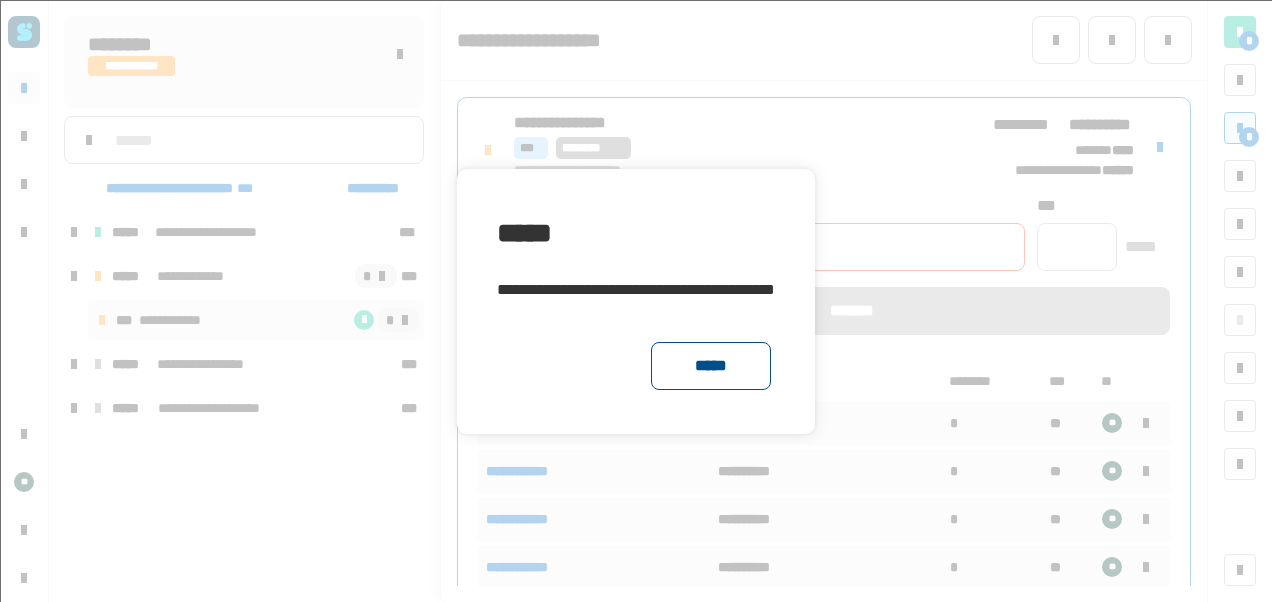 click on "*****" 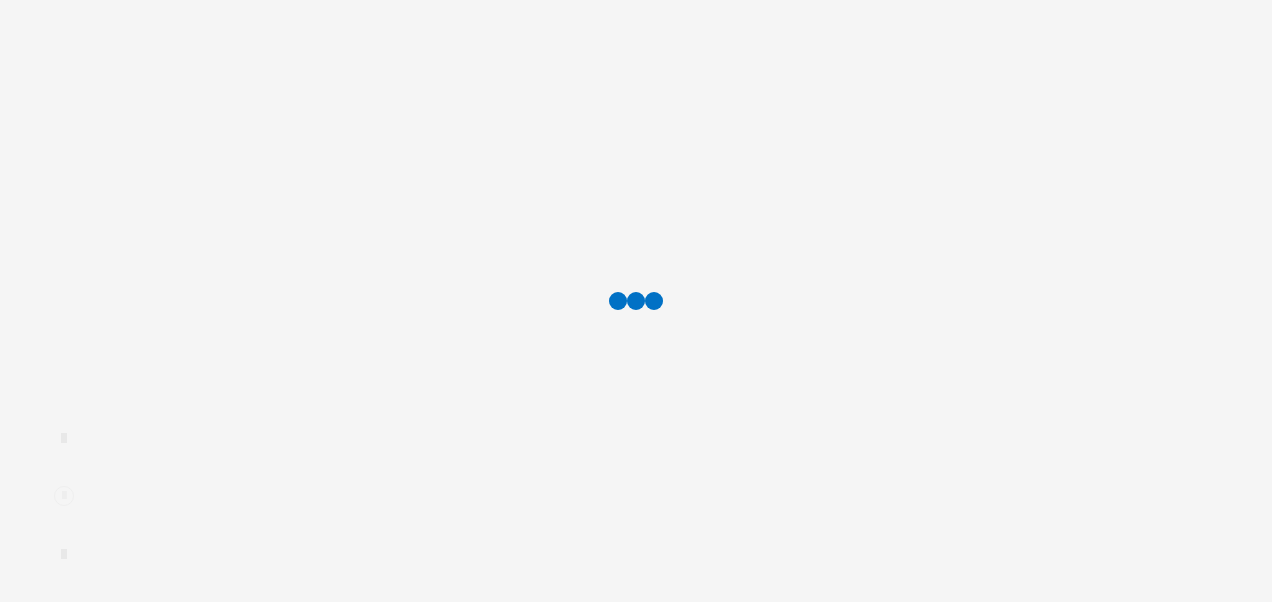 scroll, scrollTop: 0, scrollLeft: 0, axis: both 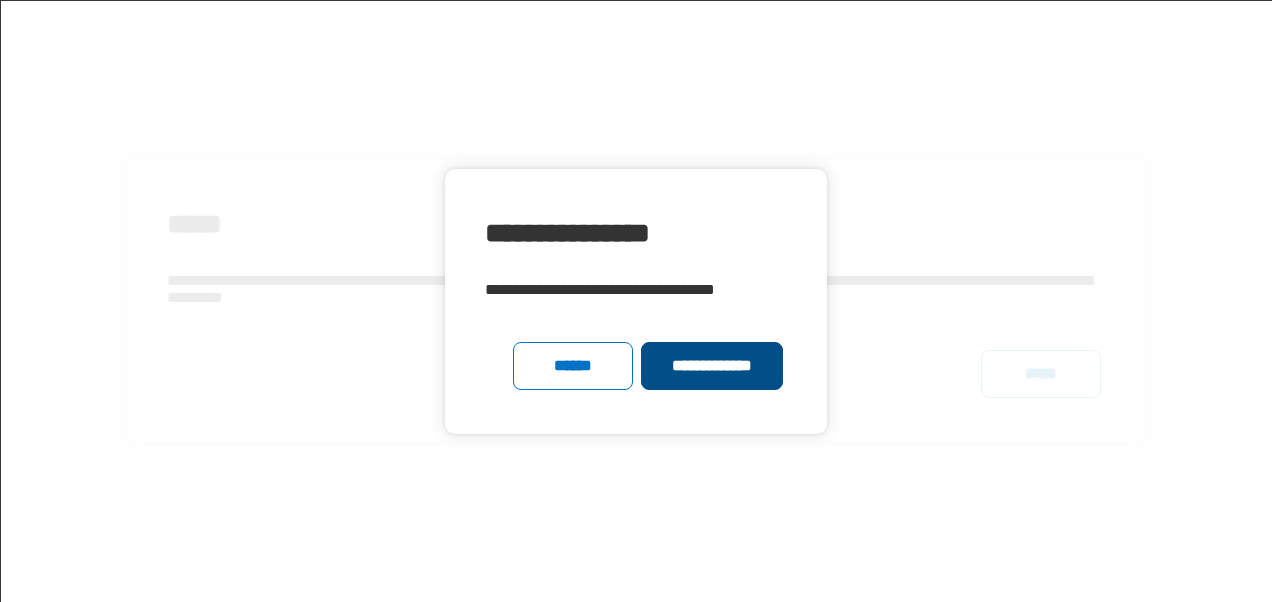 click on "**********" at bounding box center (711, 366) 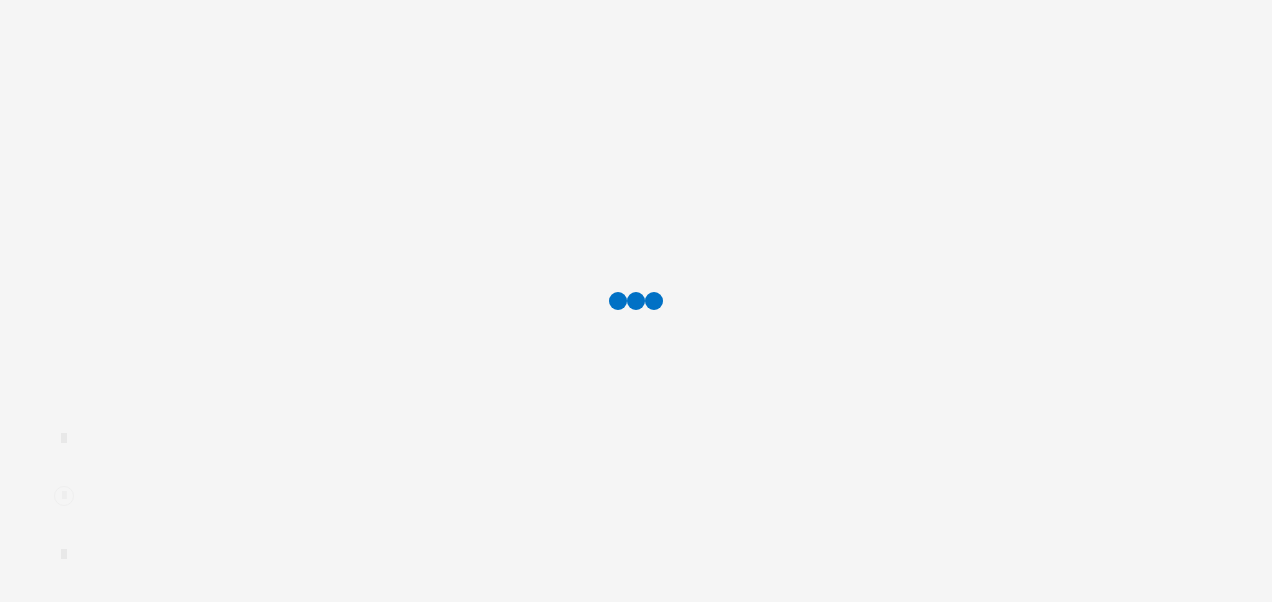 scroll, scrollTop: 0, scrollLeft: 0, axis: both 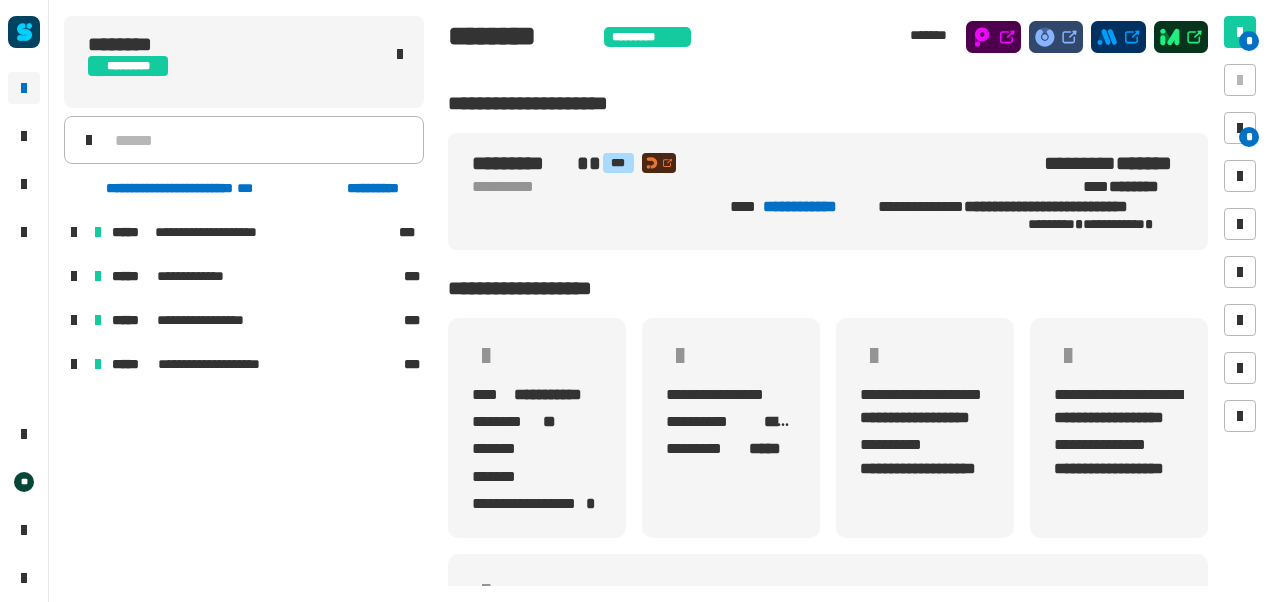 click on "******** ********* *******" 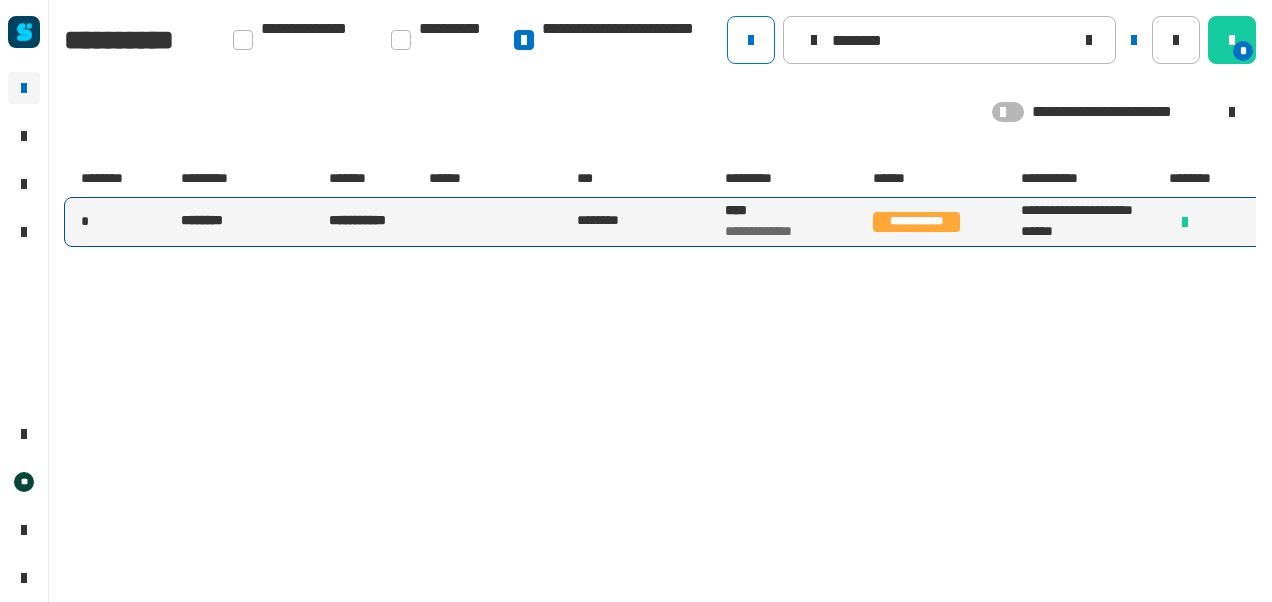 type on "********" 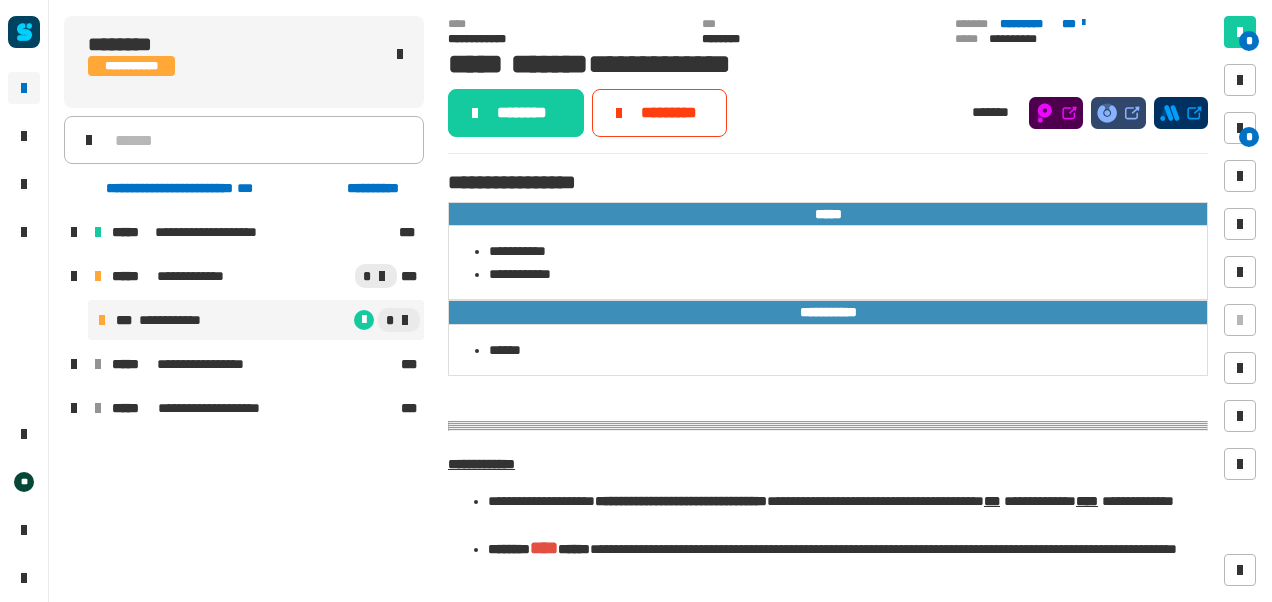click on "**********" at bounding box center (256, 320) 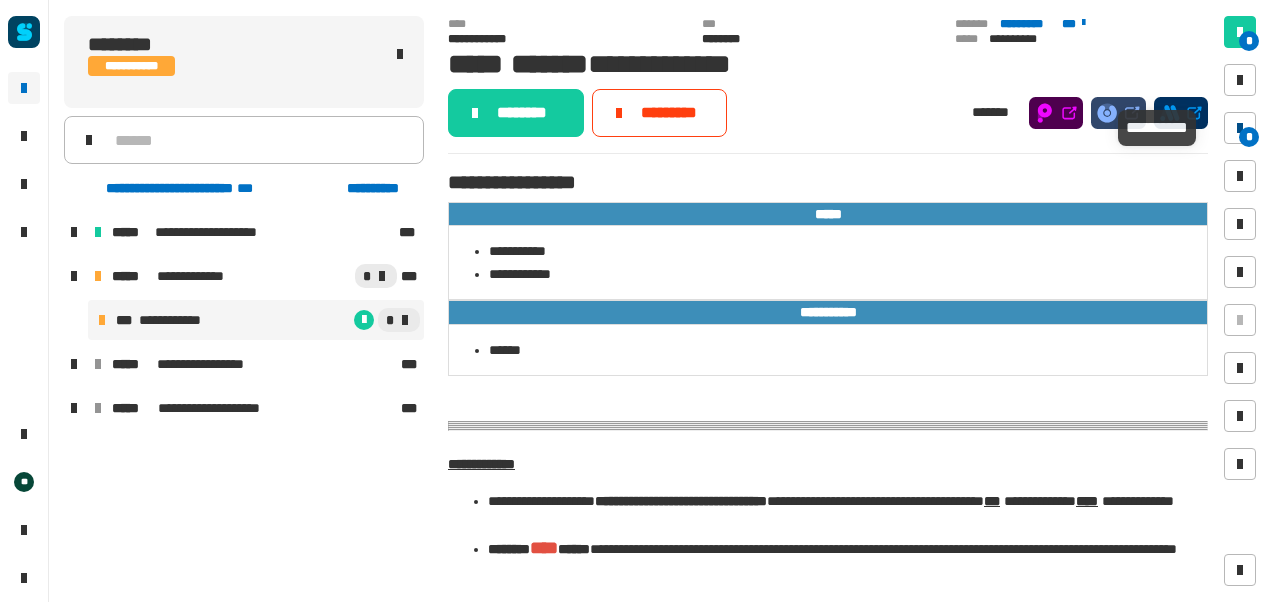 click at bounding box center (1240, 128) 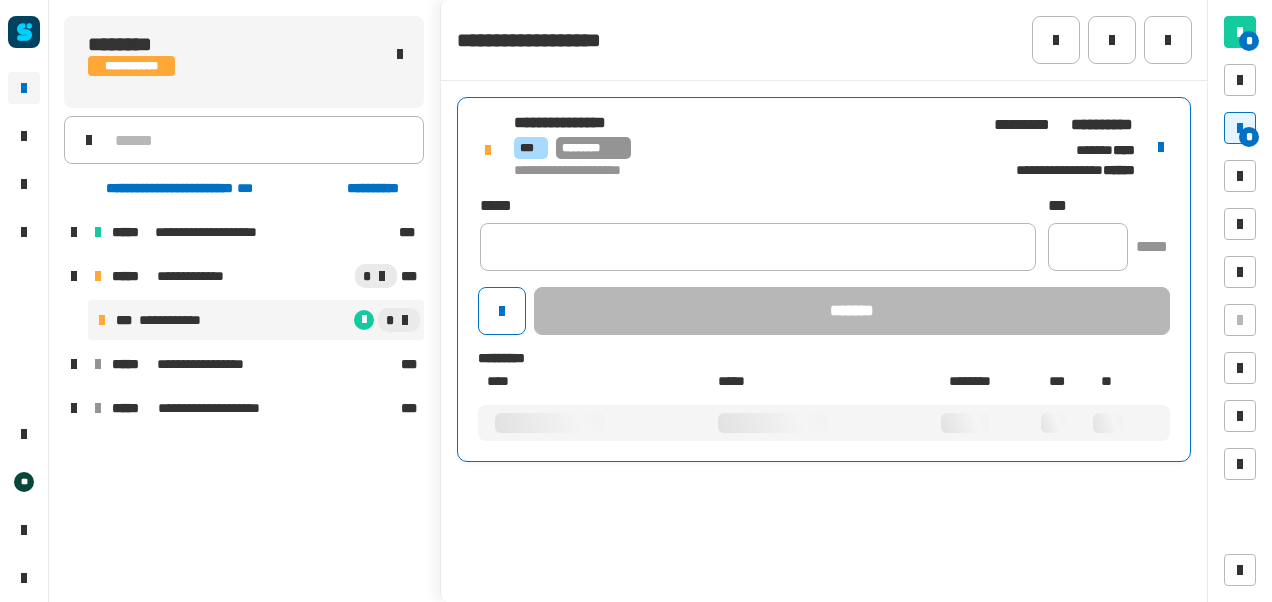 click on "**********" at bounding box center [742, 147] 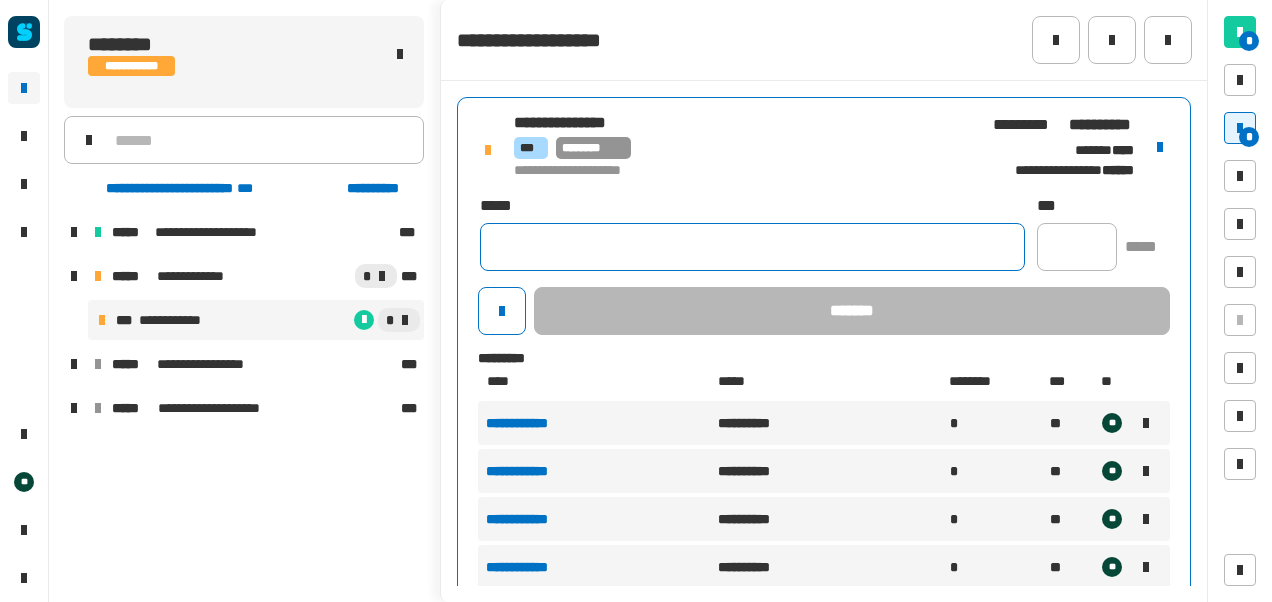 click 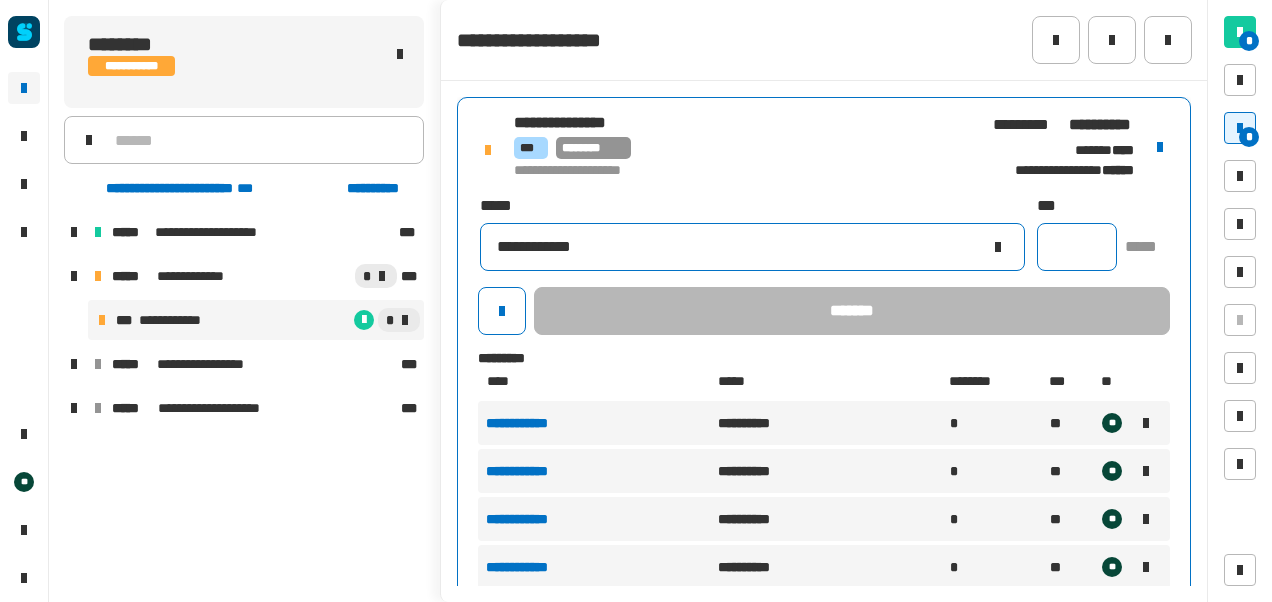 type on "**********" 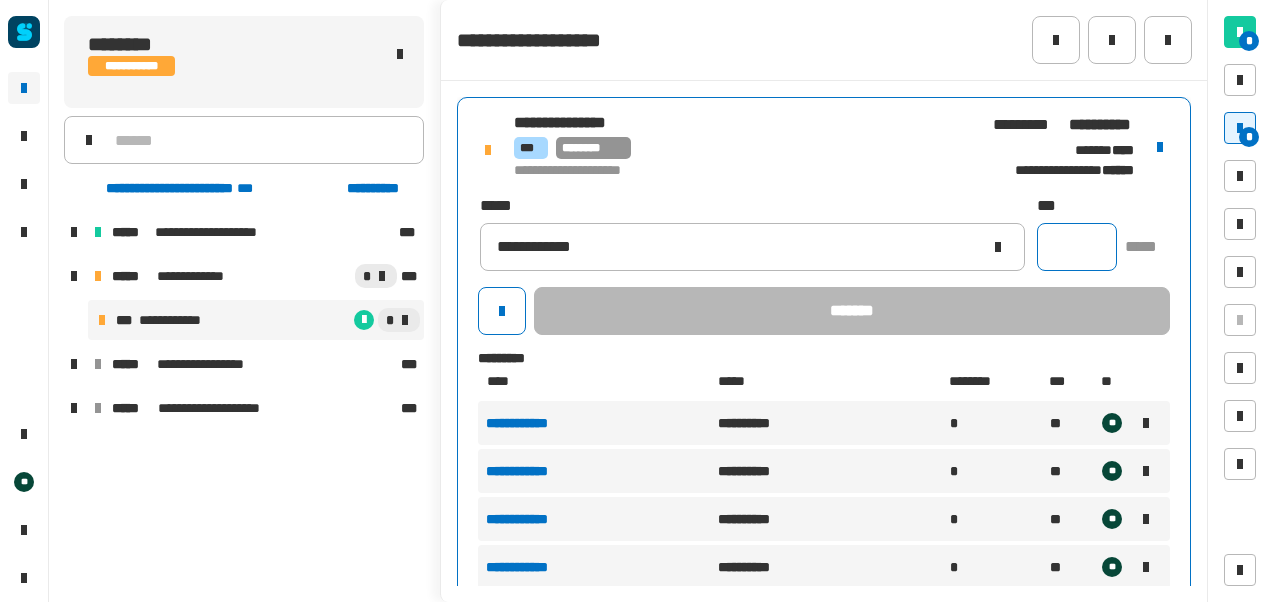 click 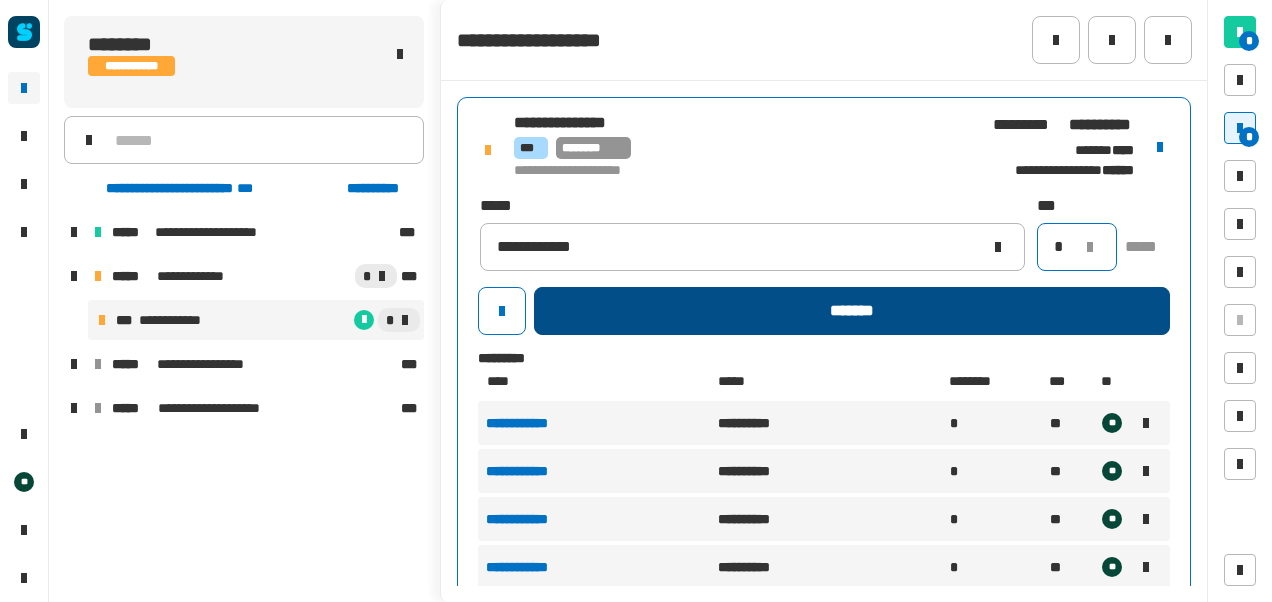 type on "*" 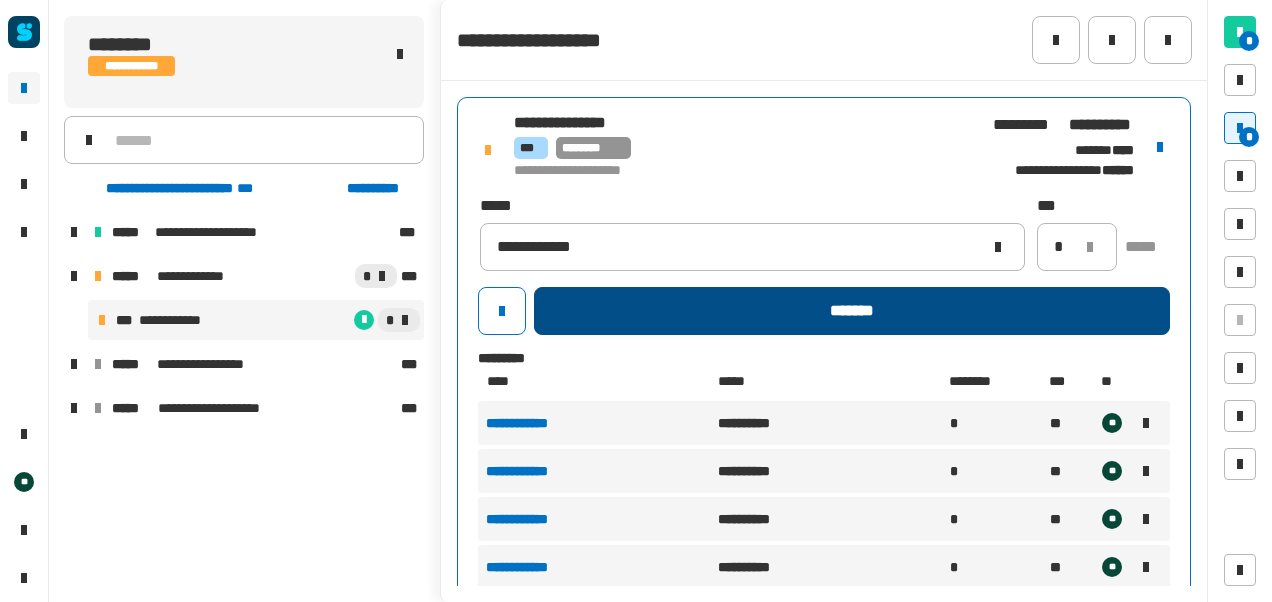 click on "*******" 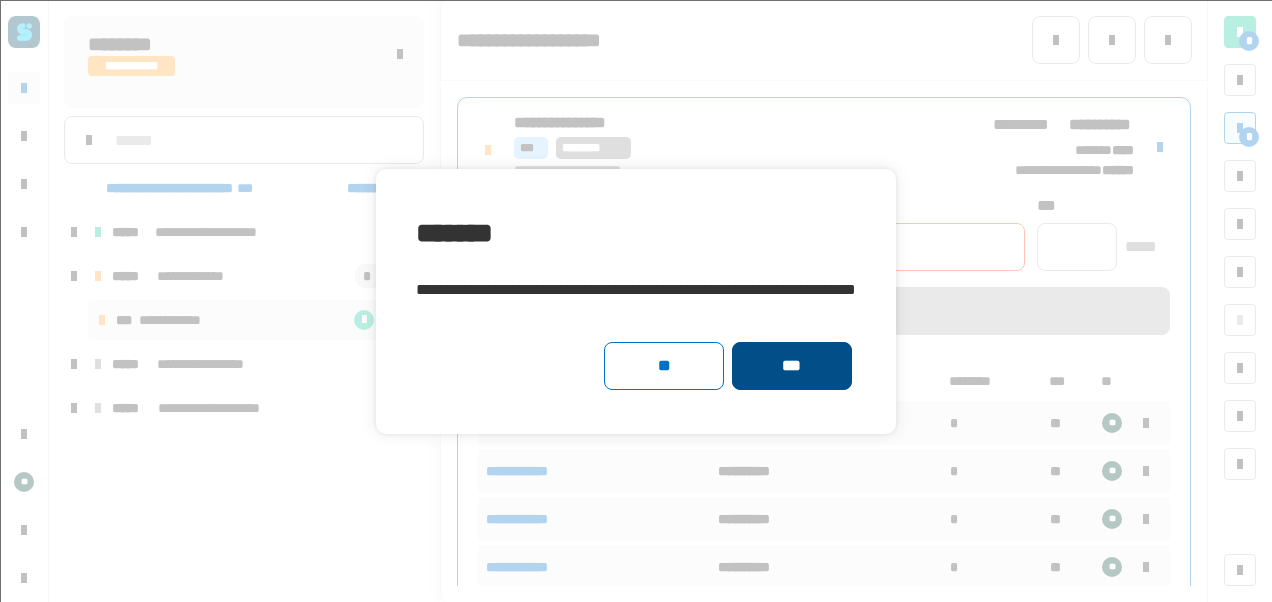click on "***" 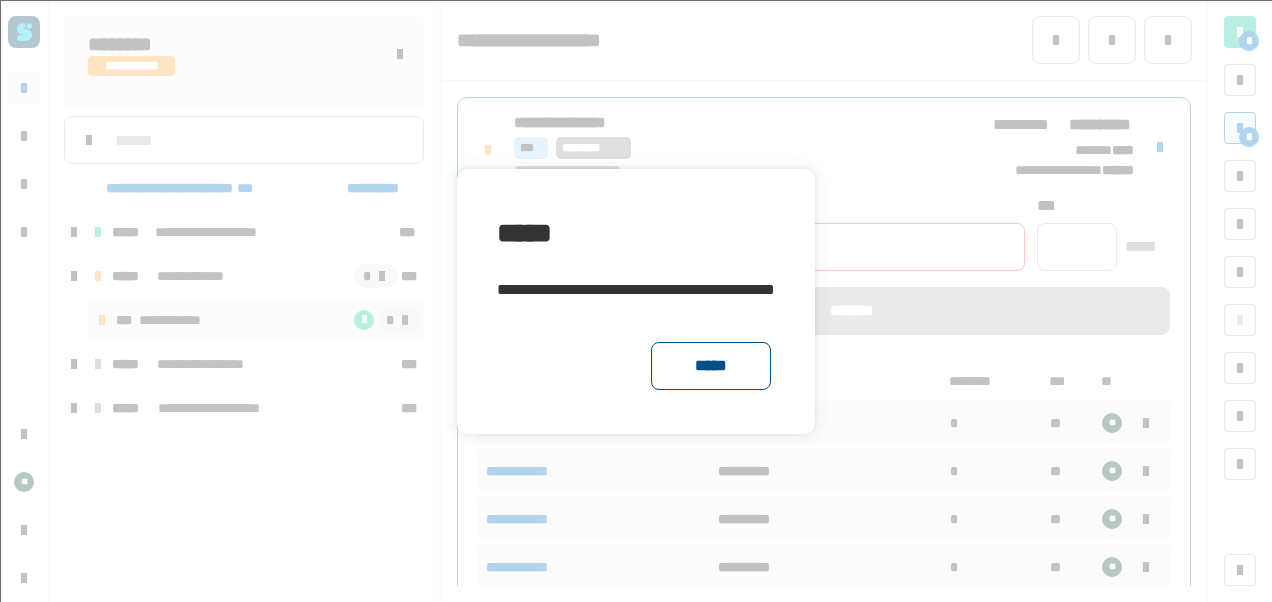click on "*****" 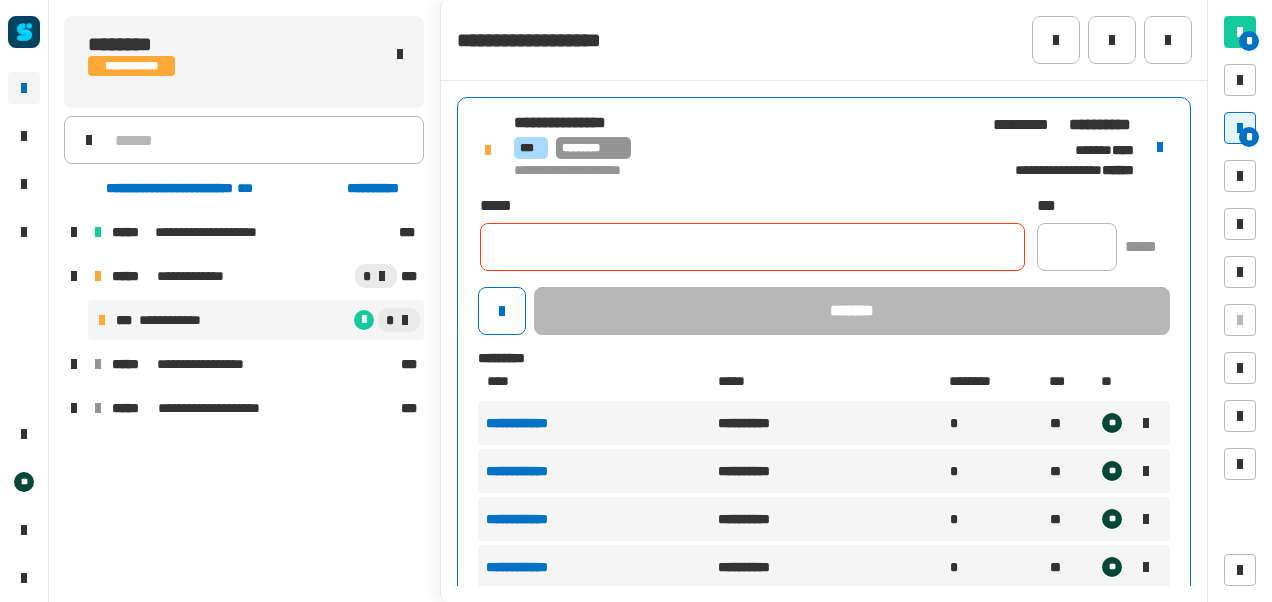 click on "**********" 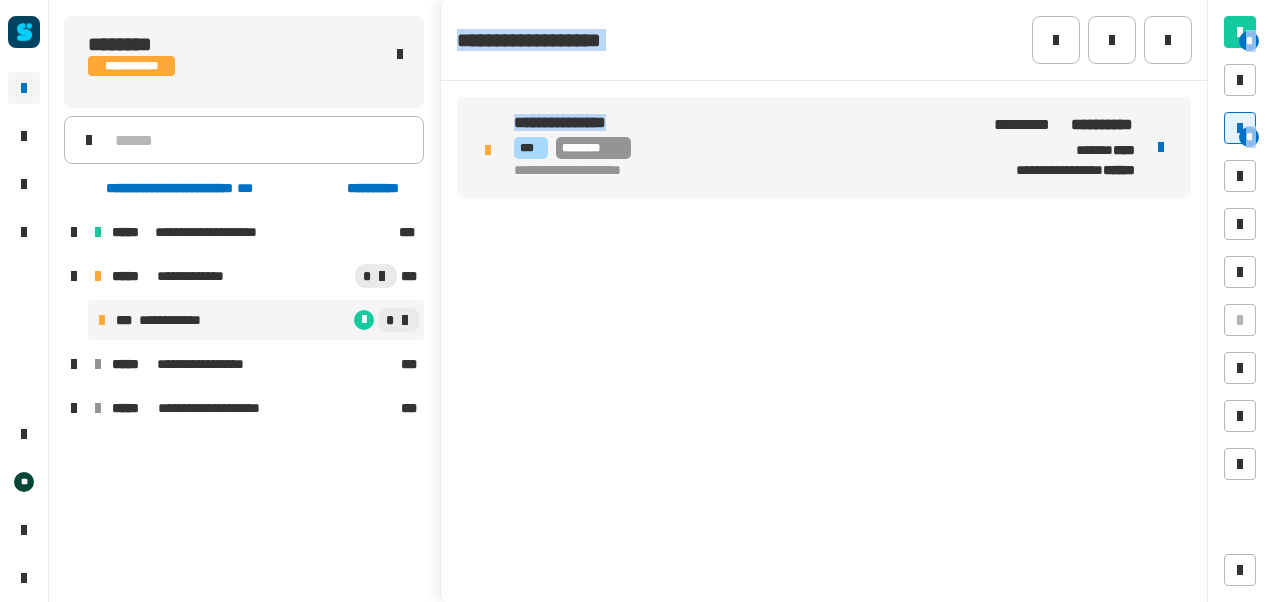 drag, startPoint x: 728, startPoint y: 204, endPoint x: 777, endPoint y: 631, distance: 429.80228 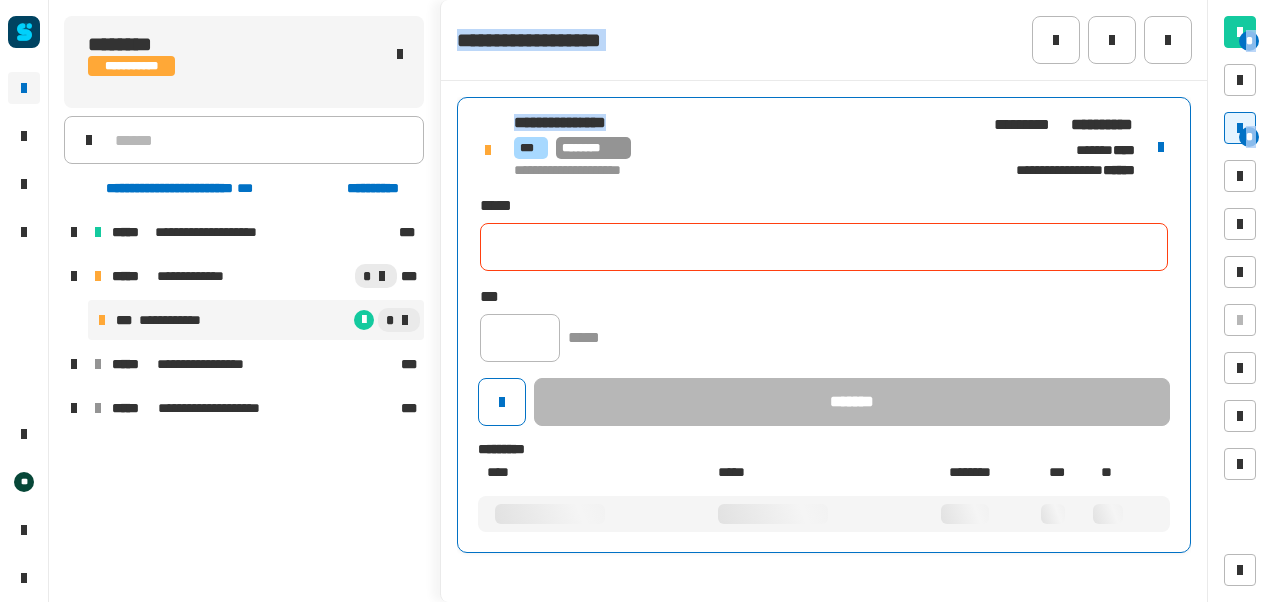 click on "*** ********" at bounding box center (742, 148) 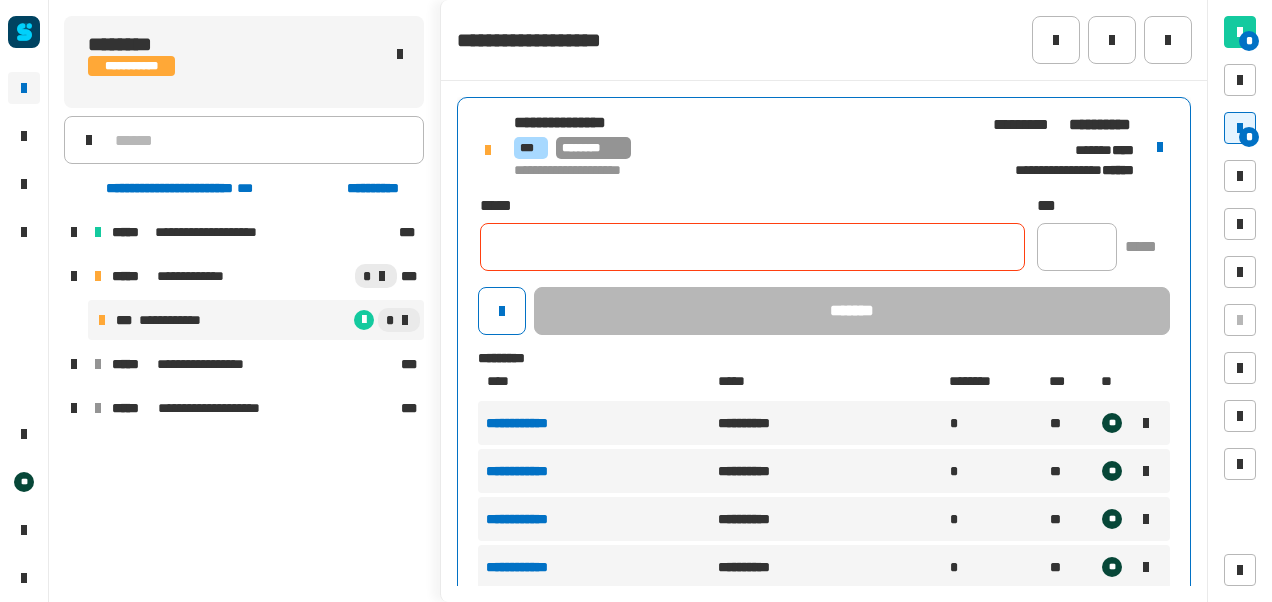 click 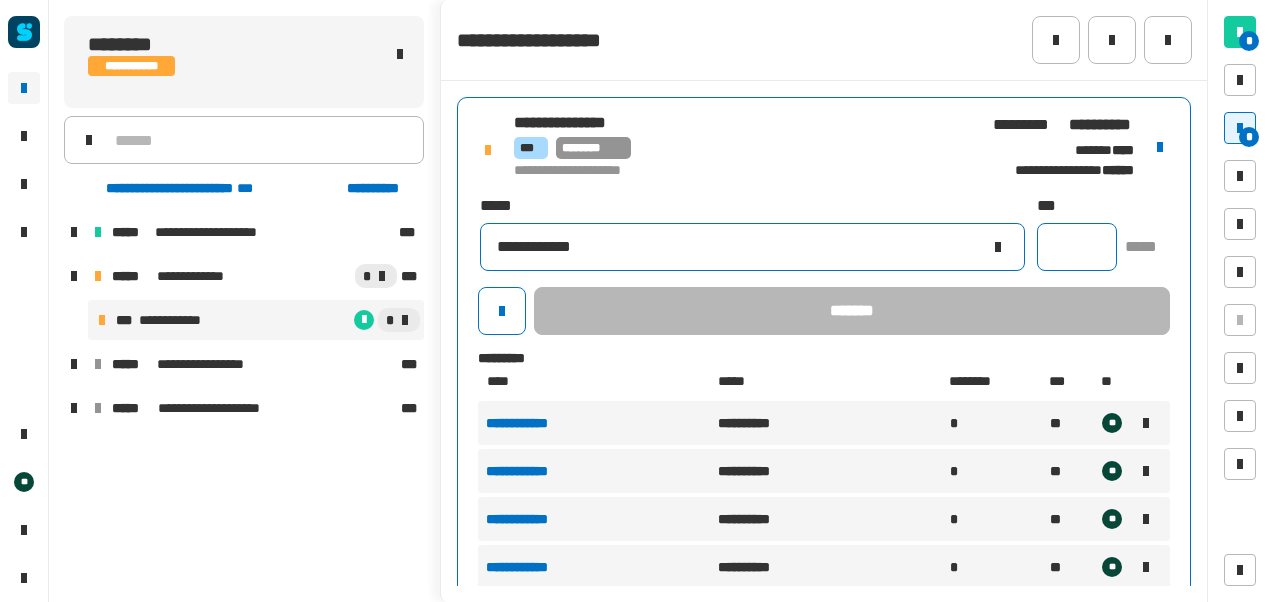 type on "**********" 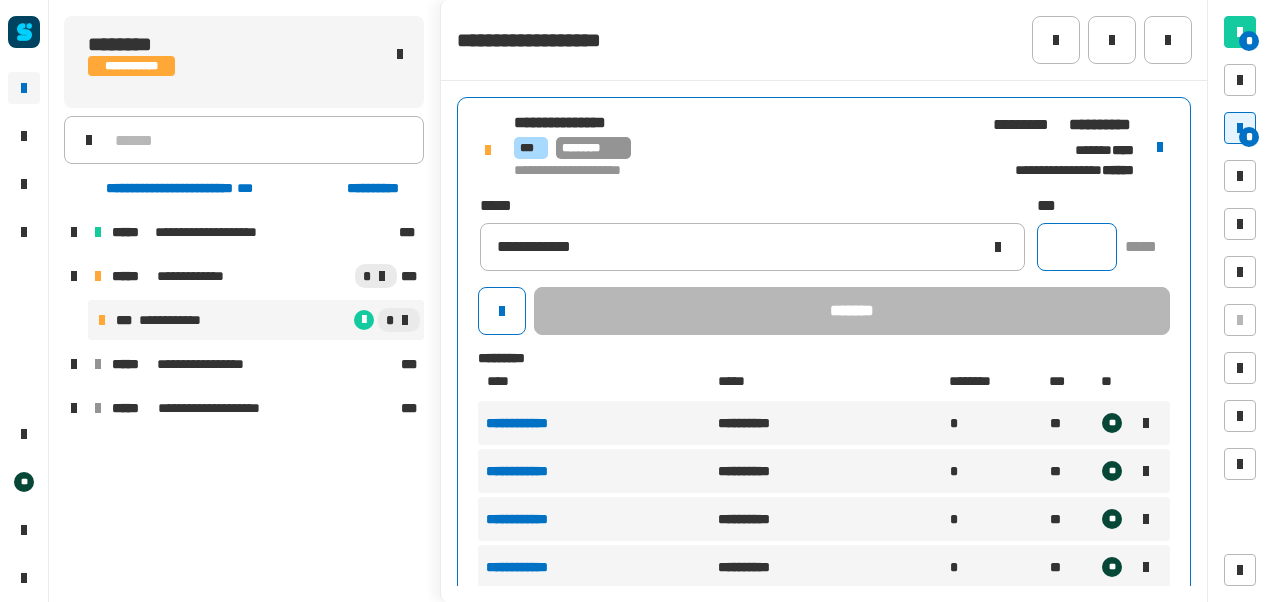 click 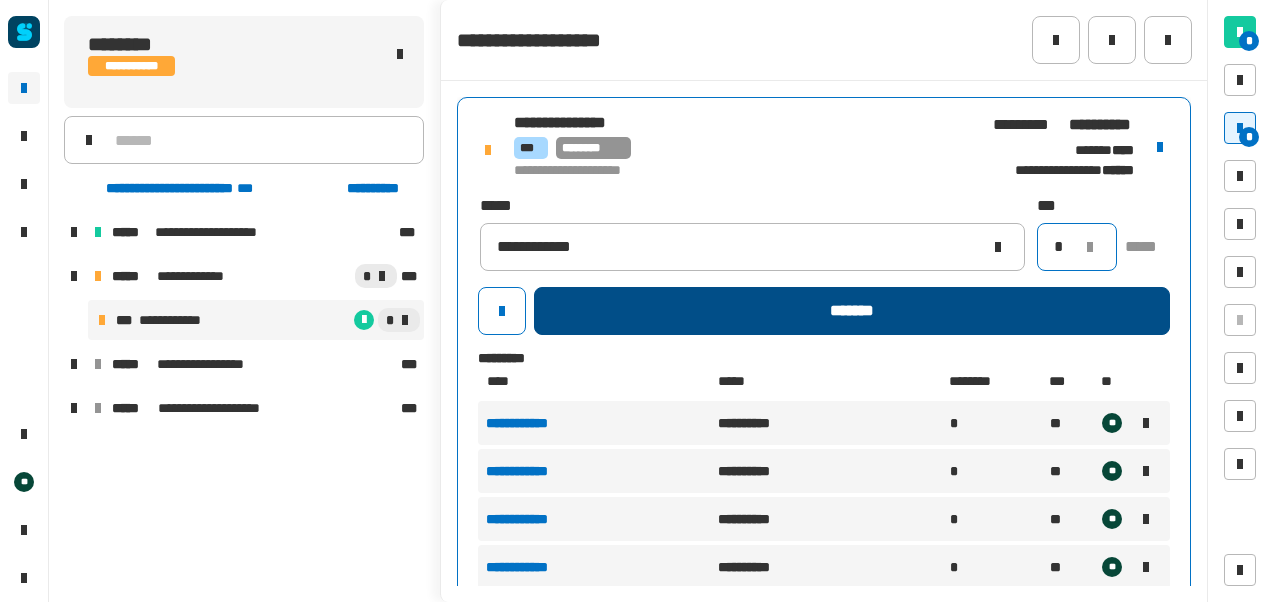 type on "*" 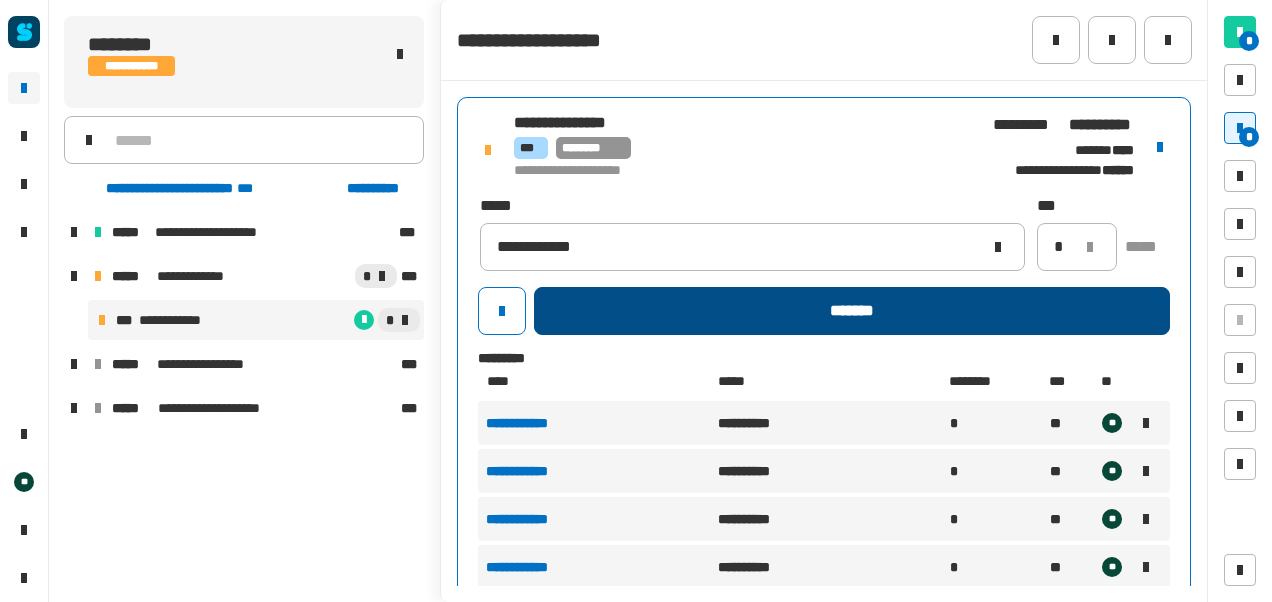 click on "*******" 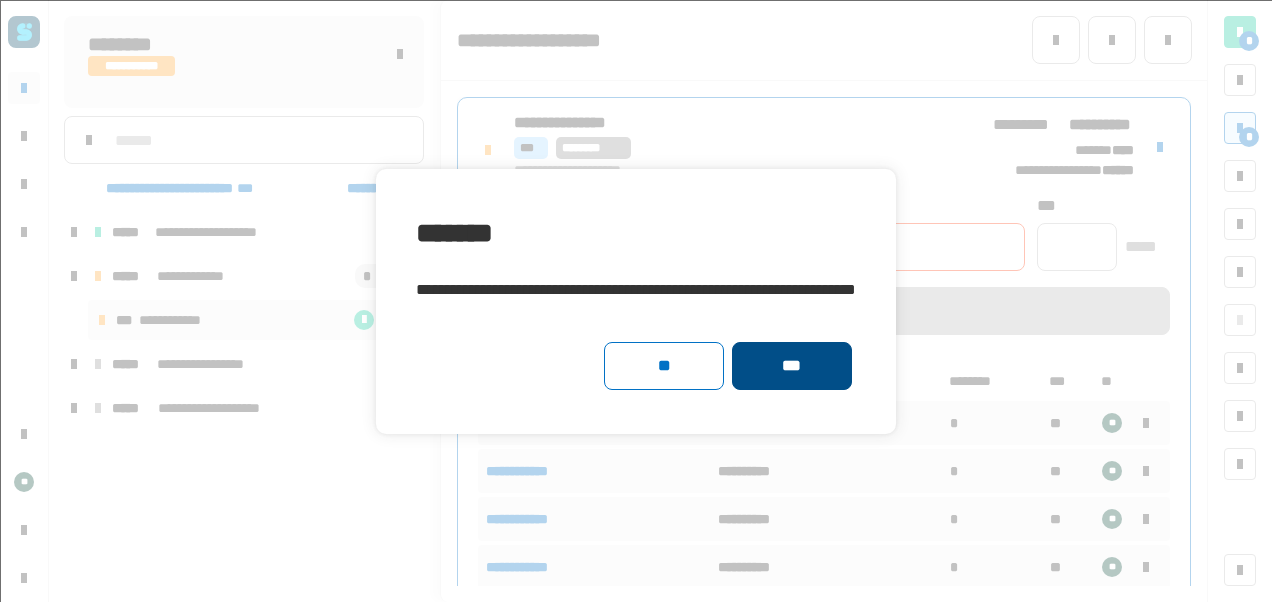 click on "***" 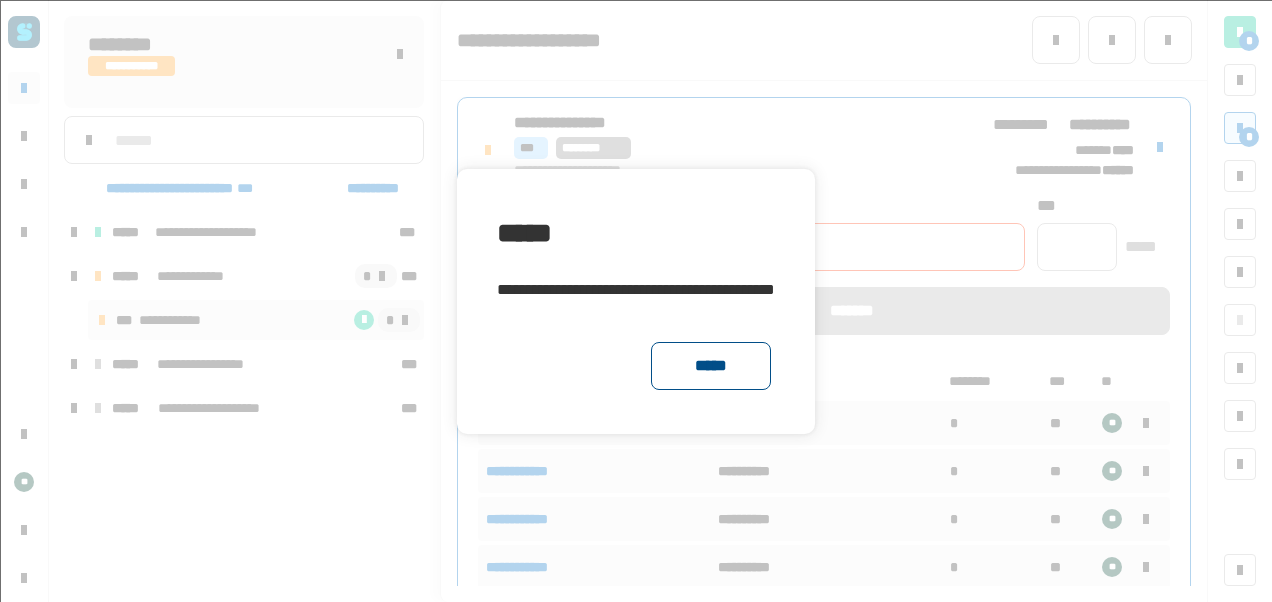click on "*****" 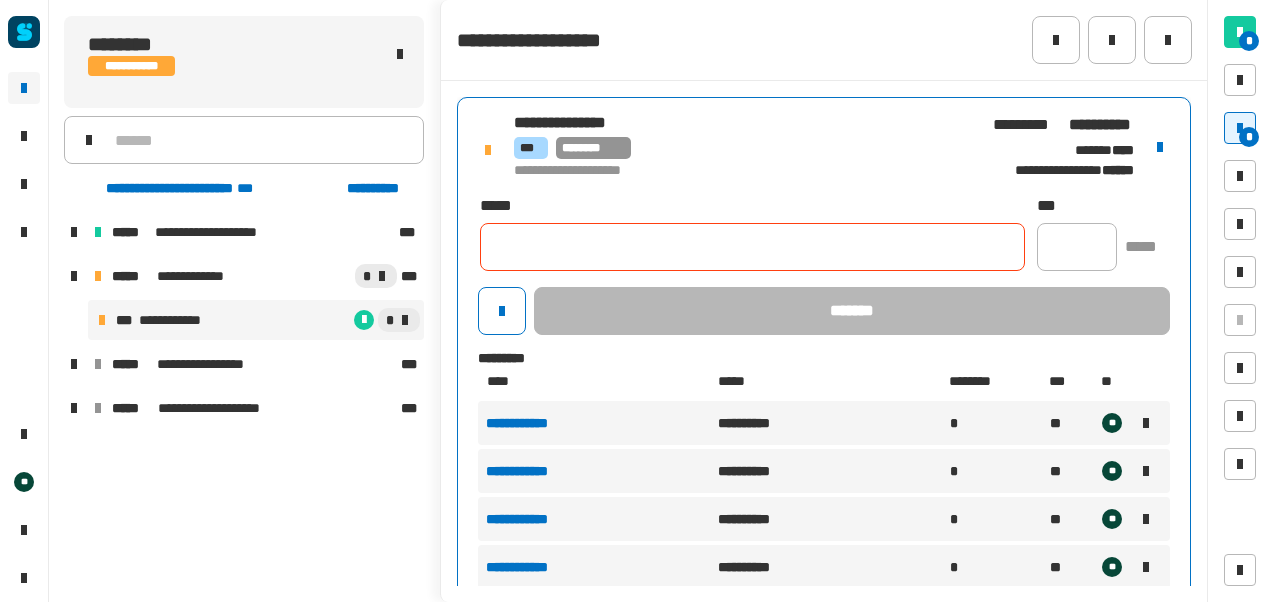click 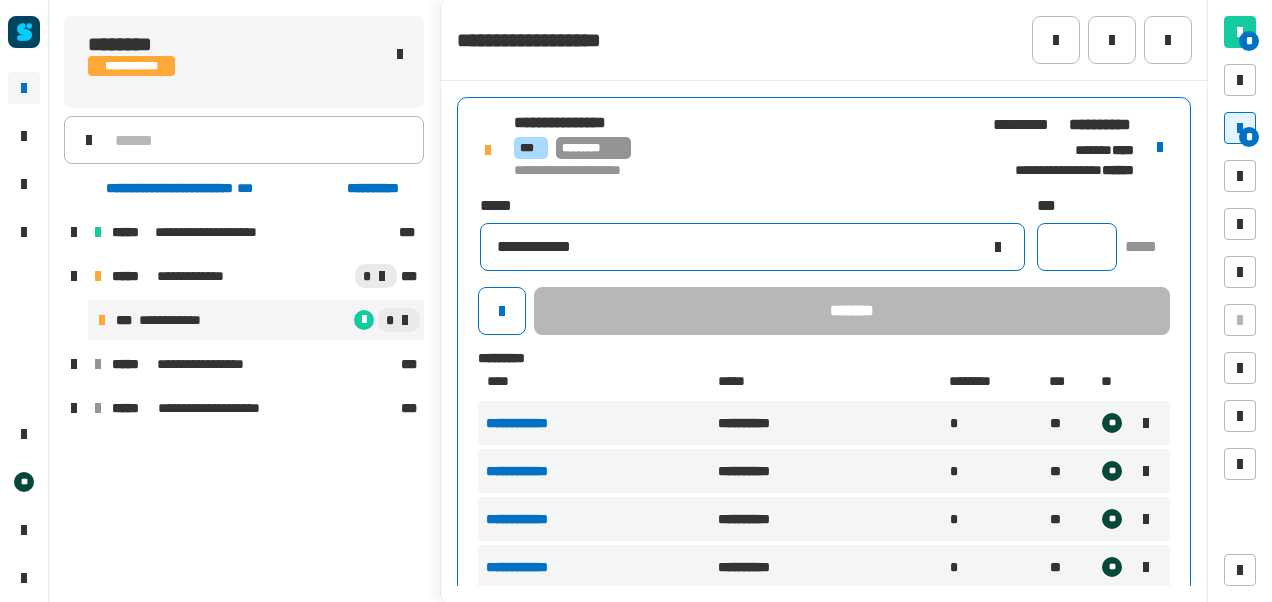 type on "**********" 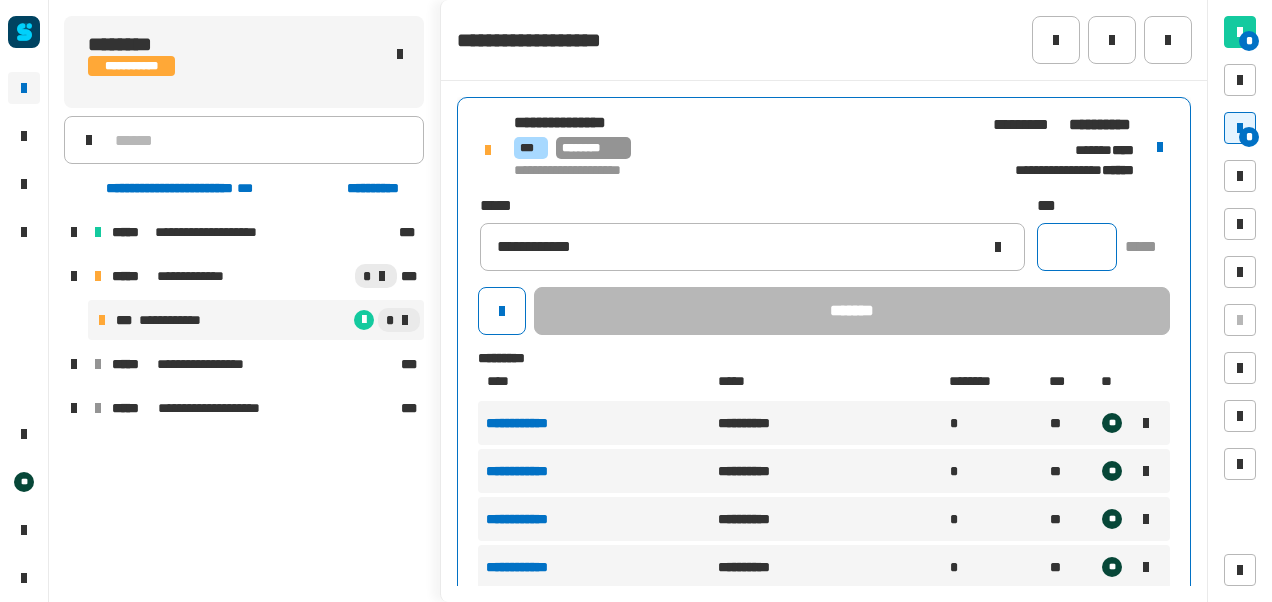 click 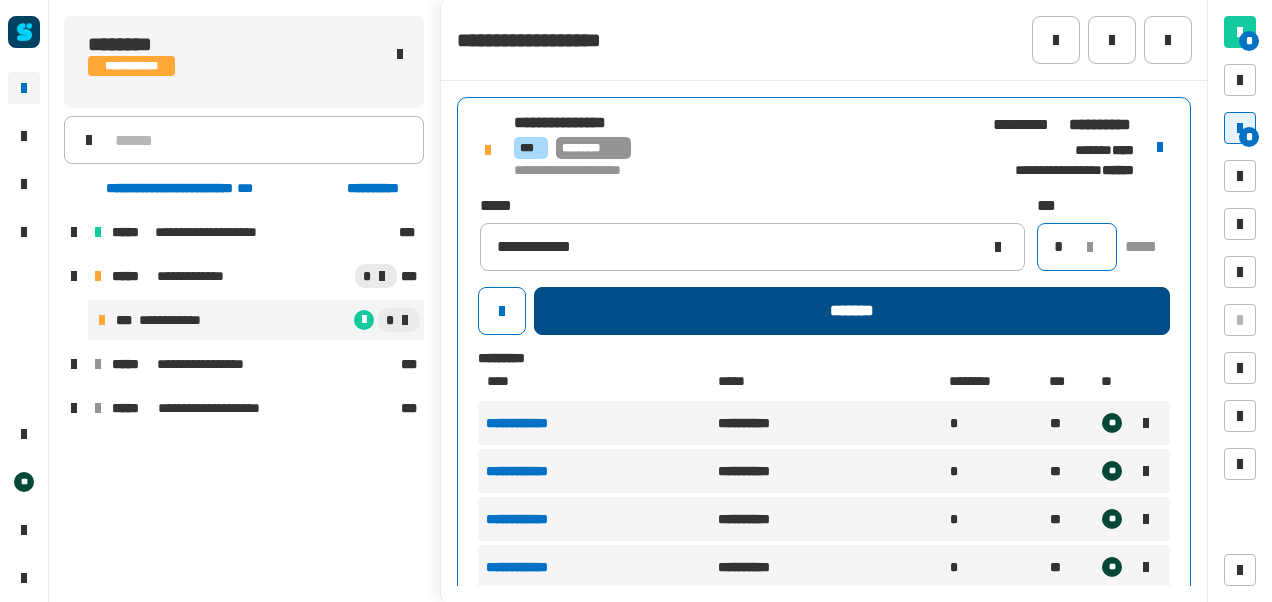 type on "*" 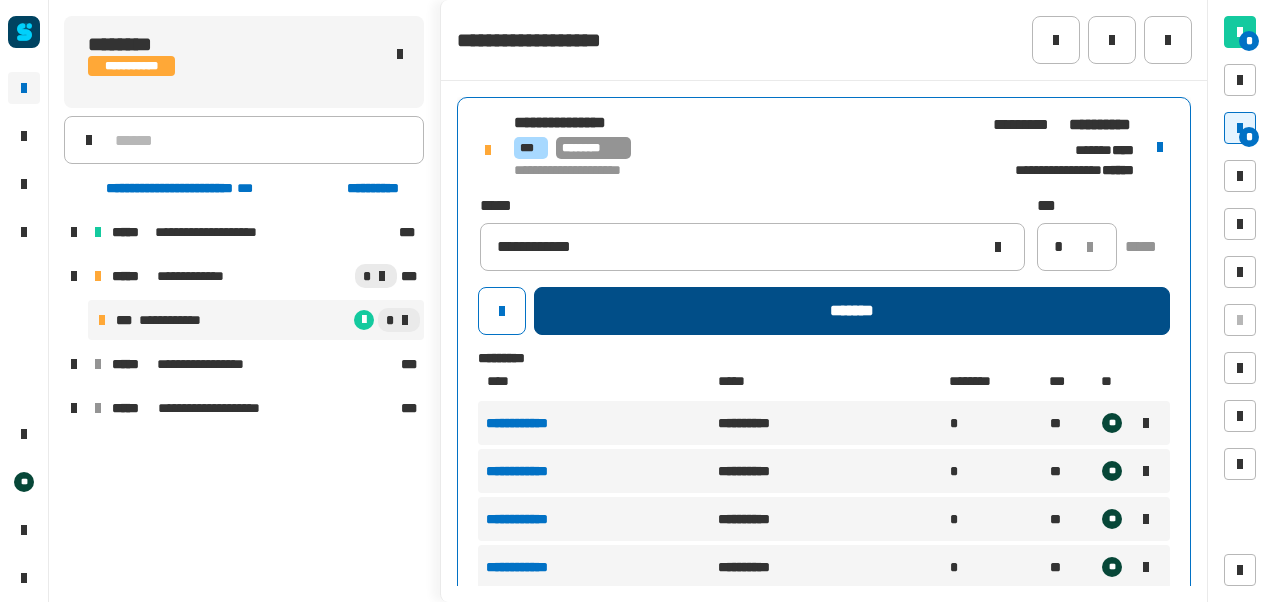 click on "*******" 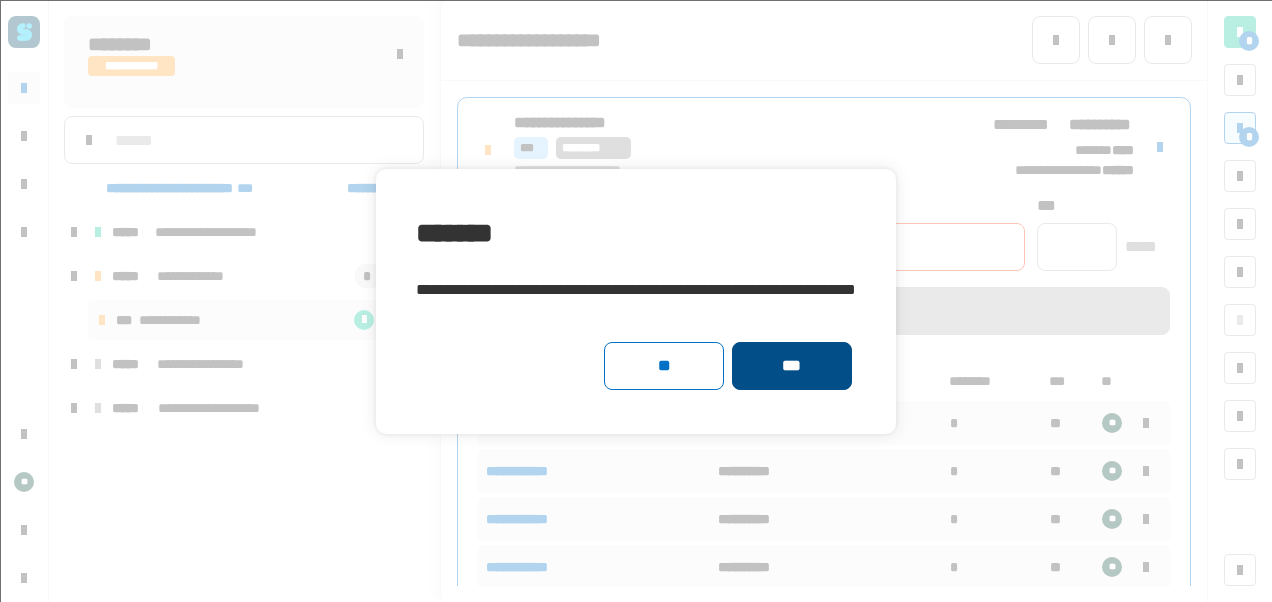 click on "***" 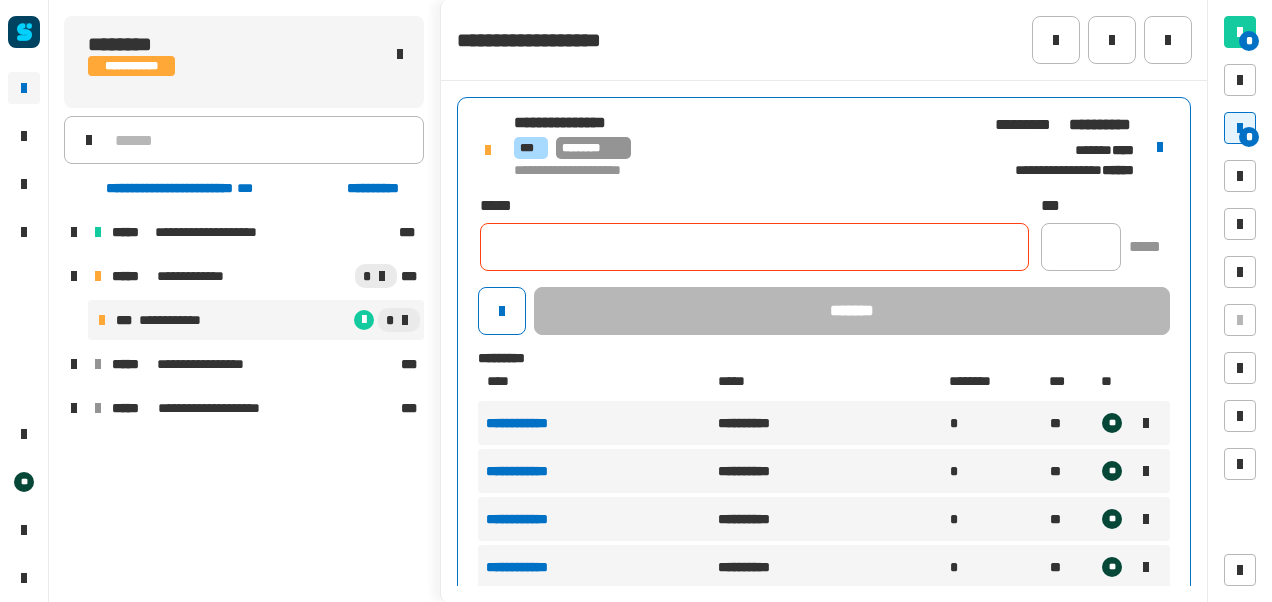 scroll, scrollTop: 119, scrollLeft: 0, axis: vertical 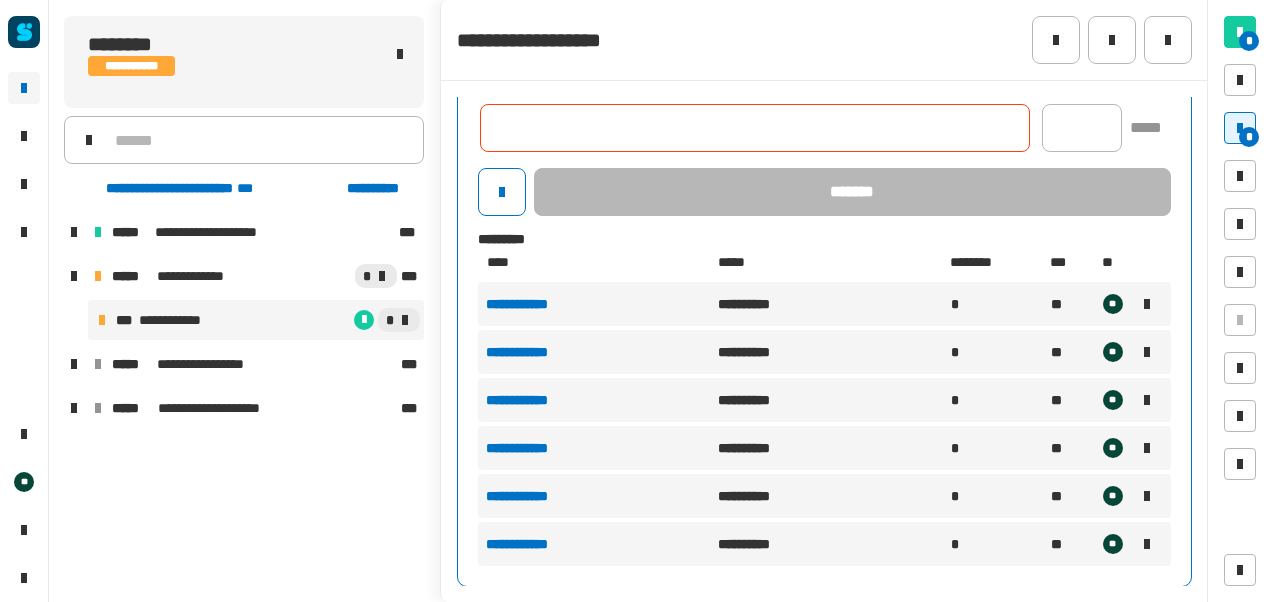 click 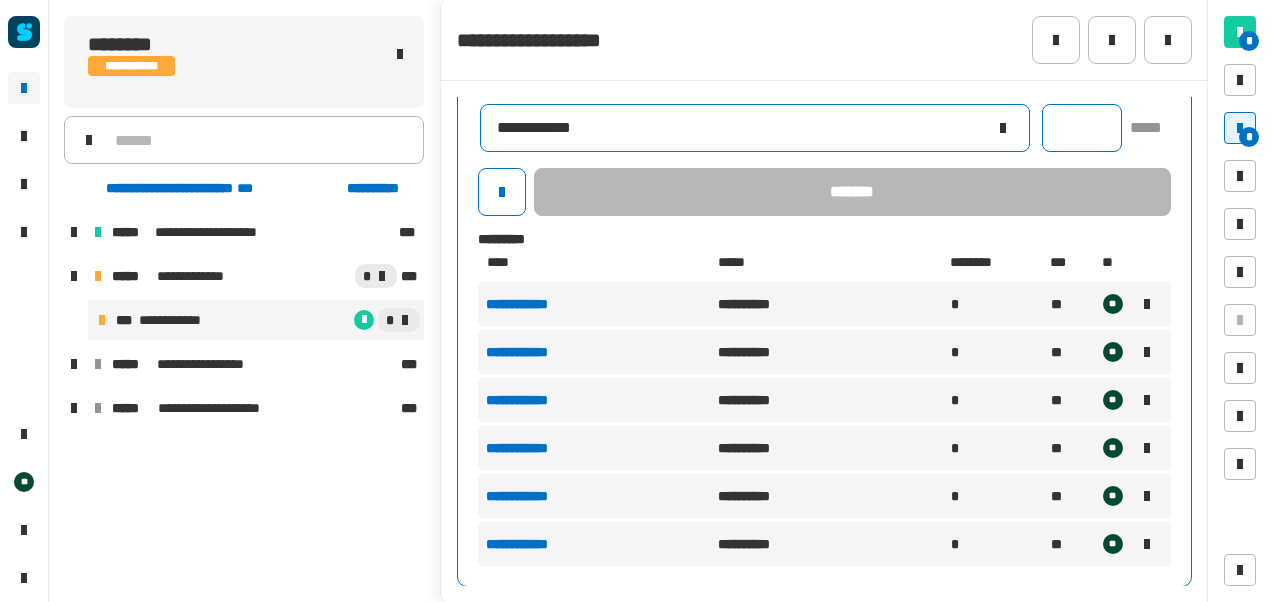type on "**********" 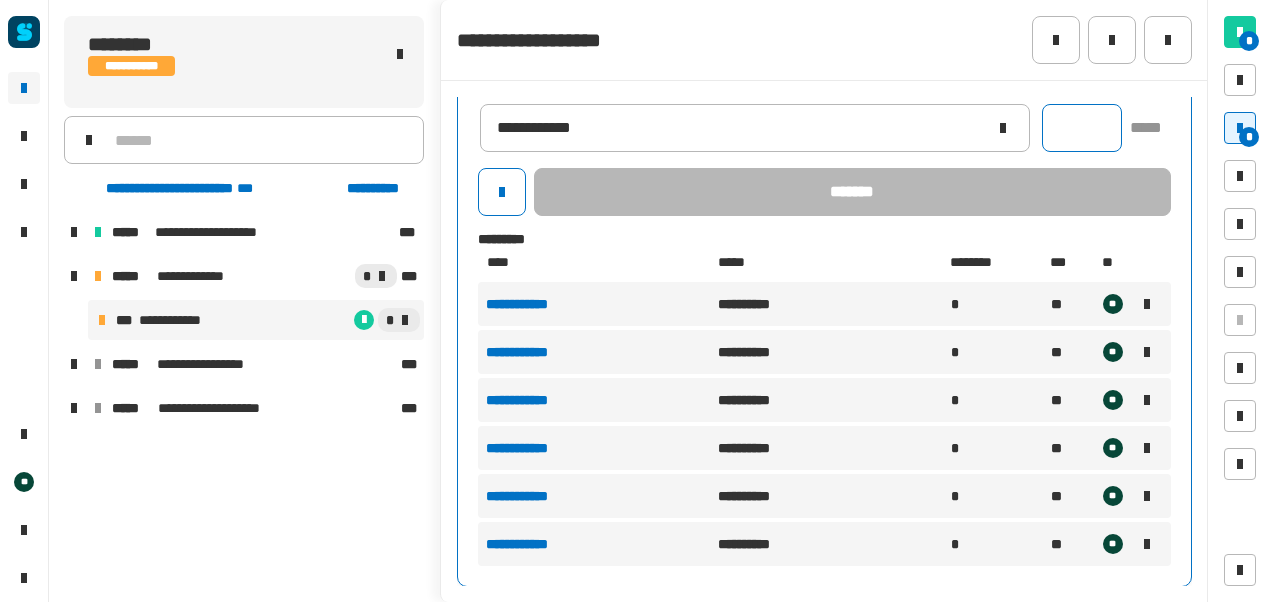 click 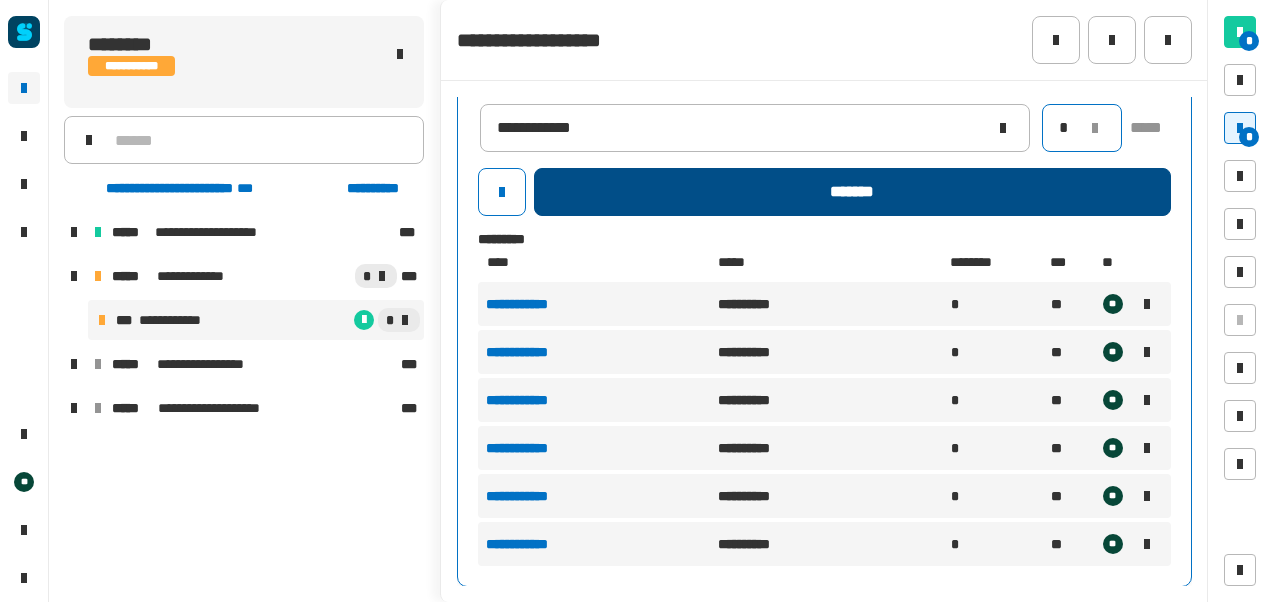 type on "*" 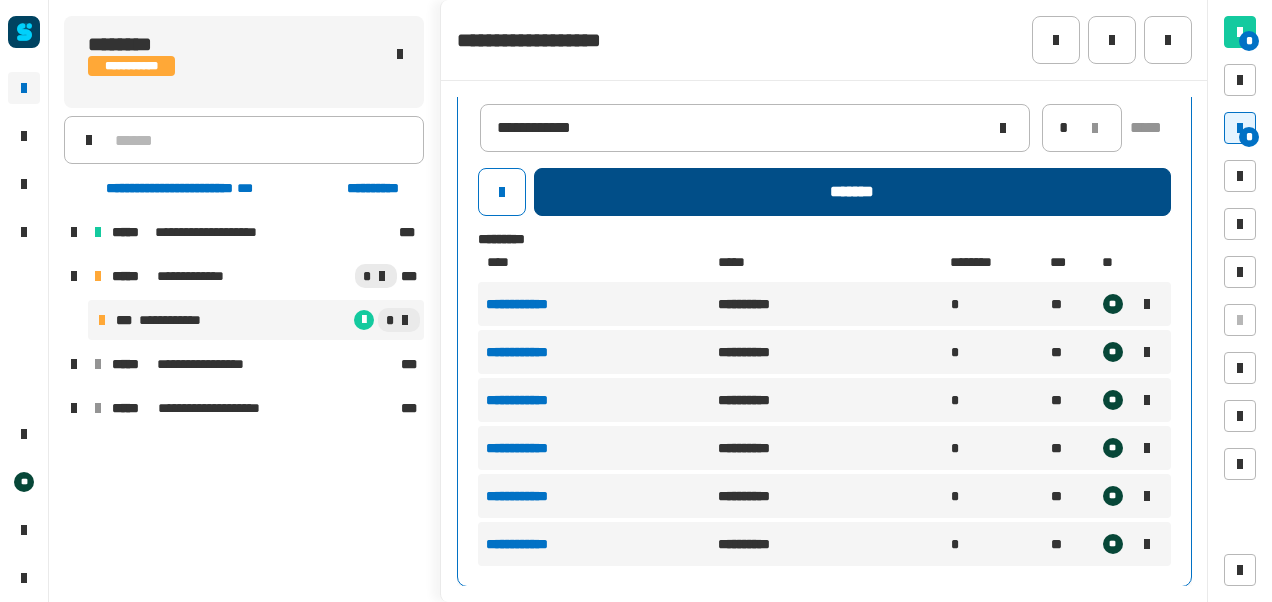 click on "*******" 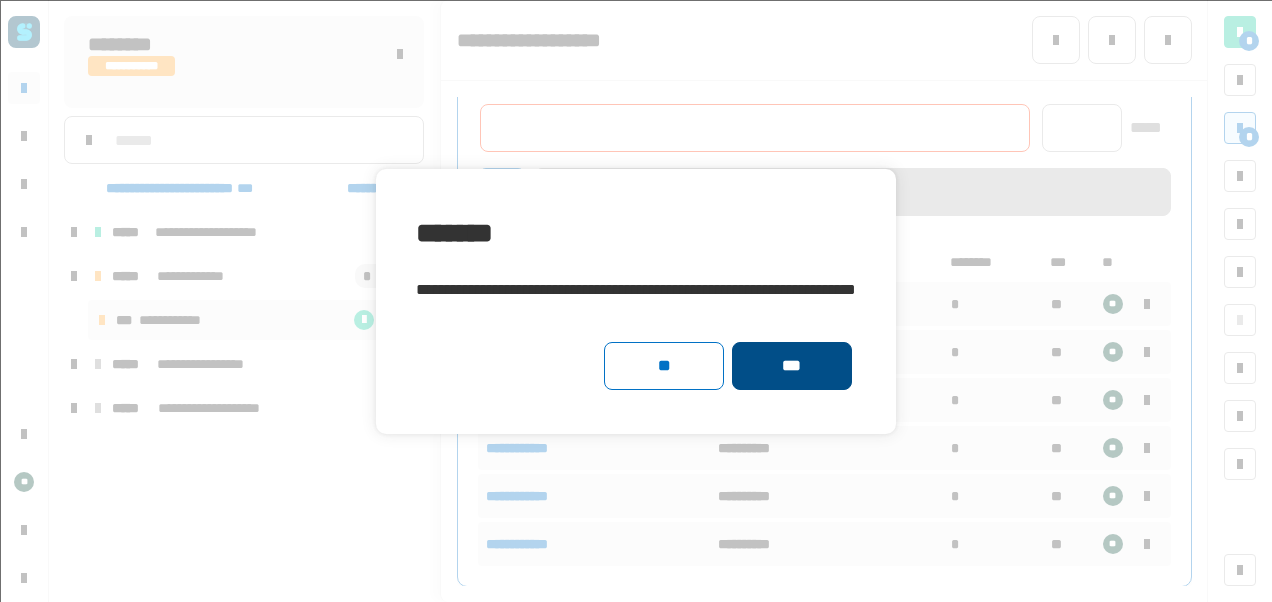 click on "***" 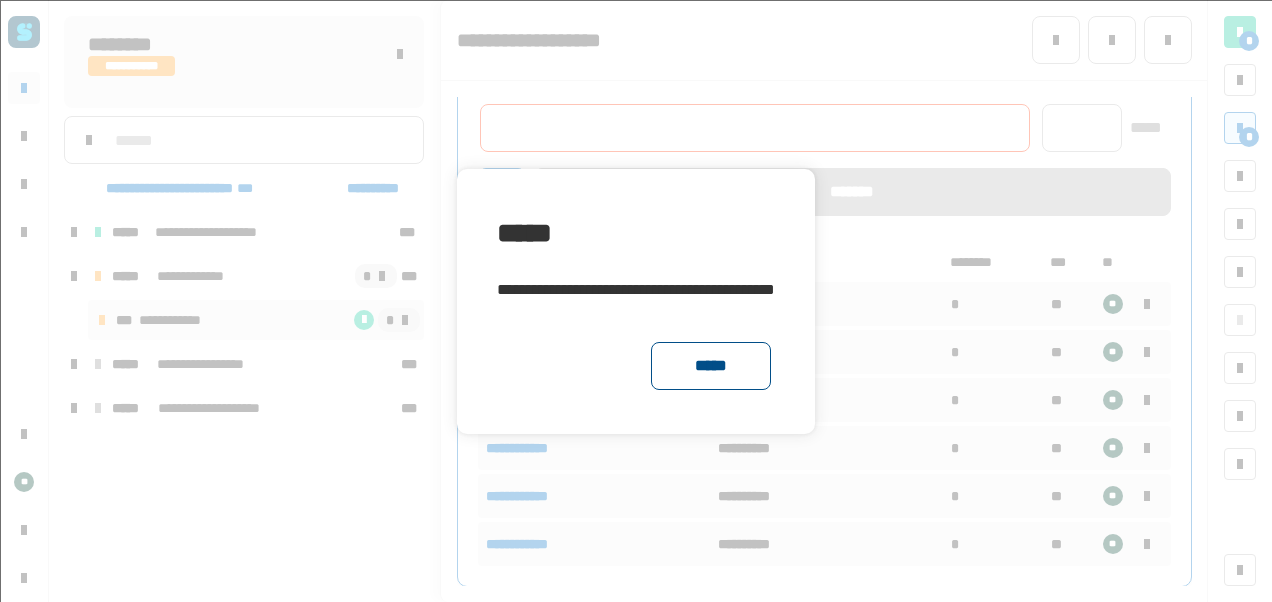 click on "*****" 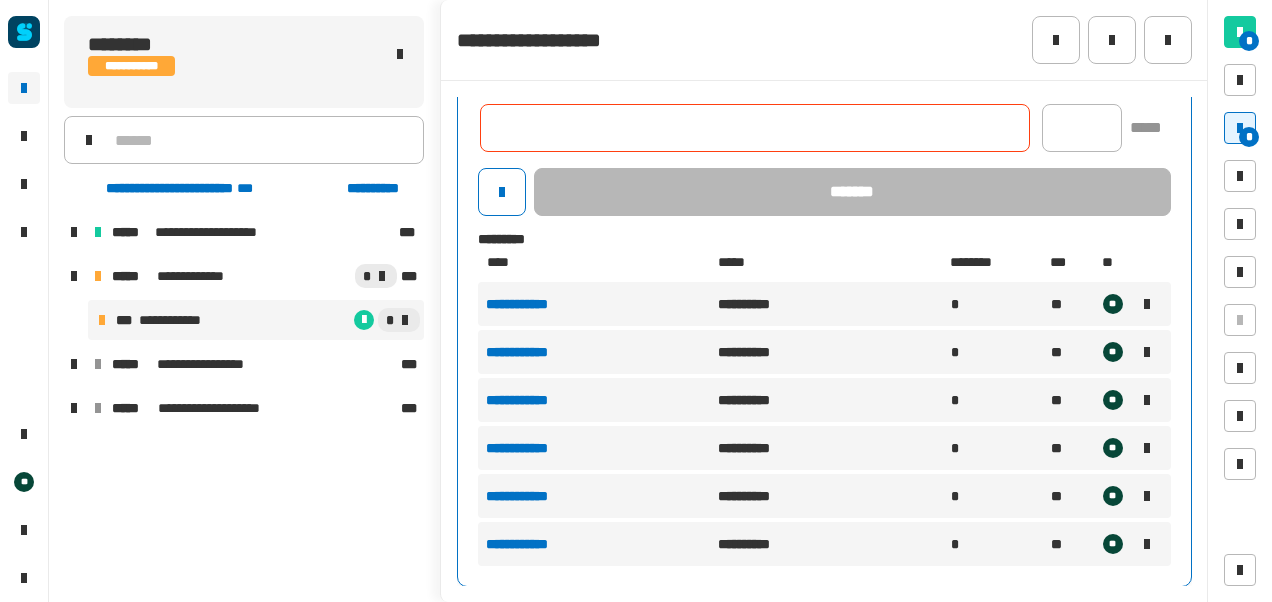 click 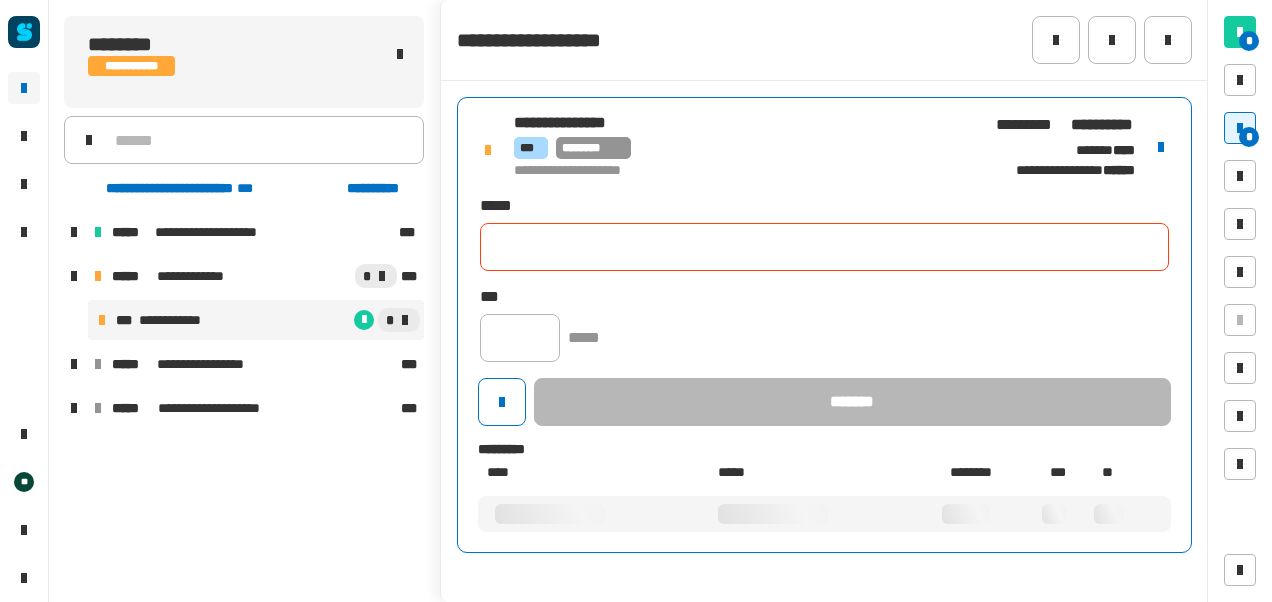 click on "**********" at bounding box center (742, 171) 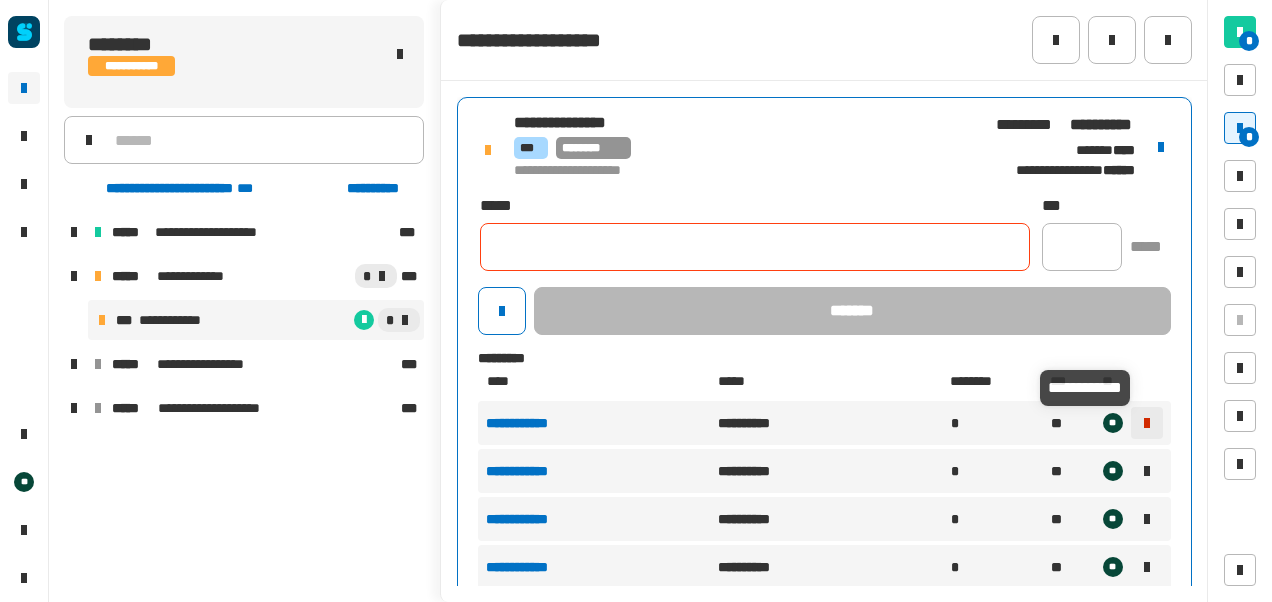 click at bounding box center (1147, 423) 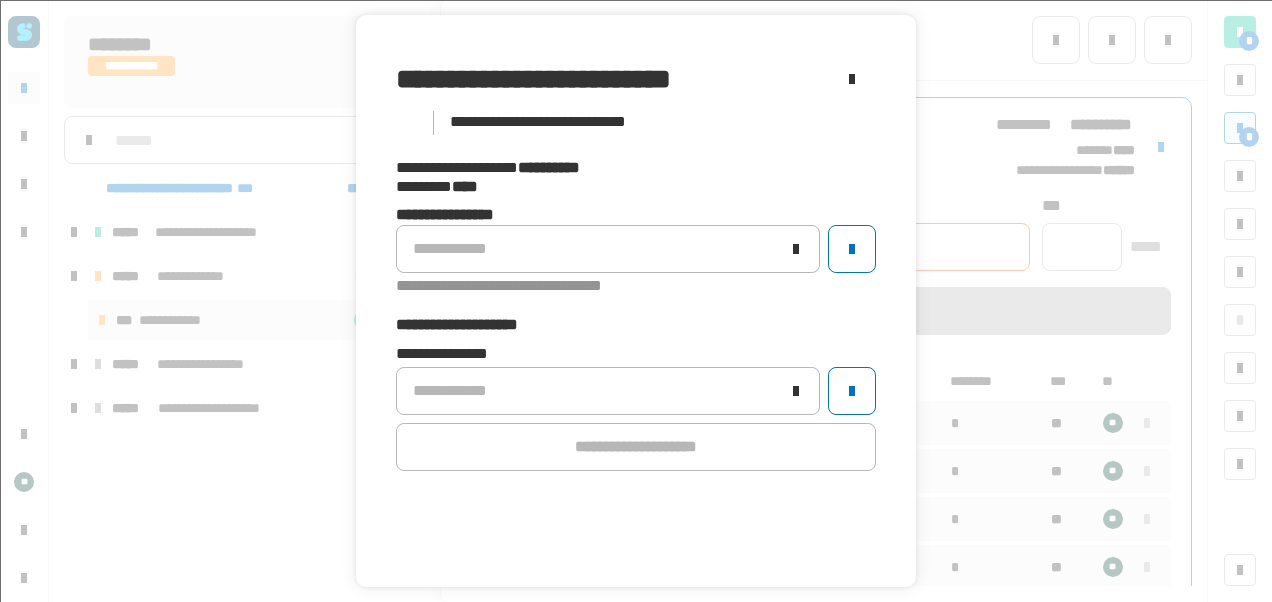 scroll, scrollTop: 70, scrollLeft: 0, axis: vertical 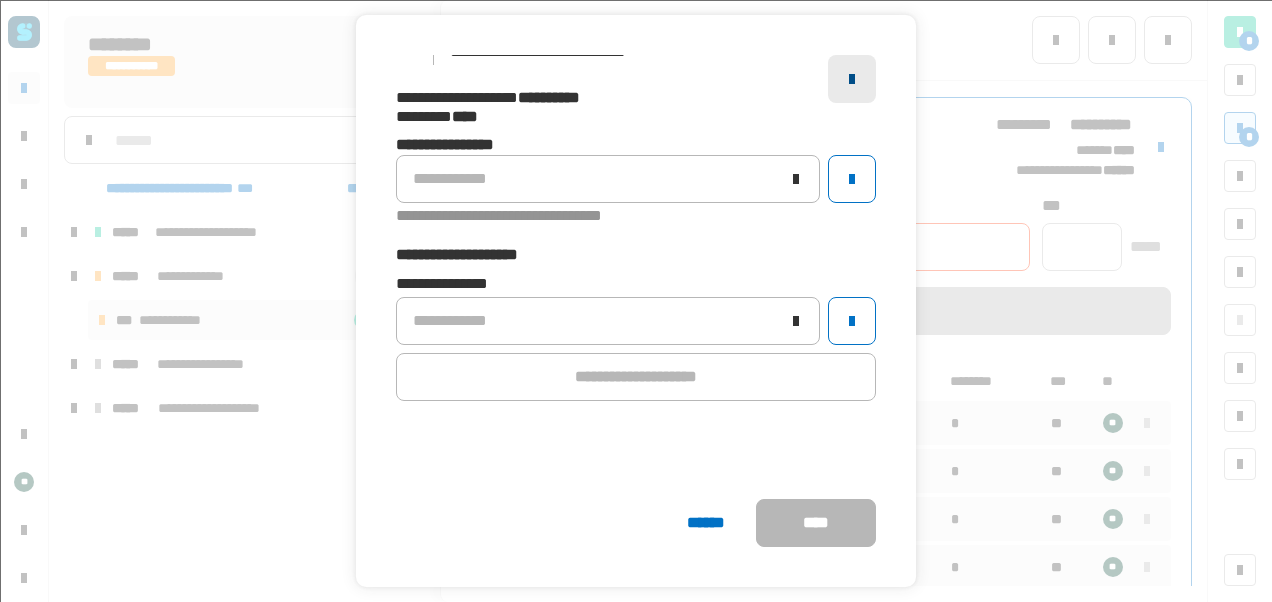 click 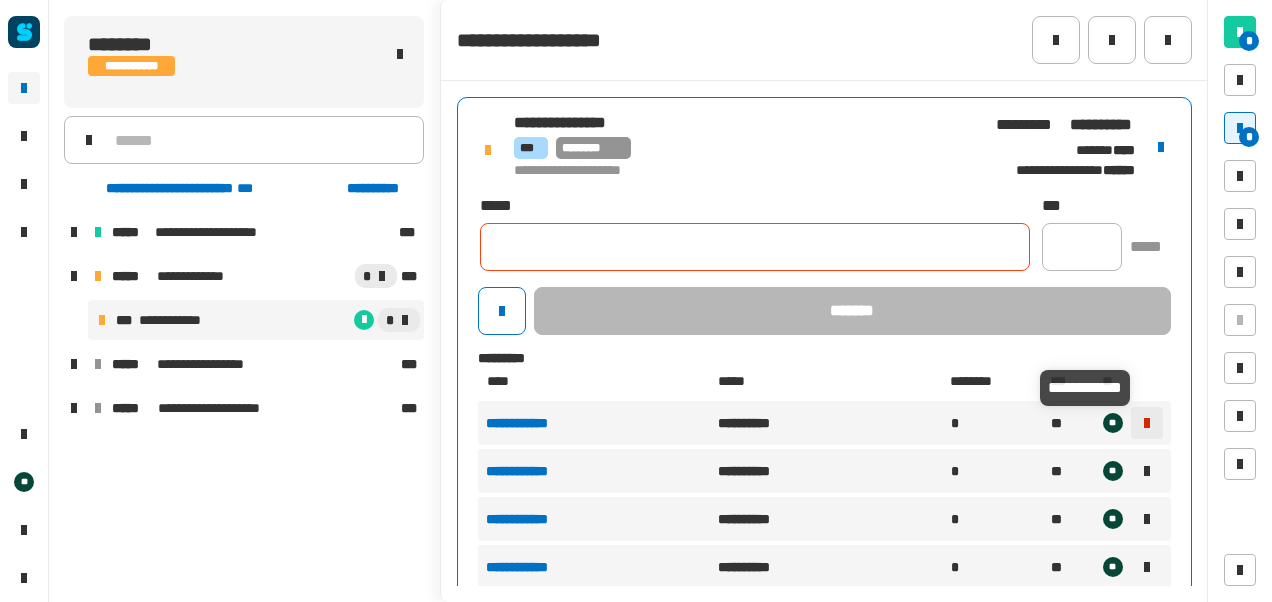 click at bounding box center (1147, 423) 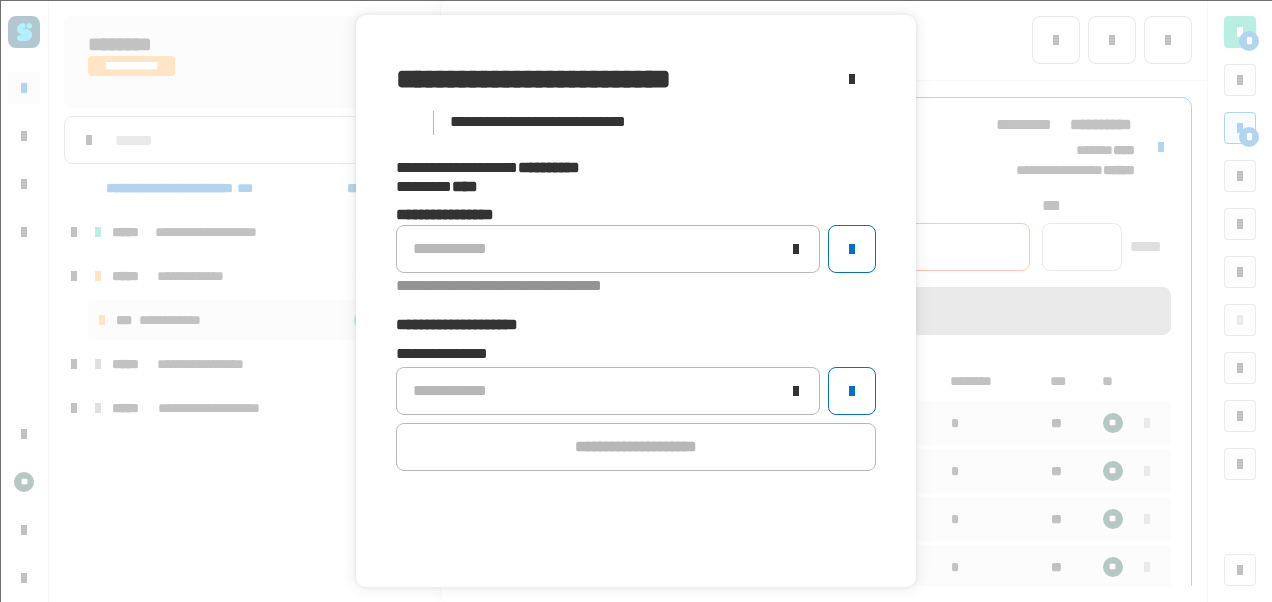 scroll, scrollTop: 70, scrollLeft: 0, axis: vertical 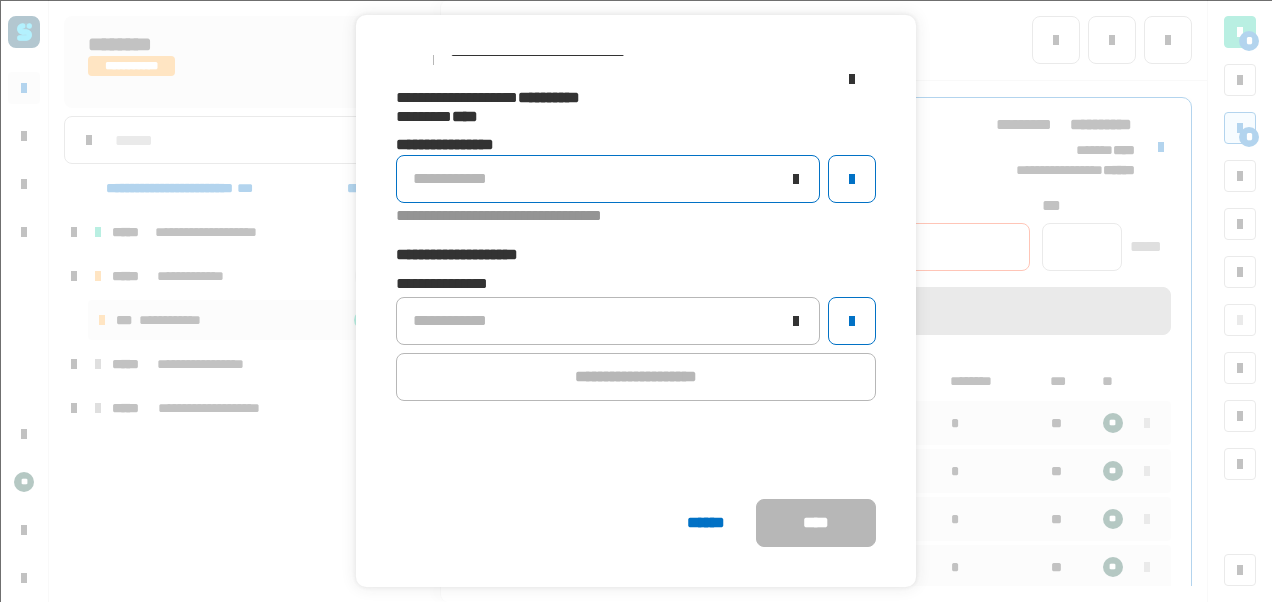 click on "**********" 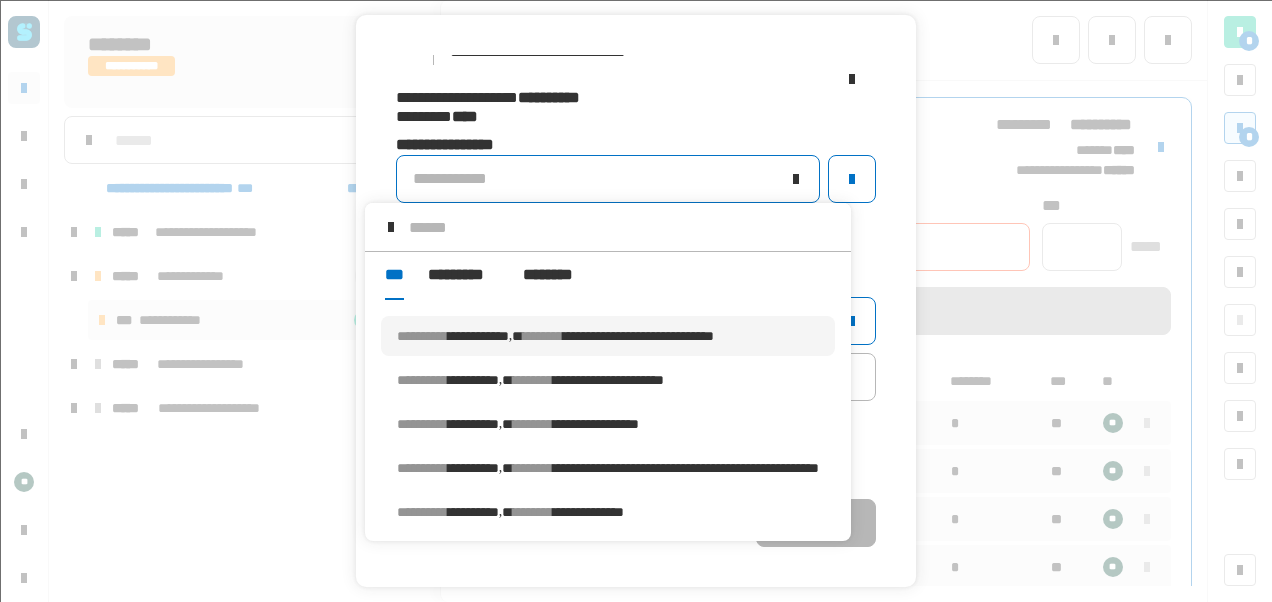click on "**********" at bounding box center [556, 336] 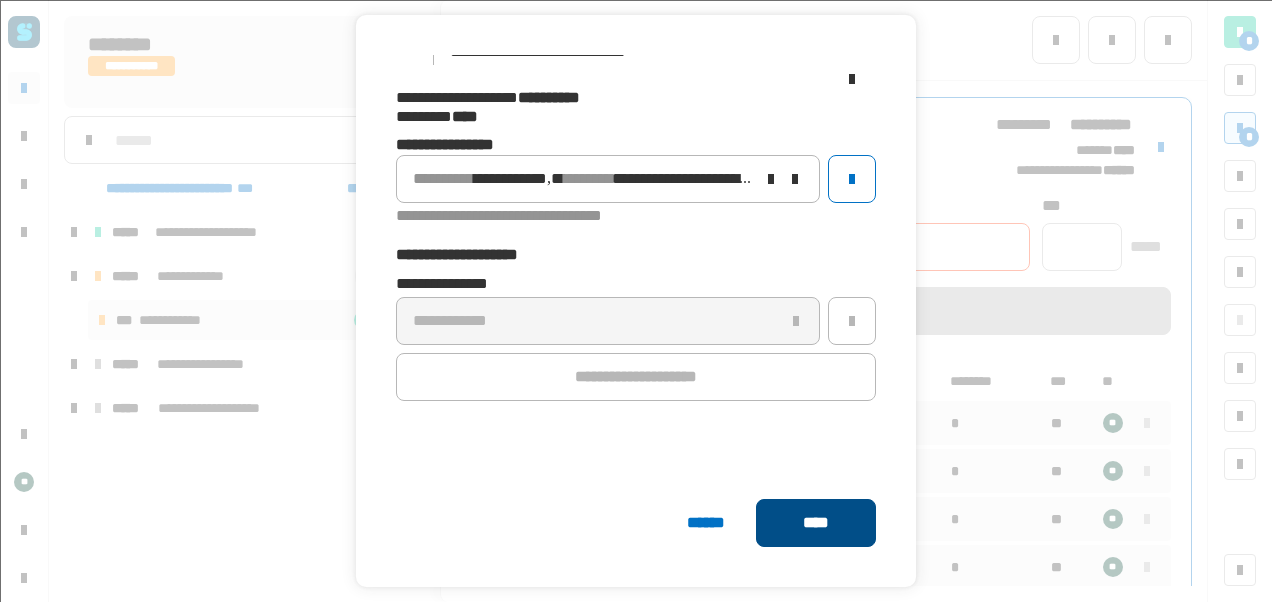 click on "****" 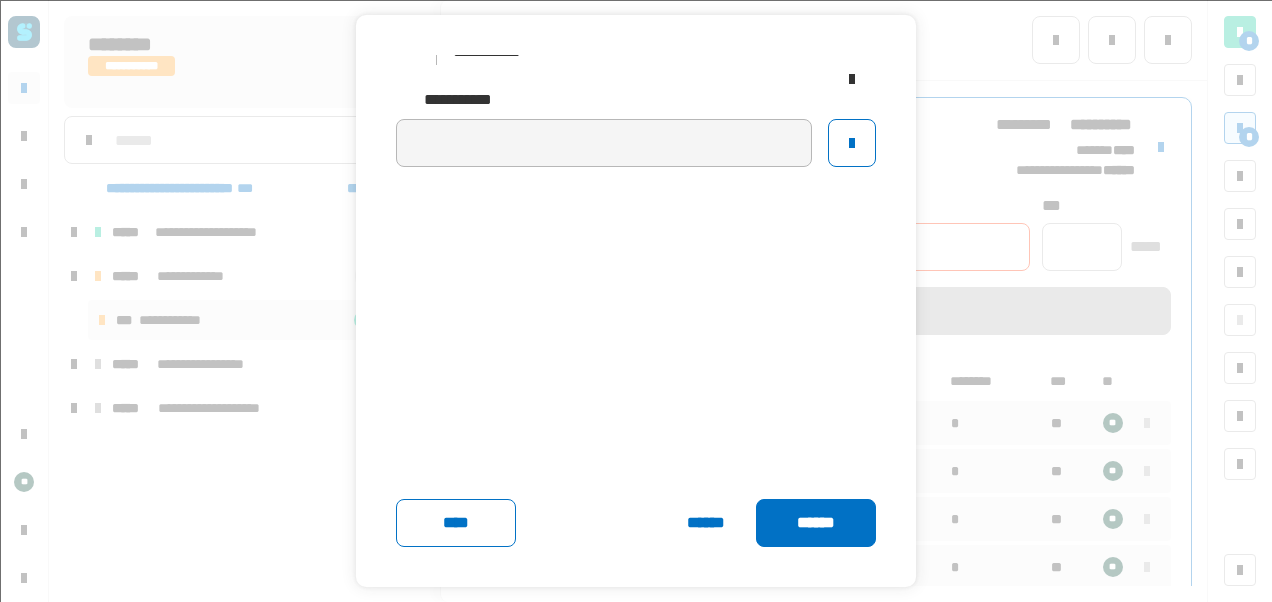 click on "******" 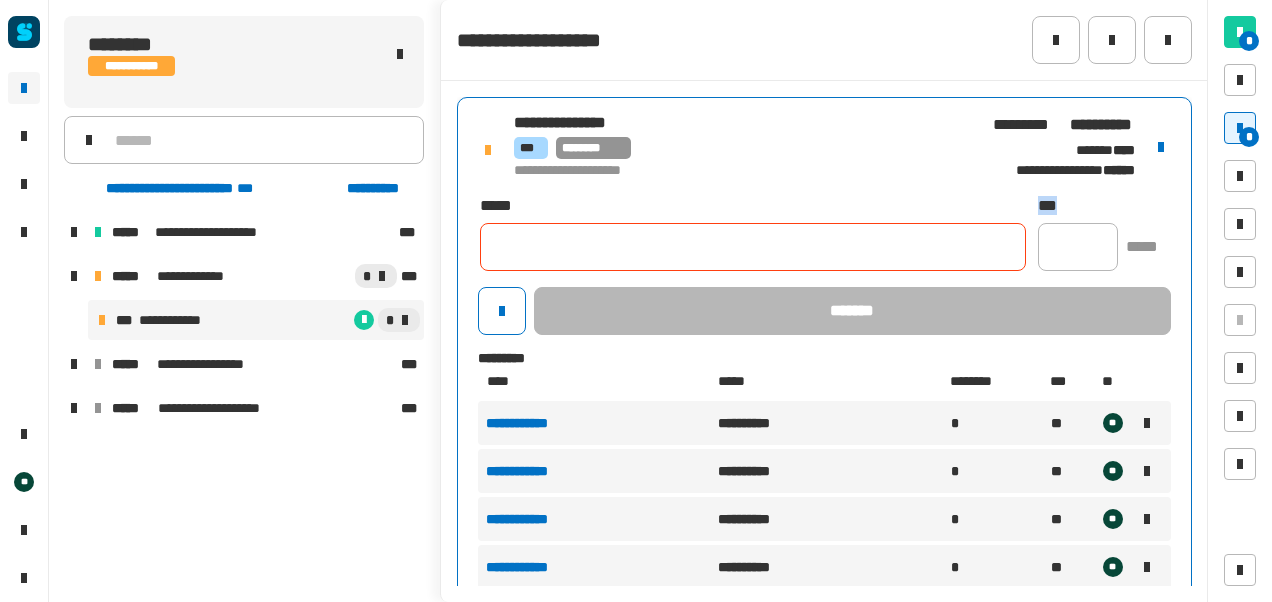 drag, startPoint x: 1016, startPoint y: 238, endPoint x: 862, endPoint y: 255, distance: 154.93547 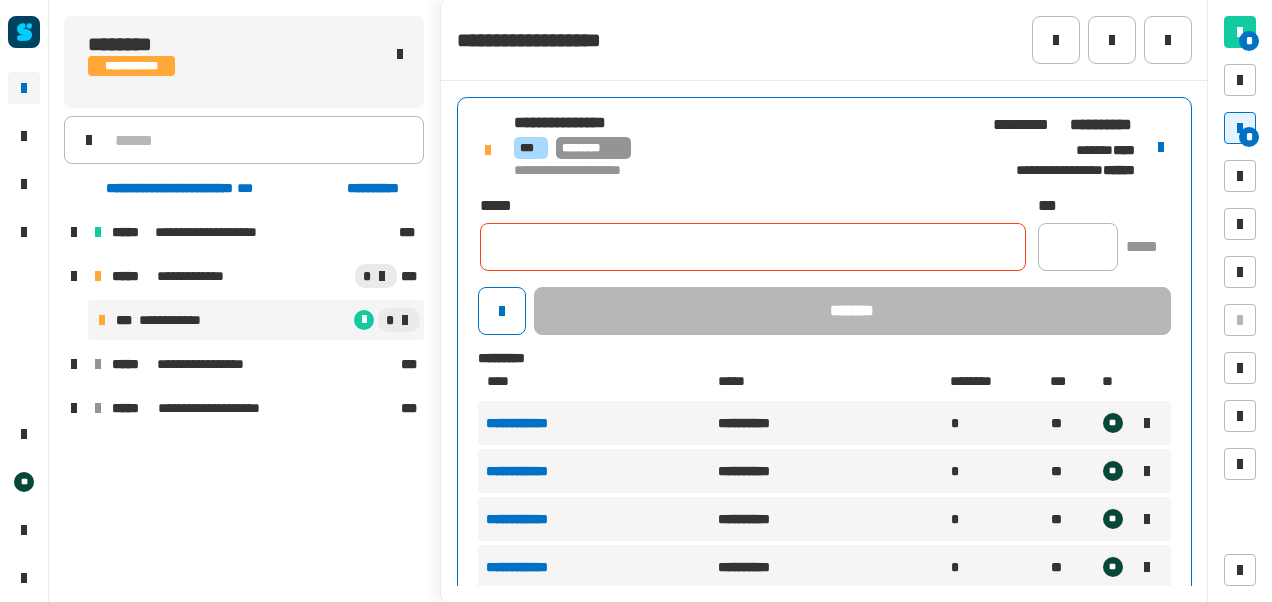 paste on "**********" 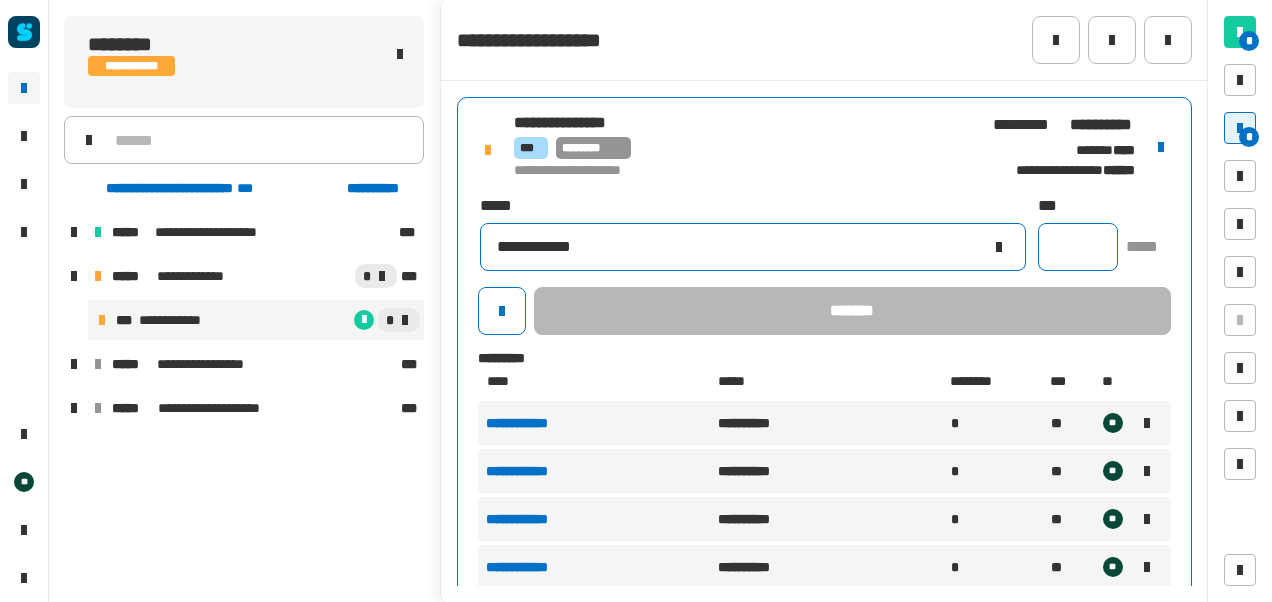 type on "**********" 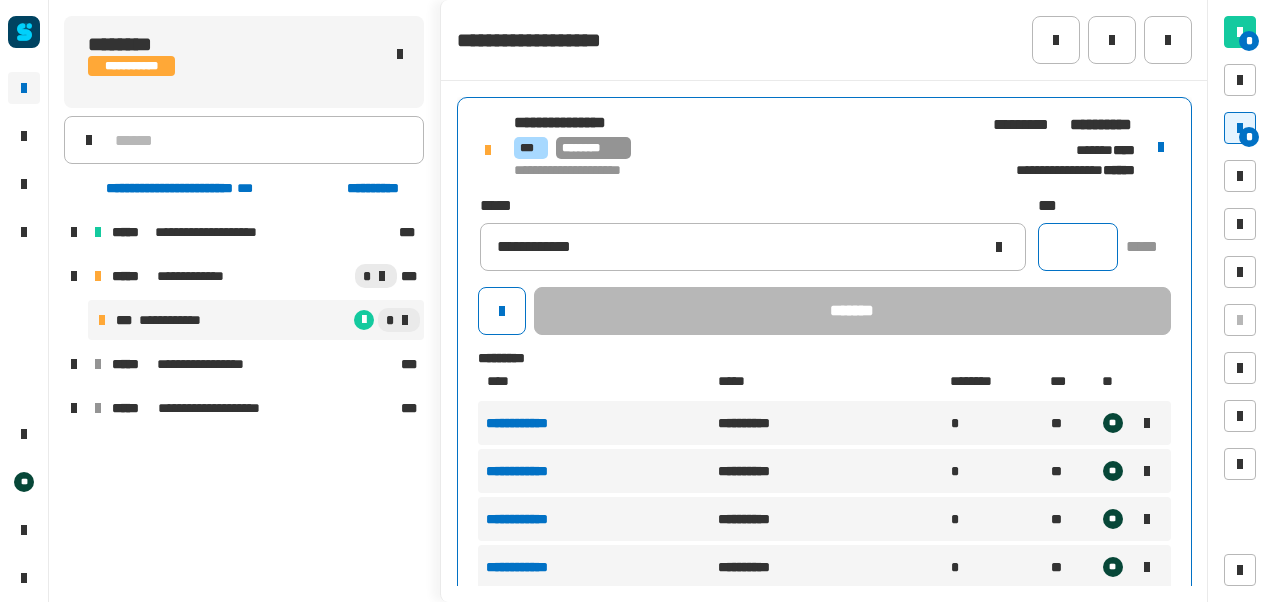 click 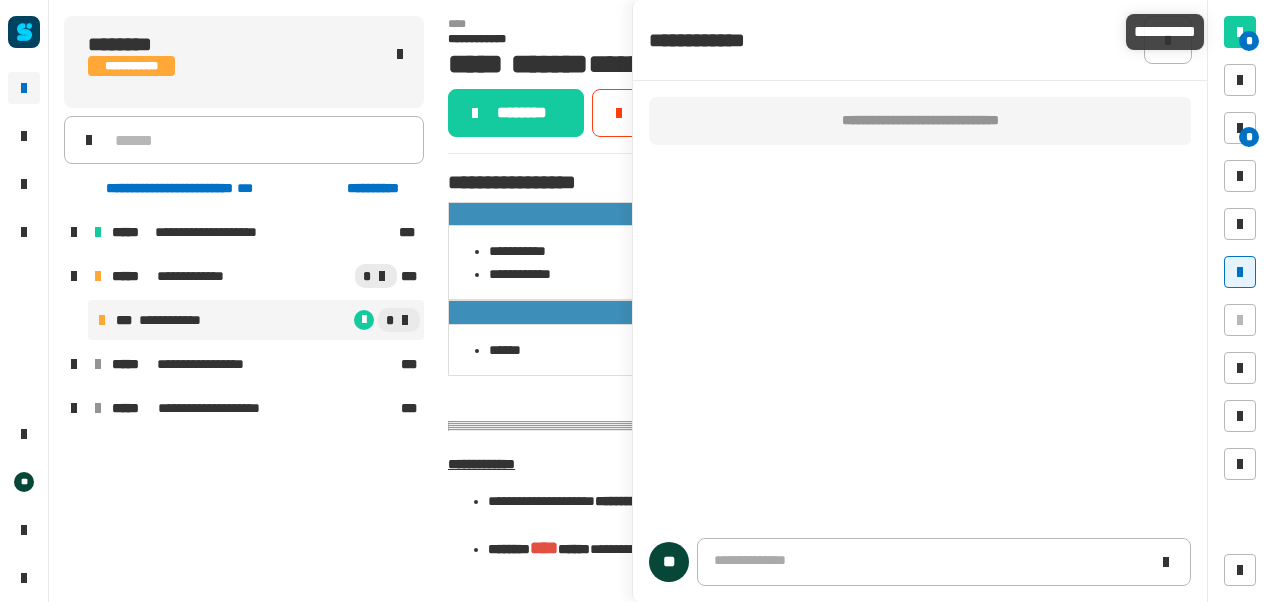 click on "**********" 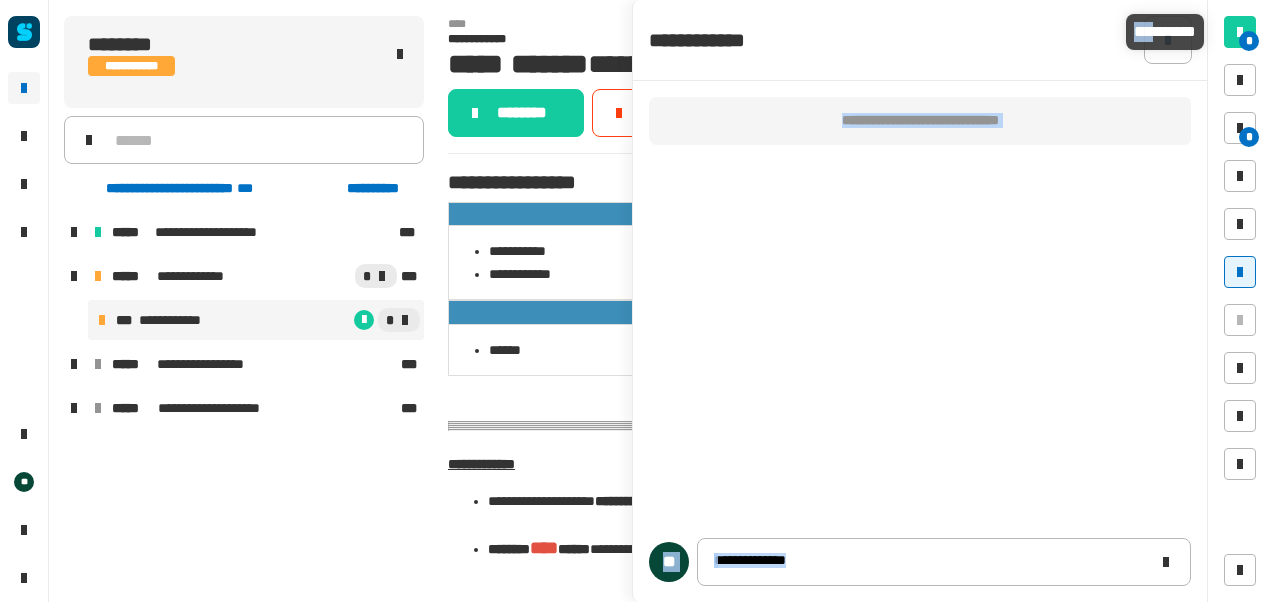 drag, startPoint x: 1161, startPoint y: 42, endPoint x: 1166, endPoint y: 58, distance: 16.763054 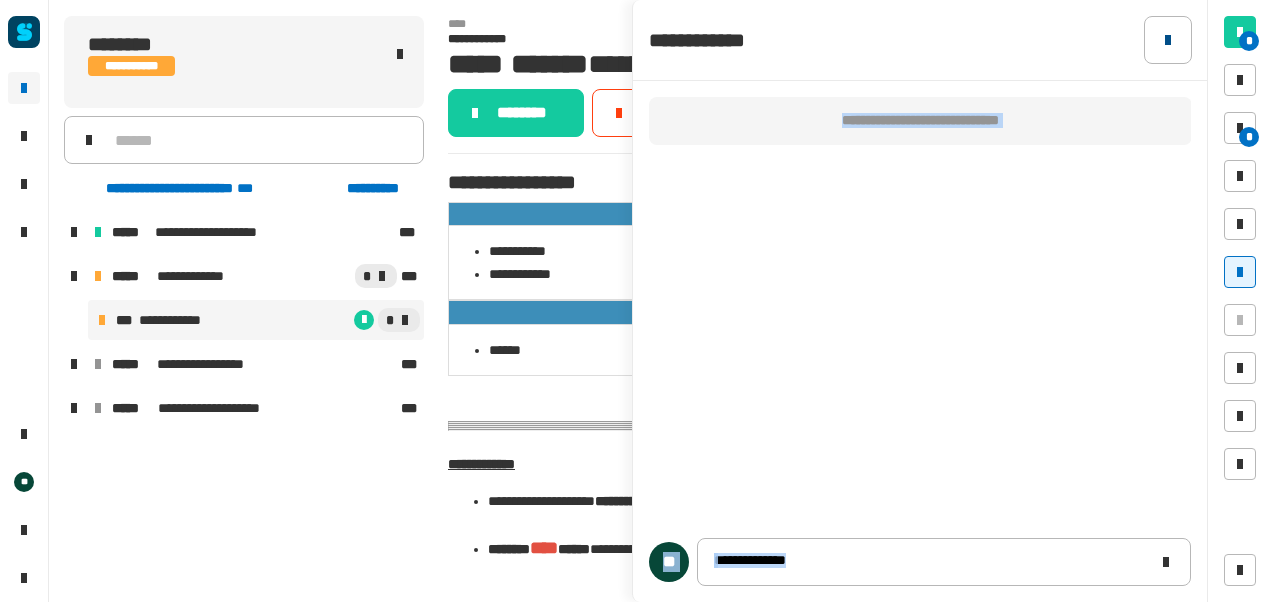 click 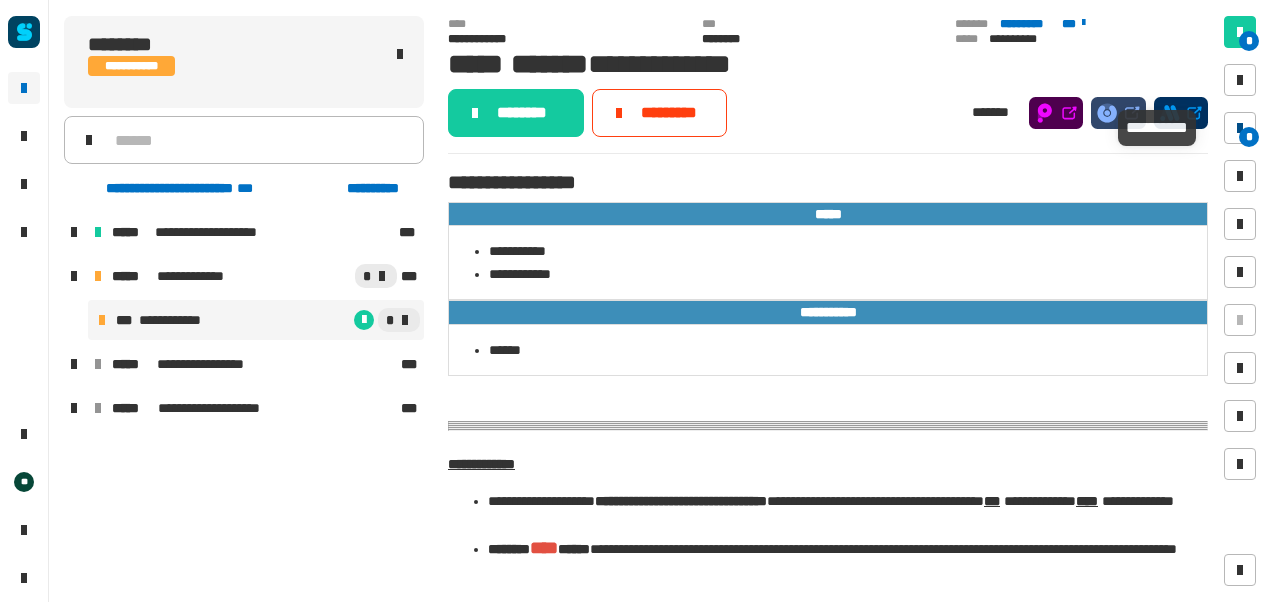 click on "*" at bounding box center [1249, 137] 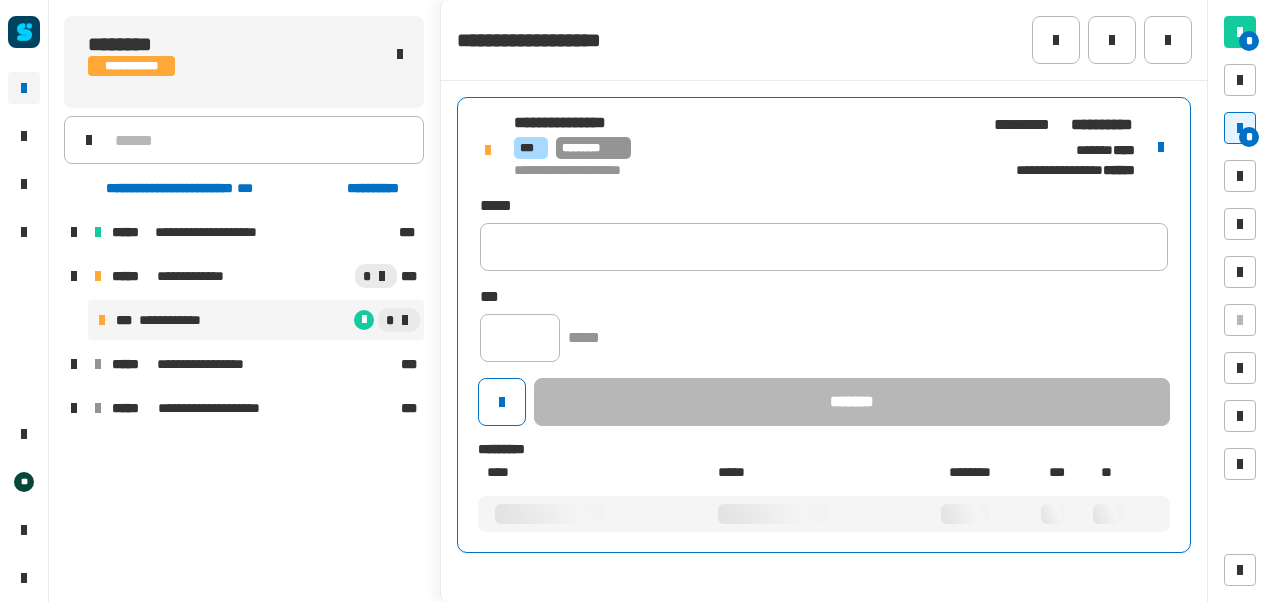 click on "**********" at bounding box center (824, 325) 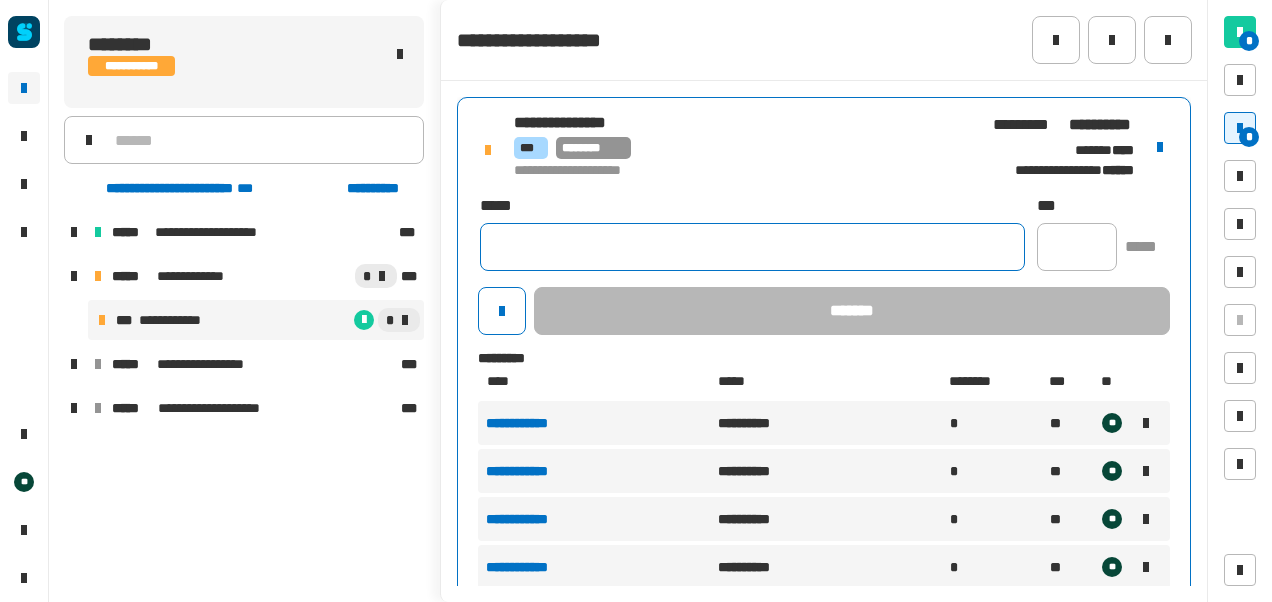 click 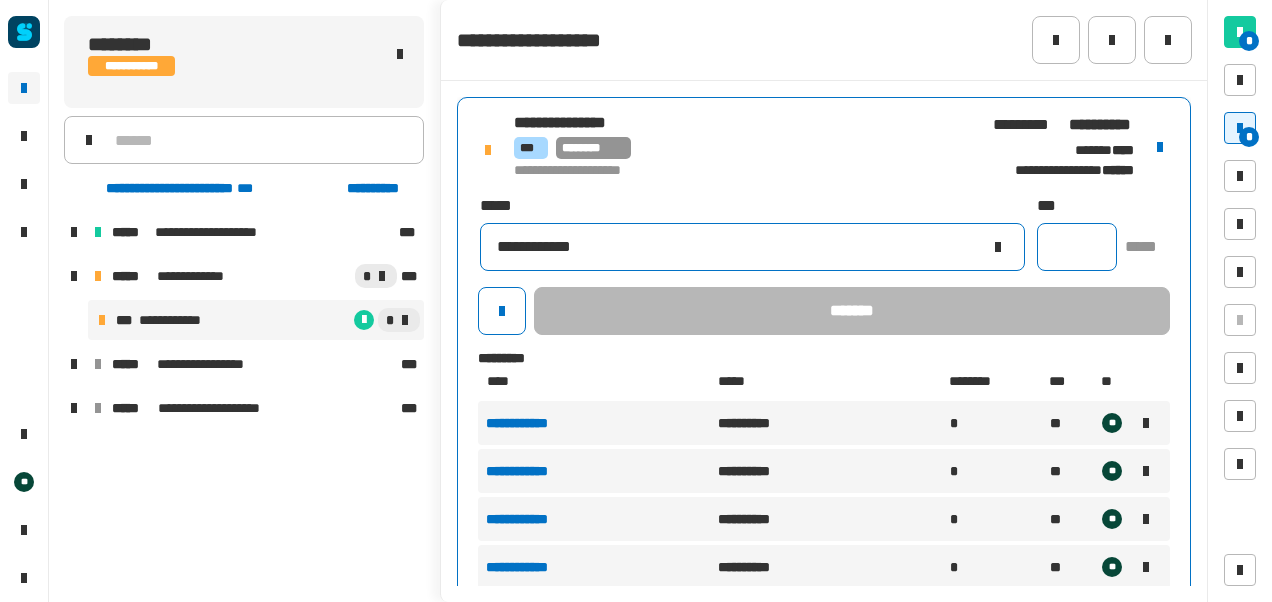 type on "**********" 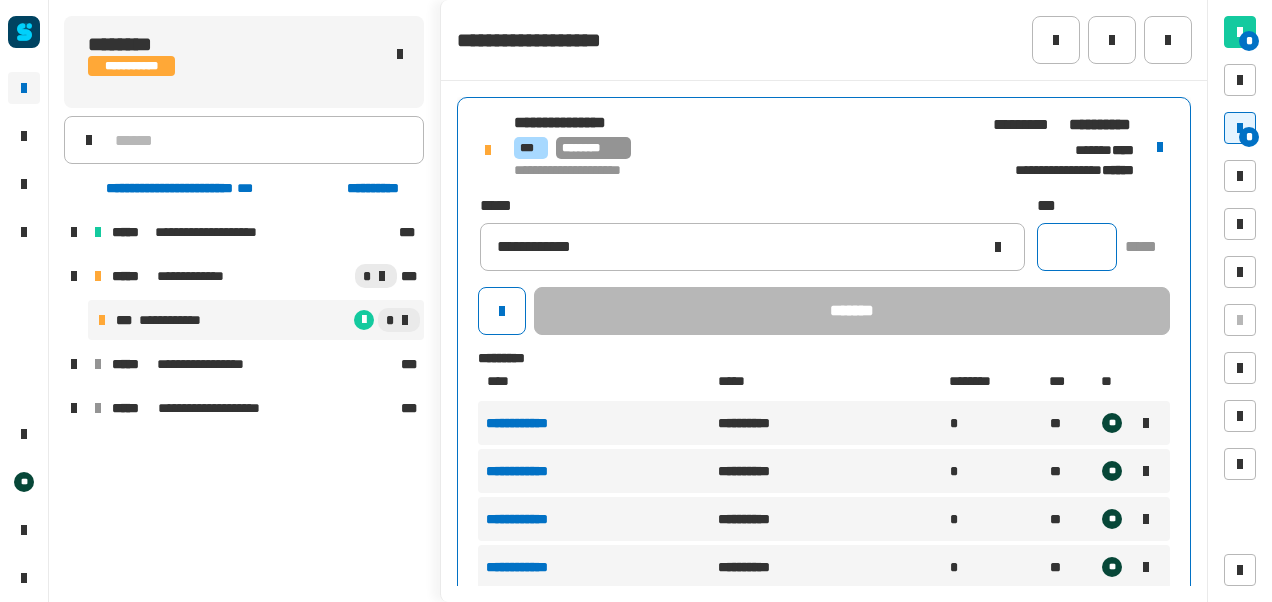 click 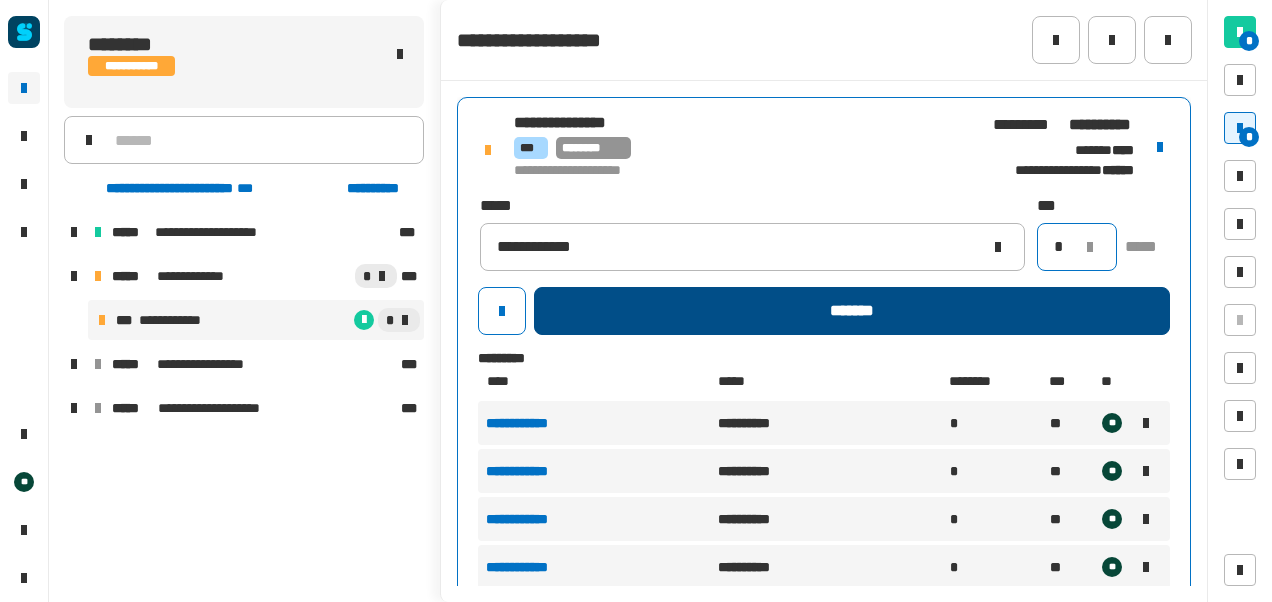 type on "*" 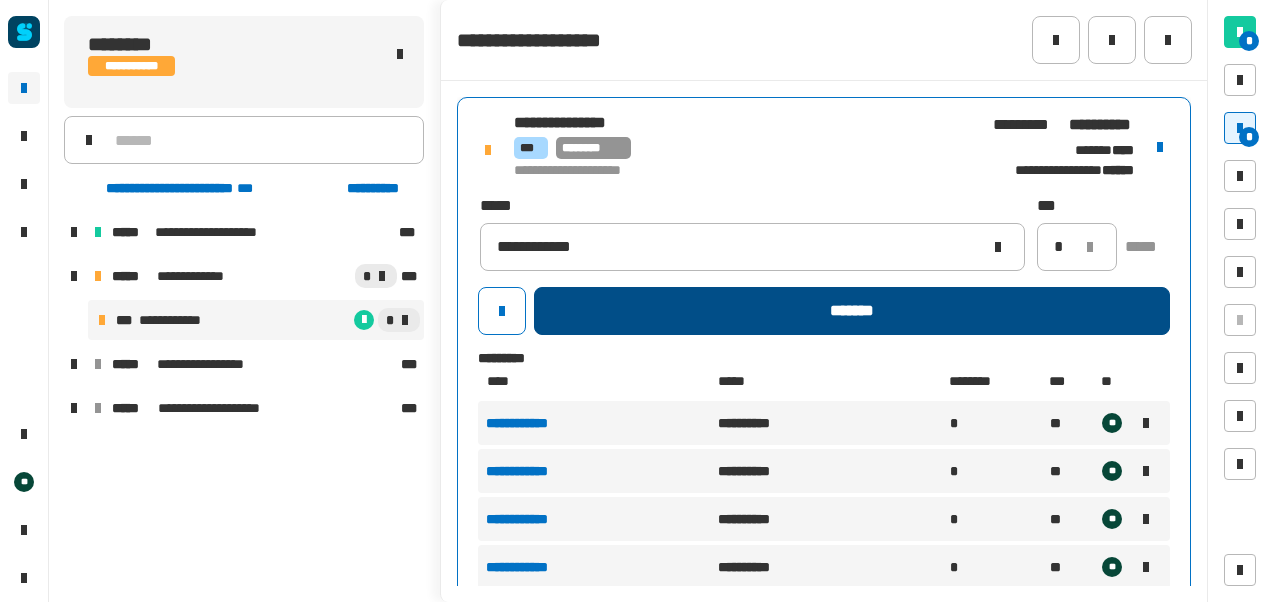 click on "*******" 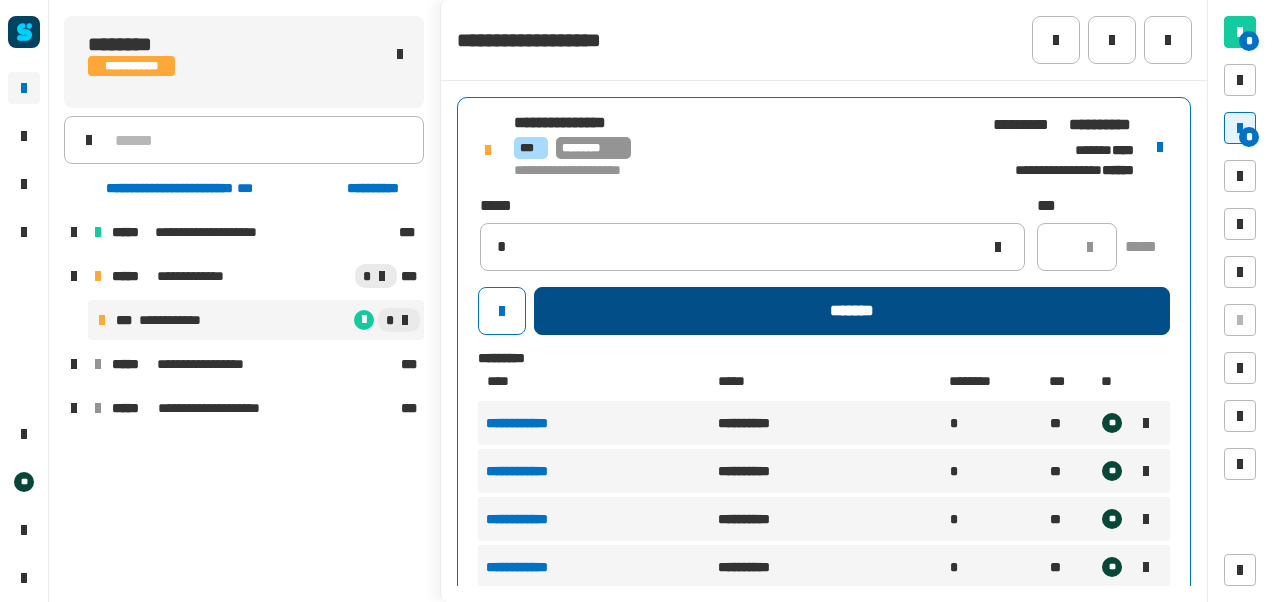 type 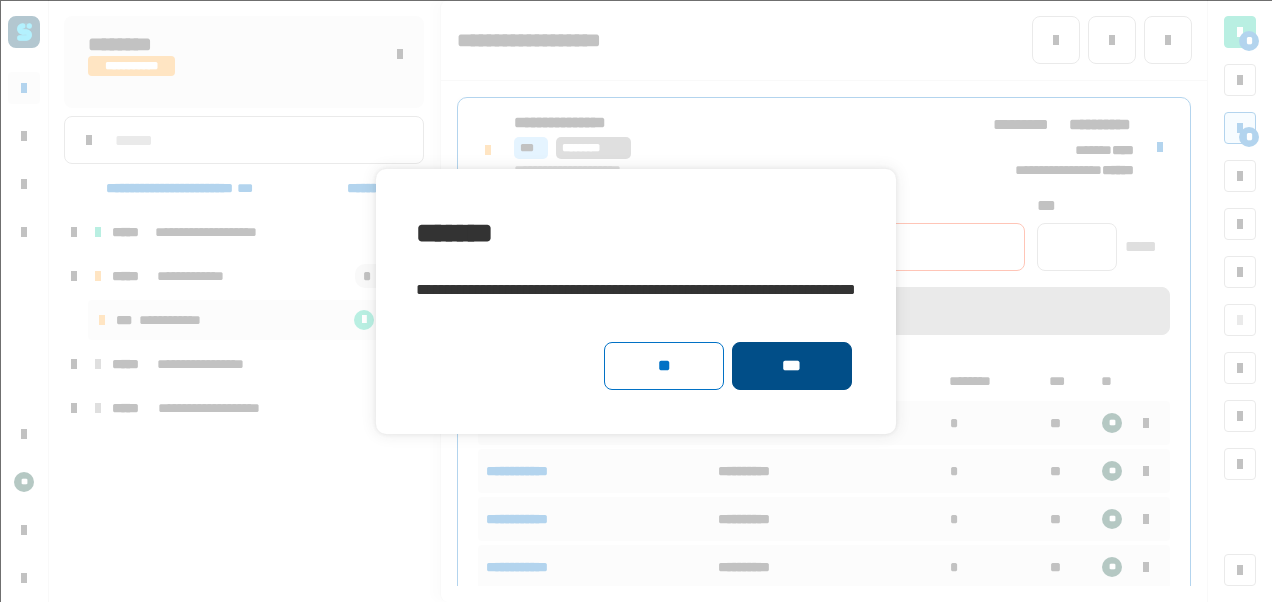 click on "***" 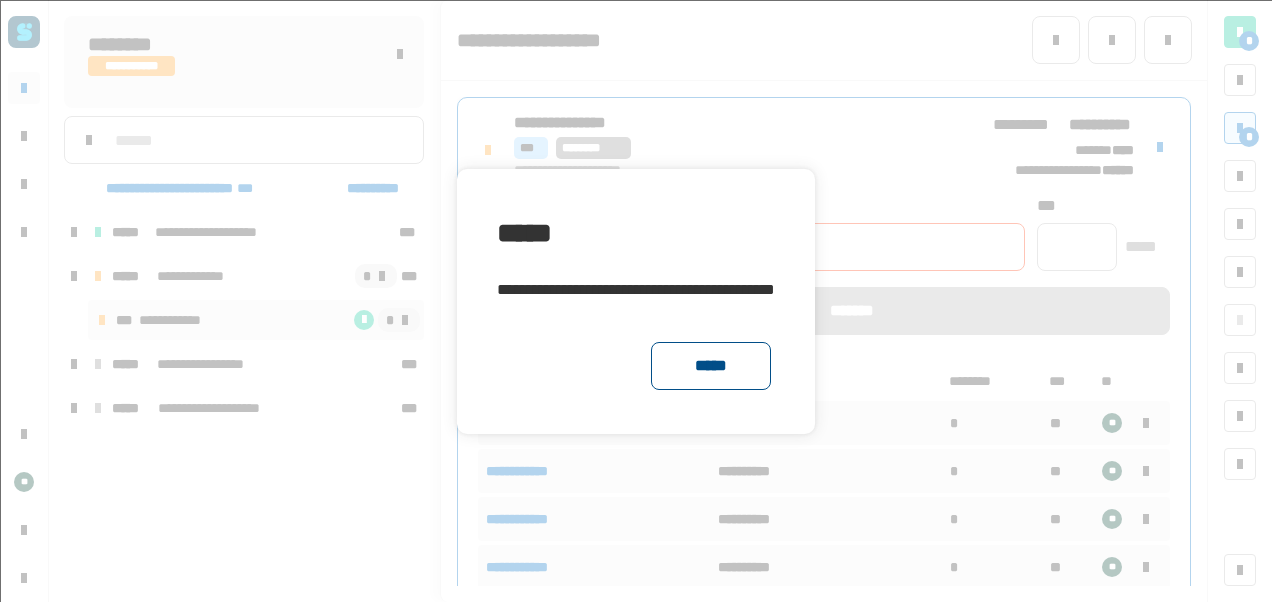 click on "*****" 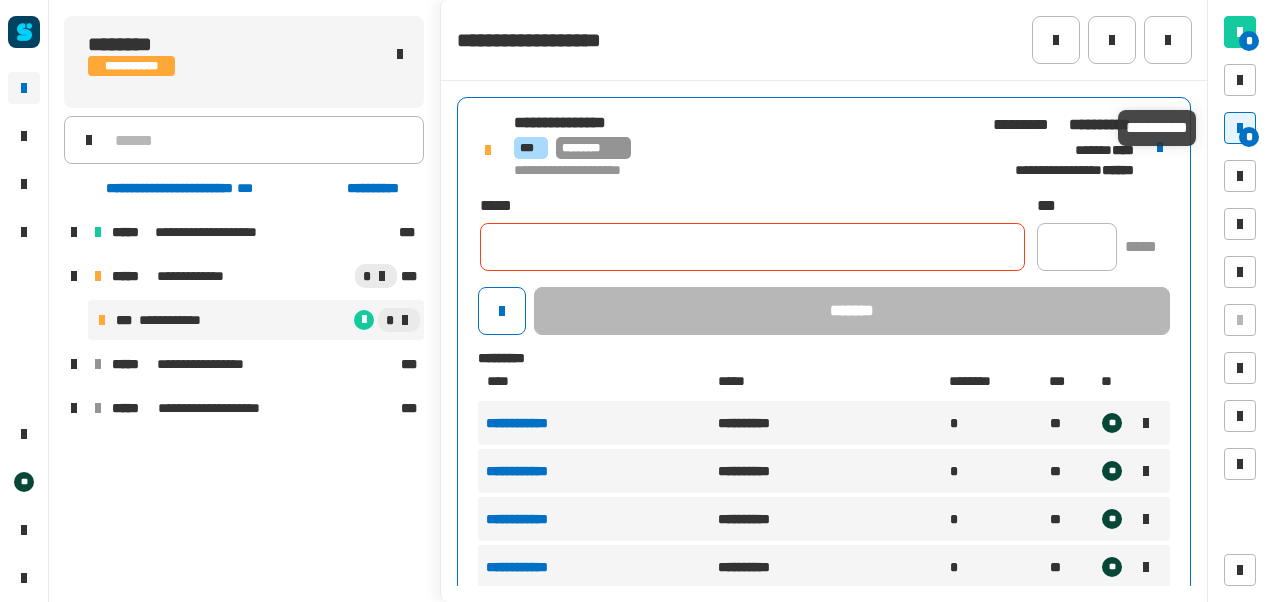 click at bounding box center (1240, 128) 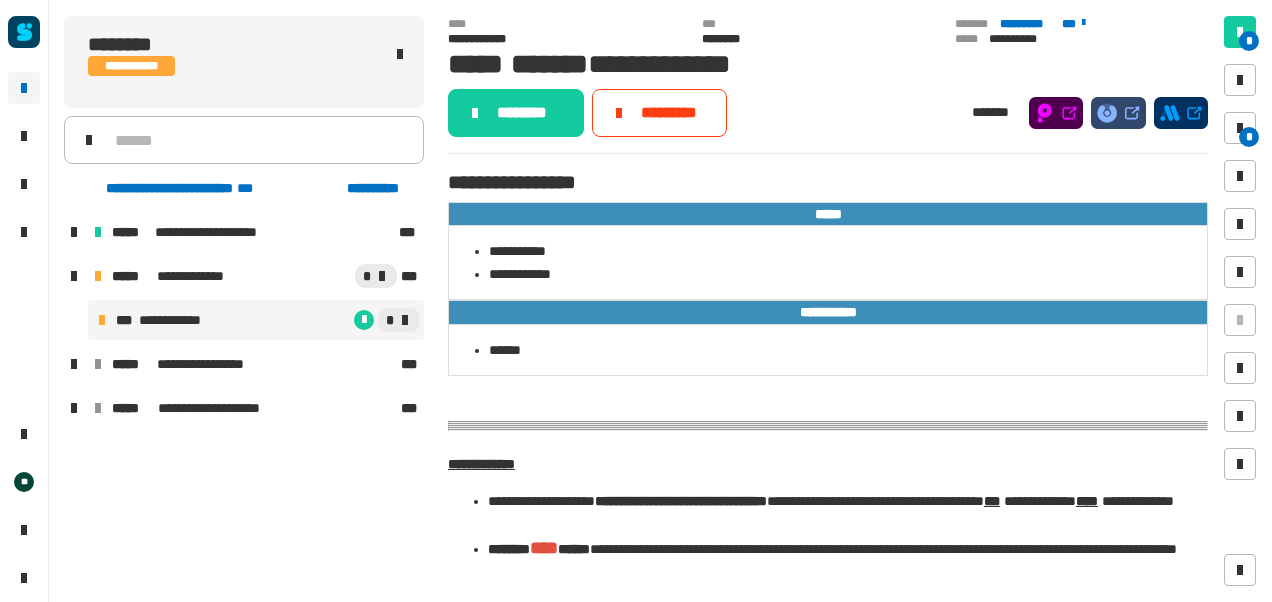 click on "******** ********* *******" 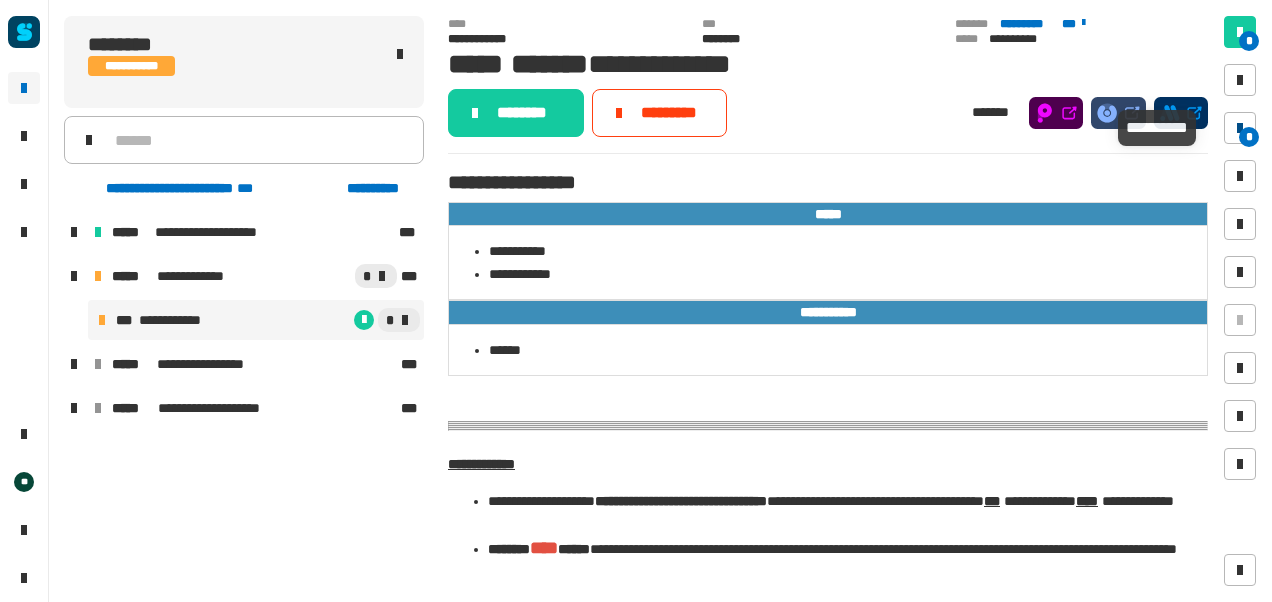 click at bounding box center [1240, 128] 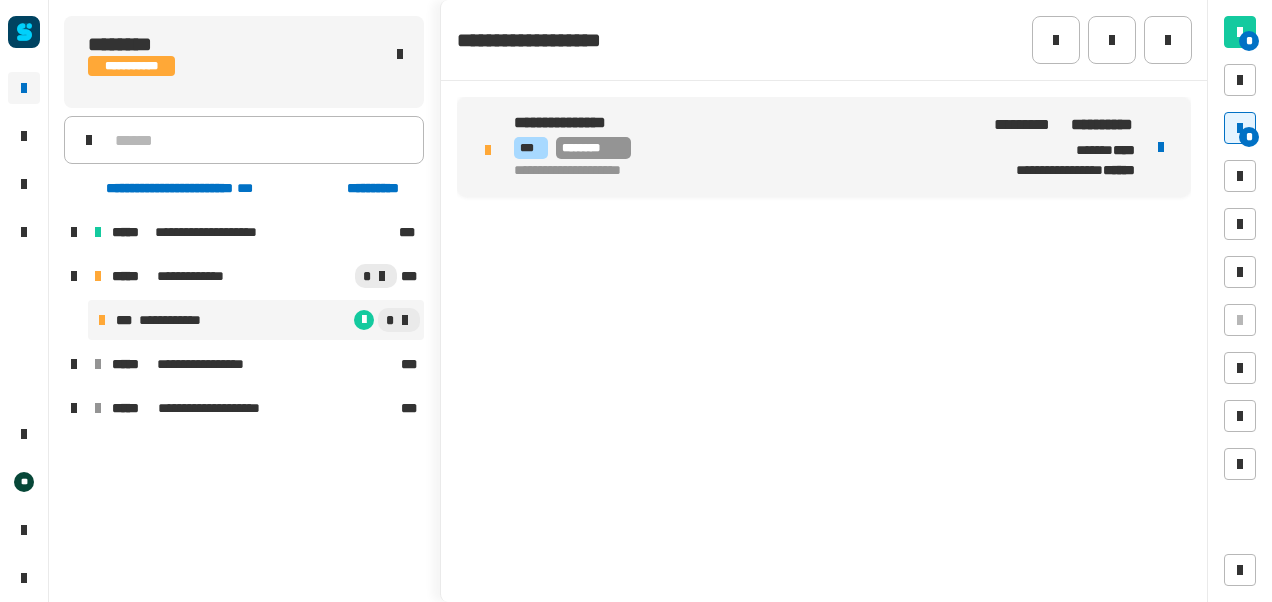 click on "*** ********" at bounding box center [742, 148] 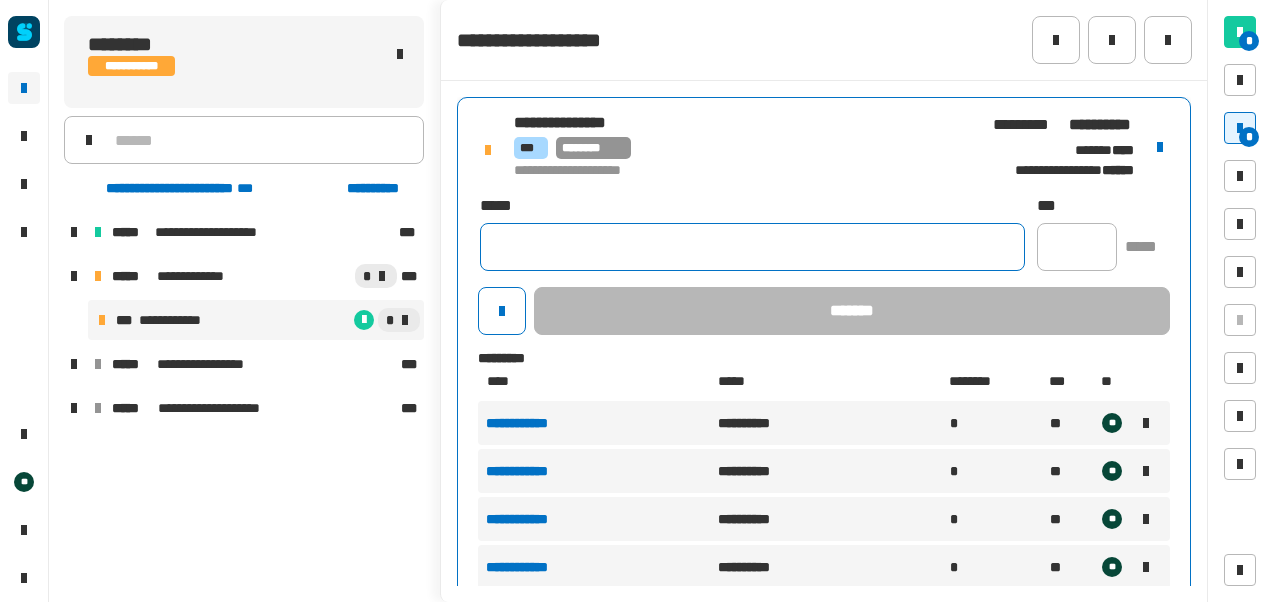 click 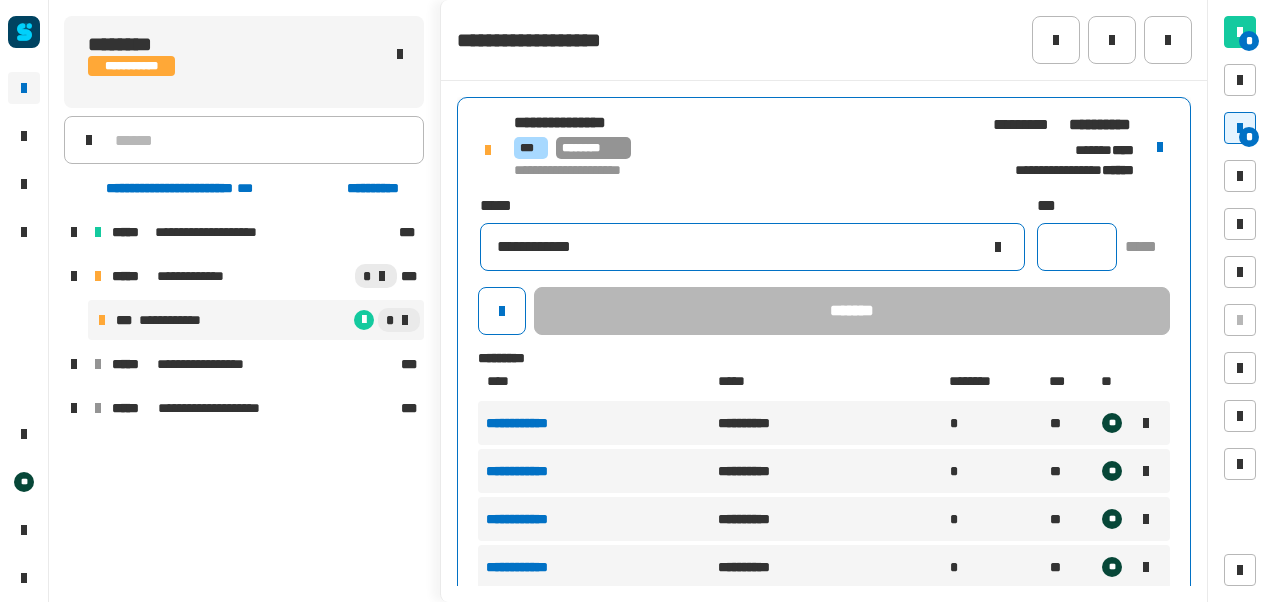 type on "**********" 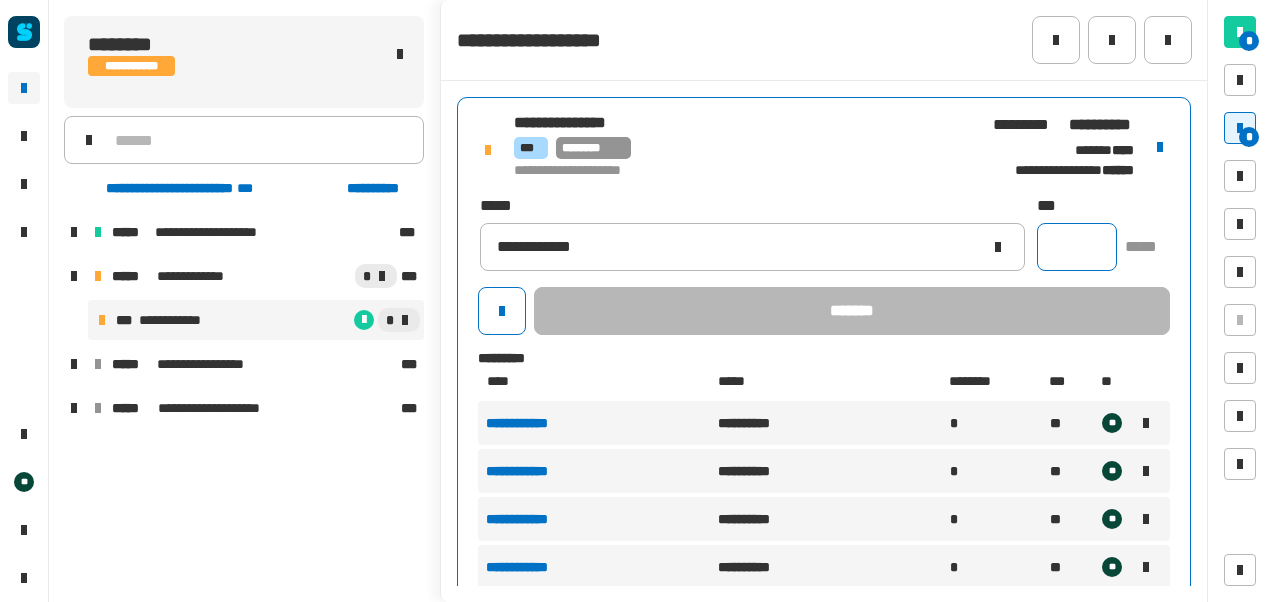 click 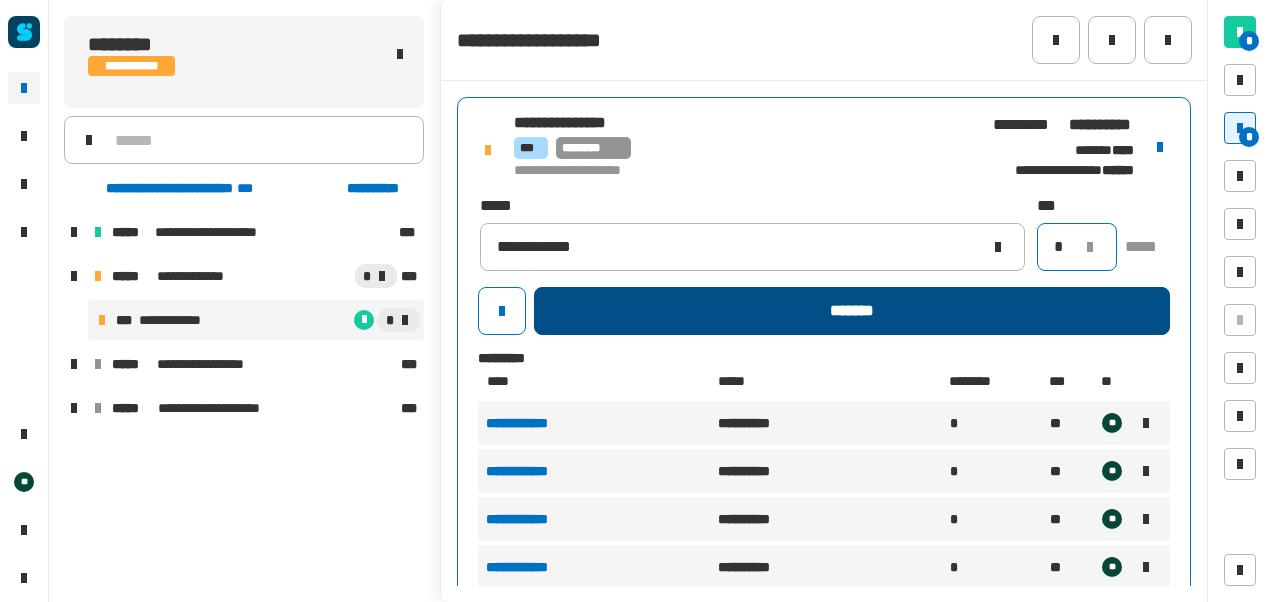 type on "*" 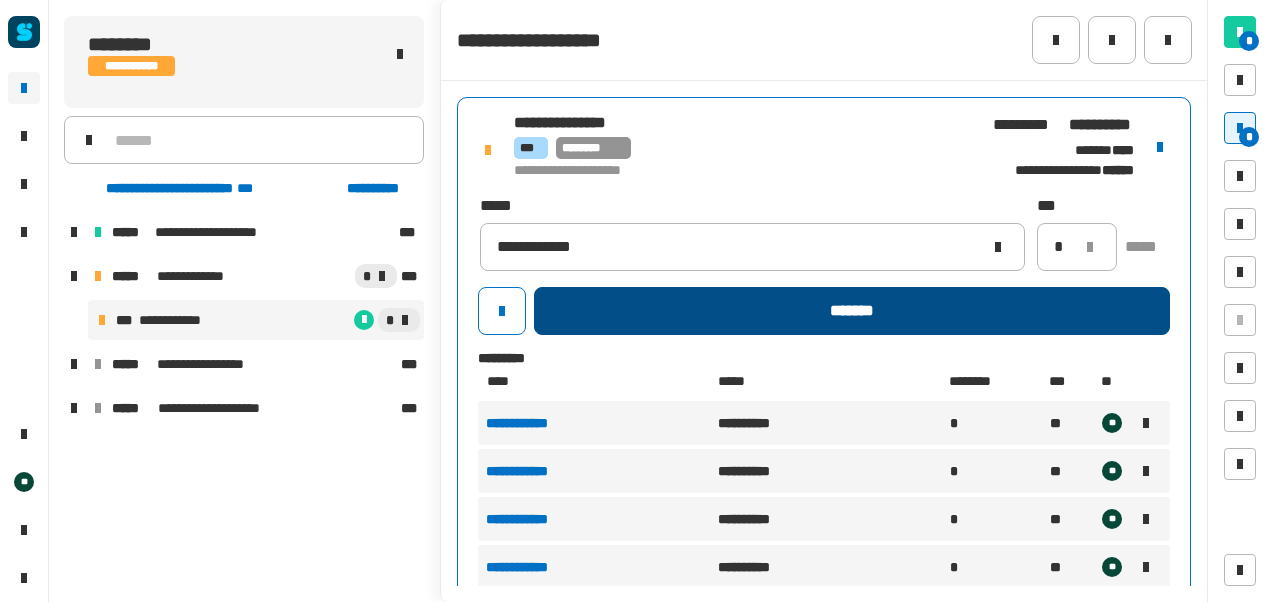 click on "*******" 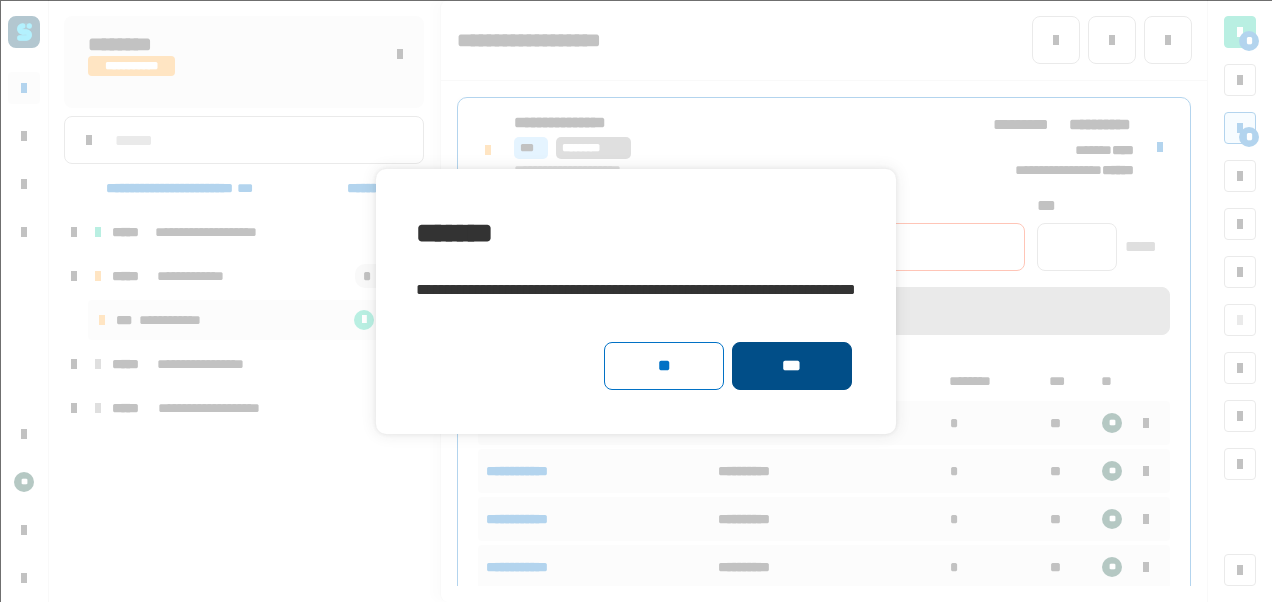 click on "***" 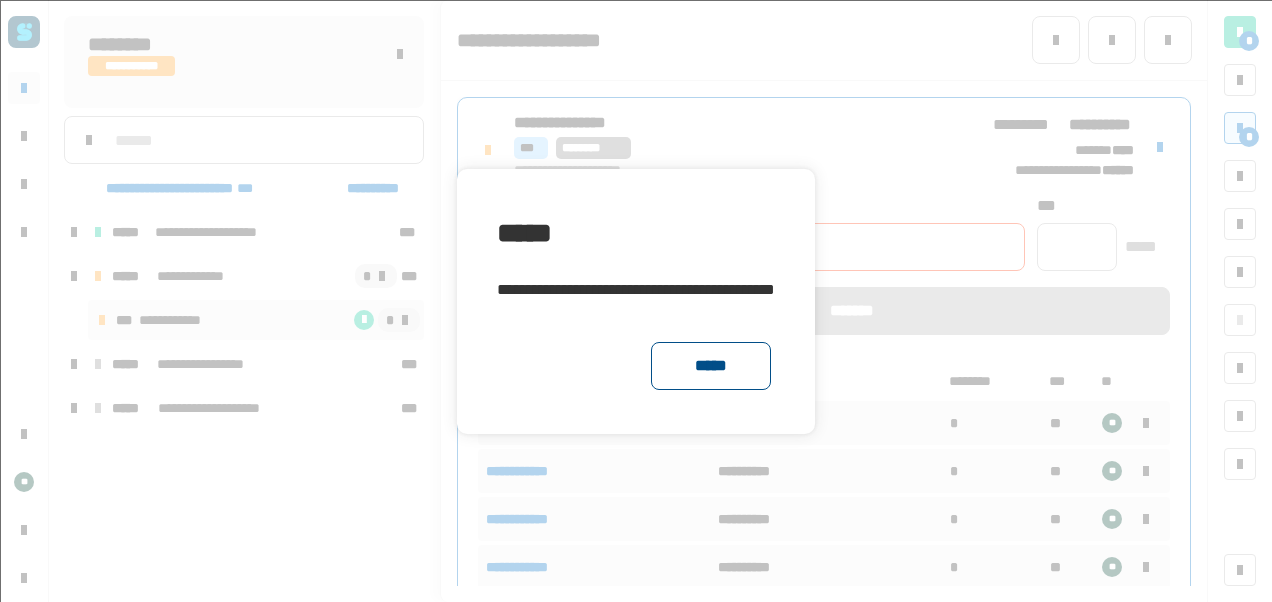 click on "*****" 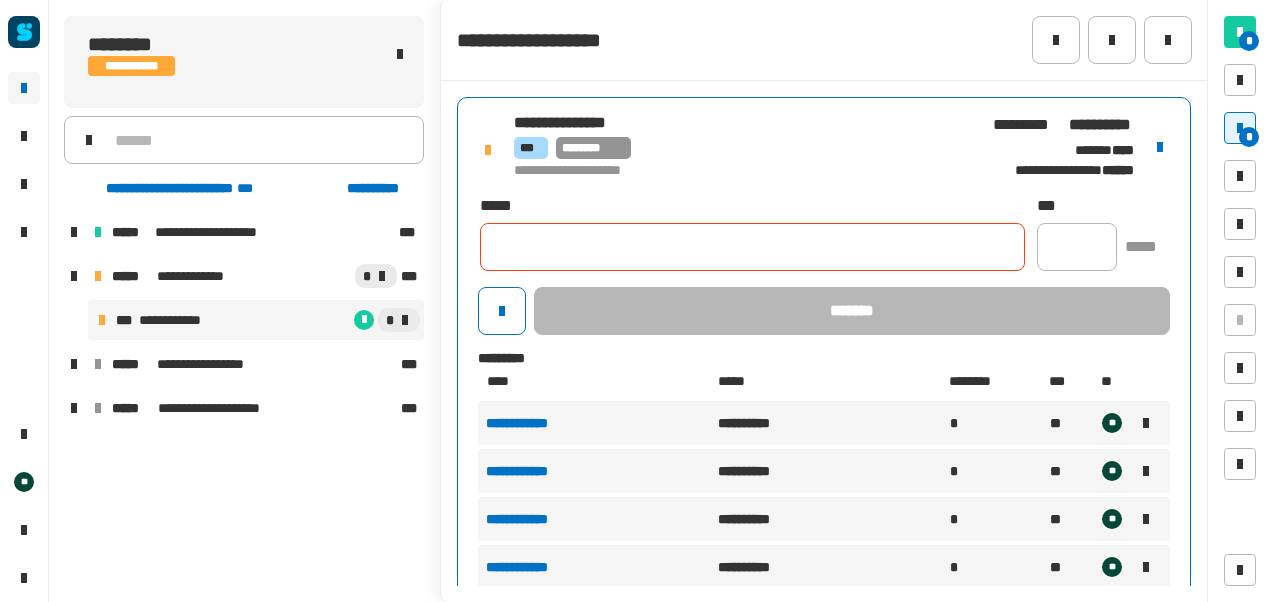 click at bounding box center (1160, 147) 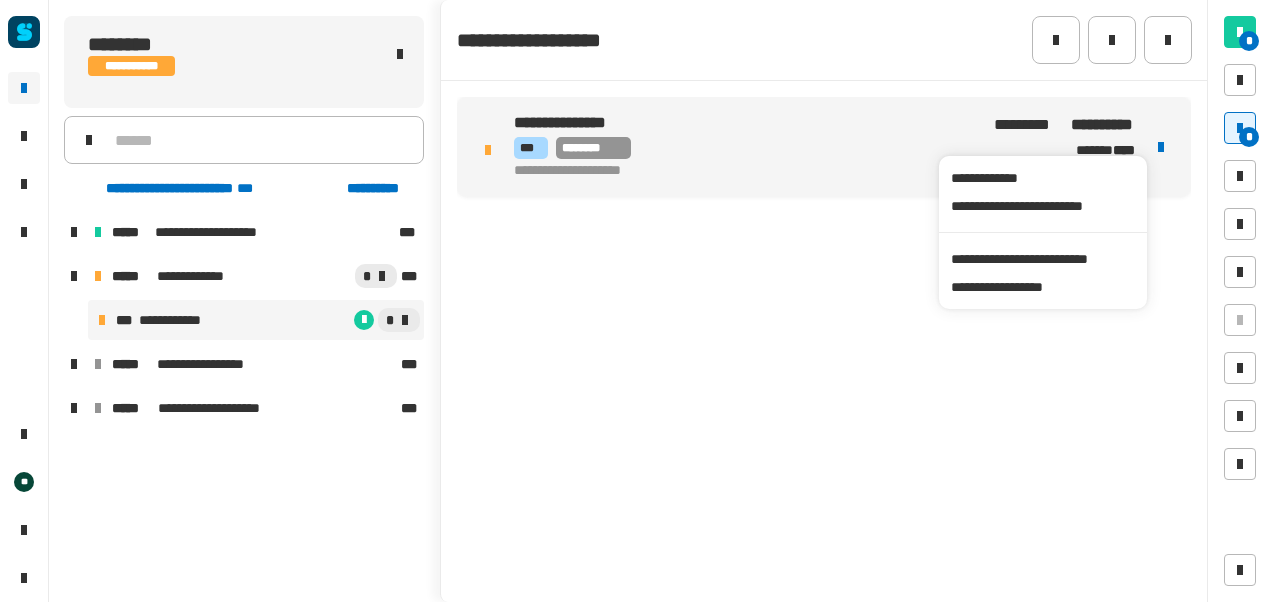 click on "*** ********" at bounding box center (742, 148) 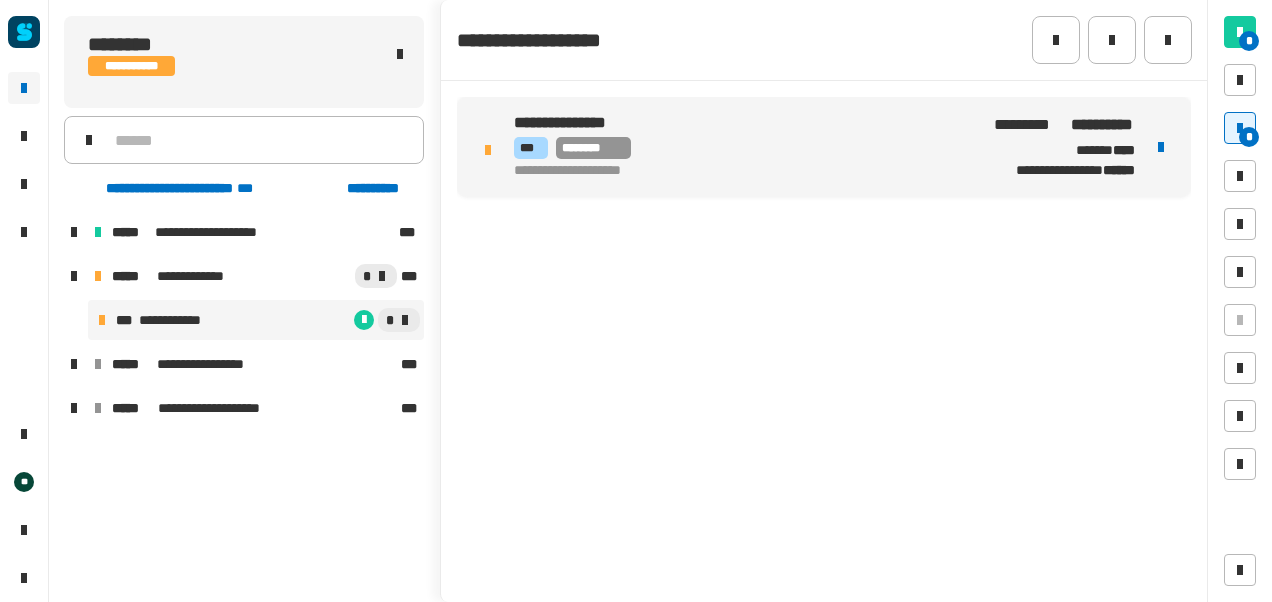 click at bounding box center (1161, 147) 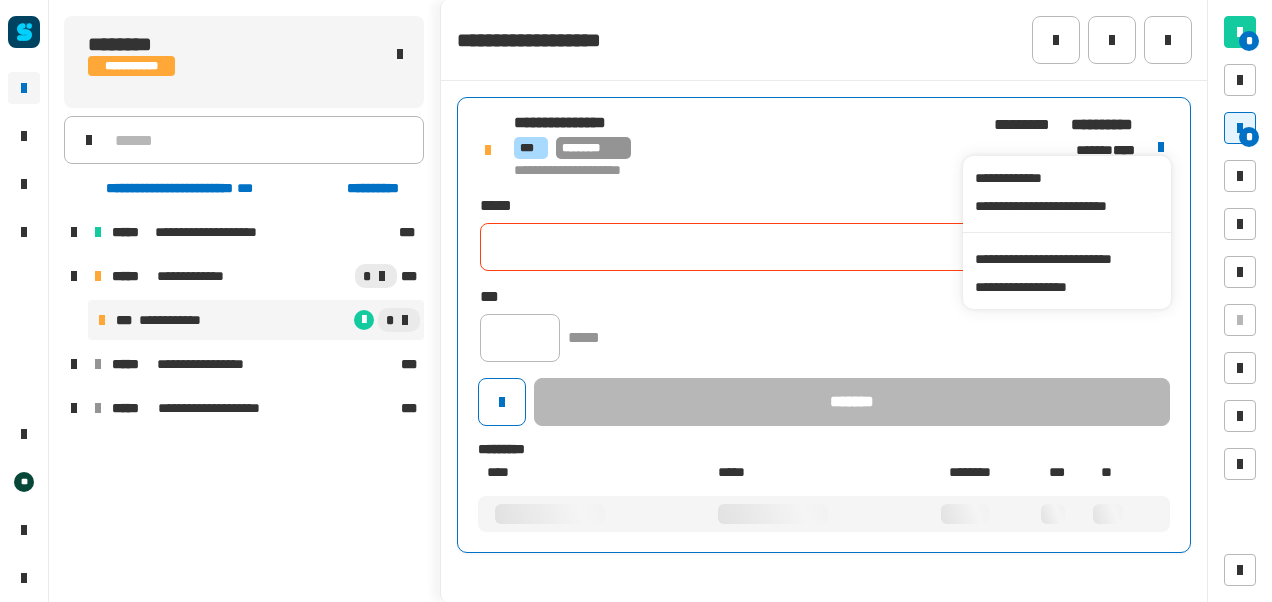 click on "*** ********" at bounding box center (742, 148) 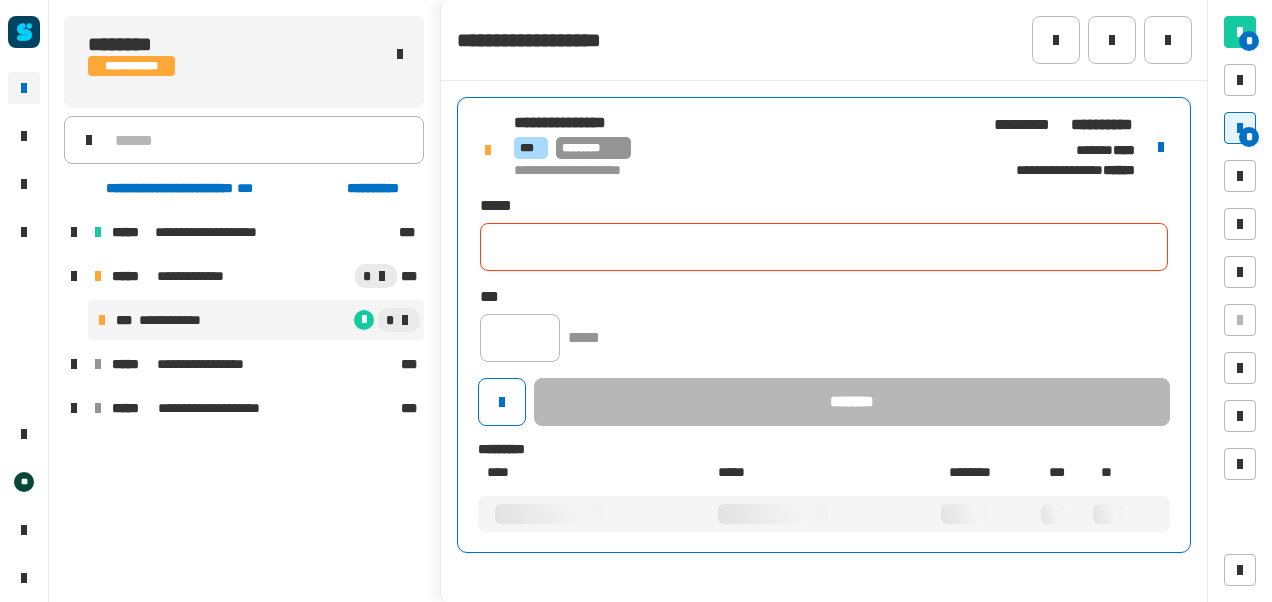 click on "**********" at bounding box center [824, 325] 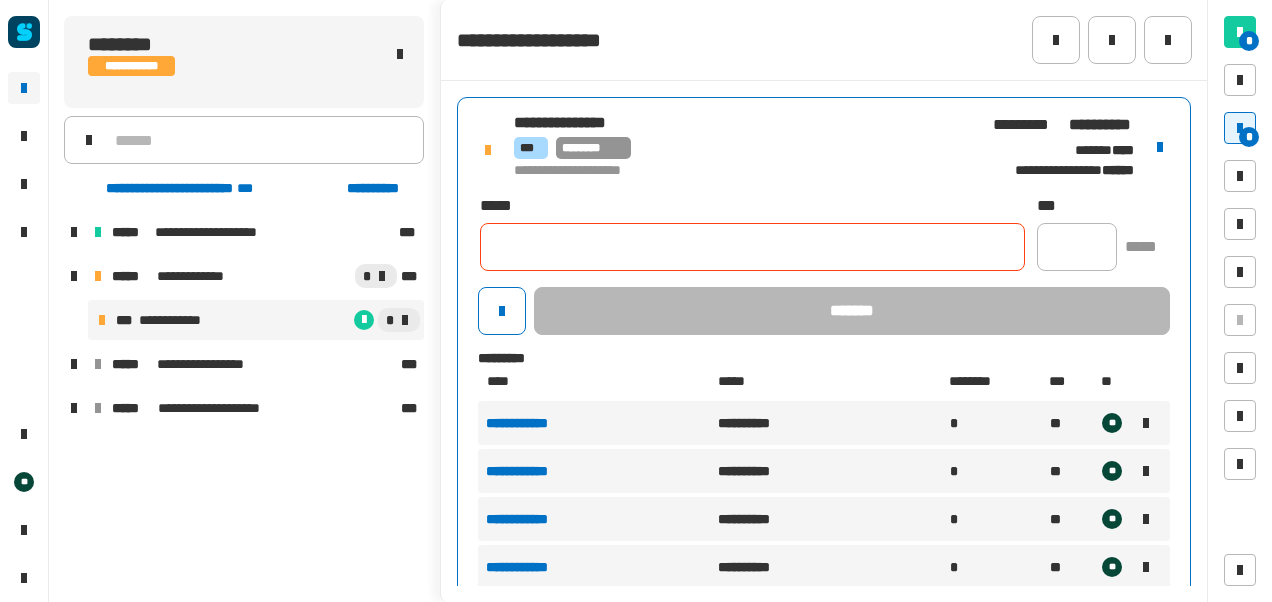 click on "**********" at bounding box center [535, 423] 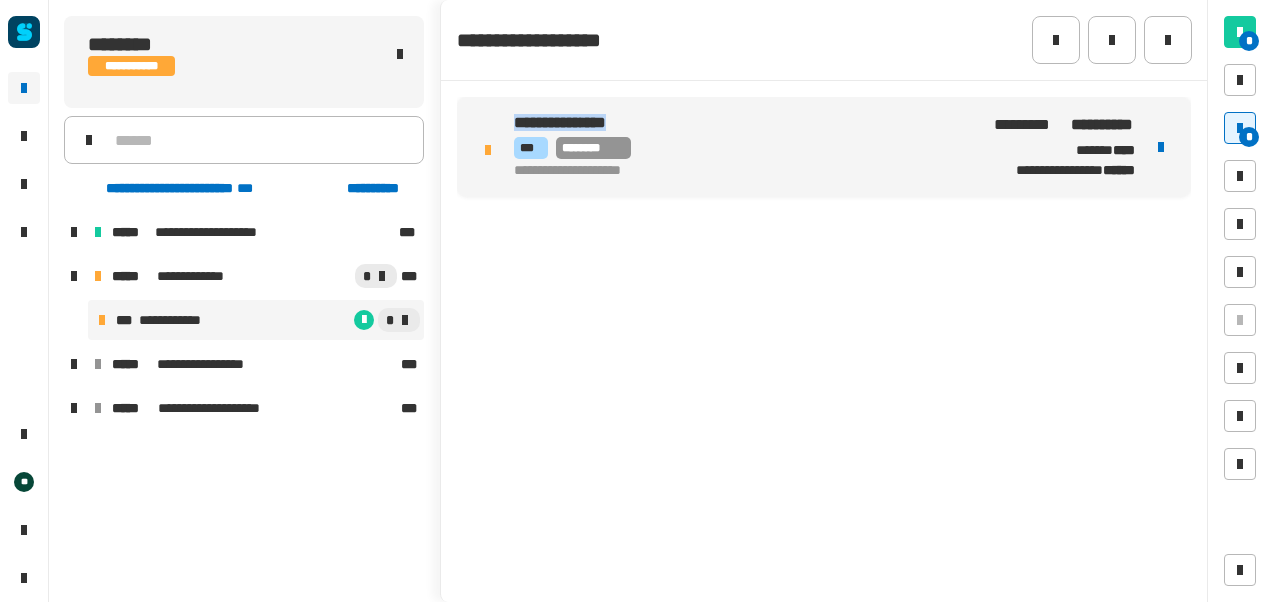 drag, startPoint x: 648, startPoint y: 115, endPoint x: 504, endPoint y: 103, distance: 144.49913 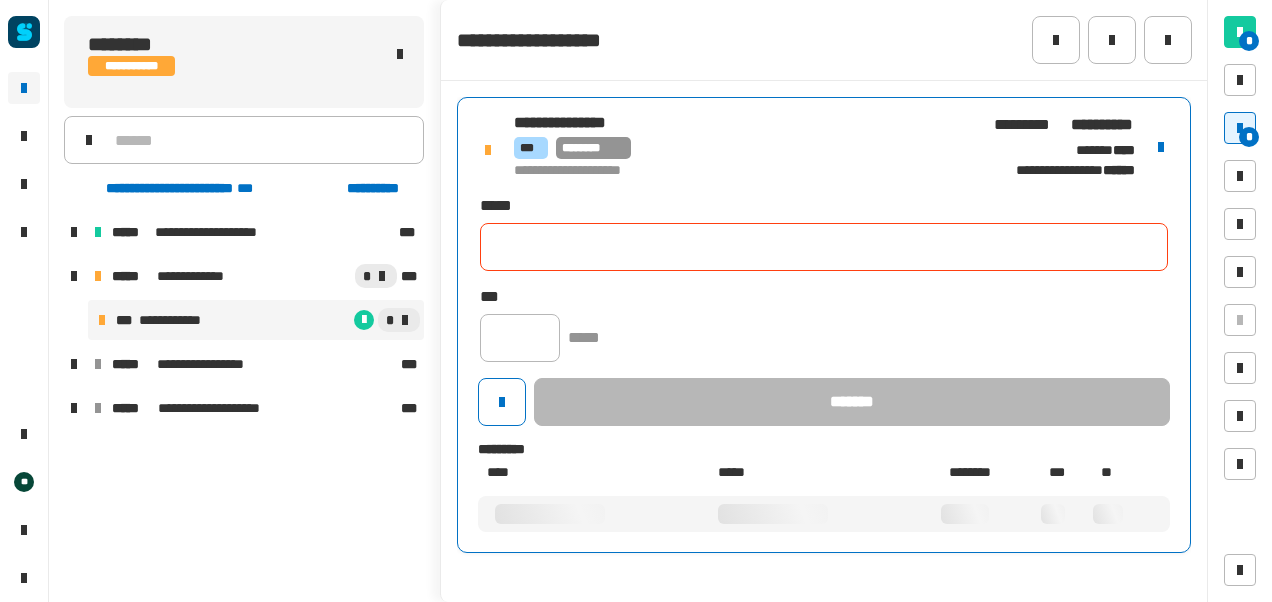 click on "*** ********" at bounding box center (742, 148) 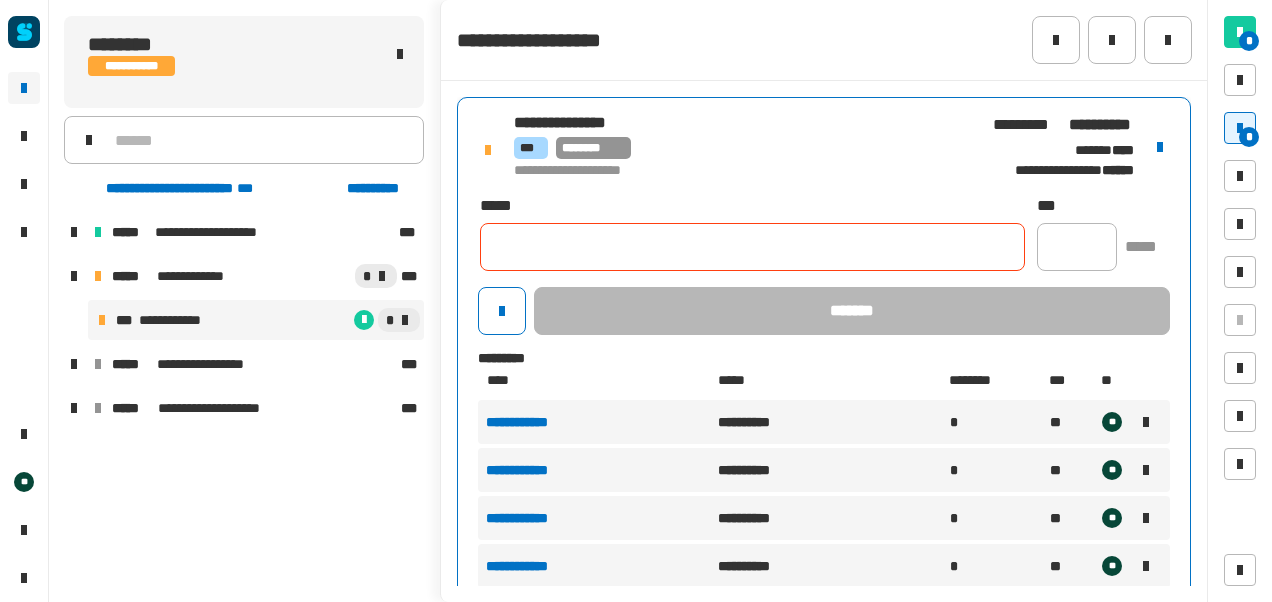click on "**********" at bounding box center [730, 123] 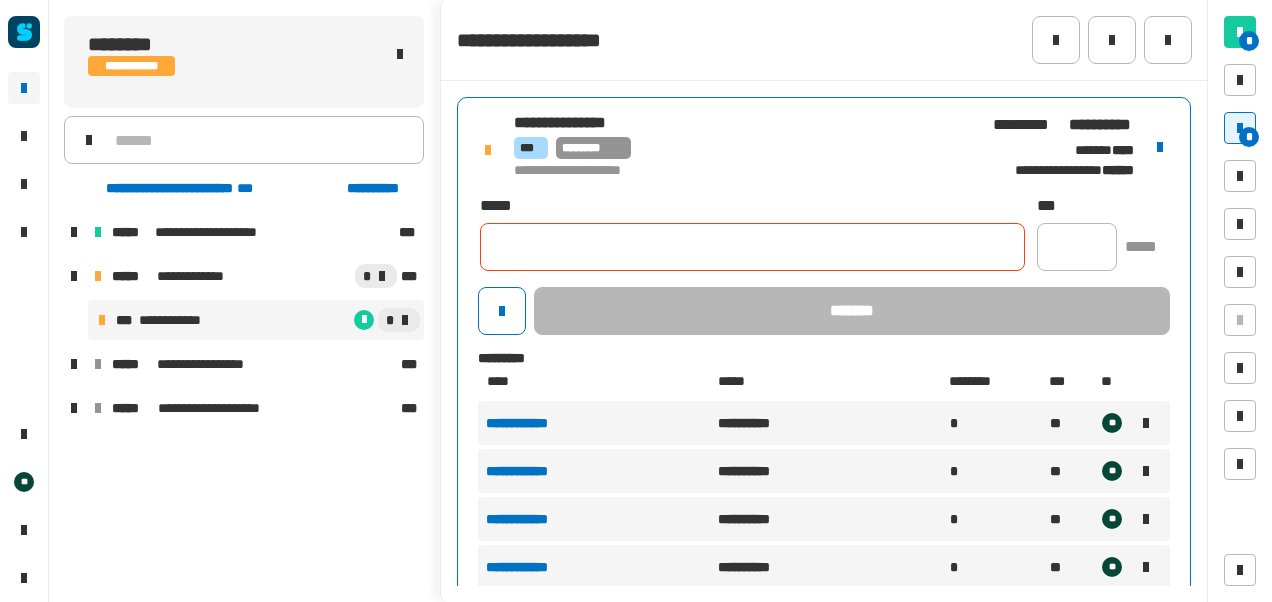 scroll, scrollTop: 71, scrollLeft: 0, axis: vertical 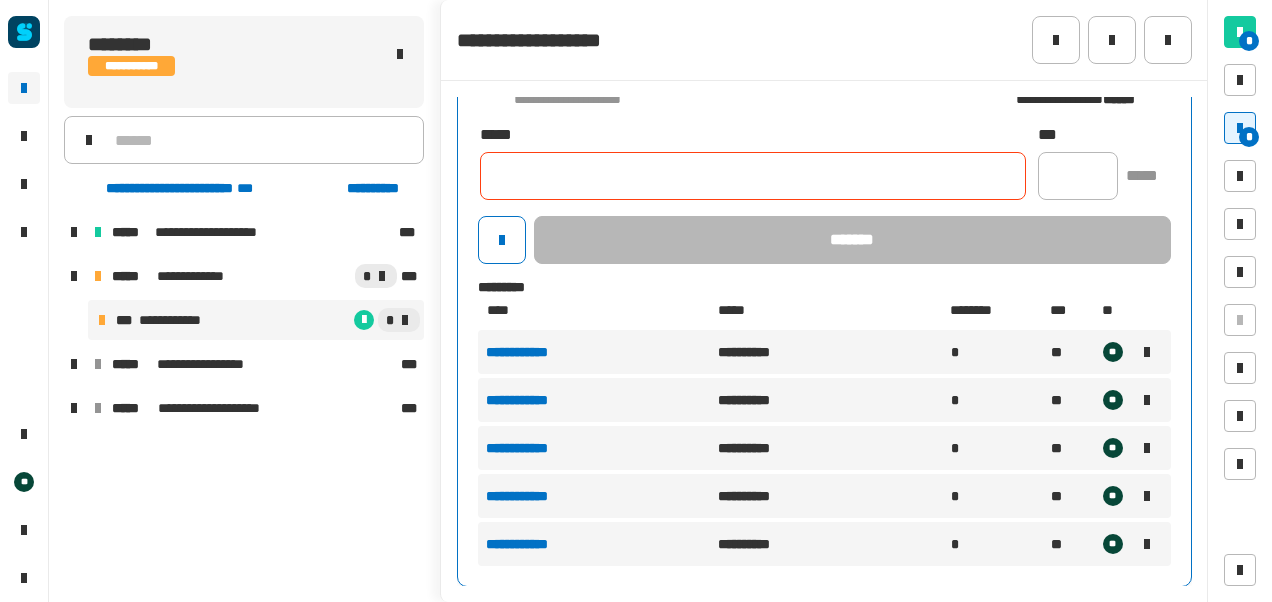 drag, startPoint x: 542, startPoint y: 348, endPoint x: 650, endPoint y: 496, distance: 183.21571 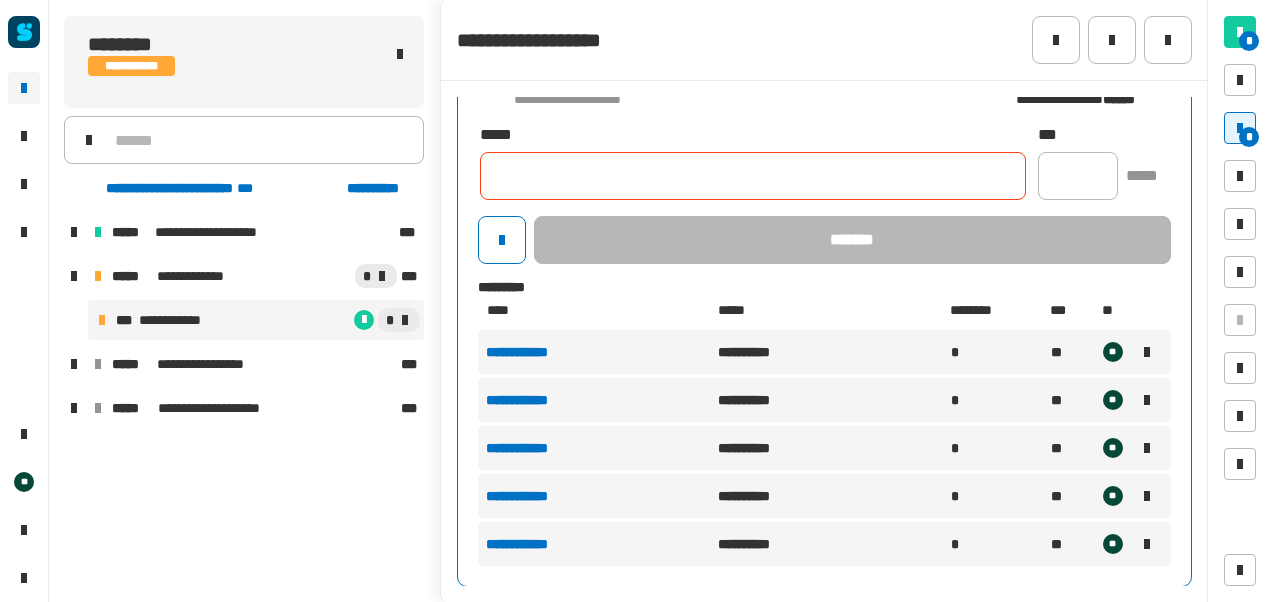 drag, startPoint x: 486, startPoint y: 348, endPoint x: 505, endPoint y: 346, distance: 19.104973 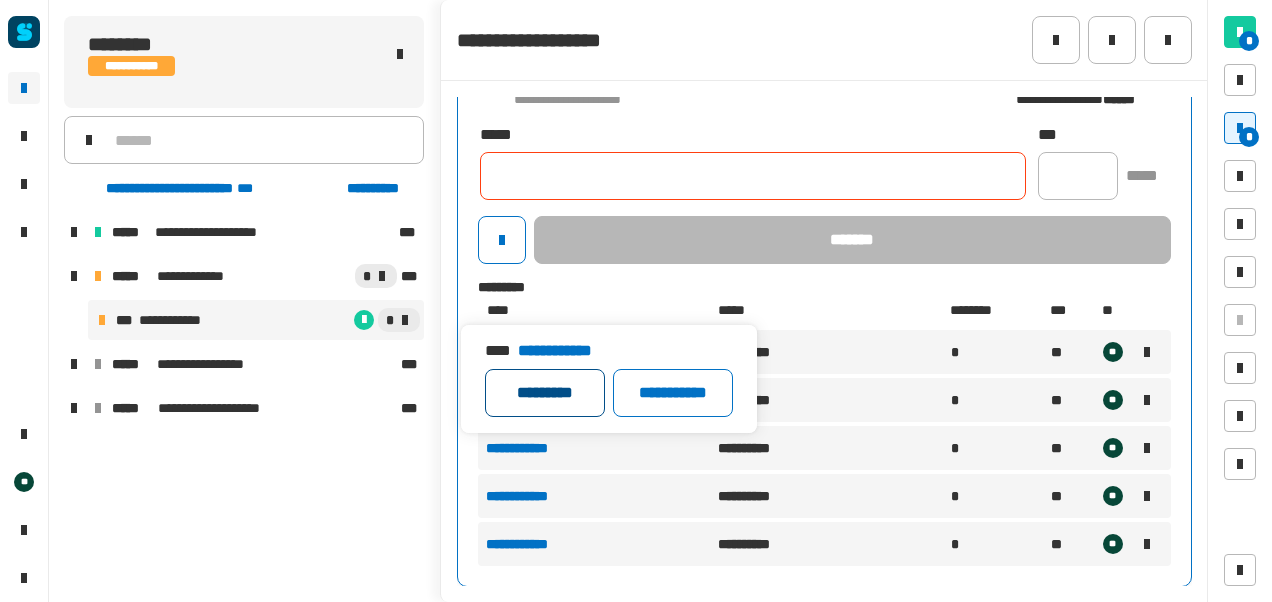 click on "*********" at bounding box center [545, 393] 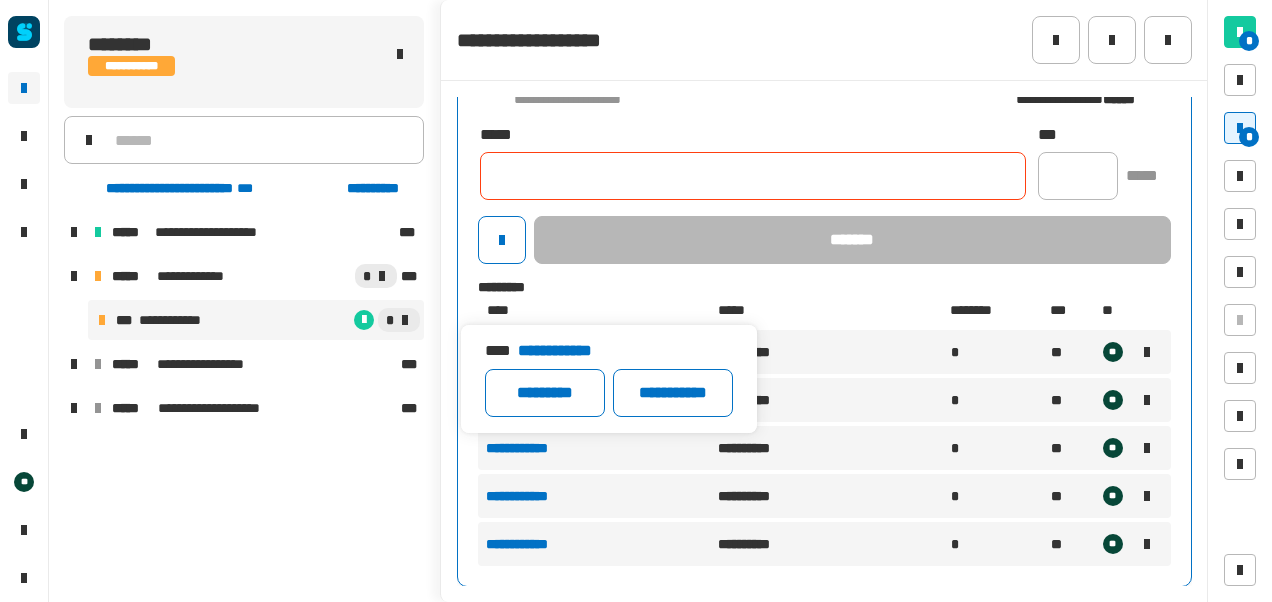 click on "**********" 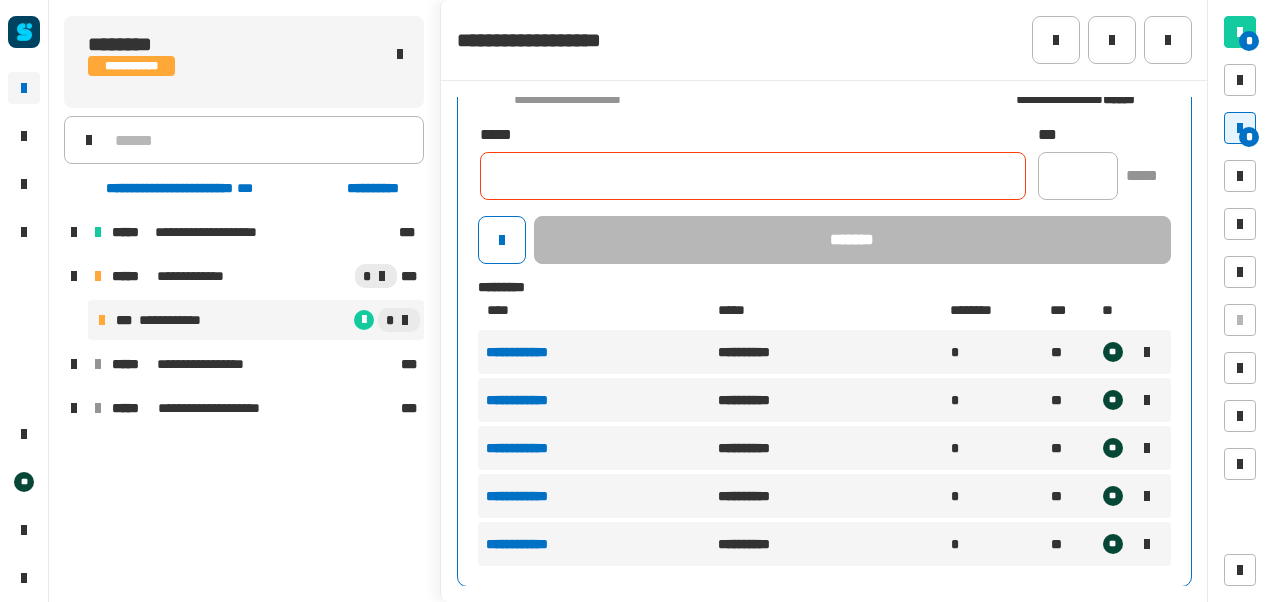click on "**********" at bounding box center (535, 352) 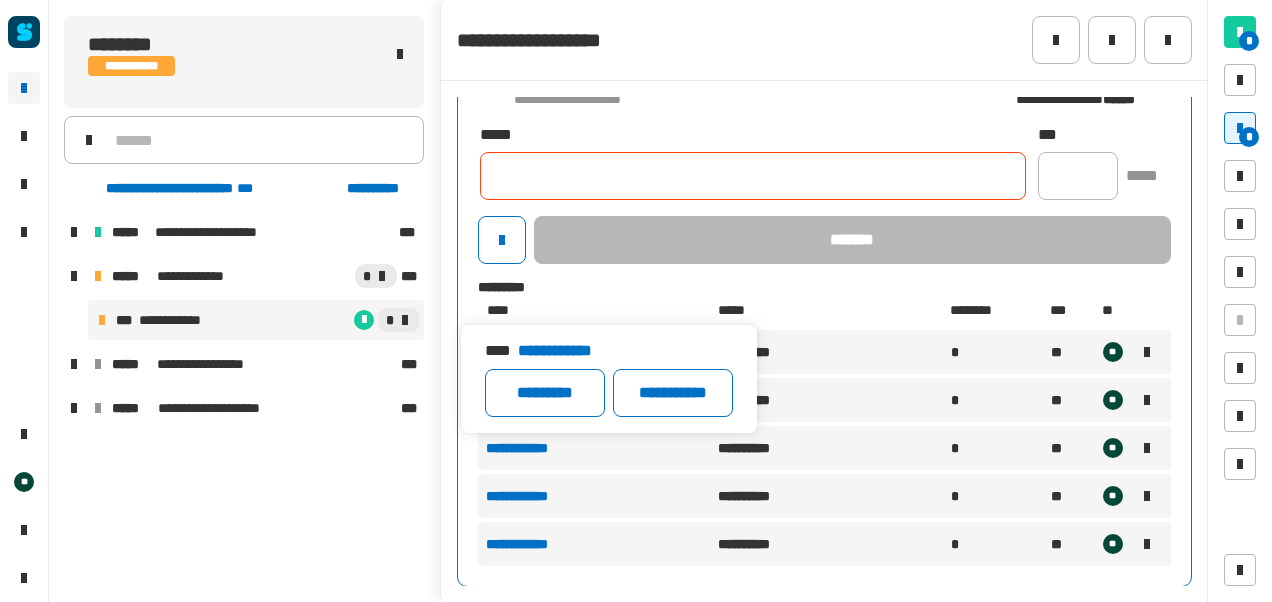 click on "**********" 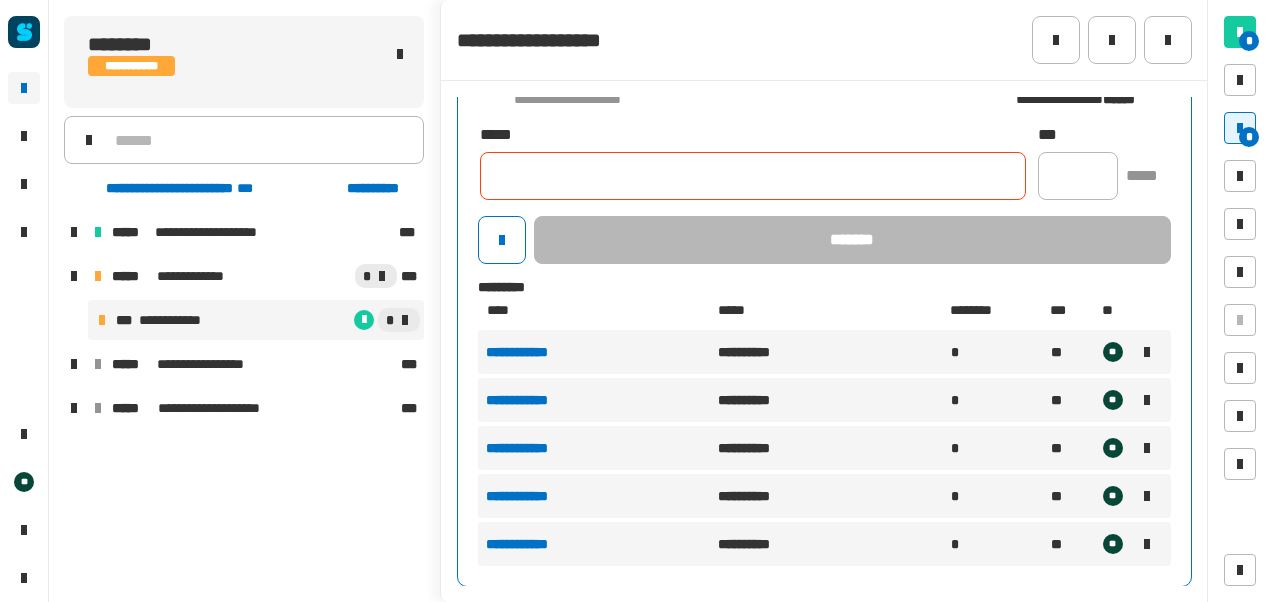 click 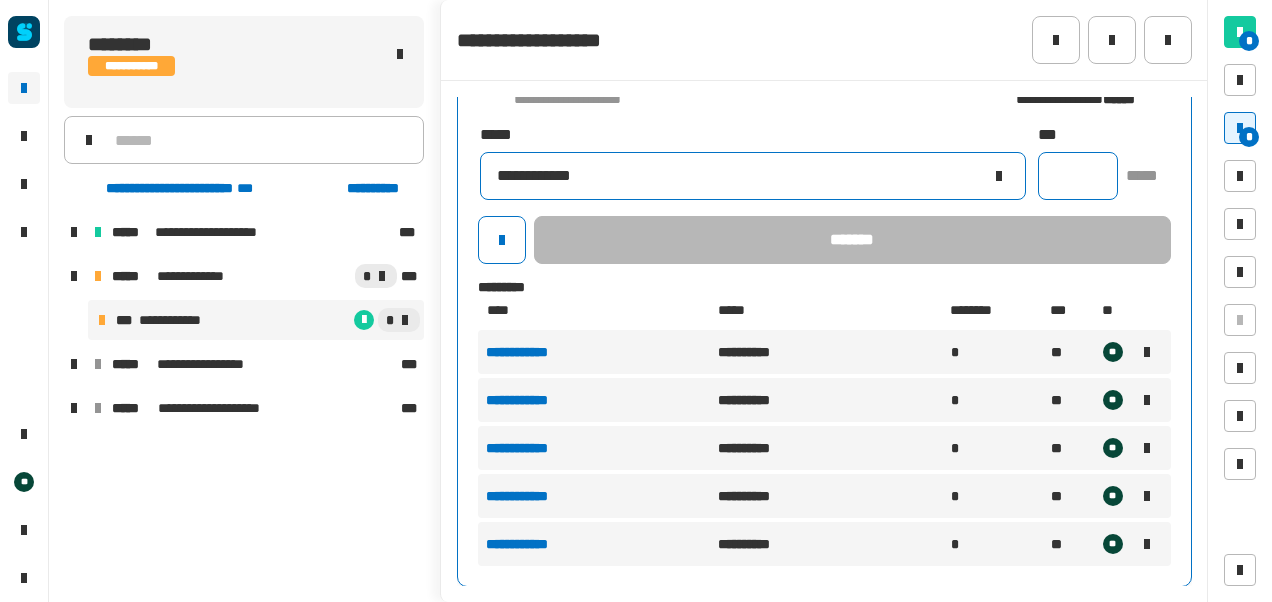 type on "**********" 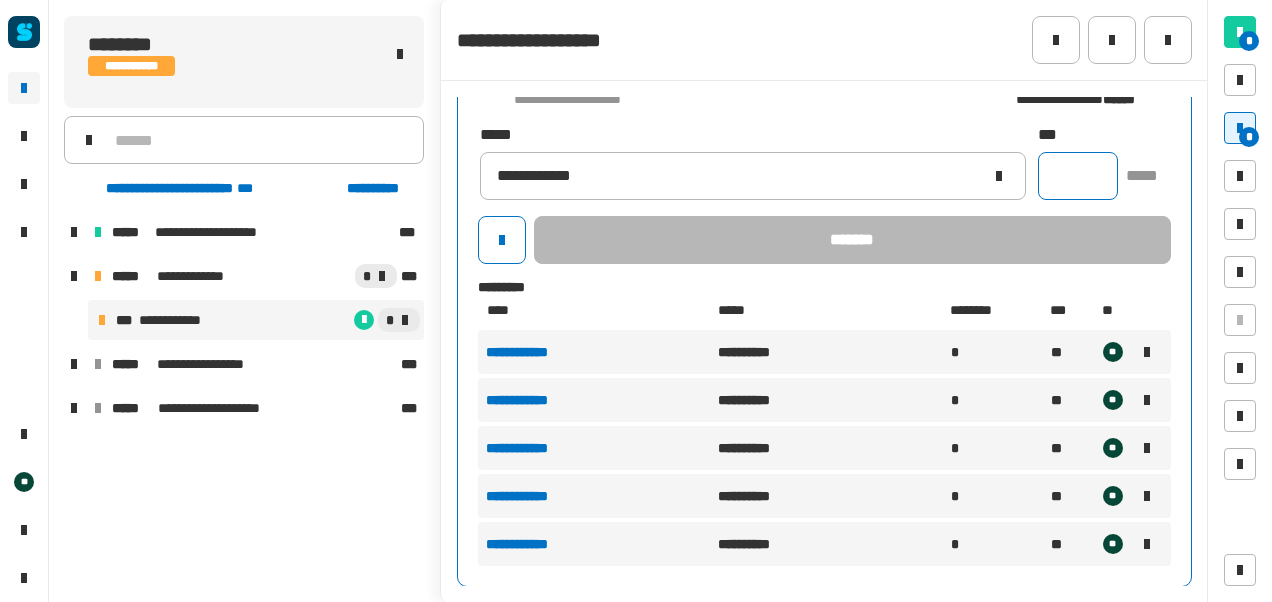 click 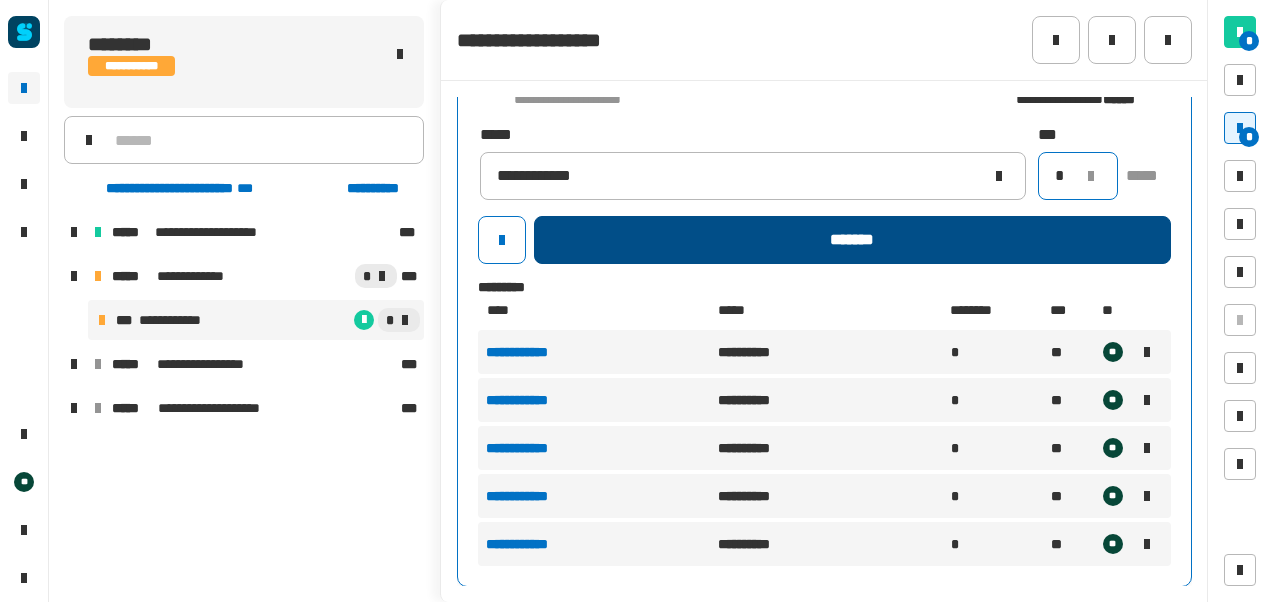 type on "*" 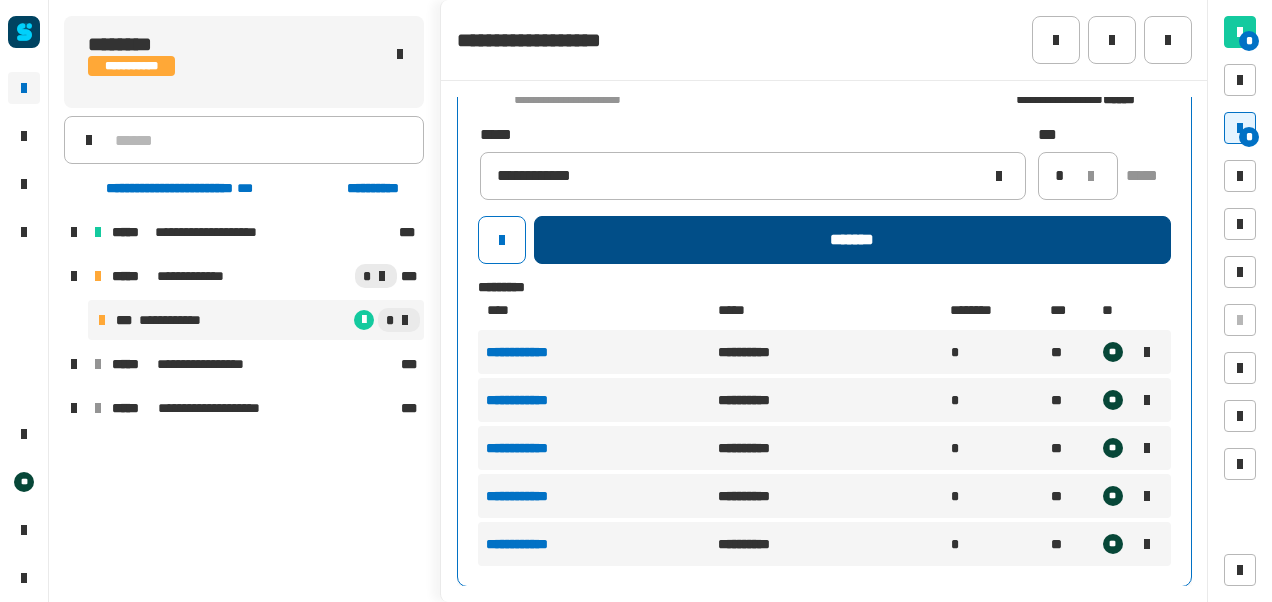 click on "*******" 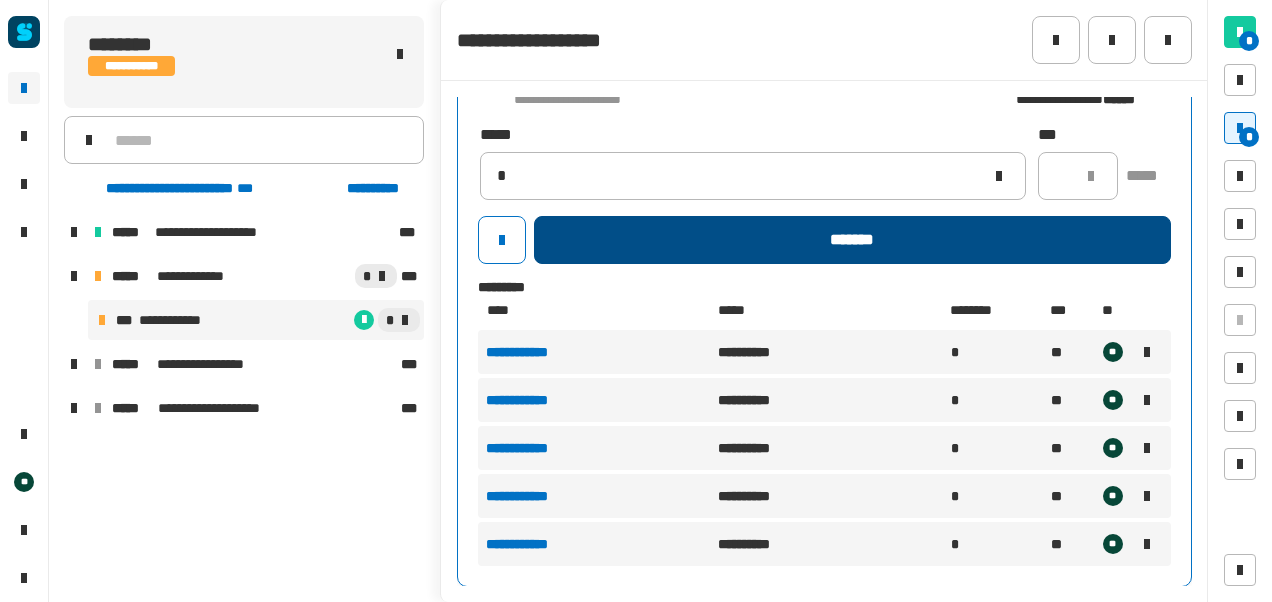 type 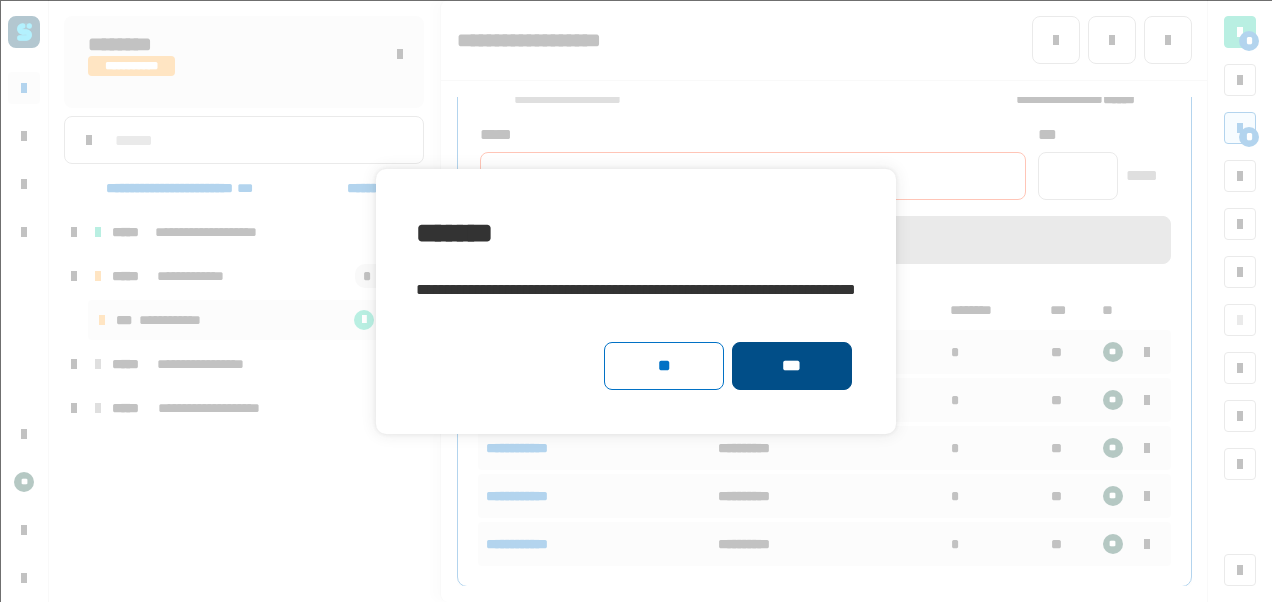 click on "***" 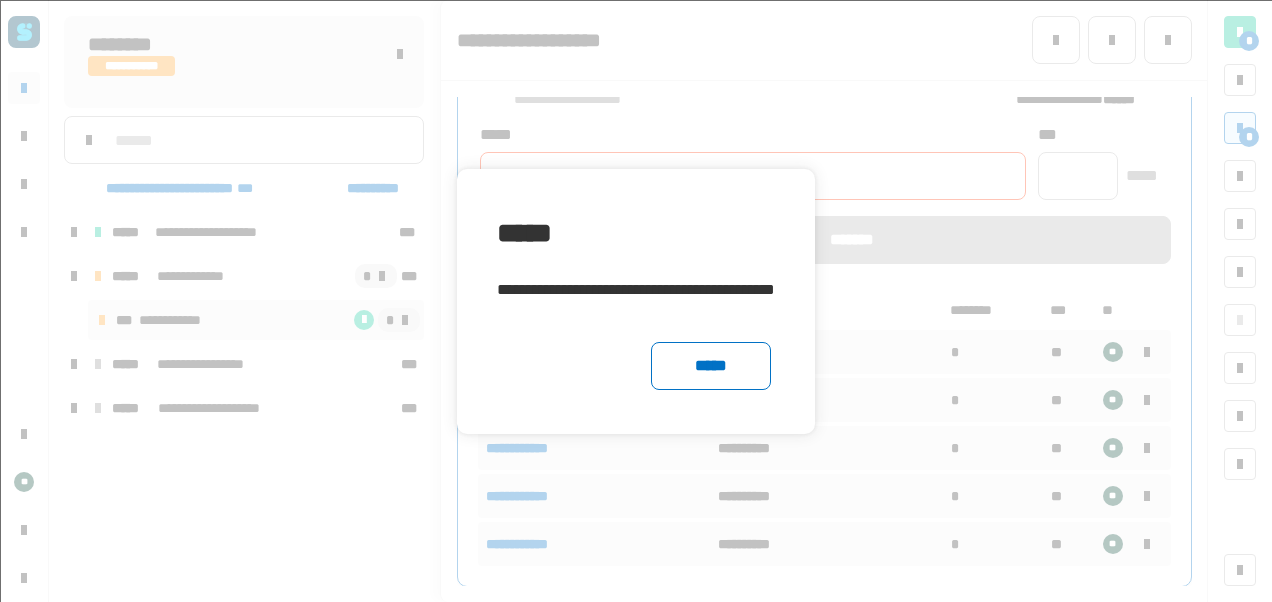 click 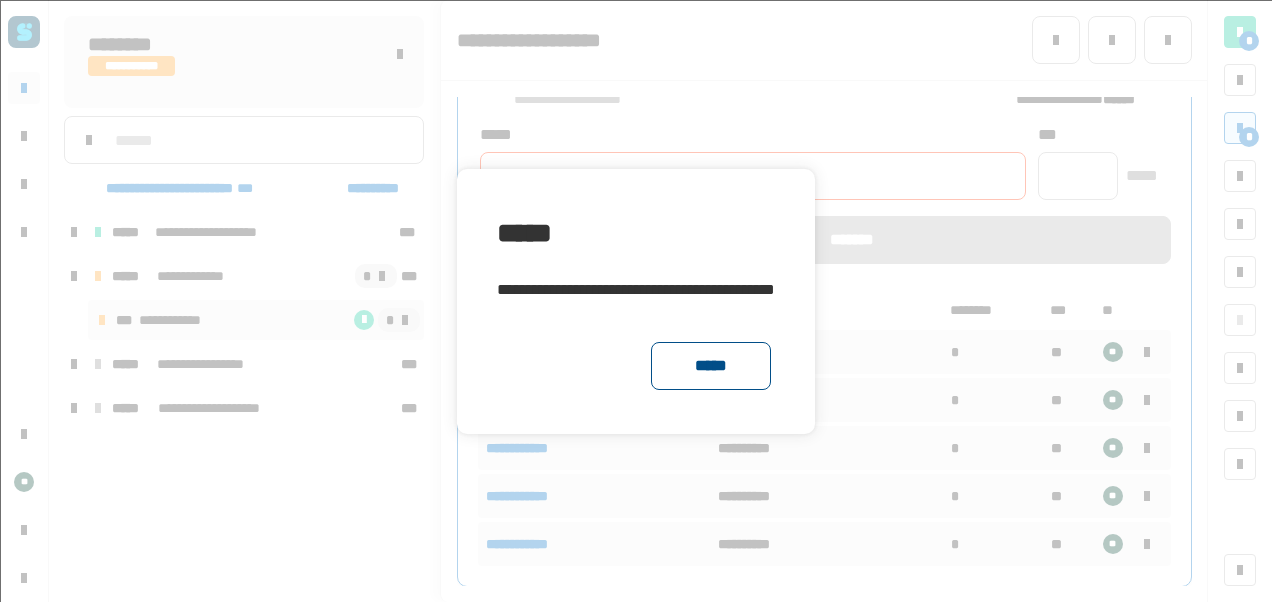 click on "*****" 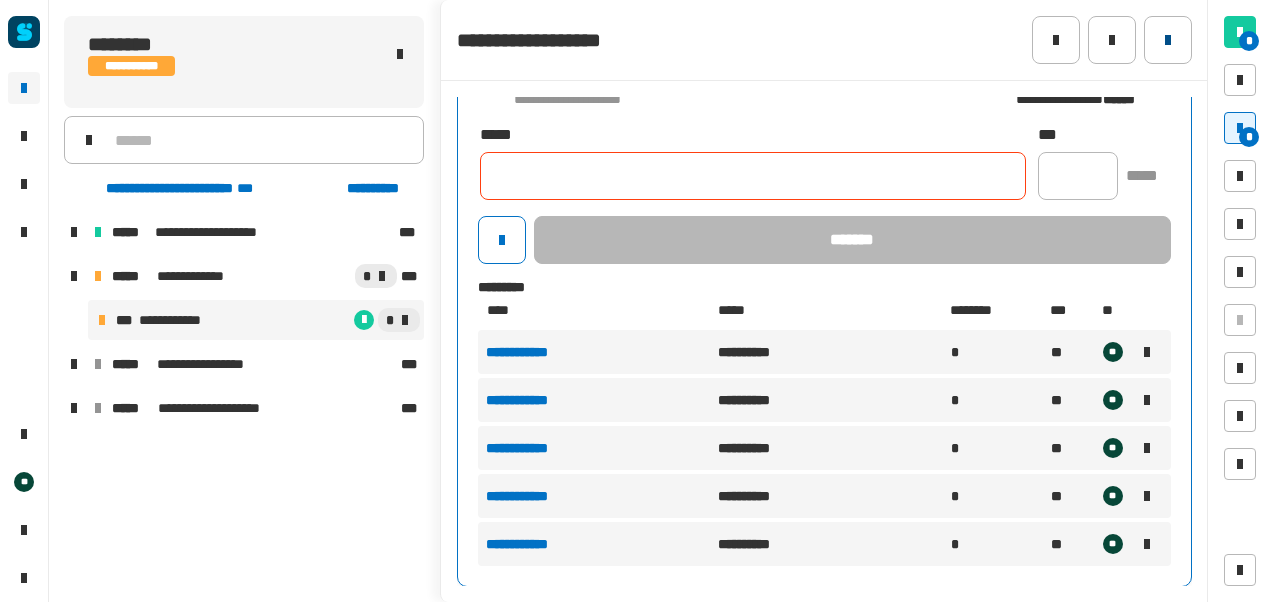 click 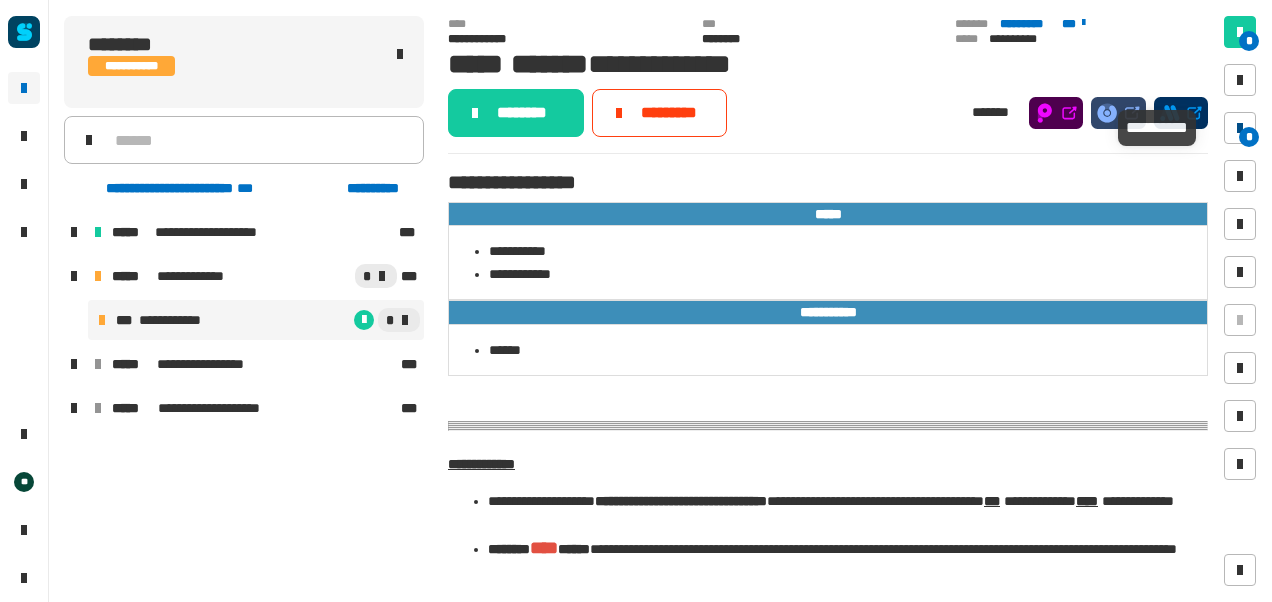 click at bounding box center [1240, 128] 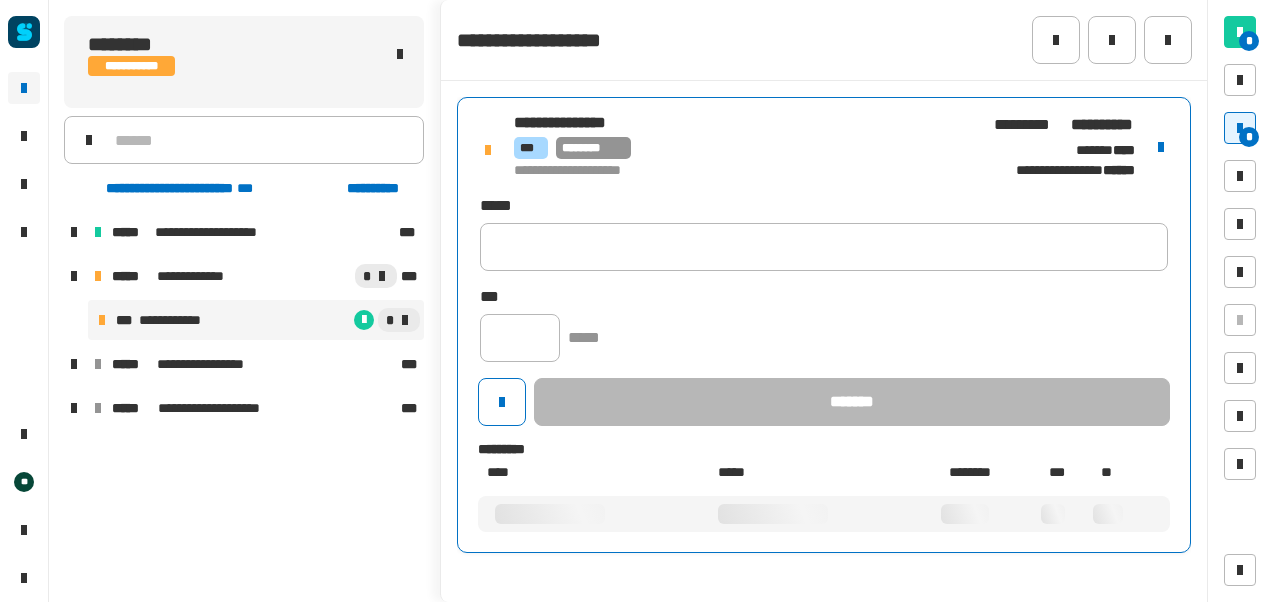 click on "**********" at bounding box center (742, 171) 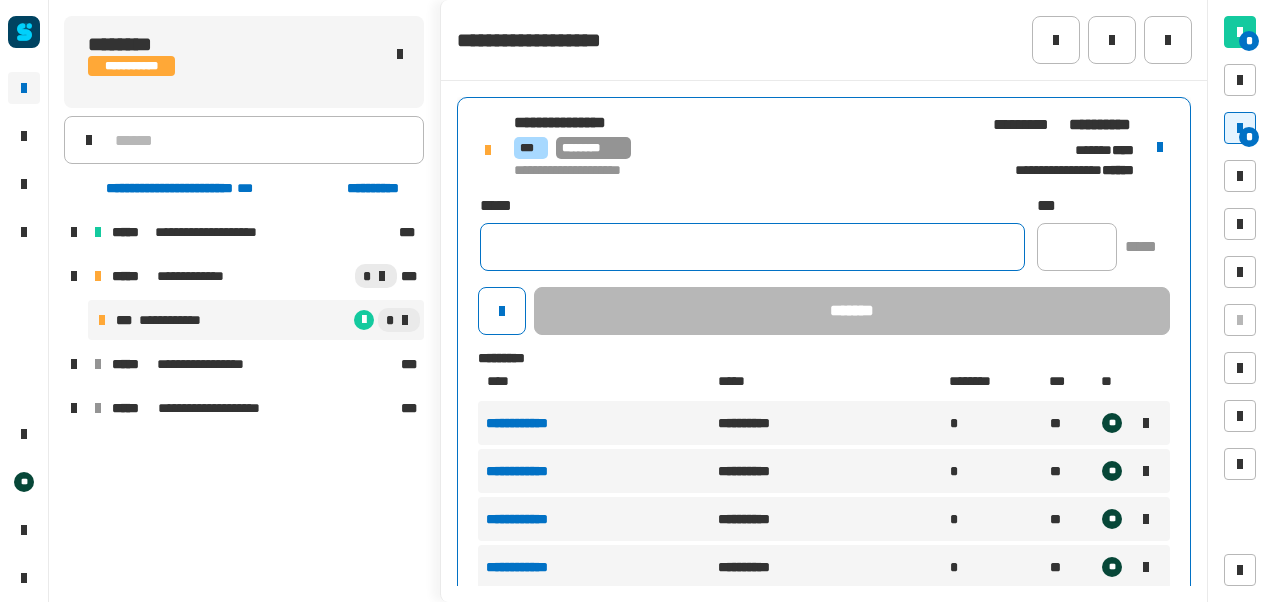 click 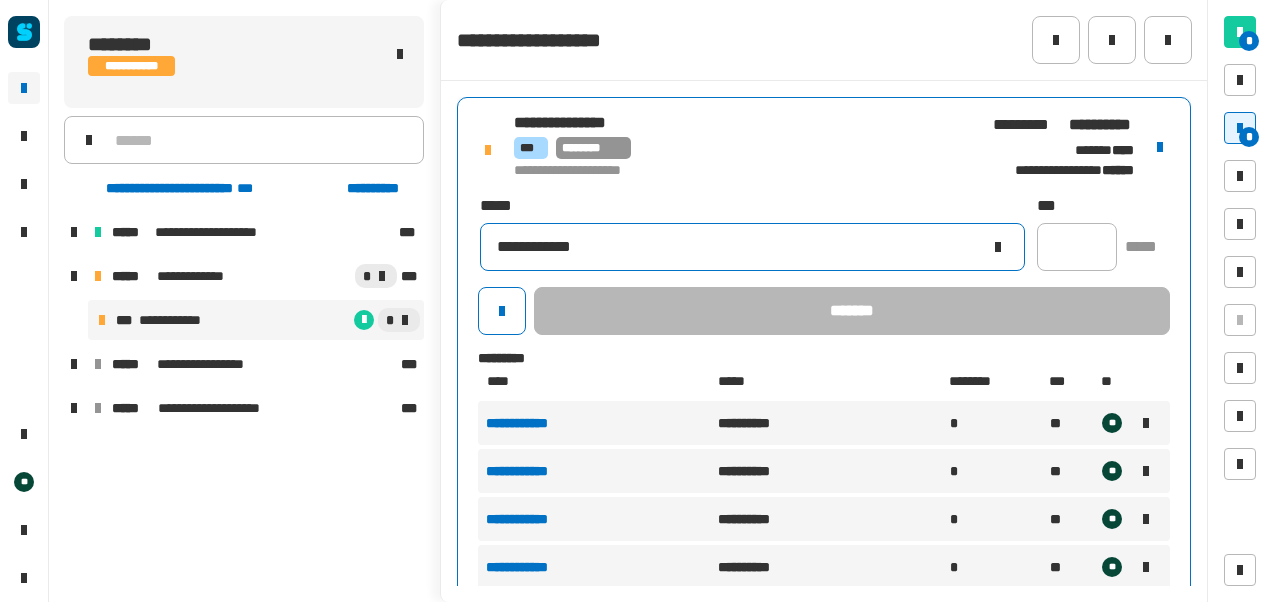 click on "**********" 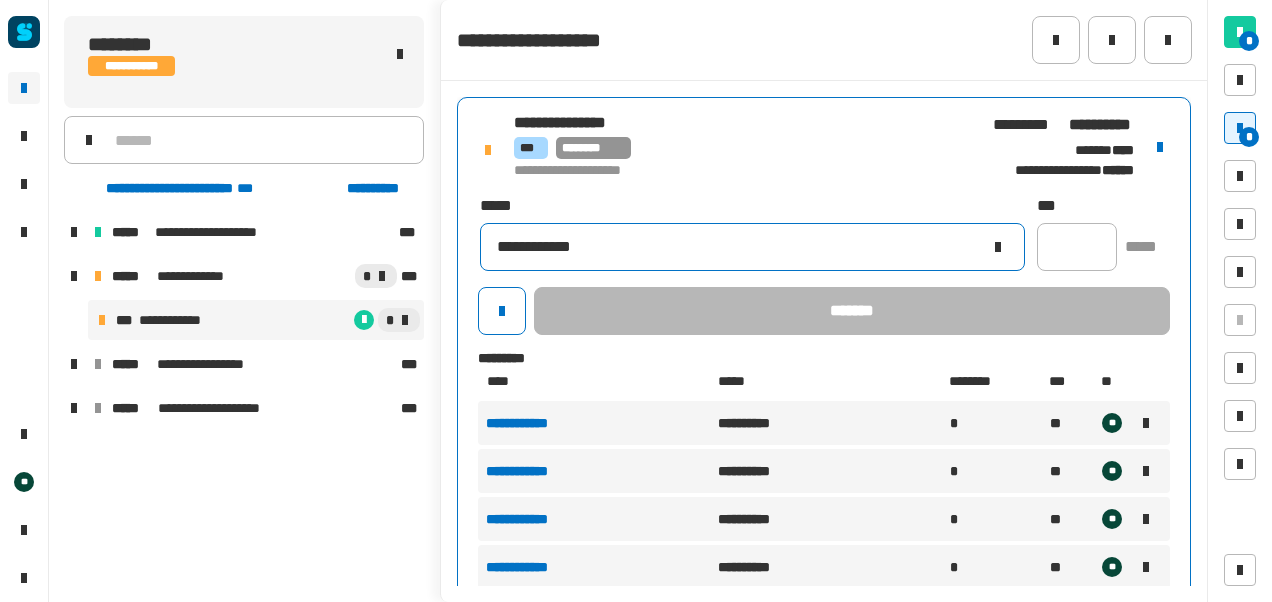 type on "**********" 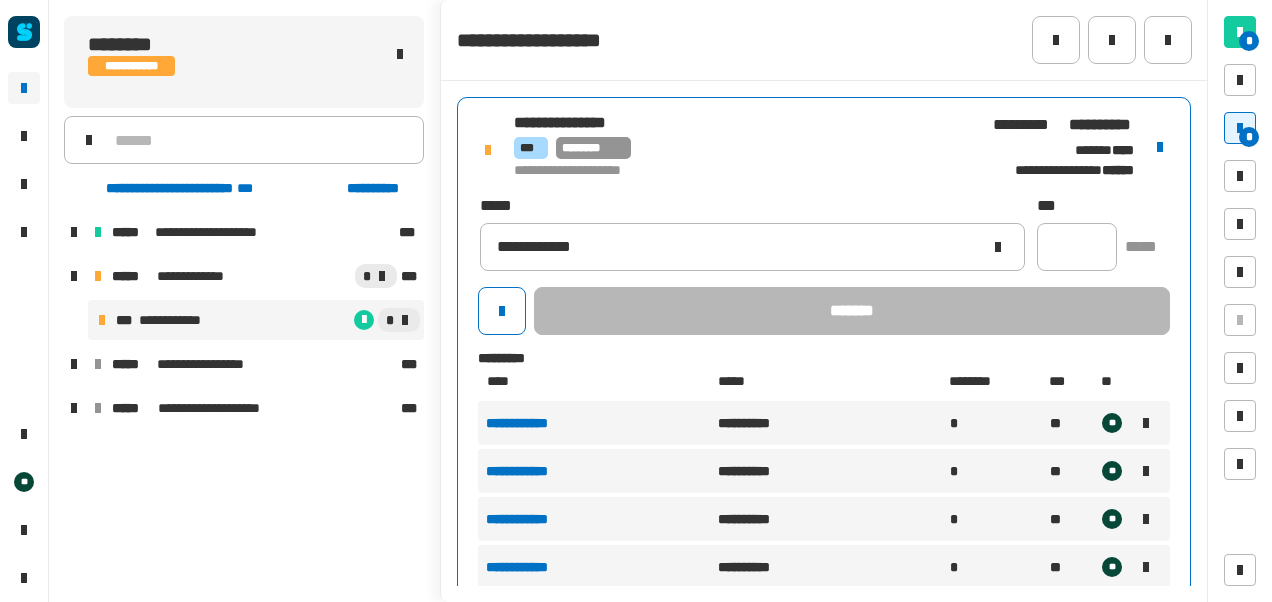 click on "**********" 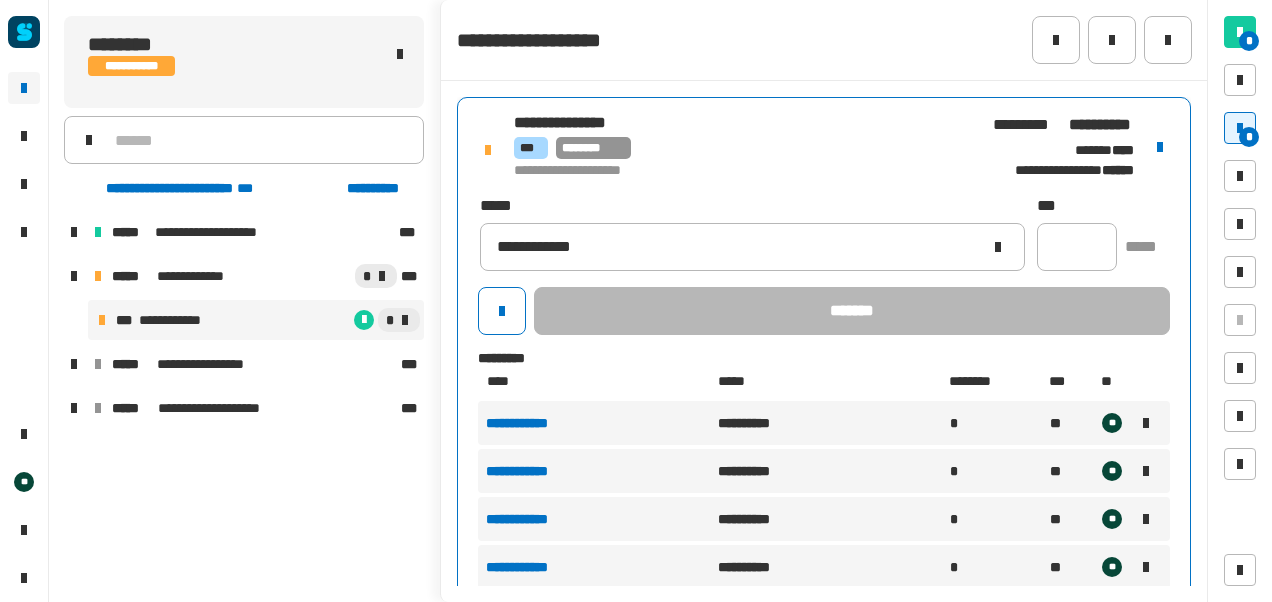 click on "**********" 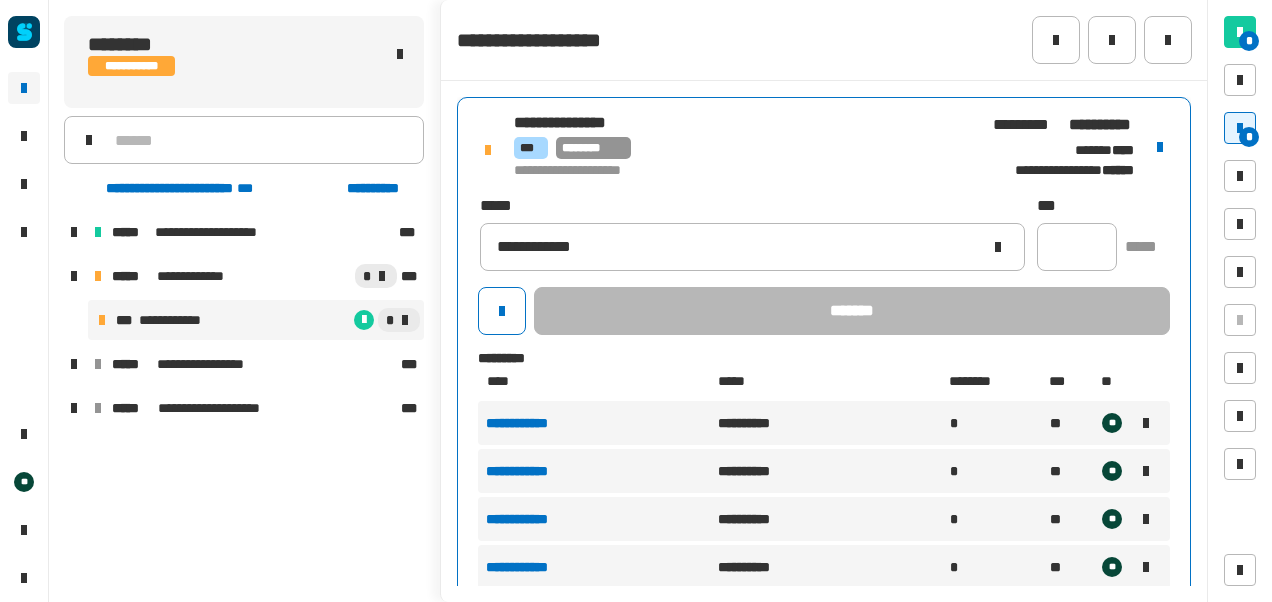 click on "**********" 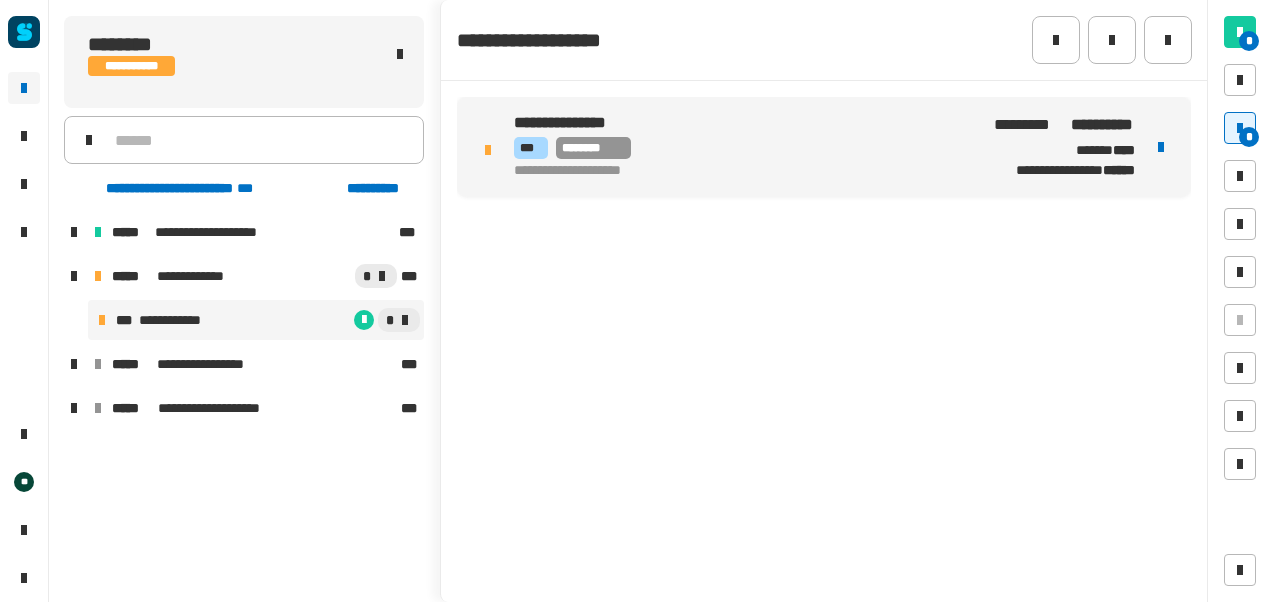 drag, startPoint x: 738, startPoint y: 369, endPoint x: 812, endPoint y: 114, distance: 265.52023 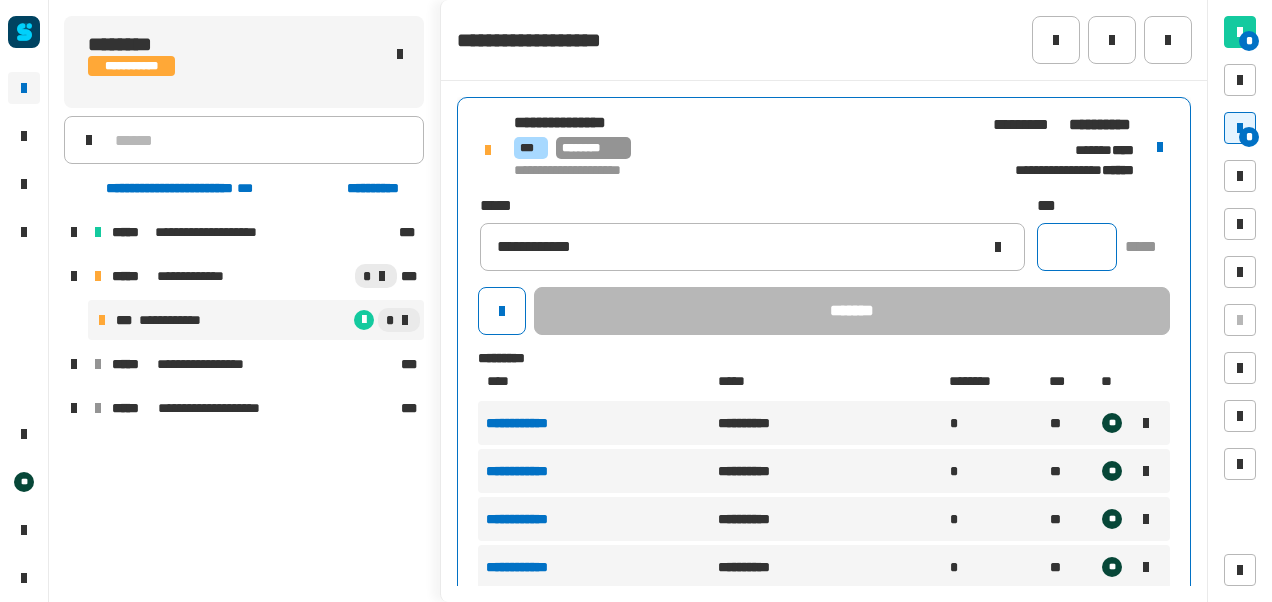 click 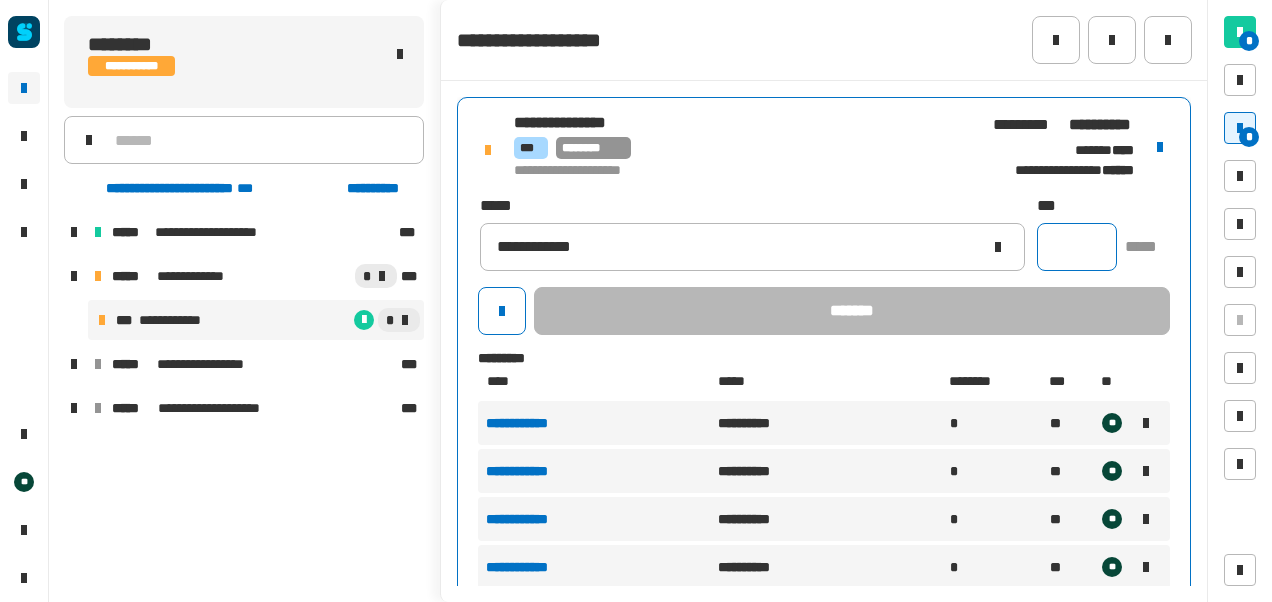 type on "*" 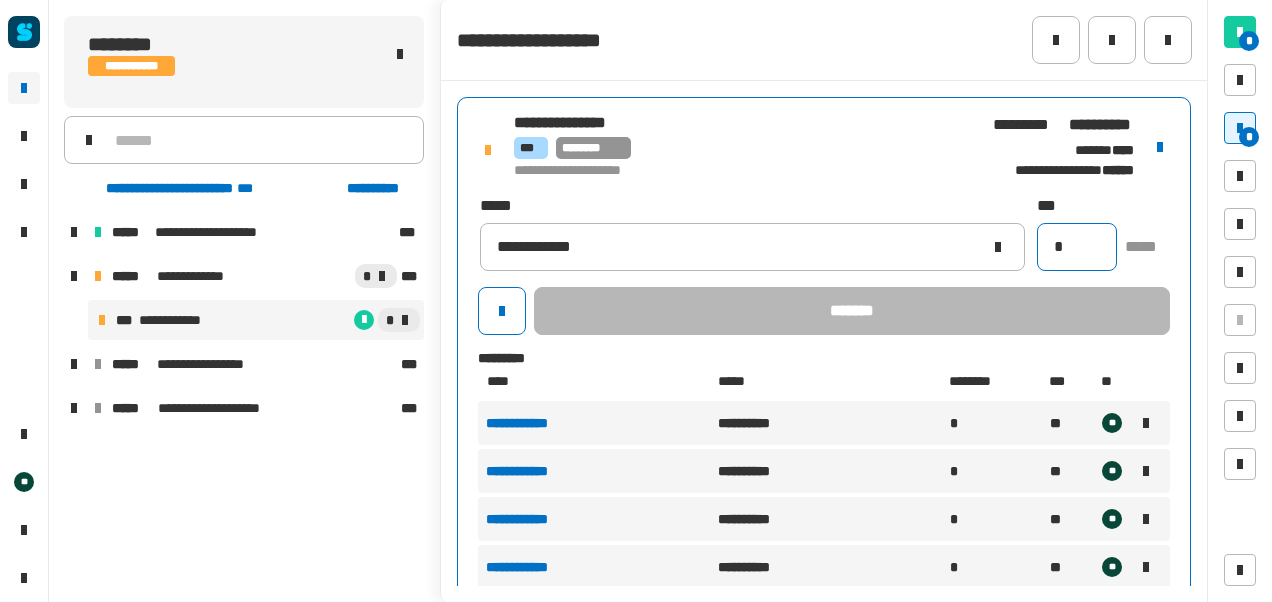 type on "********" 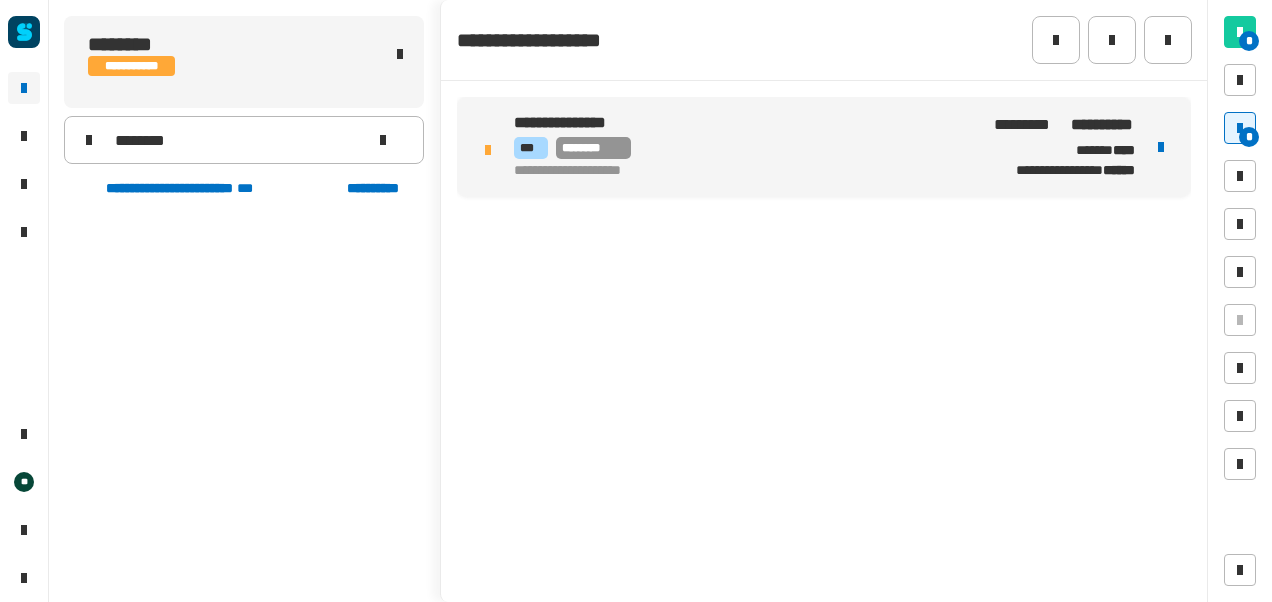 click on "**********" 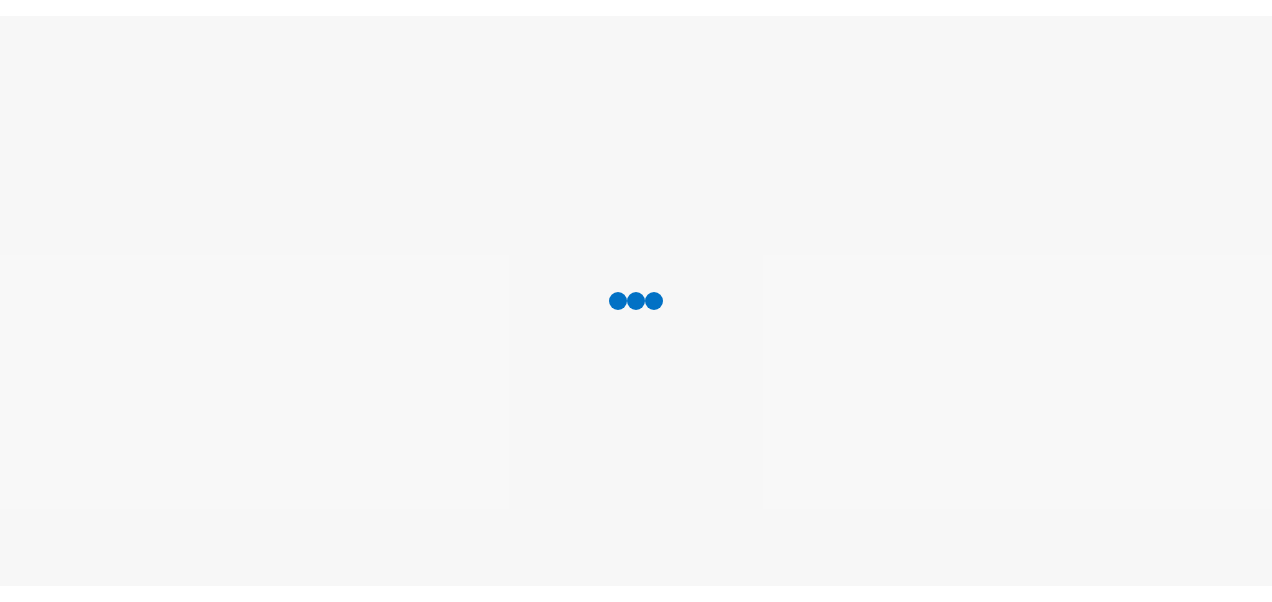 scroll, scrollTop: 0, scrollLeft: 0, axis: both 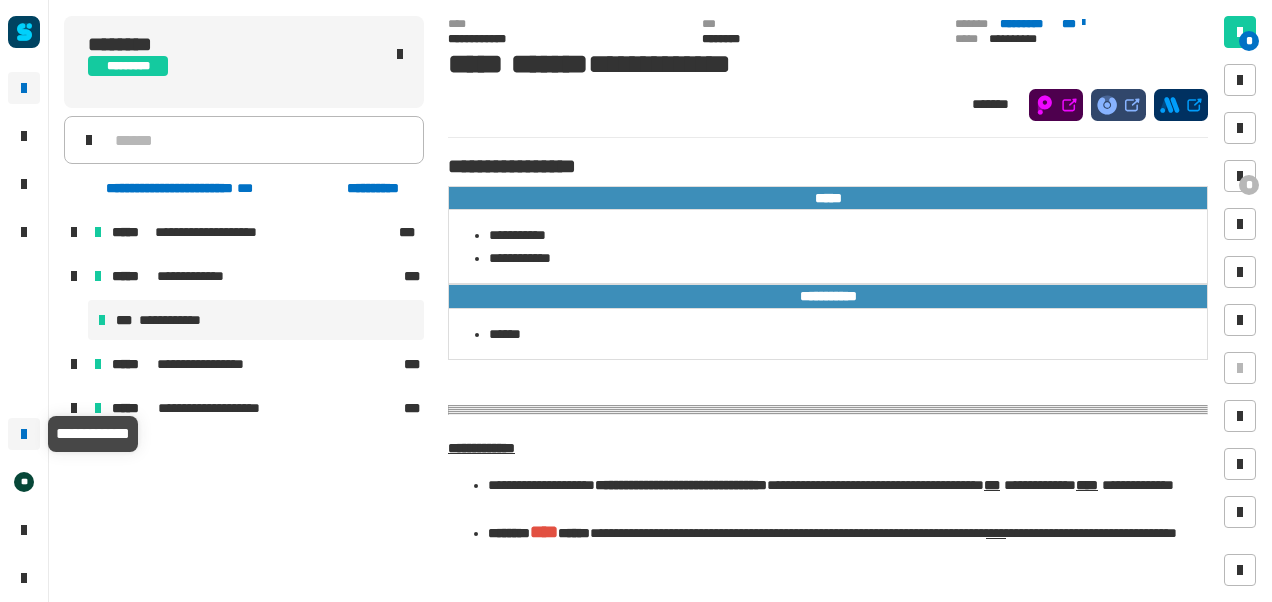 click 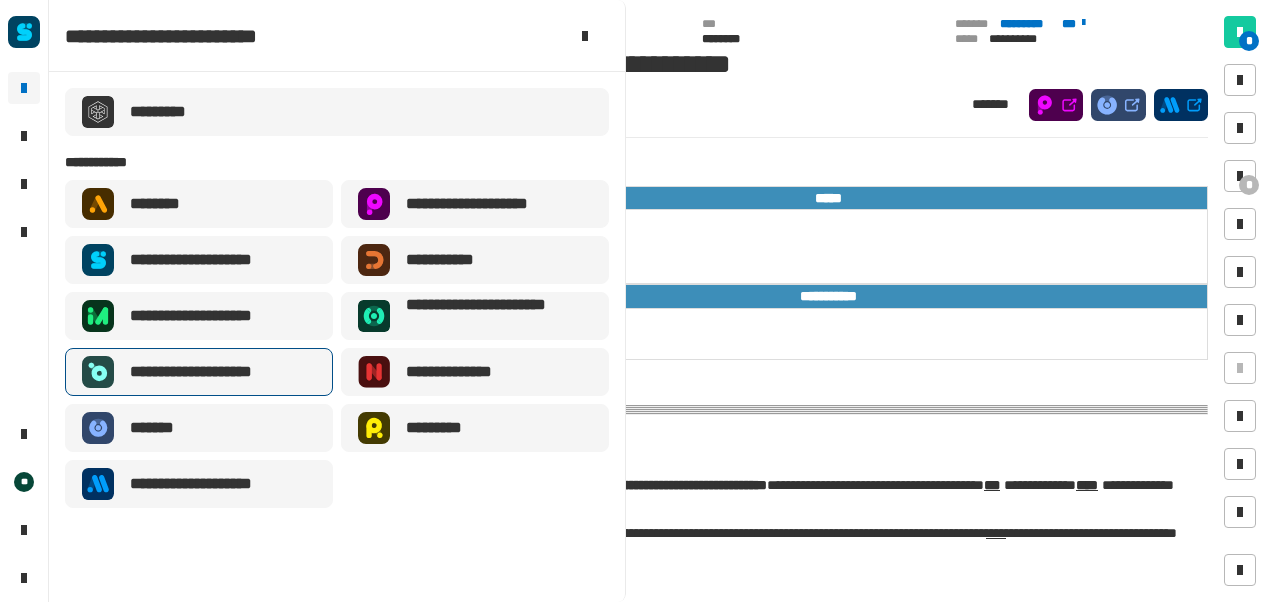click on "**********" at bounding box center (206, 372) 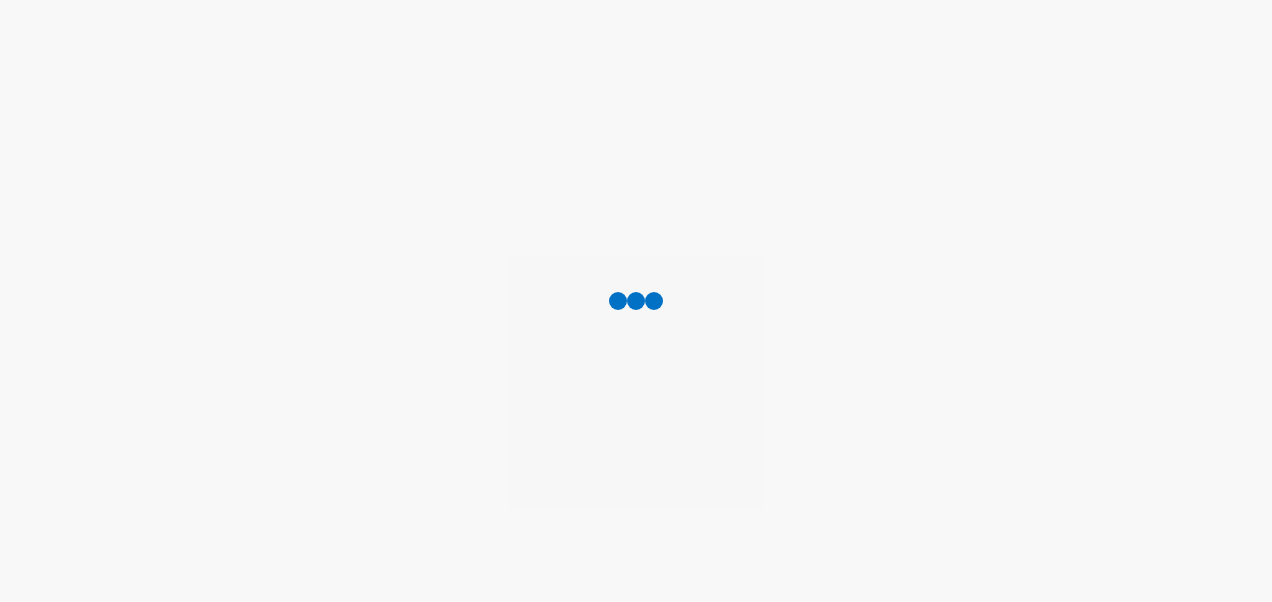 scroll, scrollTop: 0, scrollLeft: 0, axis: both 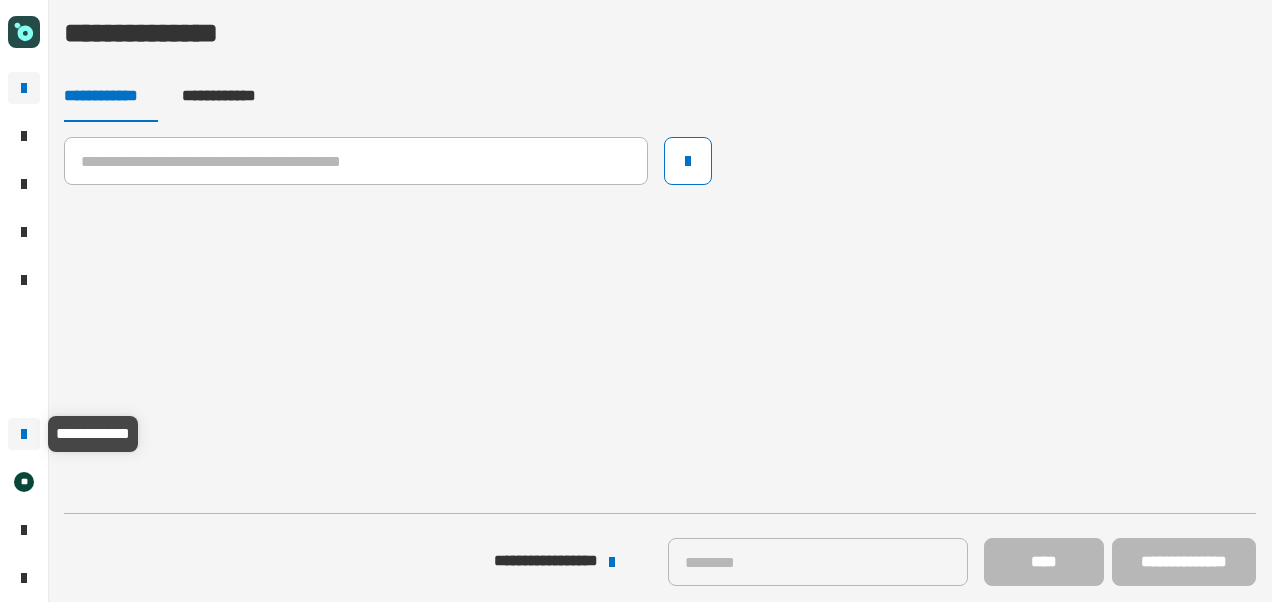 click 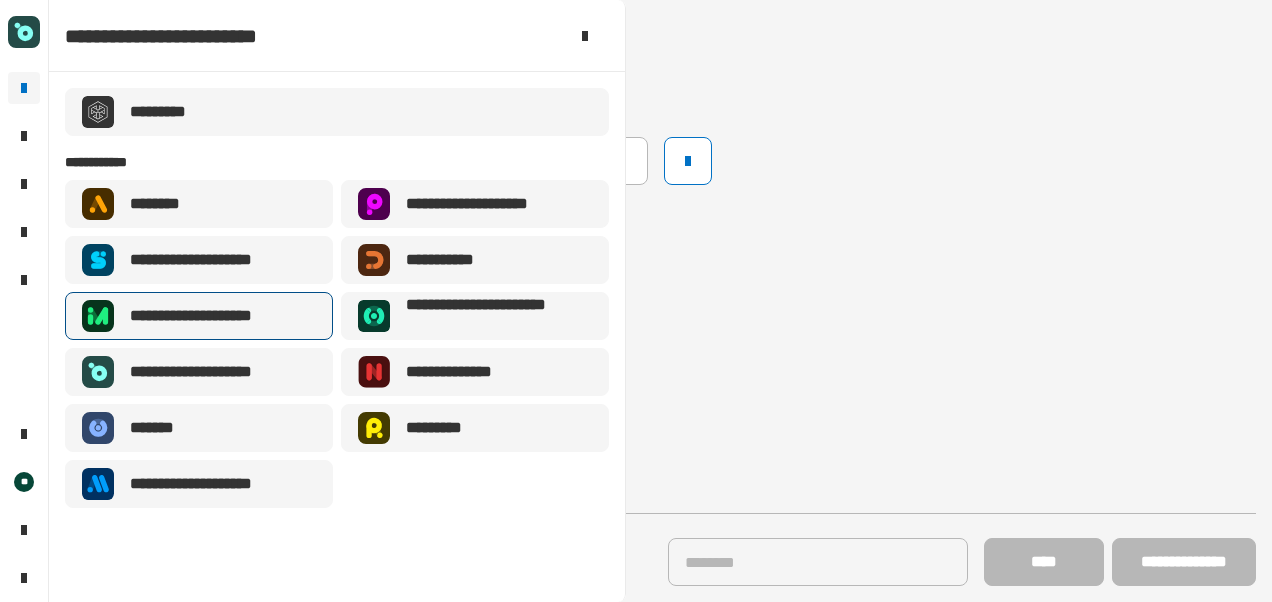 click on "**********" at bounding box center [214, 316] 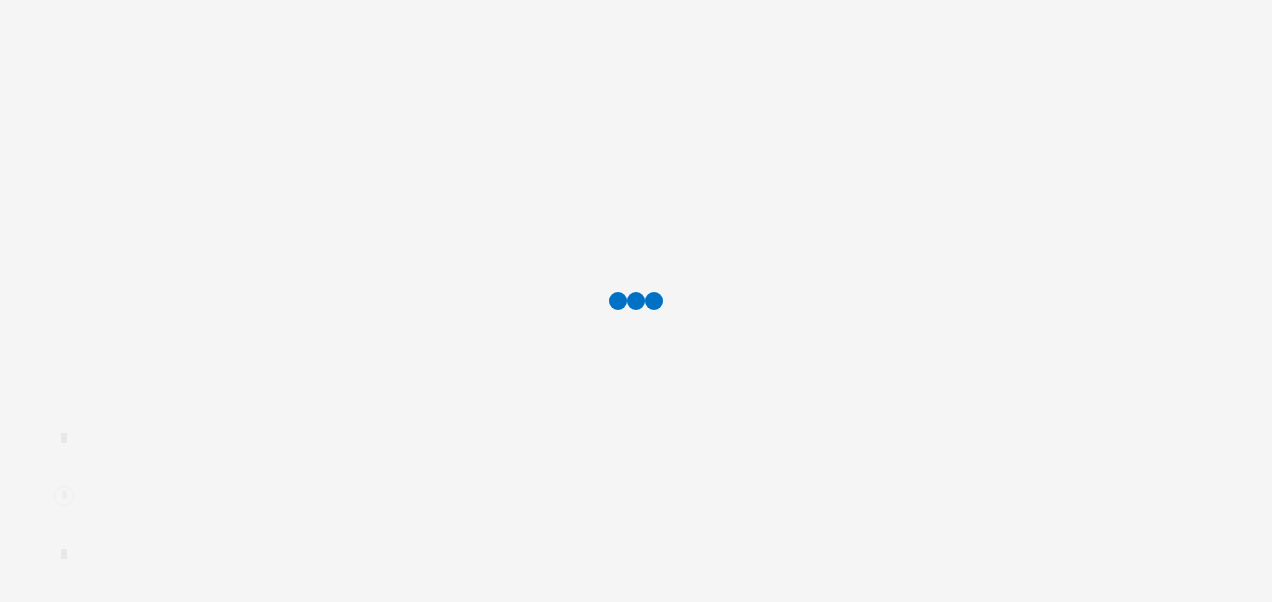 scroll, scrollTop: 0, scrollLeft: 0, axis: both 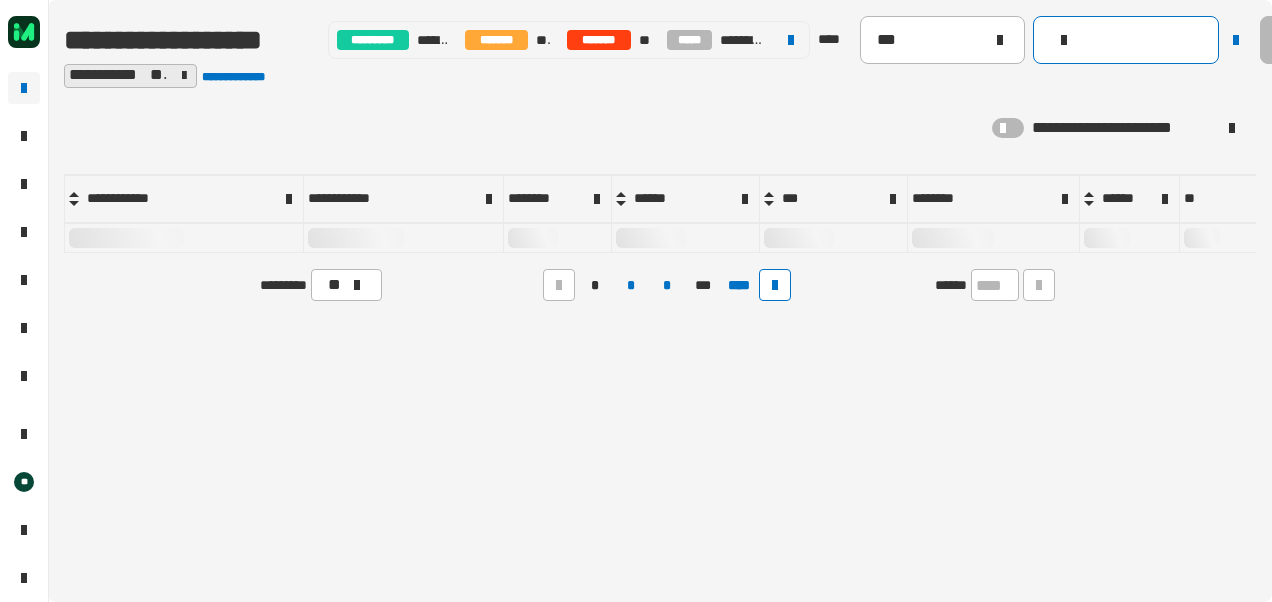 click 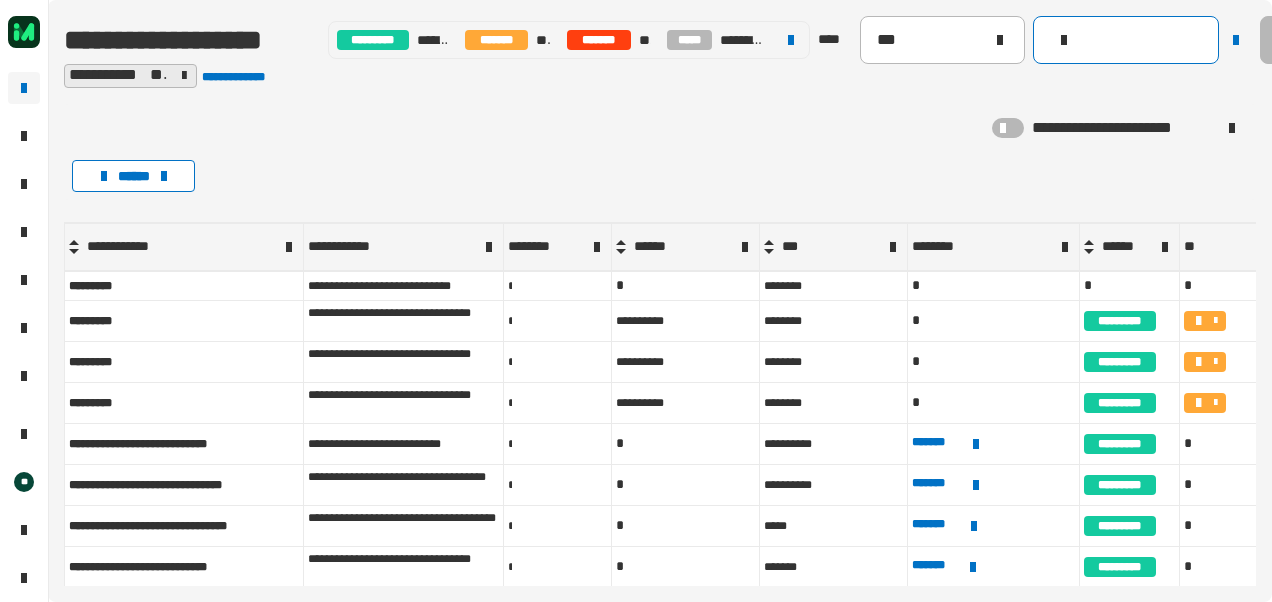 paste on "**********" 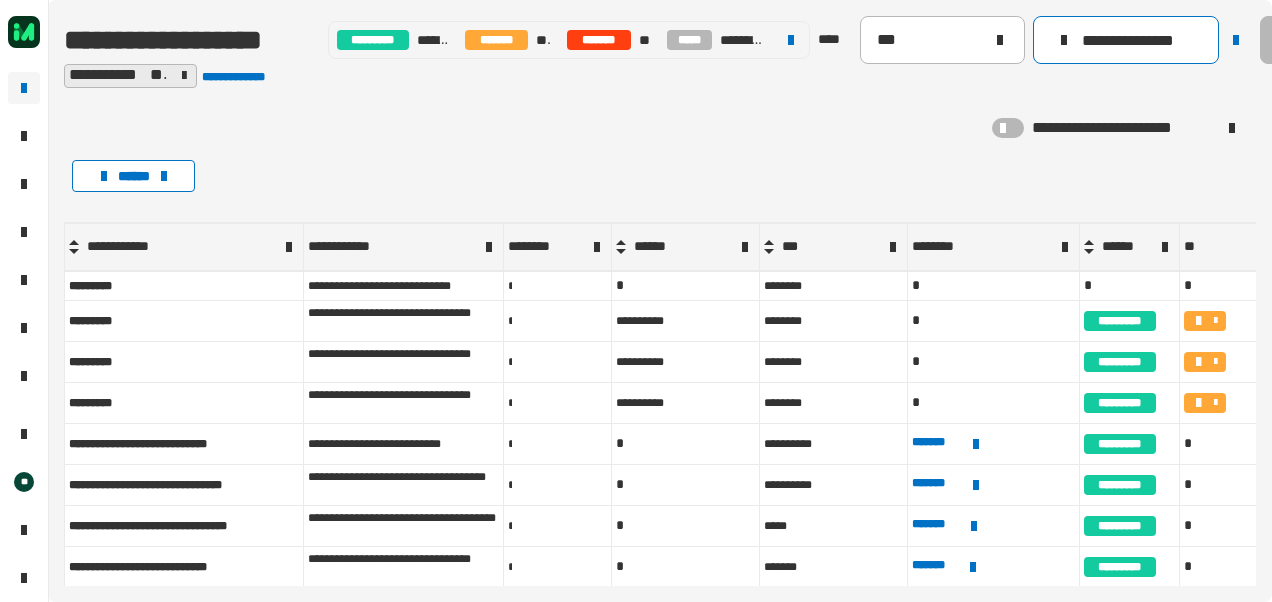 type on "**********" 